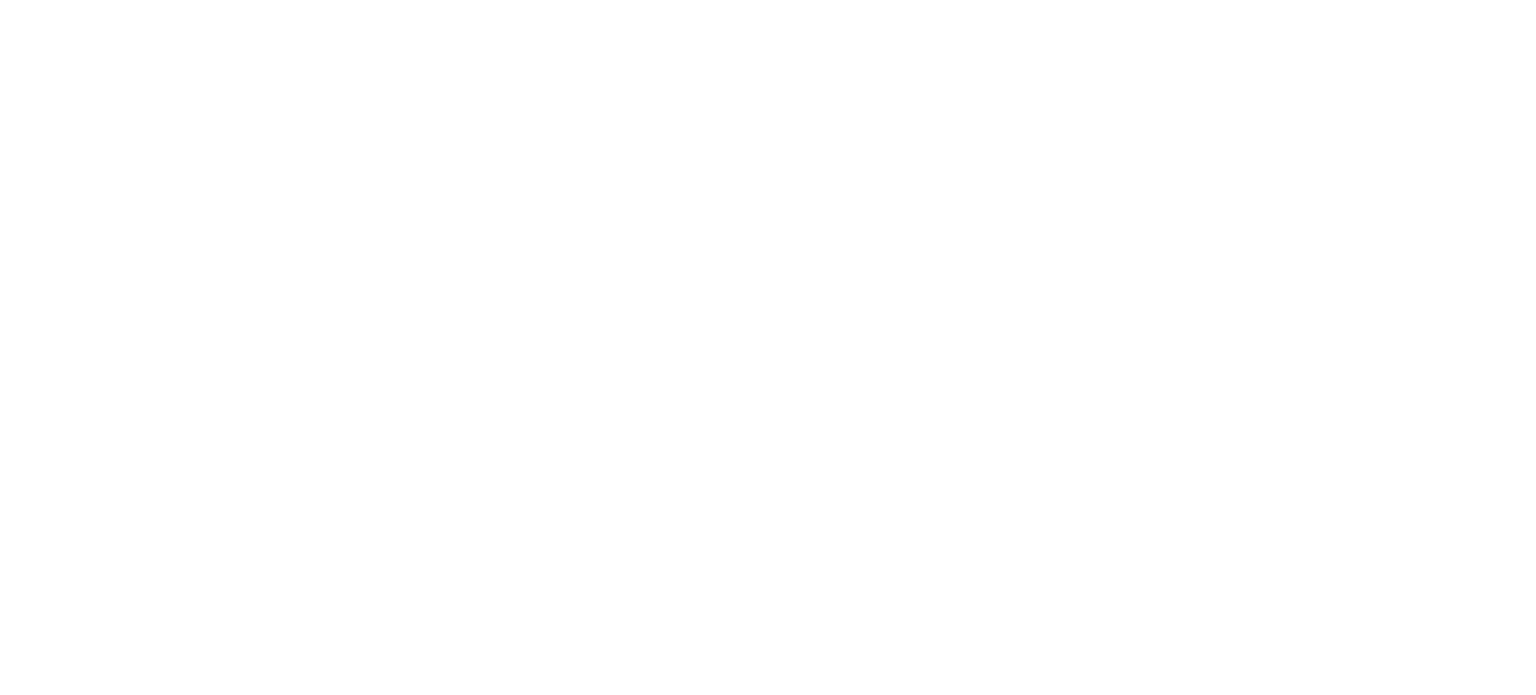 scroll, scrollTop: 0, scrollLeft: 0, axis: both 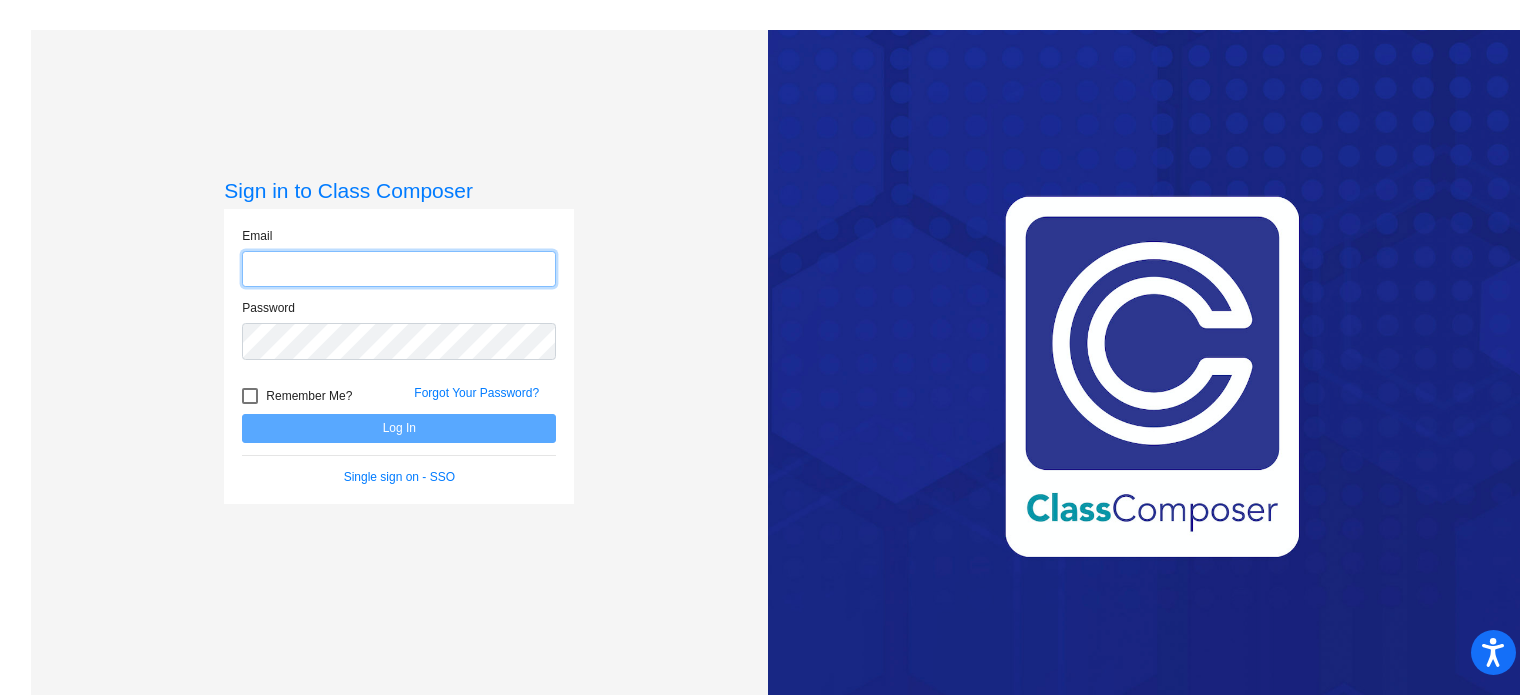 type on "[EMAIL_ADDRESS][DOMAIN_NAME]" 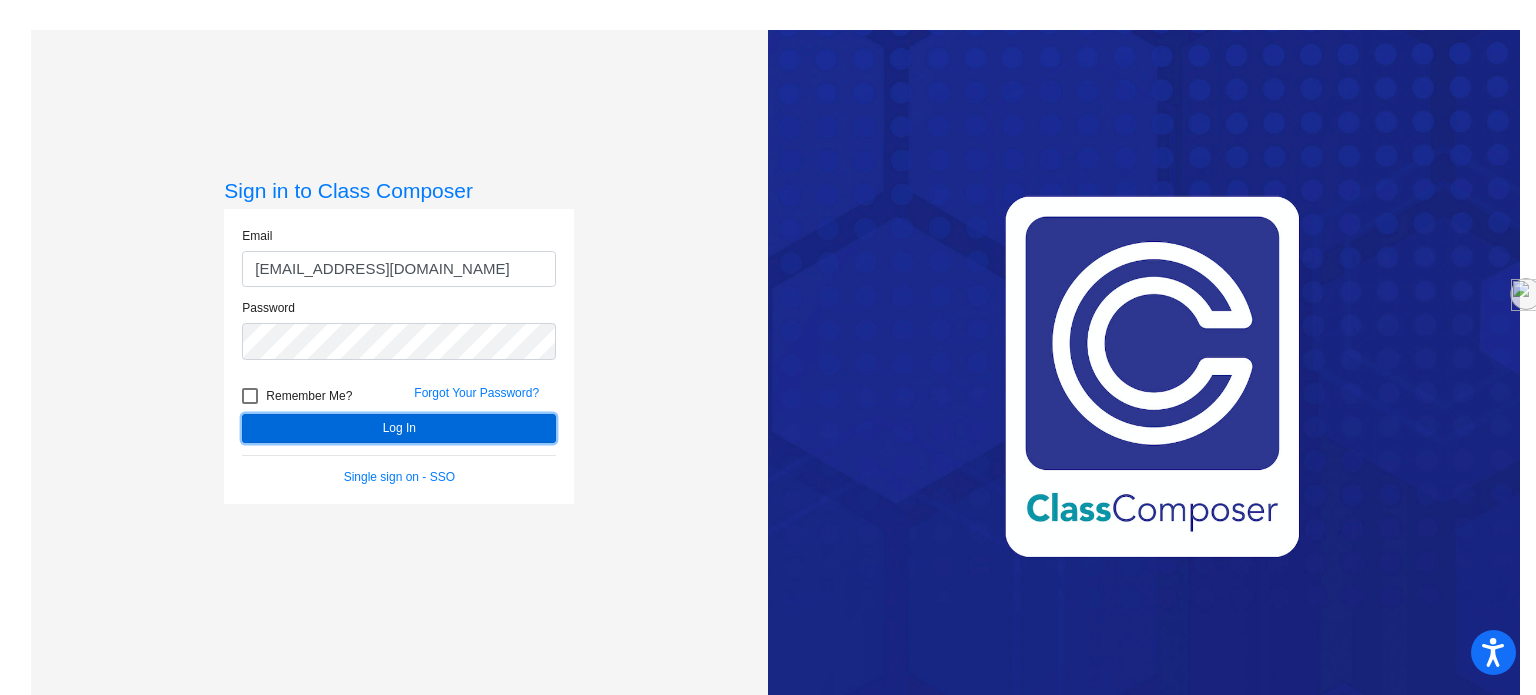 click on "Log In" 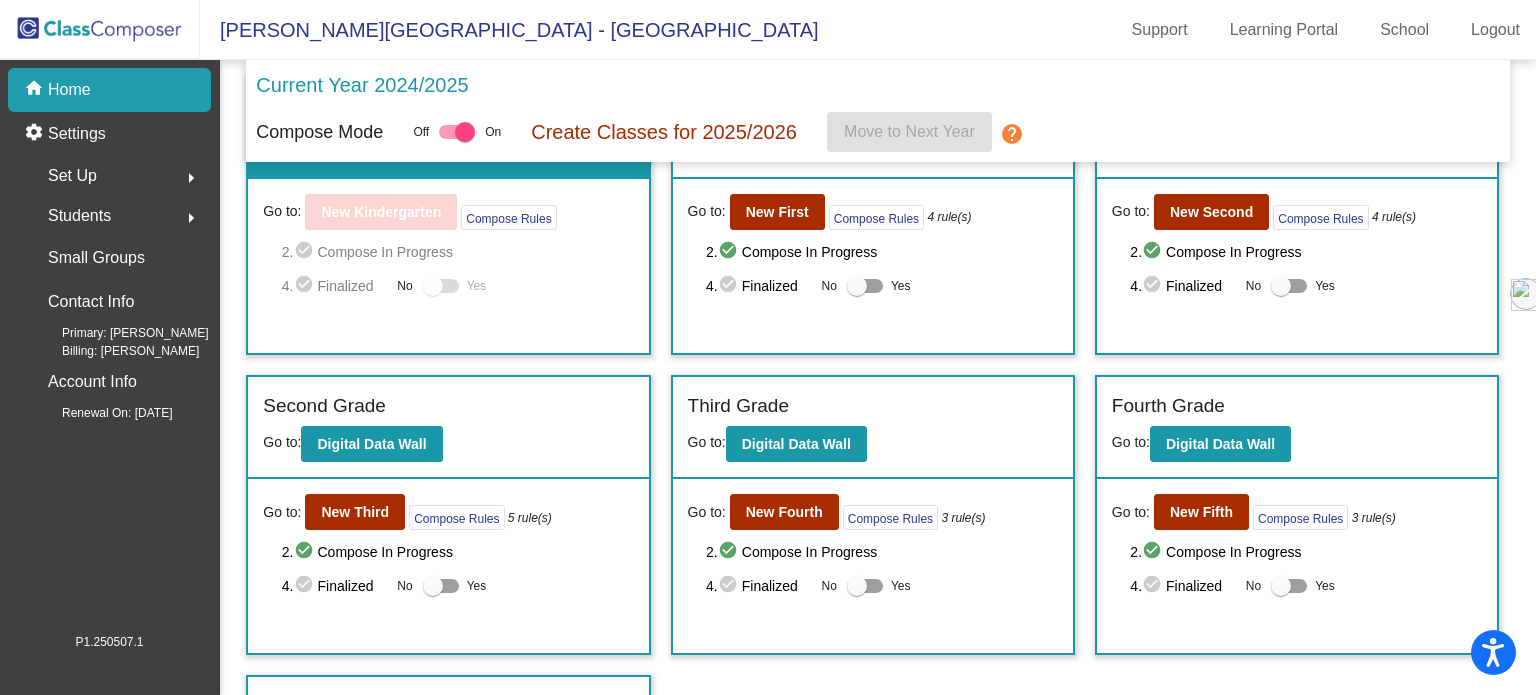 scroll, scrollTop: 0, scrollLeft: 0, axis: both 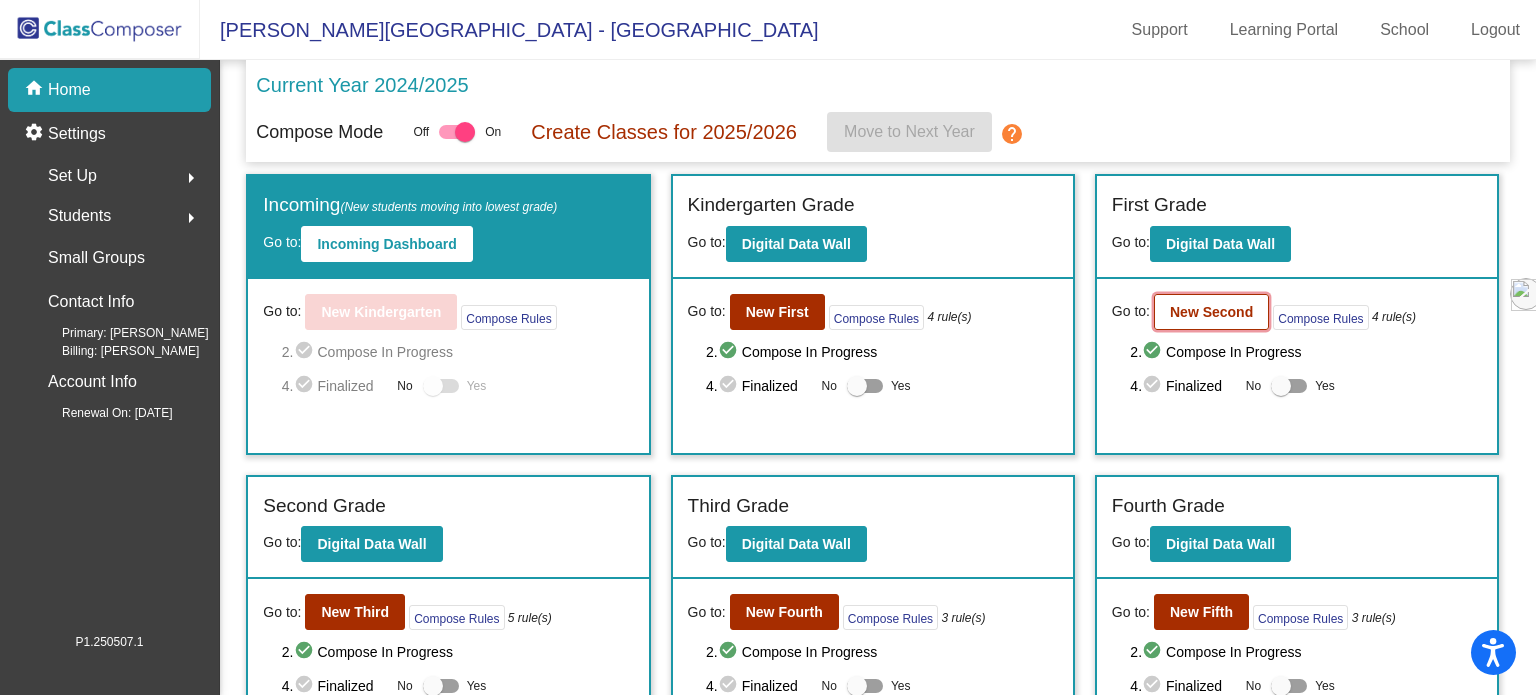 click on "New Second" 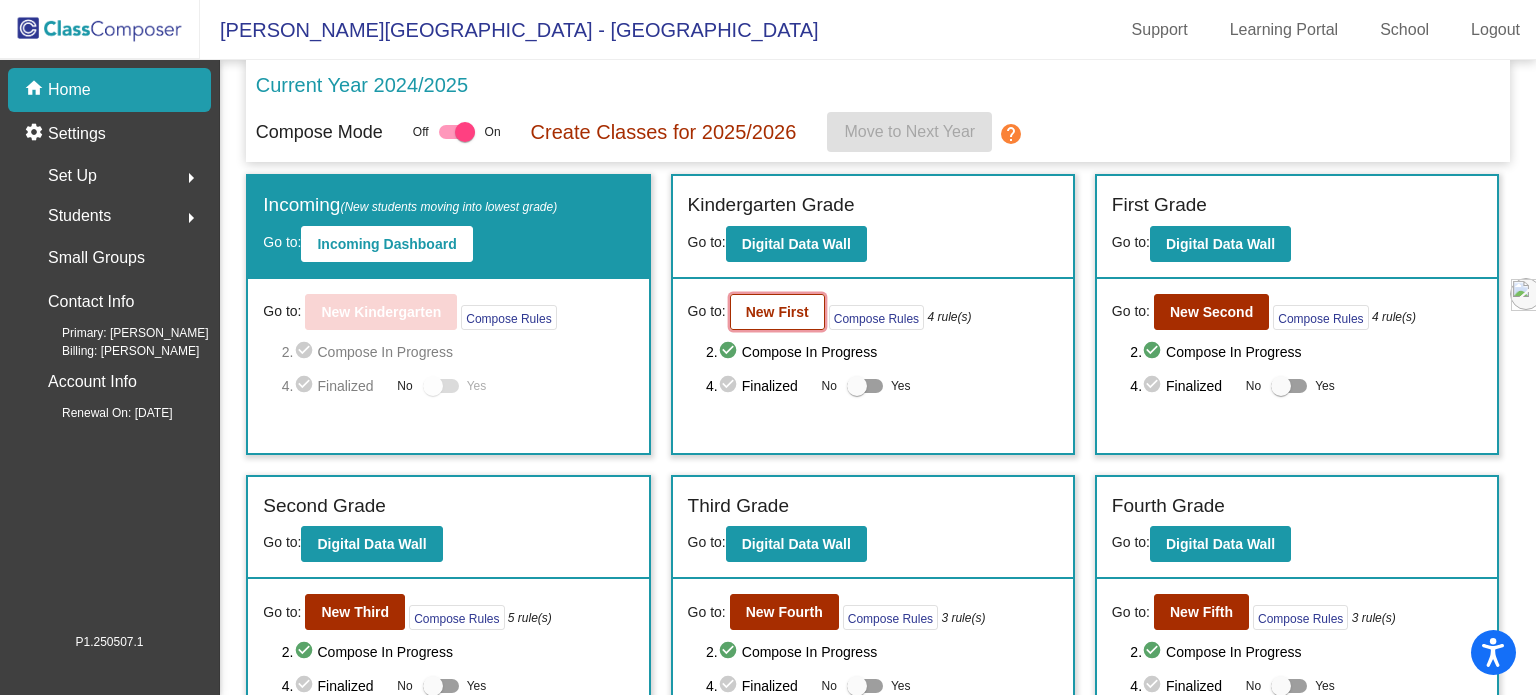 click on "New First" 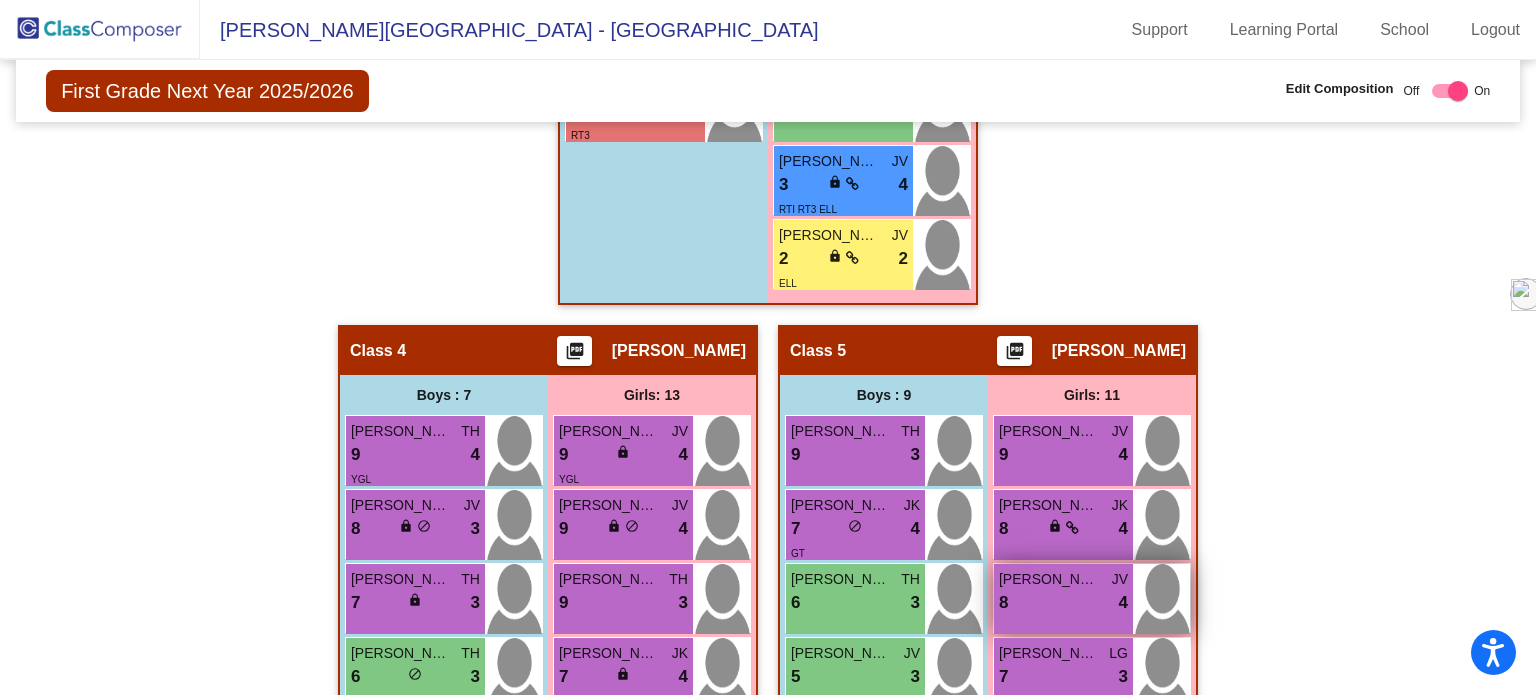 scroll, scrollTop: 1300, scrollLeft: 0, axis: vertical 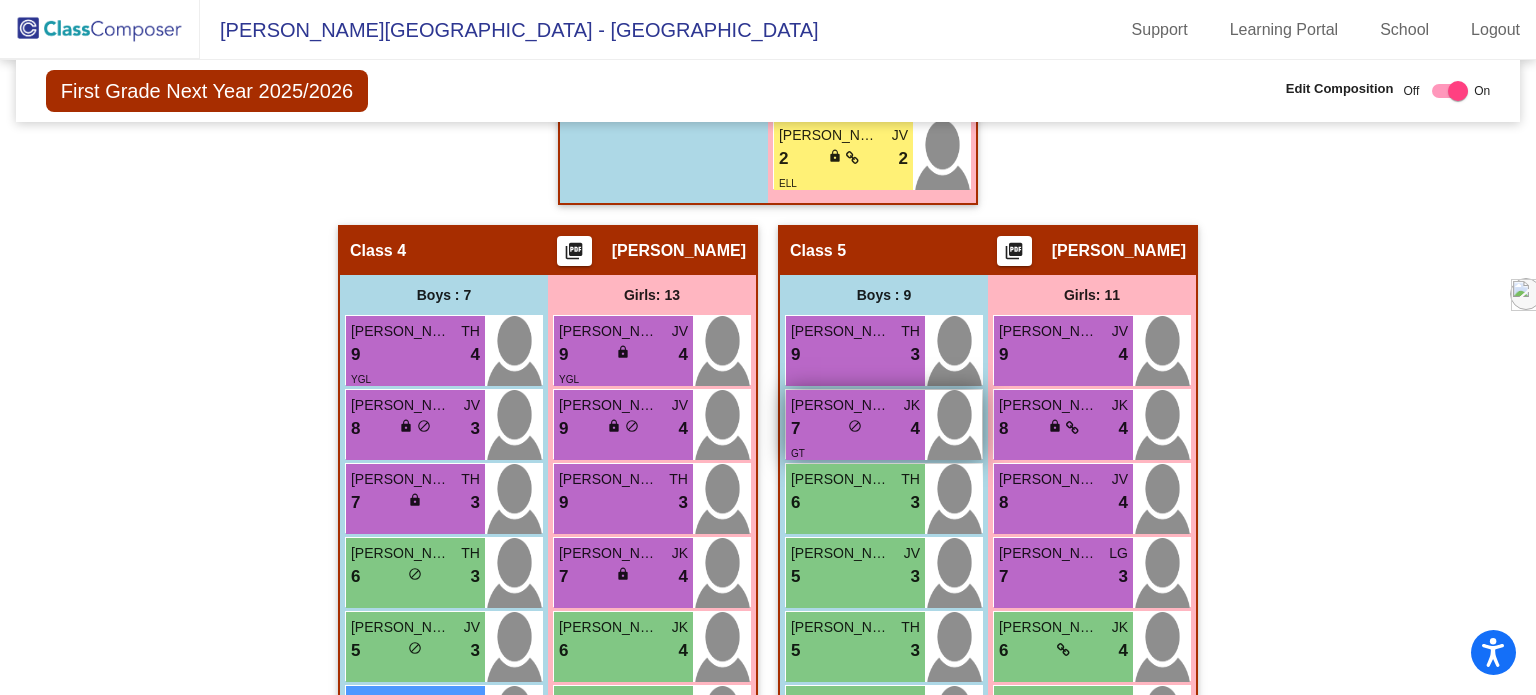 click on "[PERSON_NAME]" at bounding box center [841, 405] 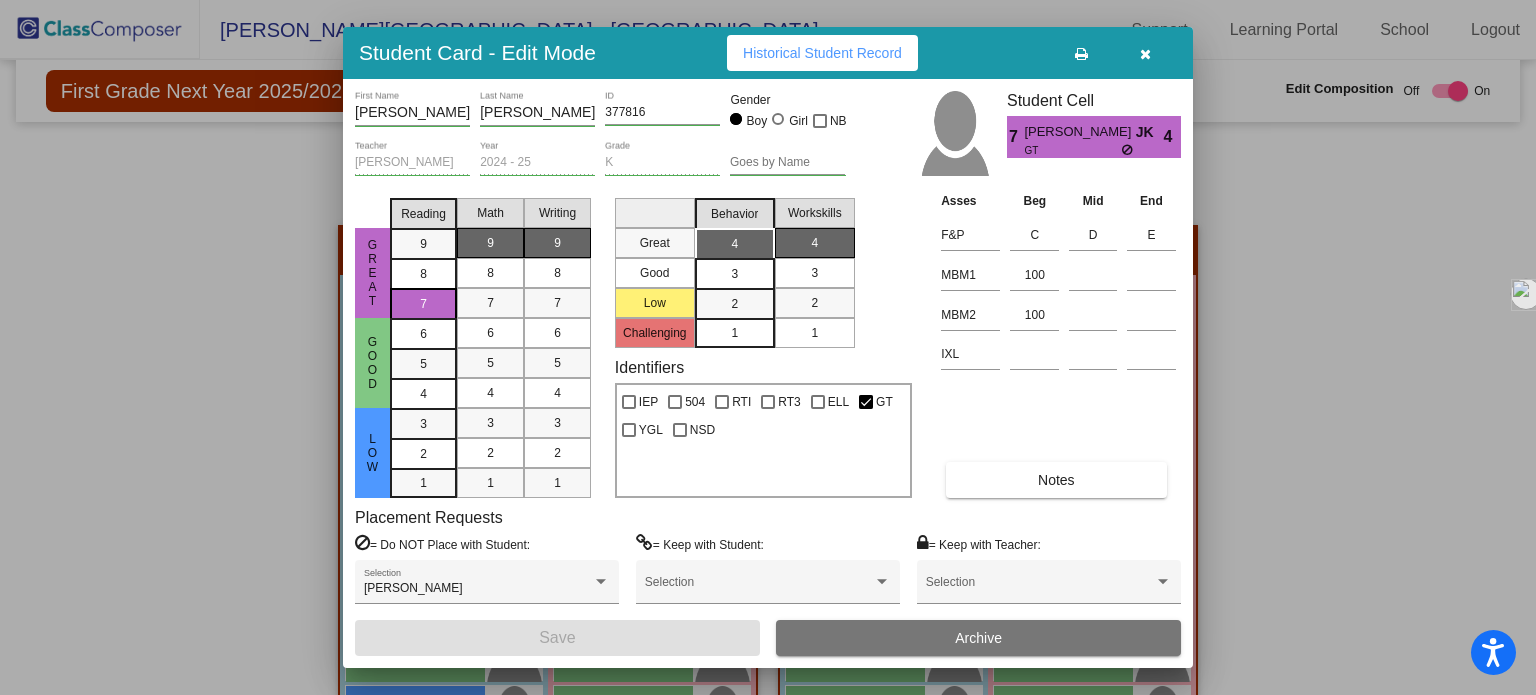 click at bounding box center [1145, 54] 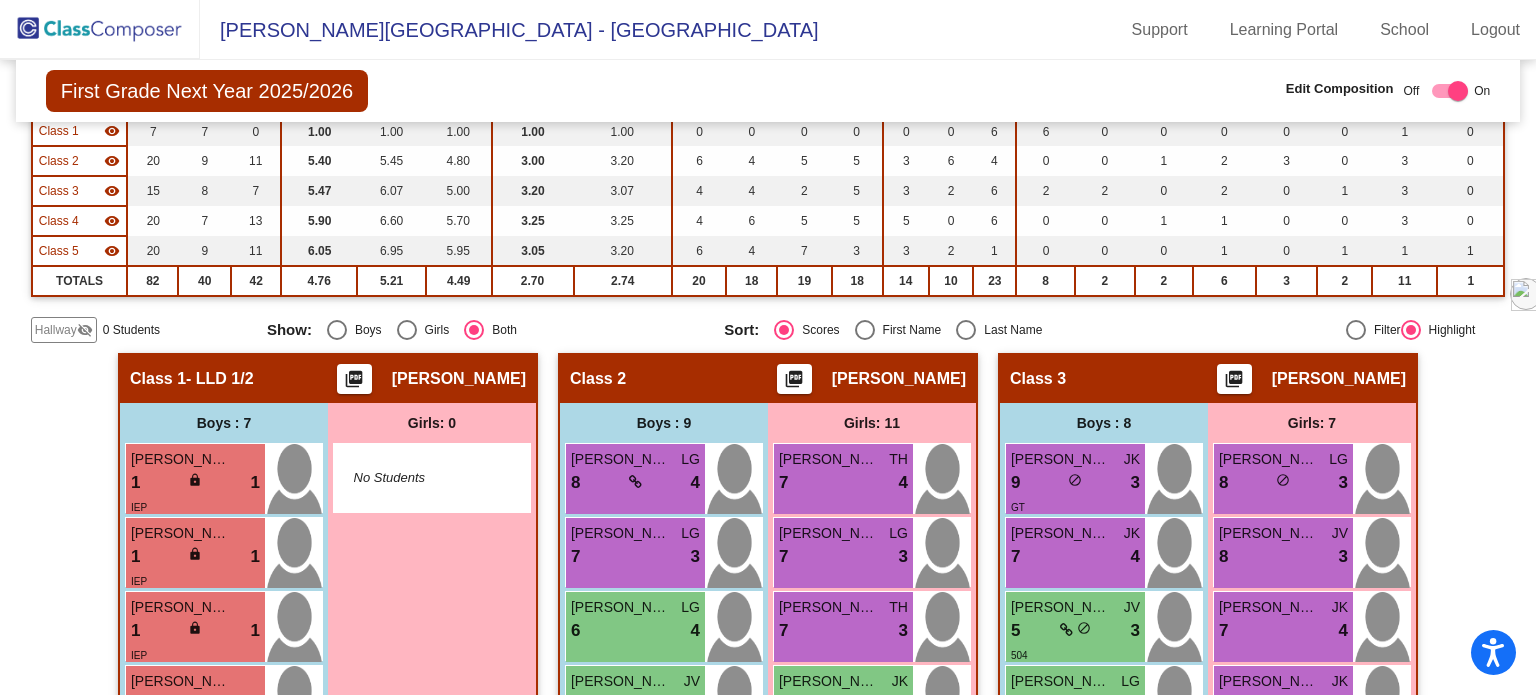 scroll, scrollTop: 0, scrollLeft: 0, axis: both 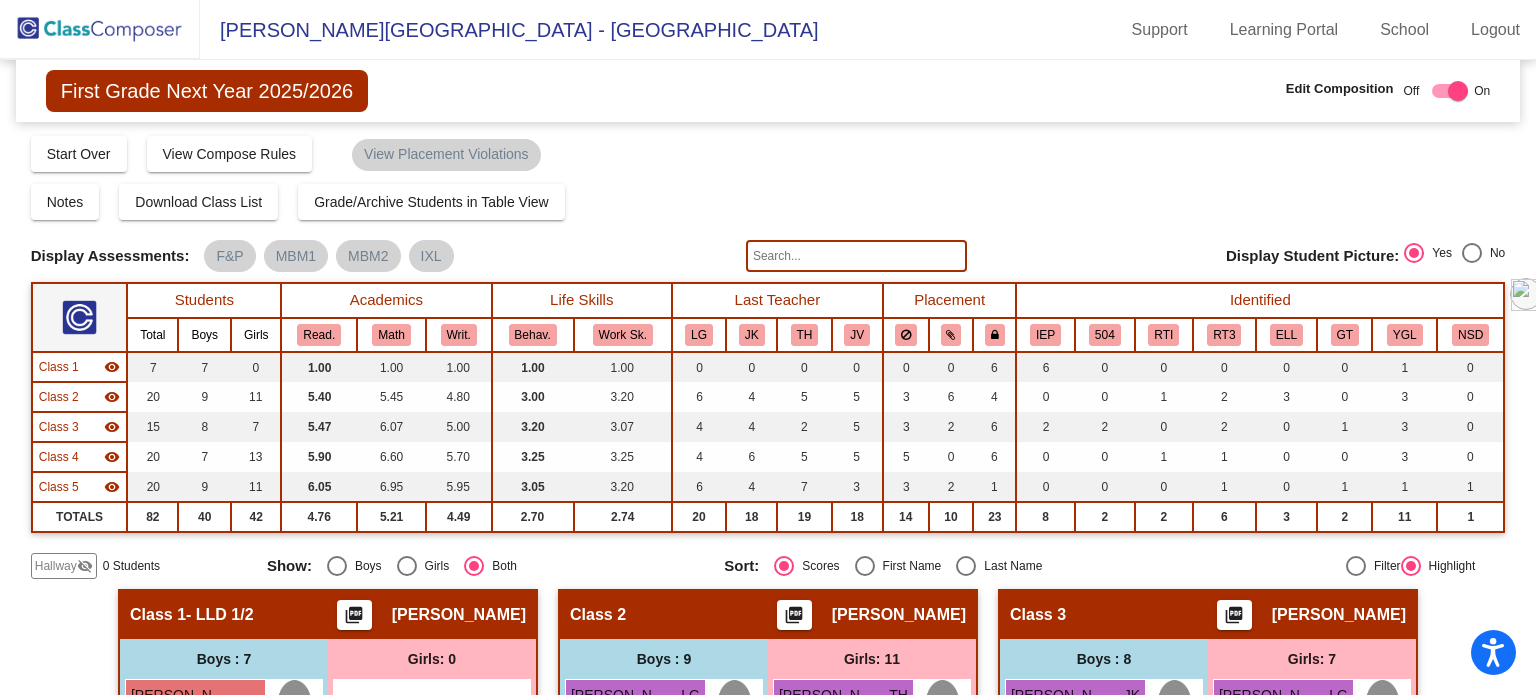 click 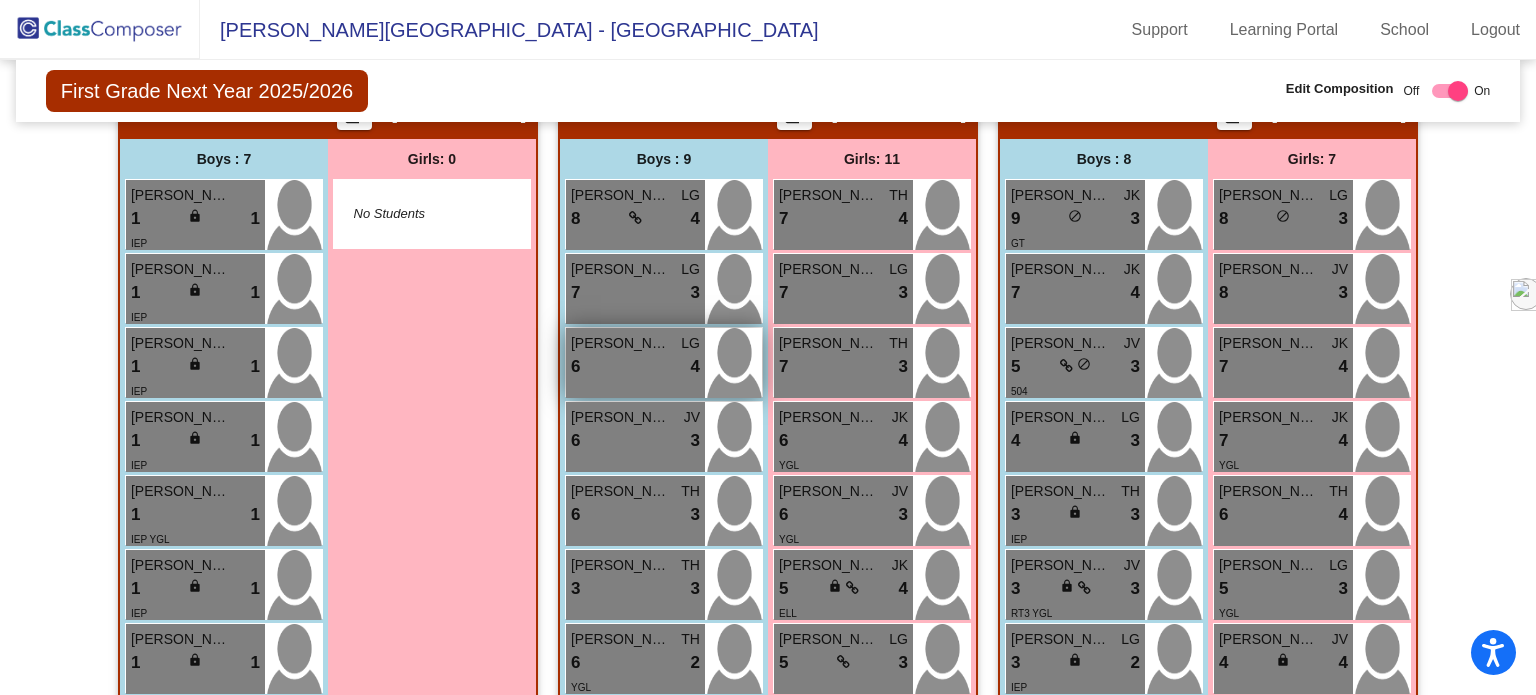 scroll, scrollTop: 0, scrollLeft: 0, axis: both 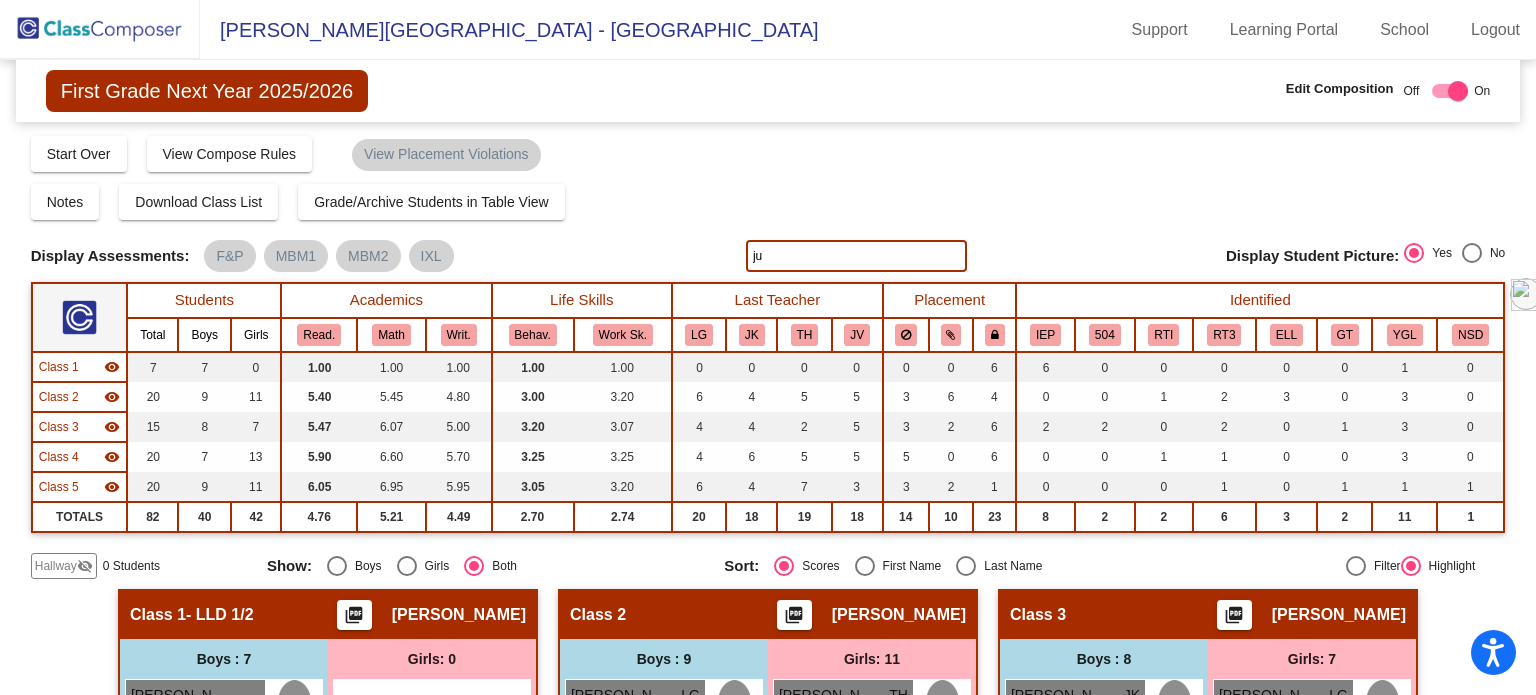 type on "j" 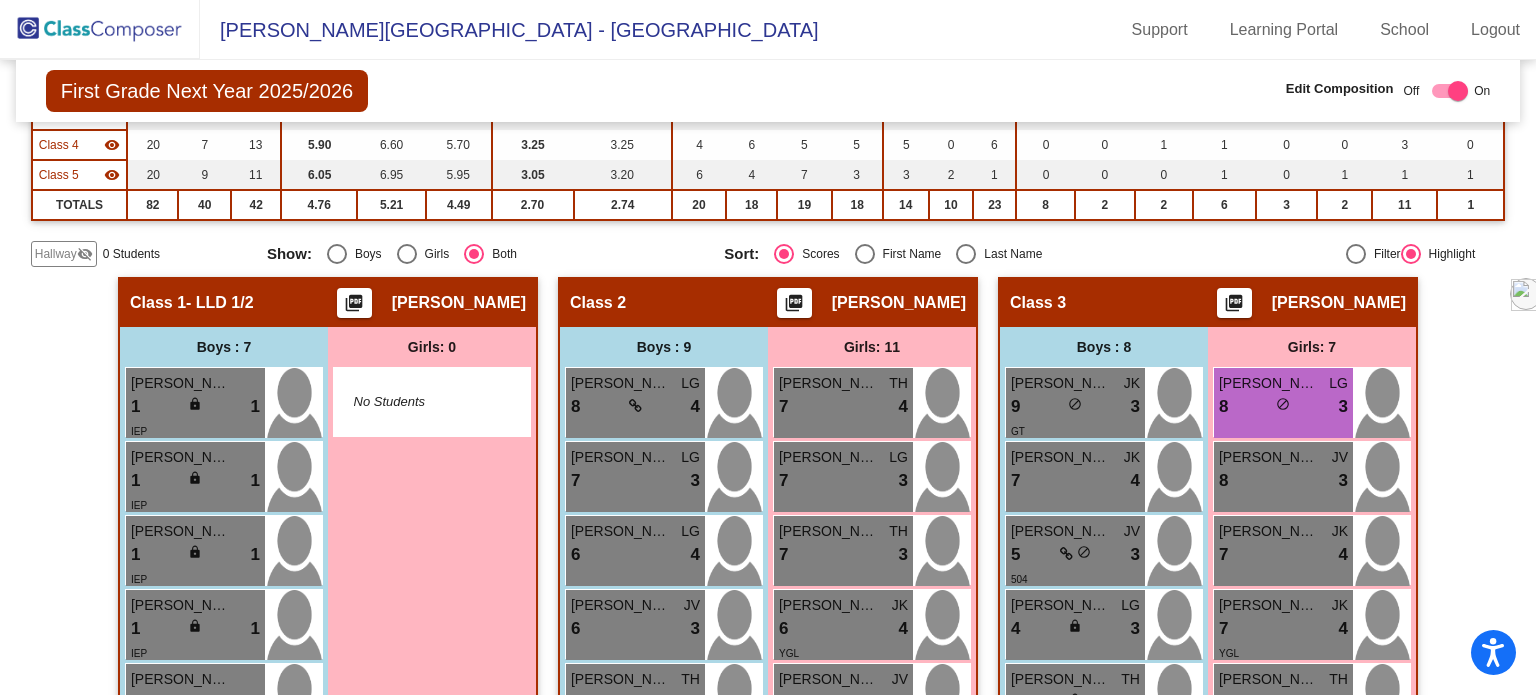 scroll, scrollTop: 0, scrollLeft: 0, axis: both 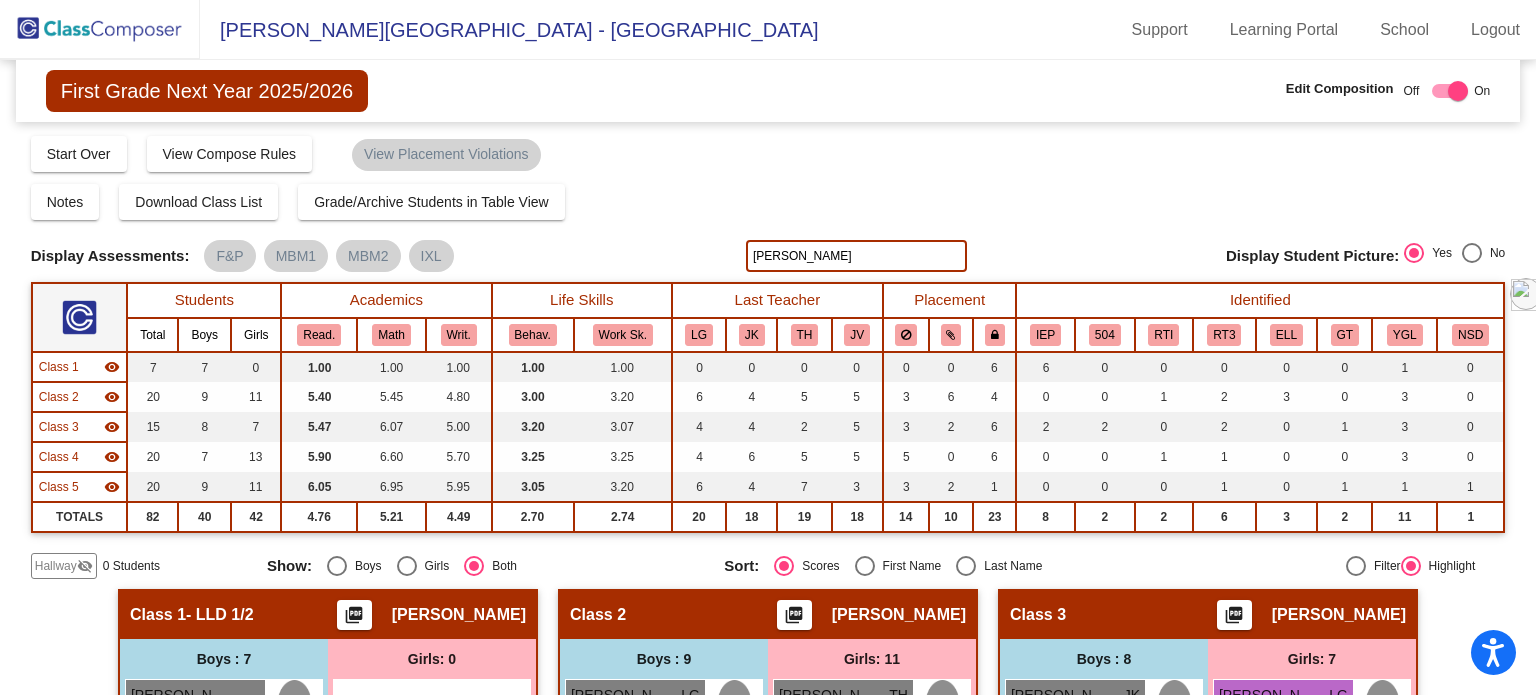 click on "[PERSON_NAME]" 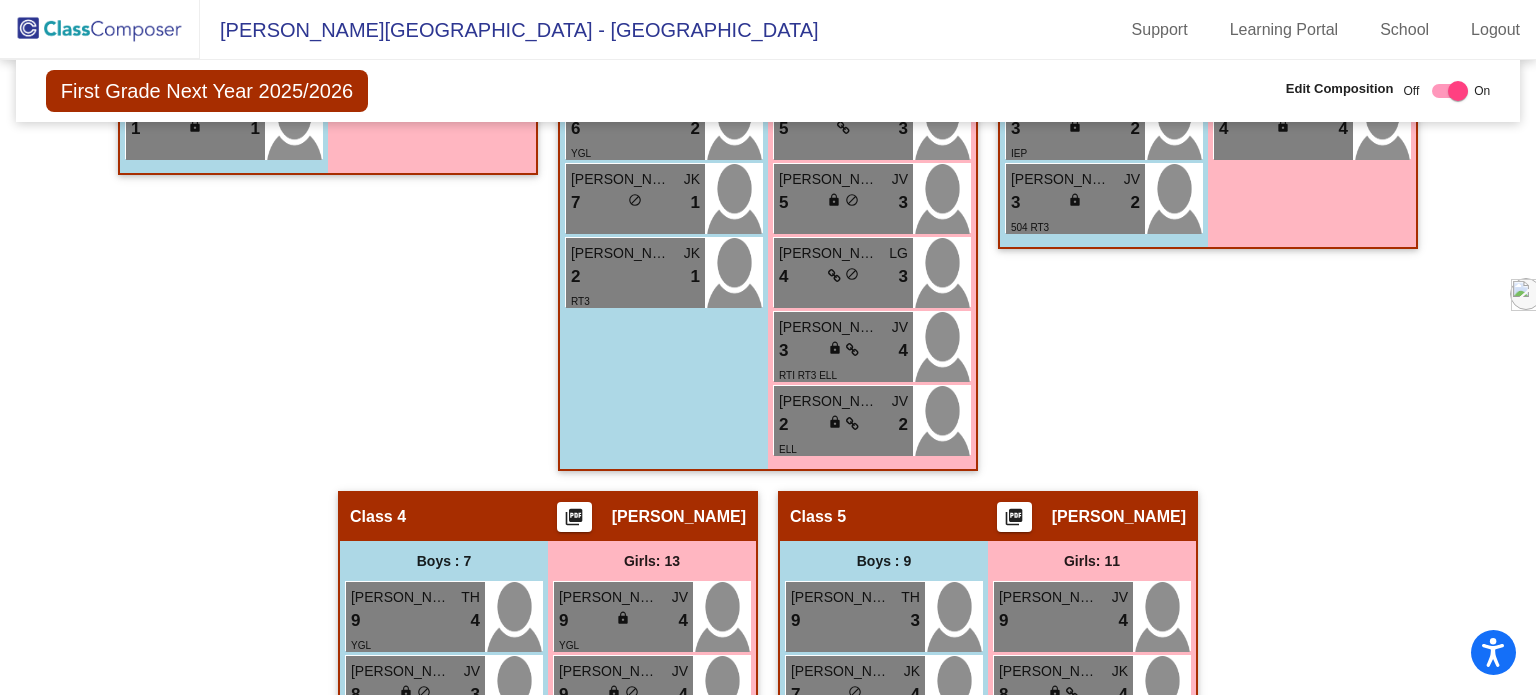 scroll, scrollTop: 710, scrollLeft: 0, axis: vertical 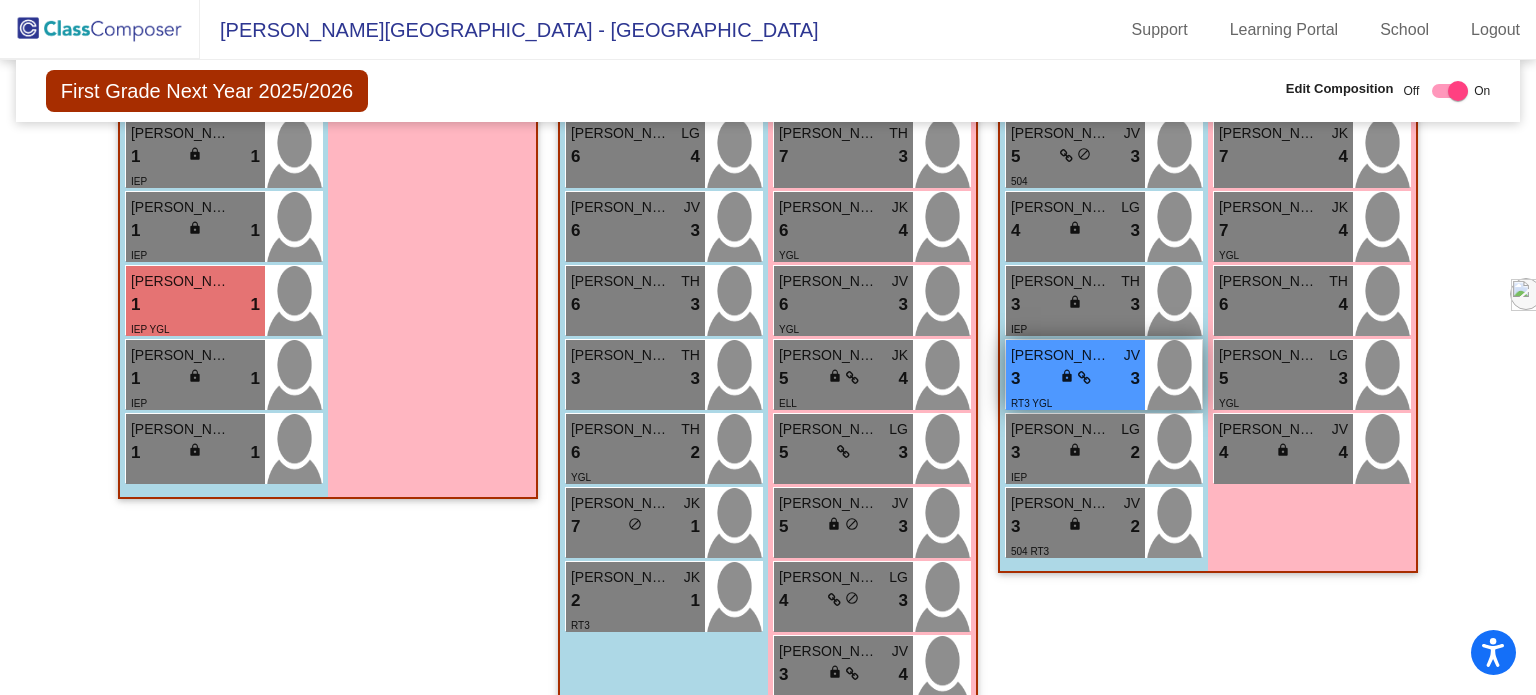 click at bounding box center (1084, 378) 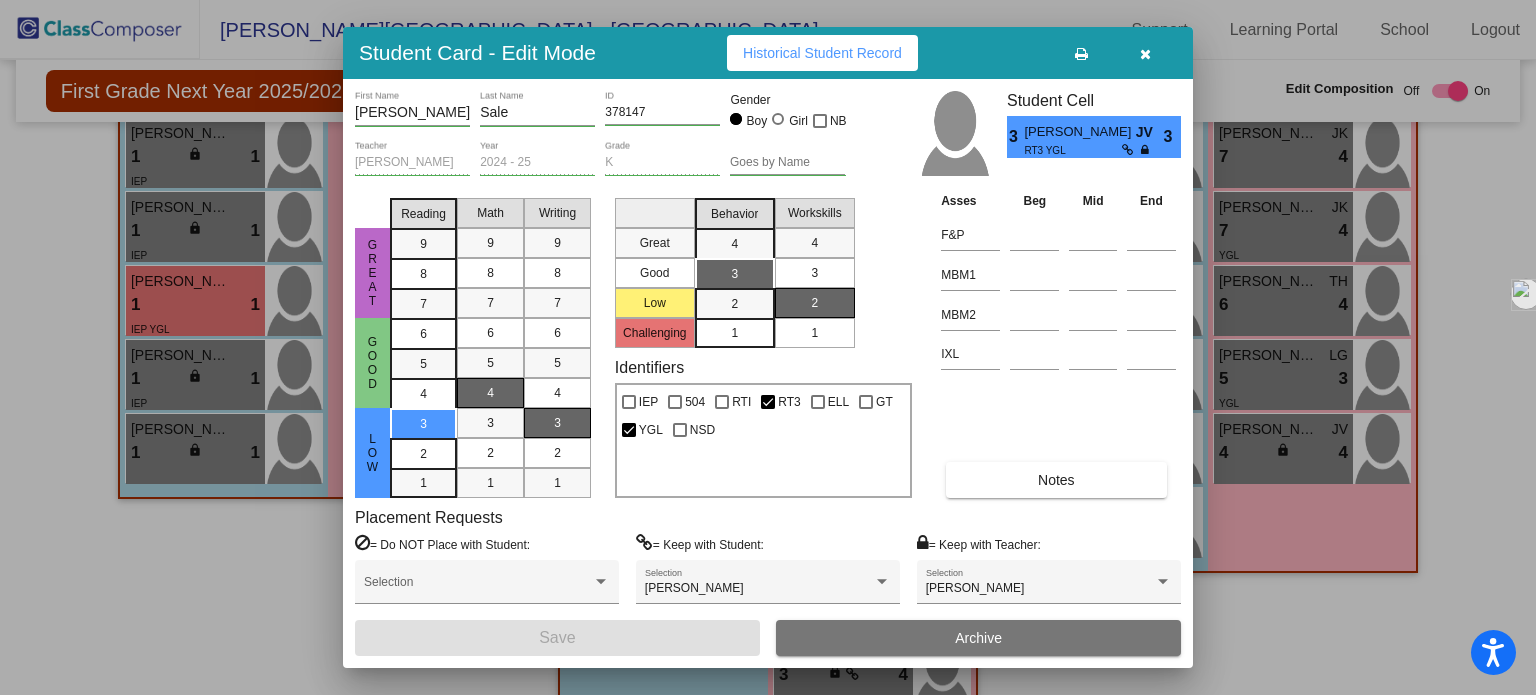 click at bounding box center (1145, 54) 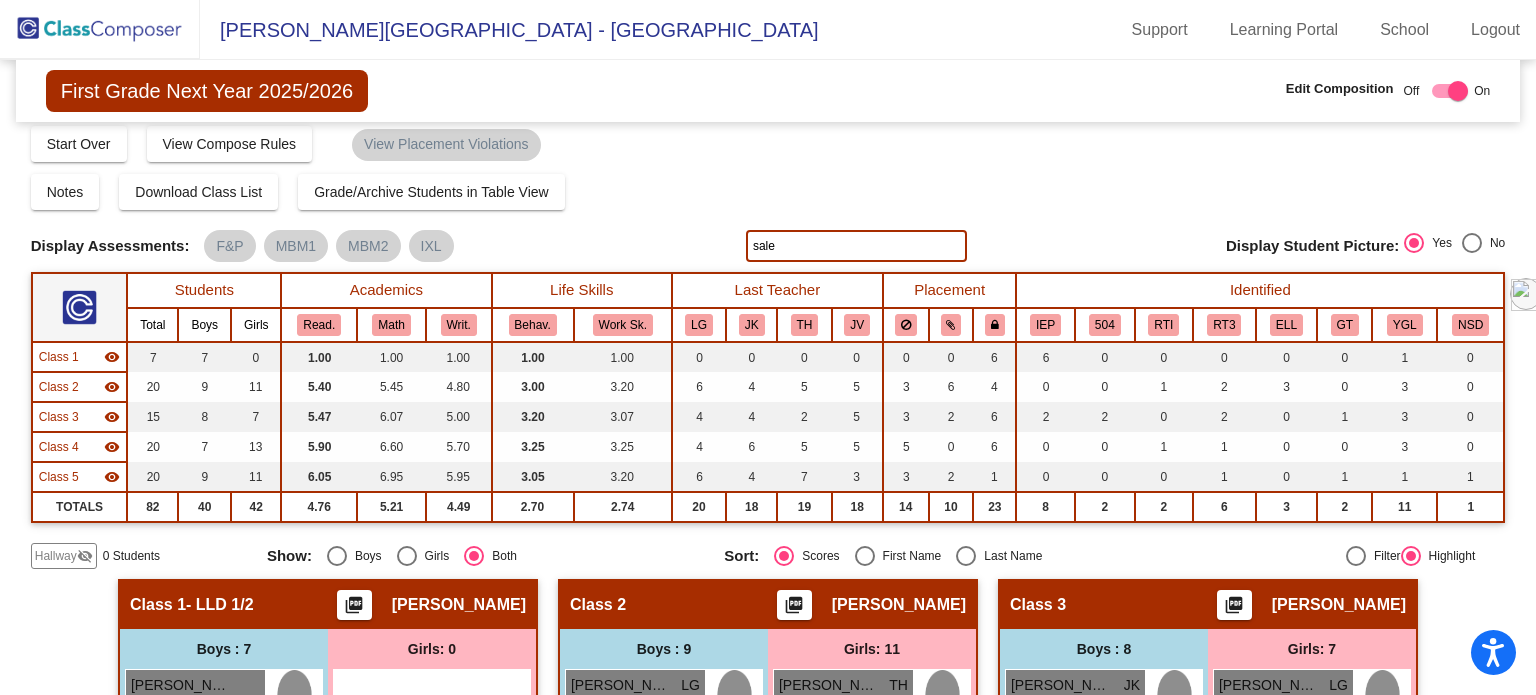 scroll, scrollTop: 0, scrollLeft: 0, axis: both 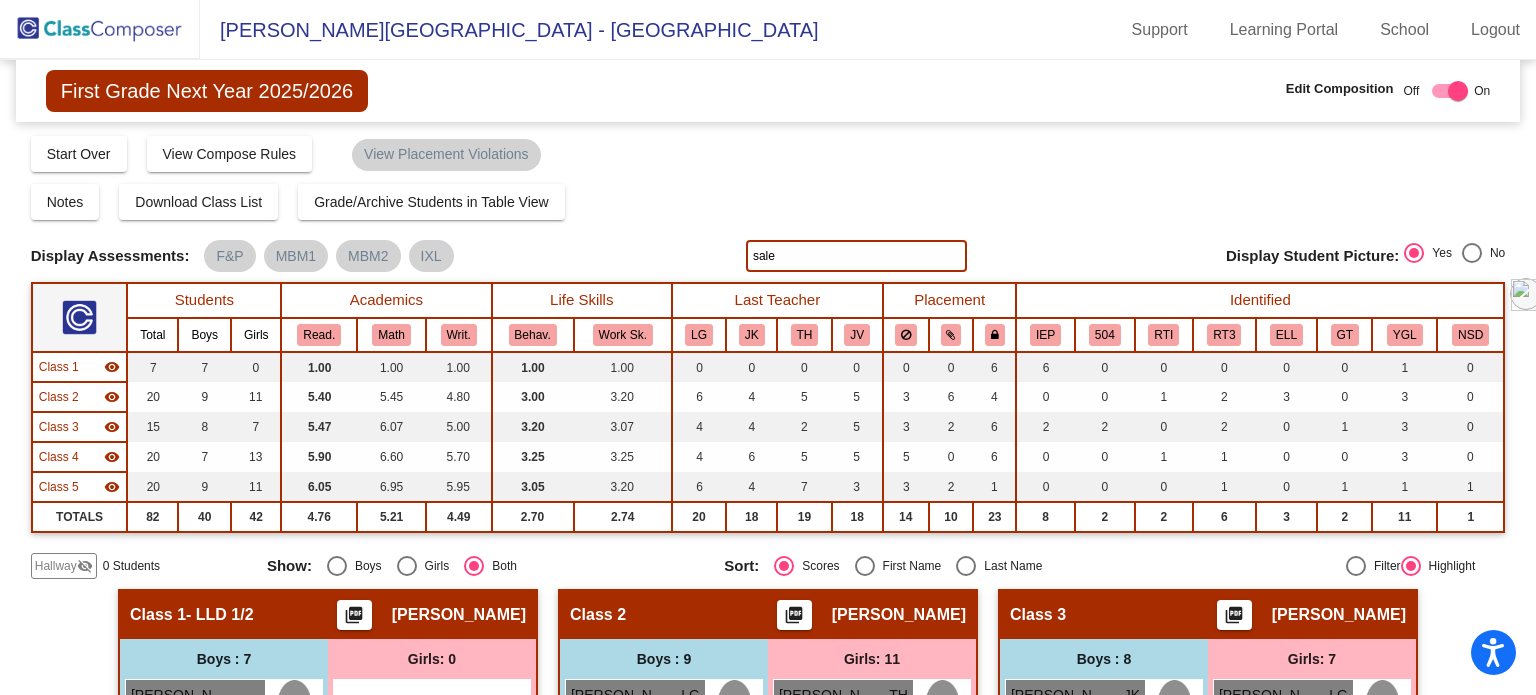 click on "sale" 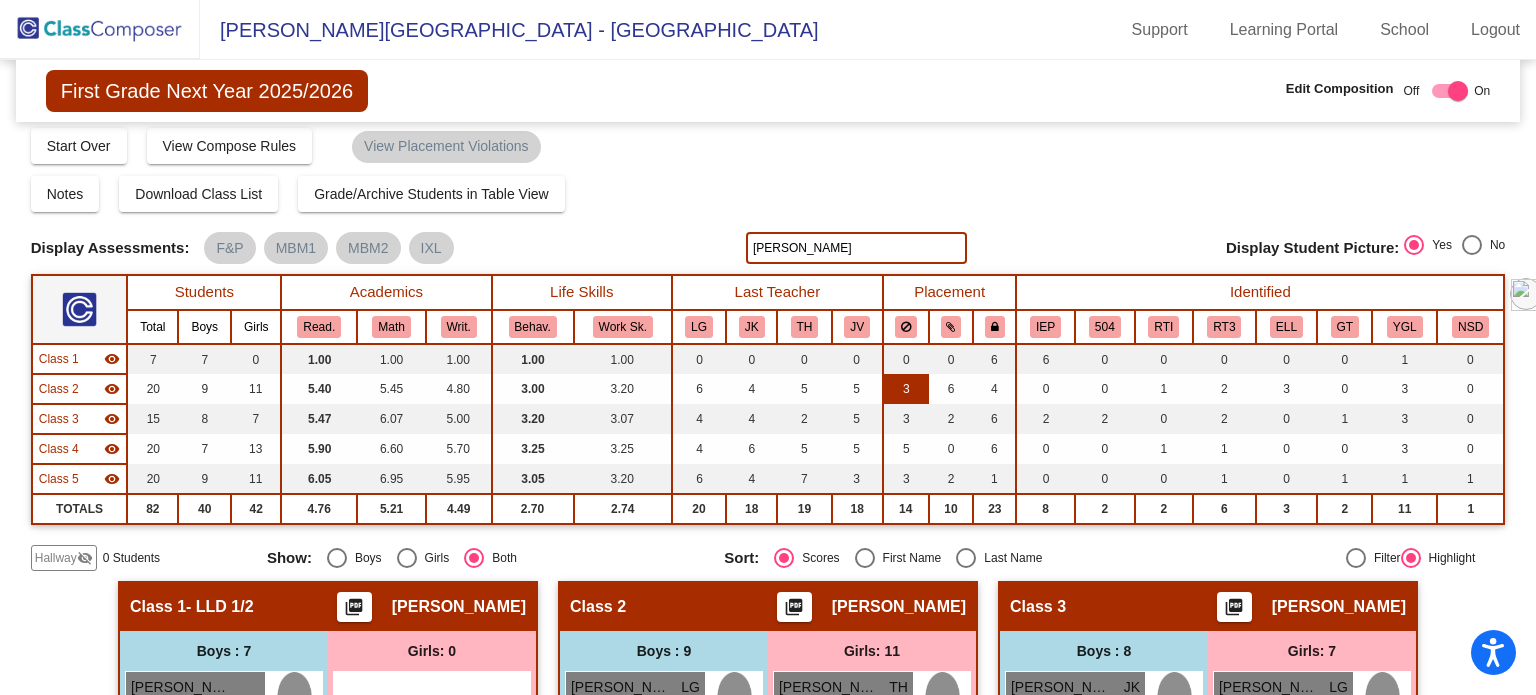 scroll, scrollTop: 0, scrollLeft: 0, axis: both 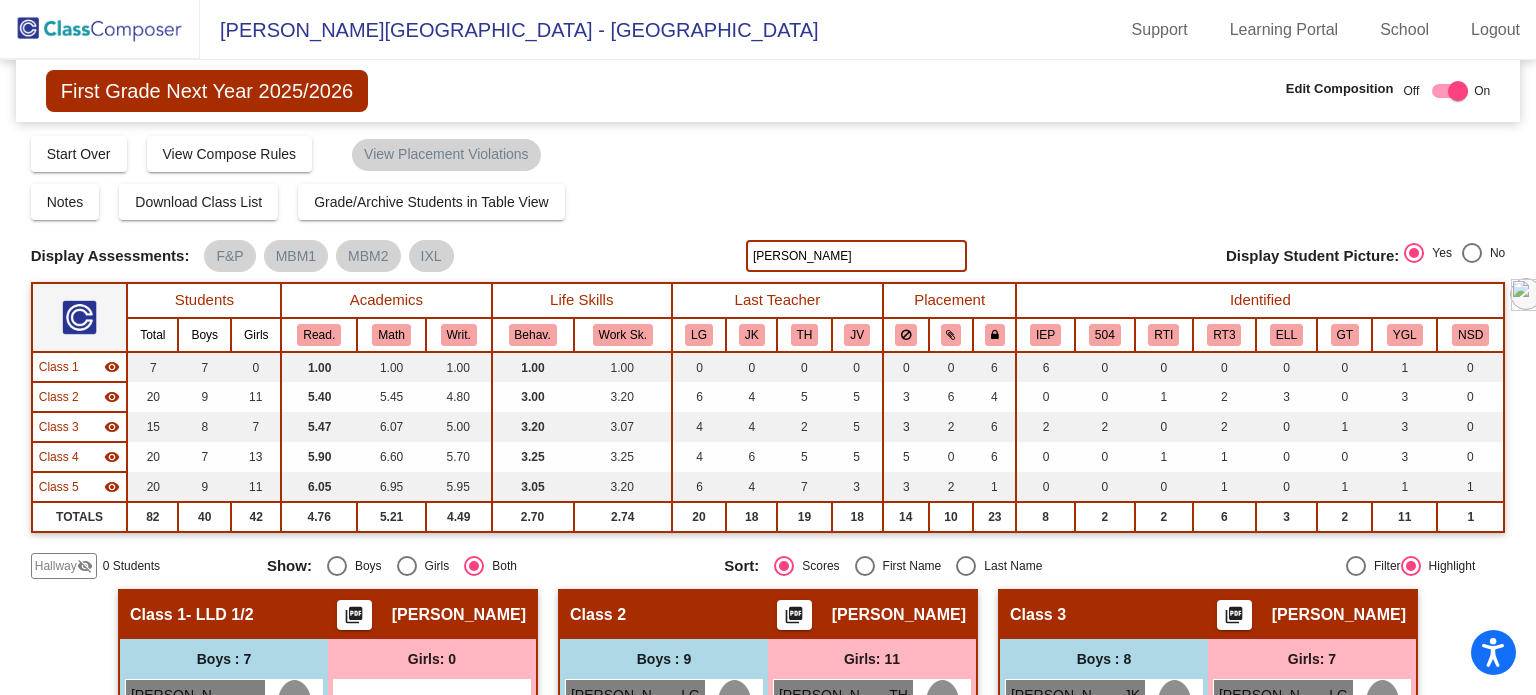 click on "[PERSON_NAME]" 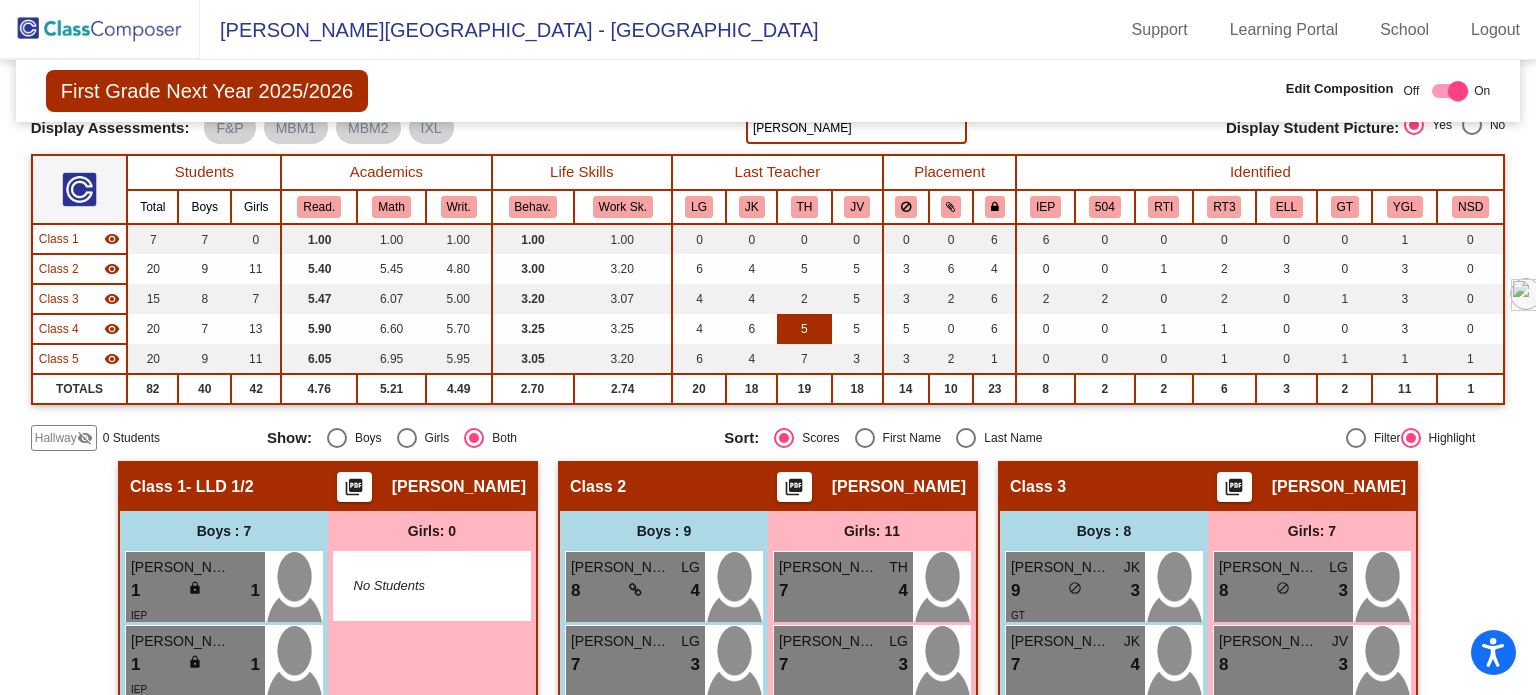 scroll, scrollTop: 0, scrollLeft: 0, axis: both 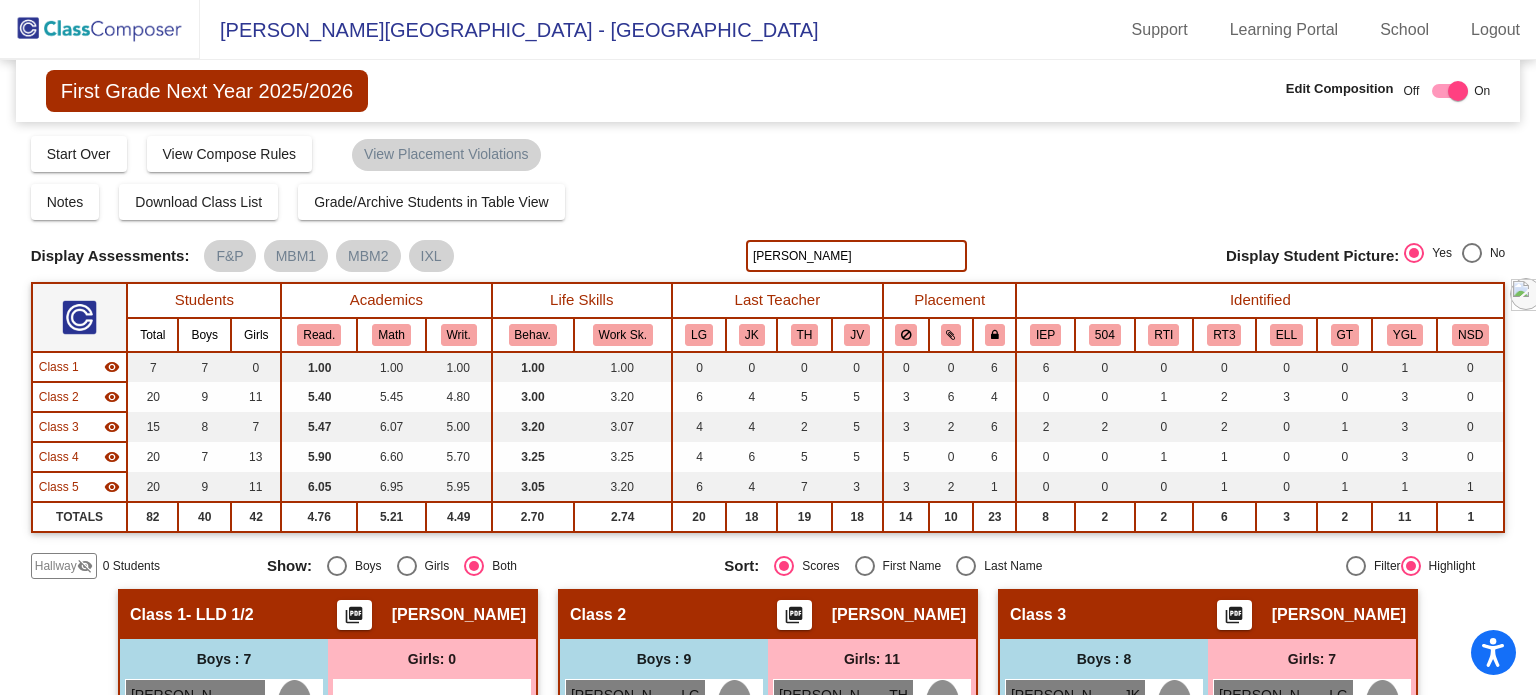 click on "[PERSON_NAME]" 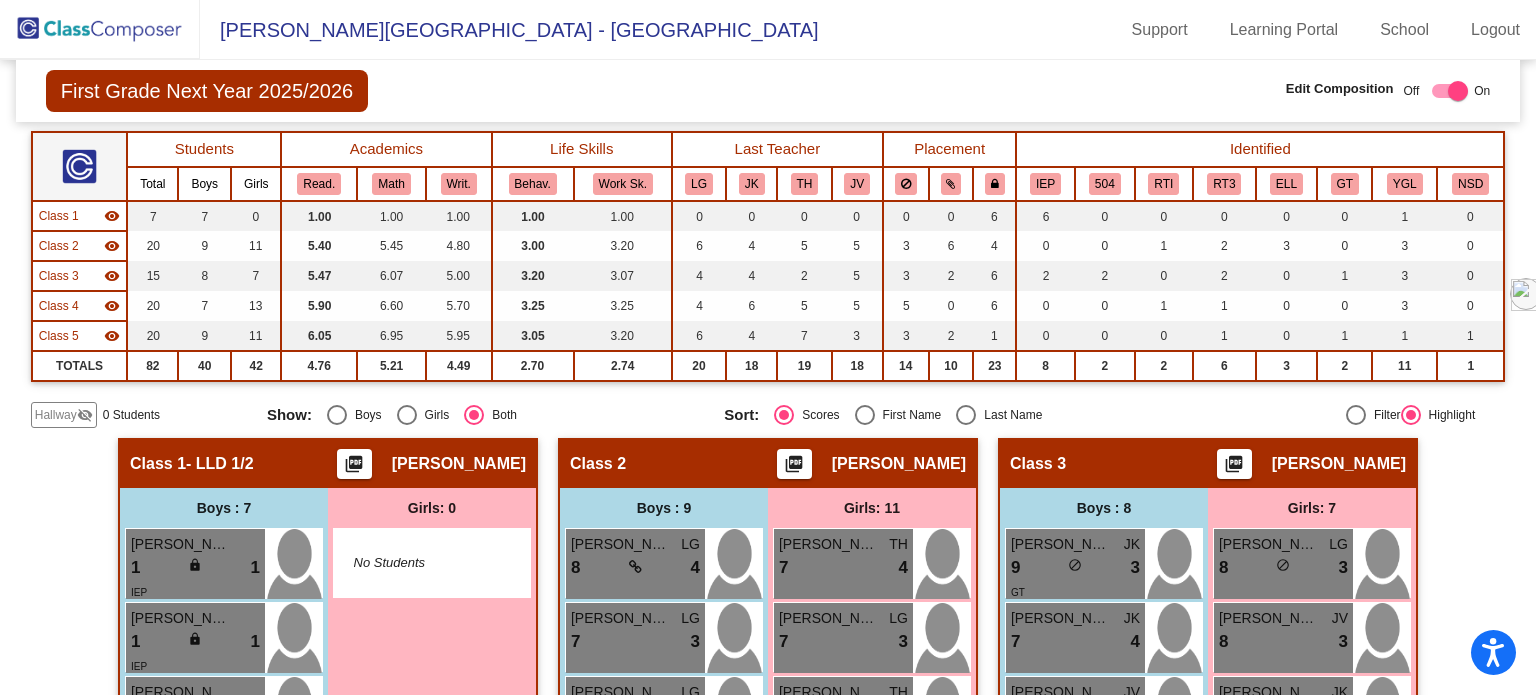 scroll, scrollTop: 0, scrollLeft: 0, axis: both 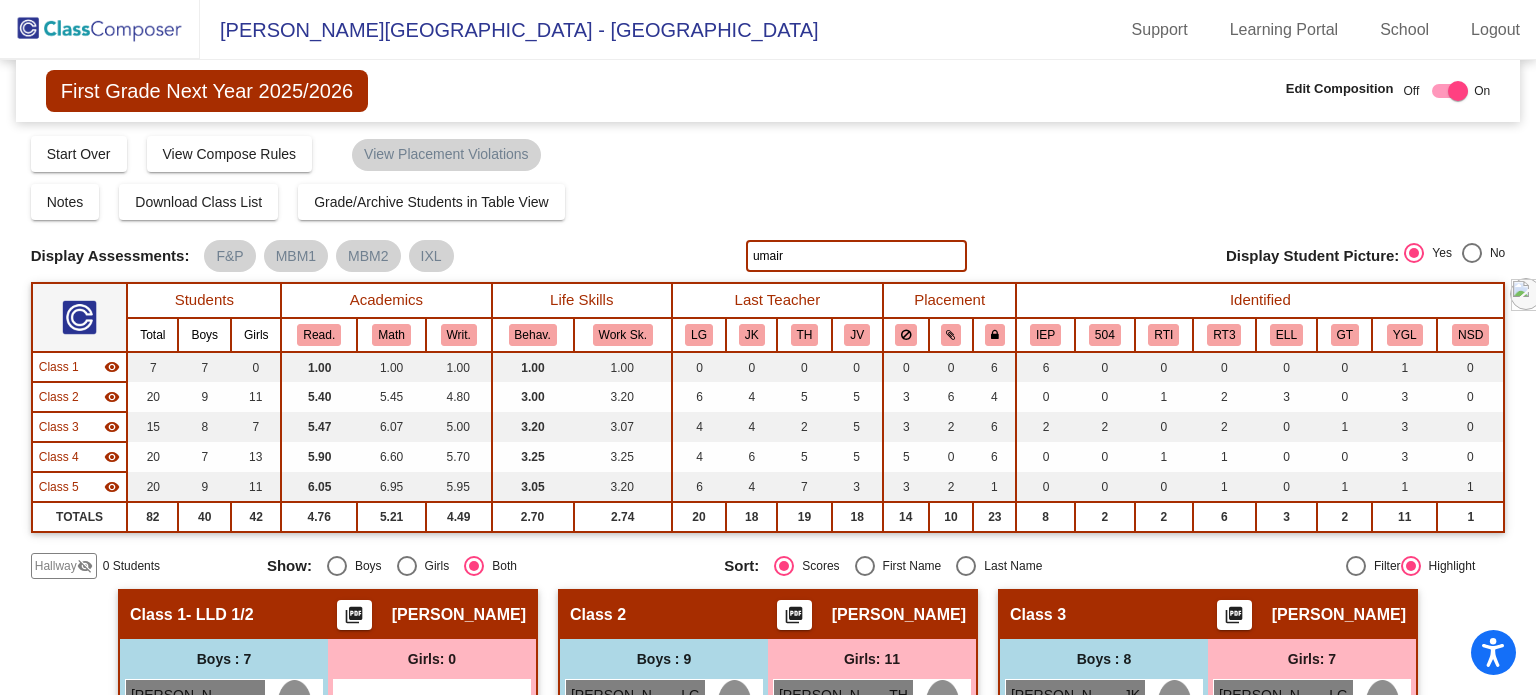 click on "umair" 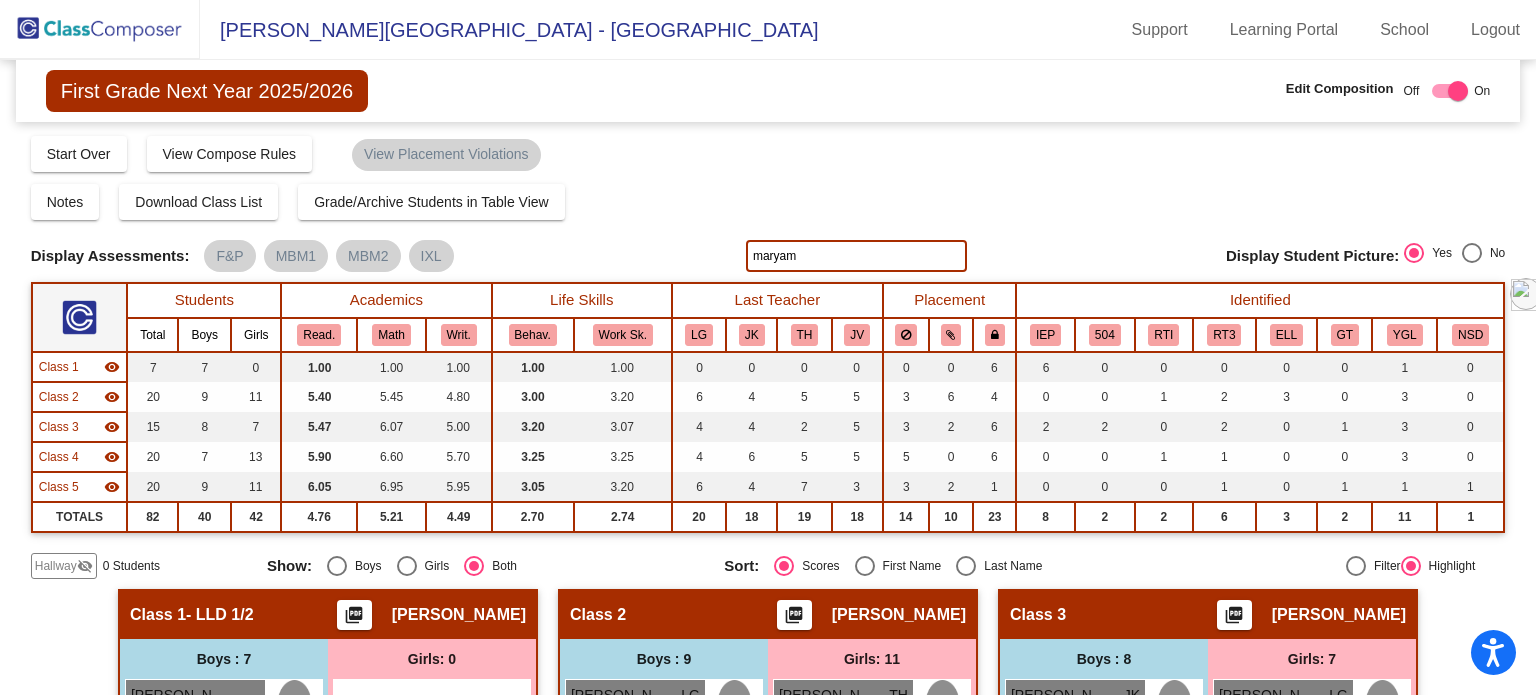type on "maryam" 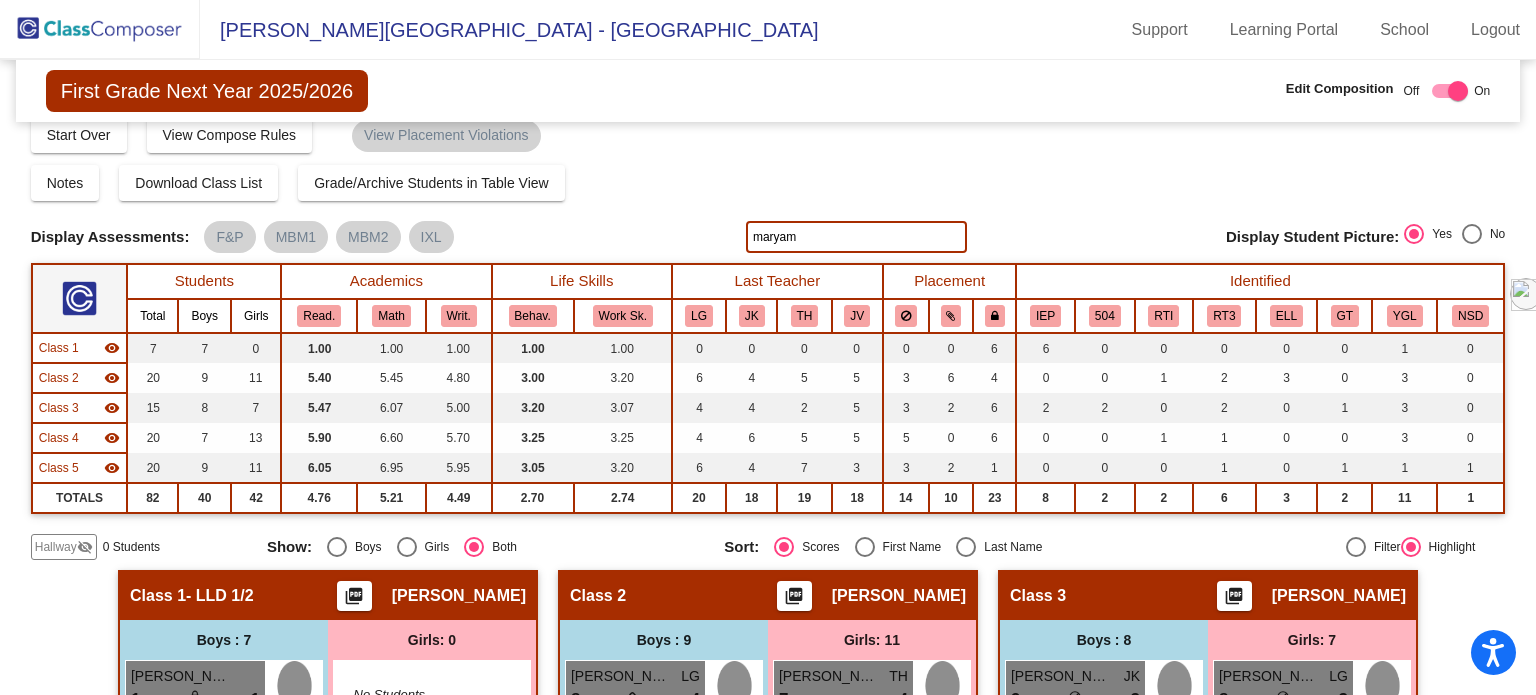 scroll, scrollTop: 0, scrollLeft: 0, axis: both 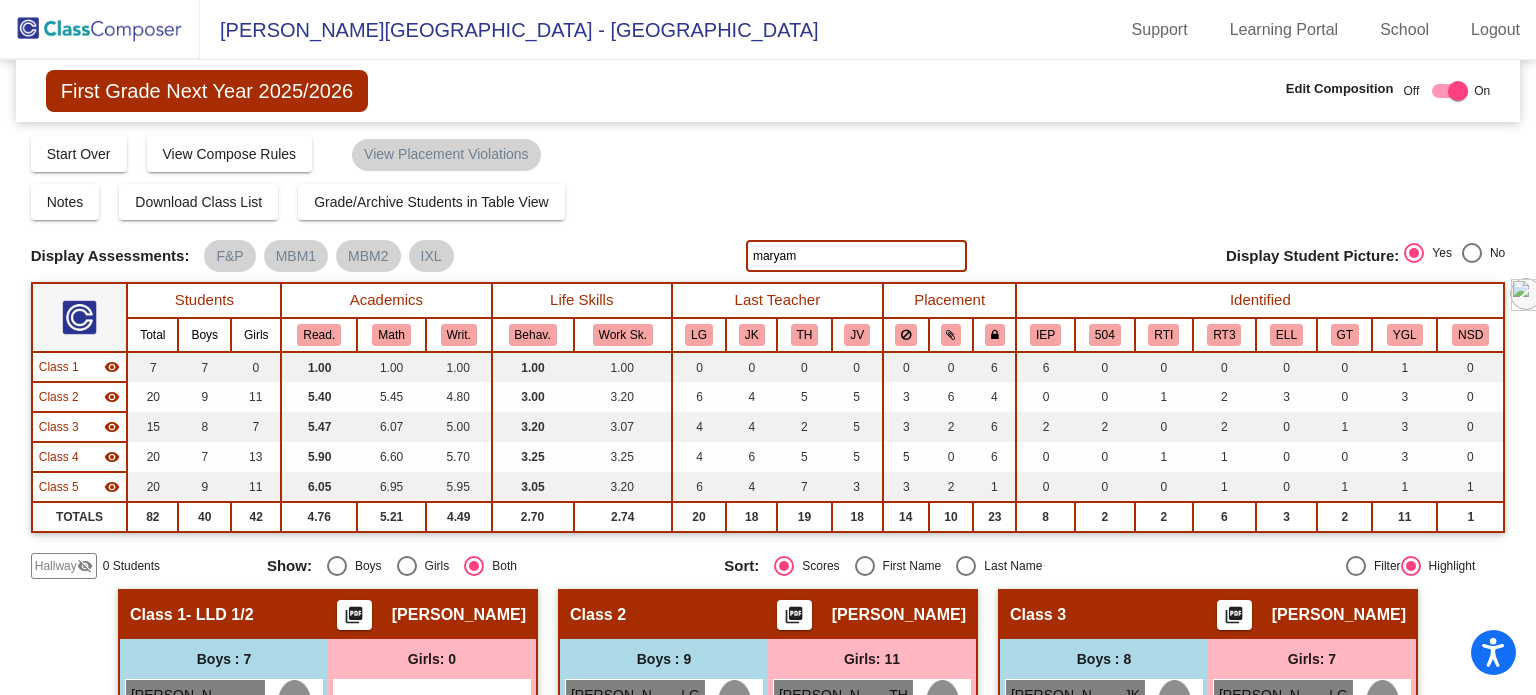 click on "maryam" 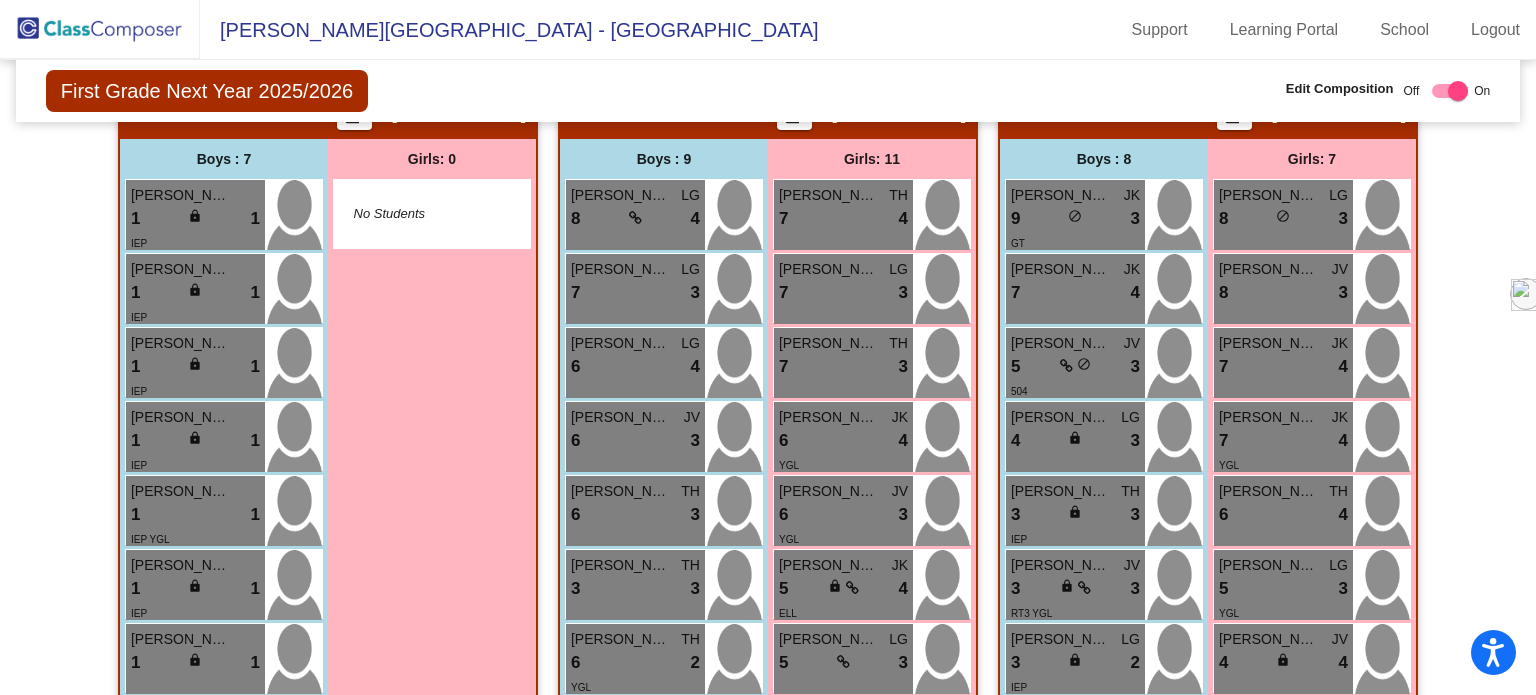 scroll, scrollTop: 0, scrollLeft: 0, axis: both 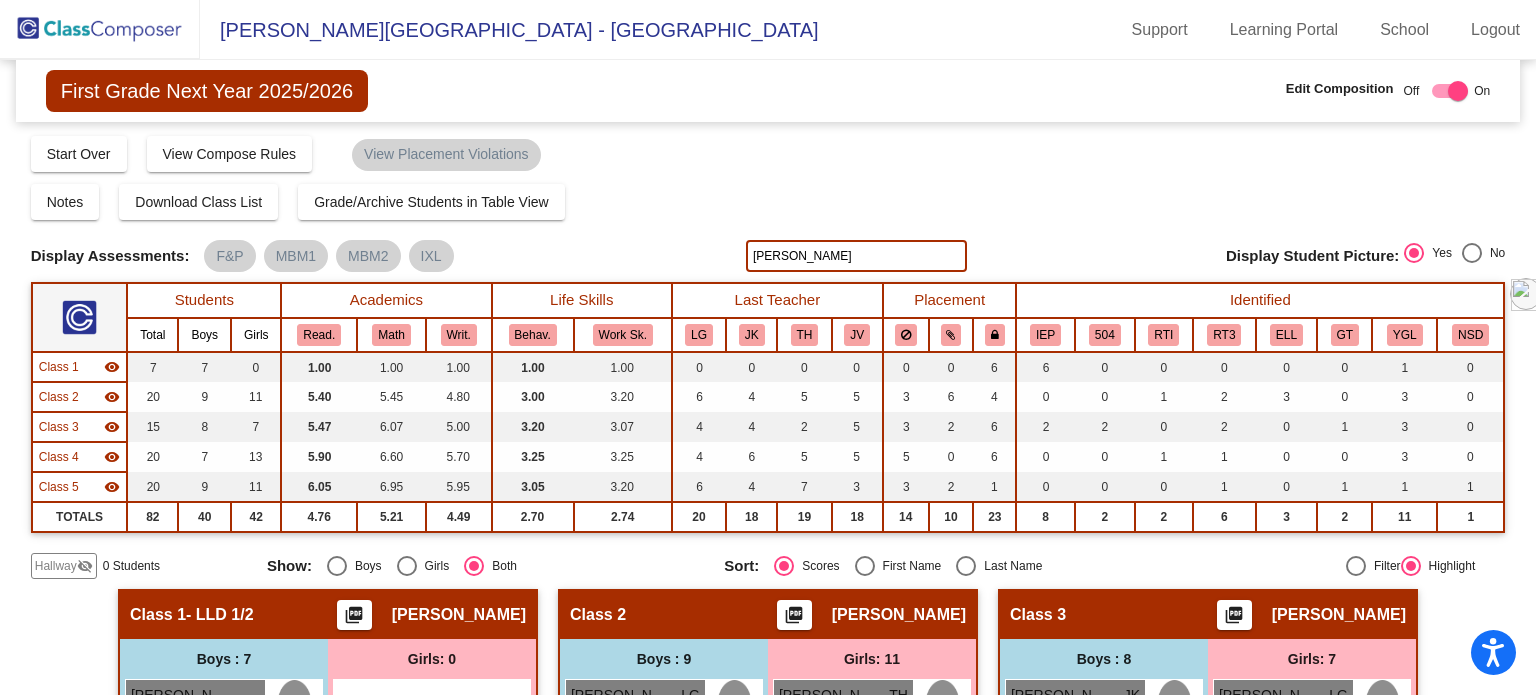 click on "[PERSON_NAME]" 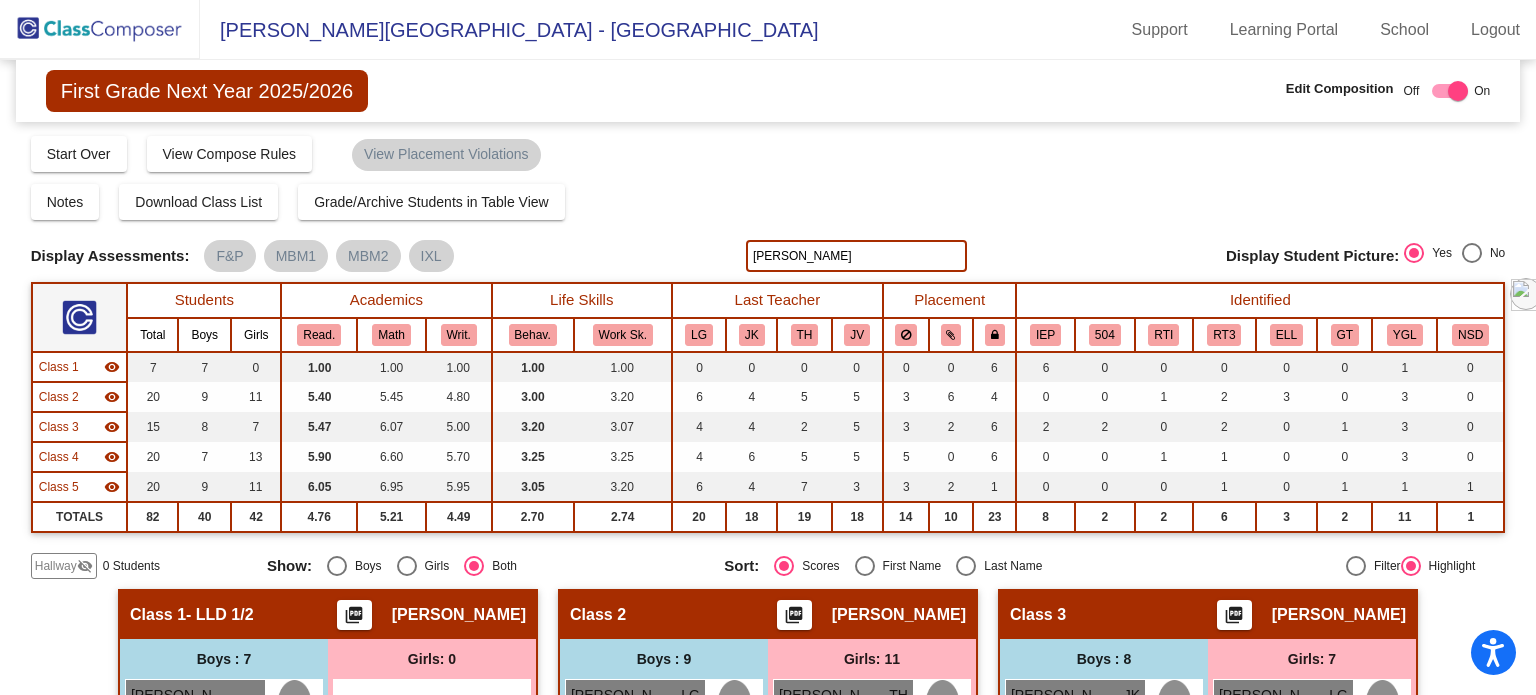 type on "[PERSON_NAME]" 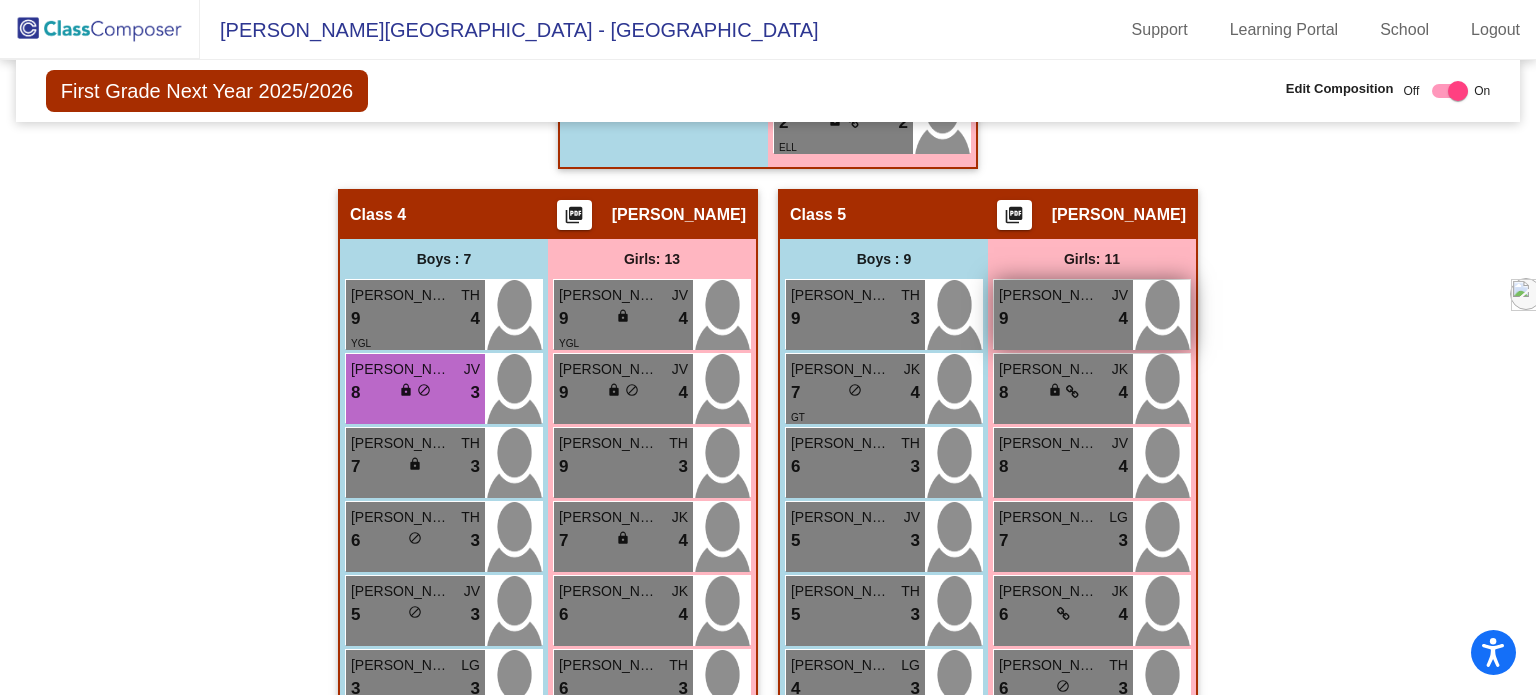 scroll, scrollTop: 1300, scrollLeft: 0, axis: vertical 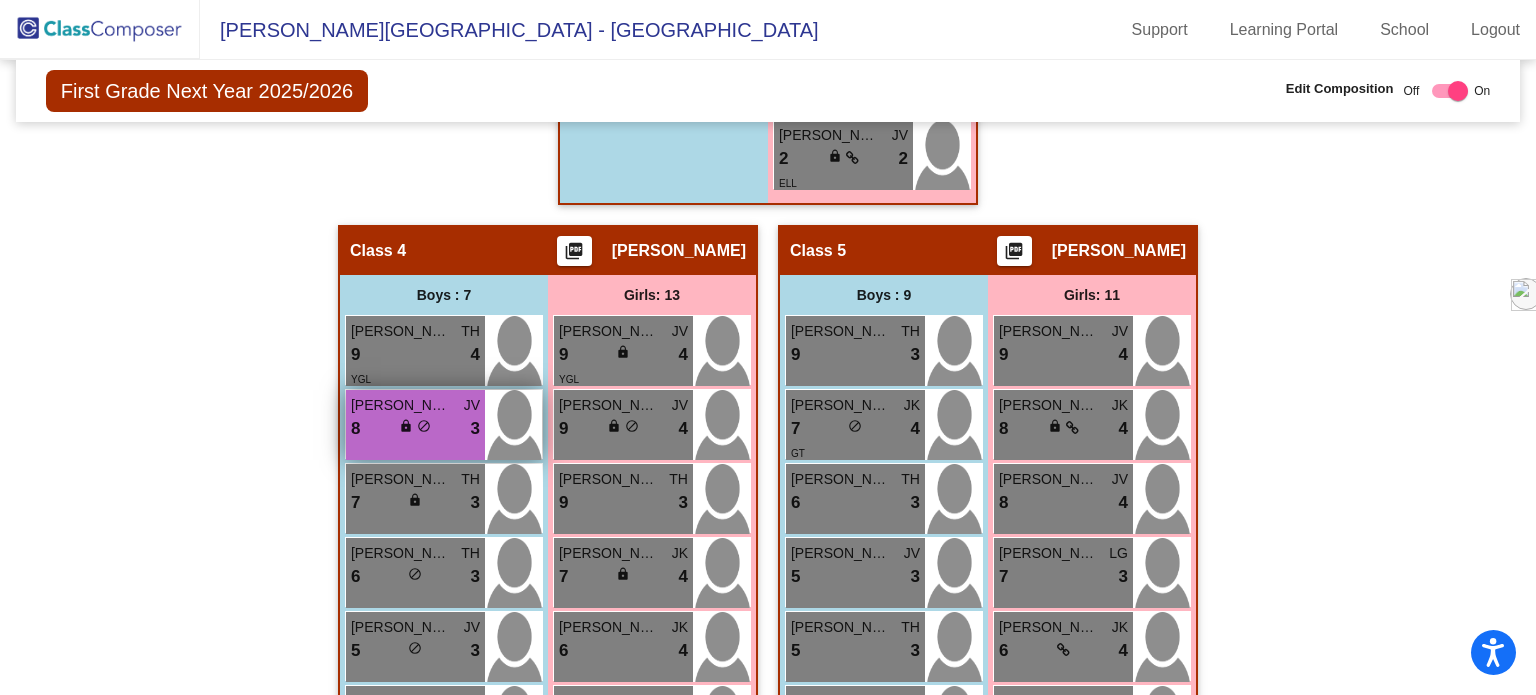 click on "do_not_disturb_alt" at bounding box center (424, 426) 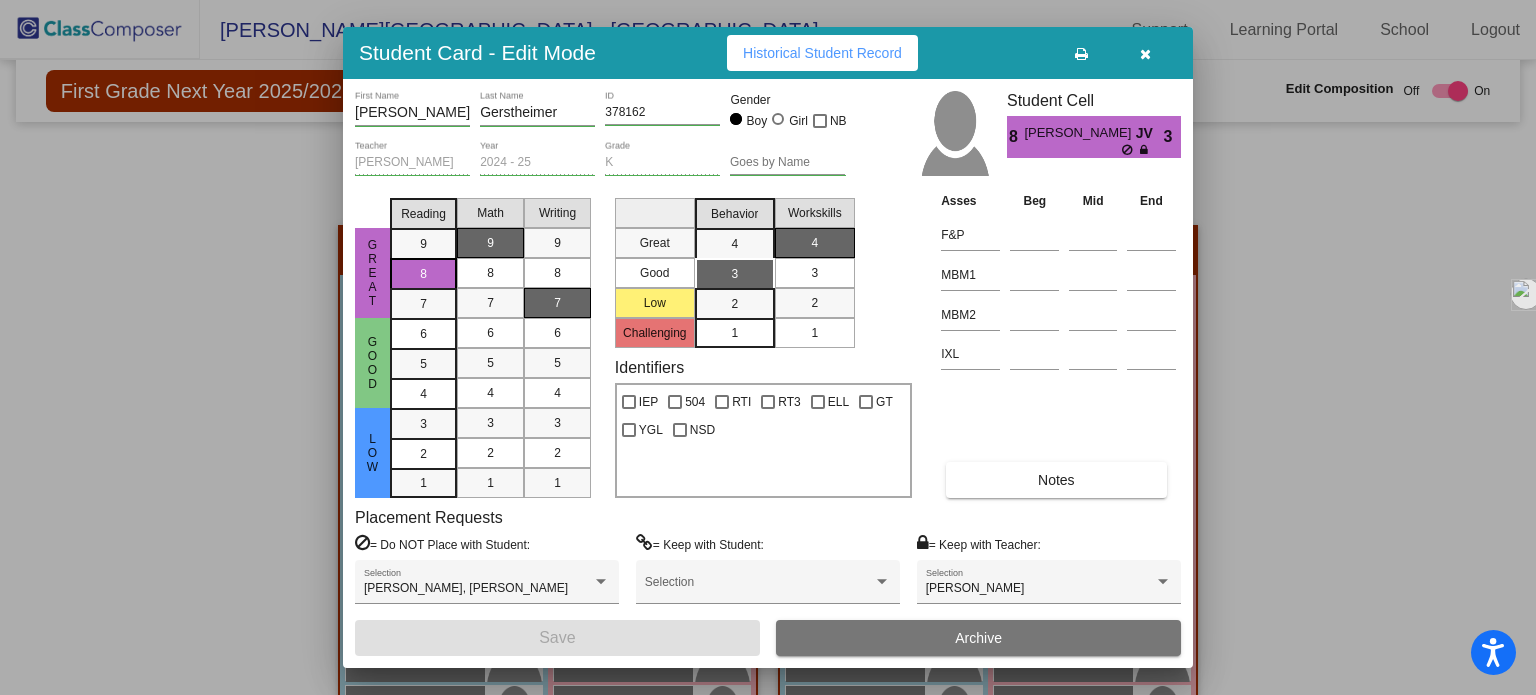 click at bounding box center (1145, 54) 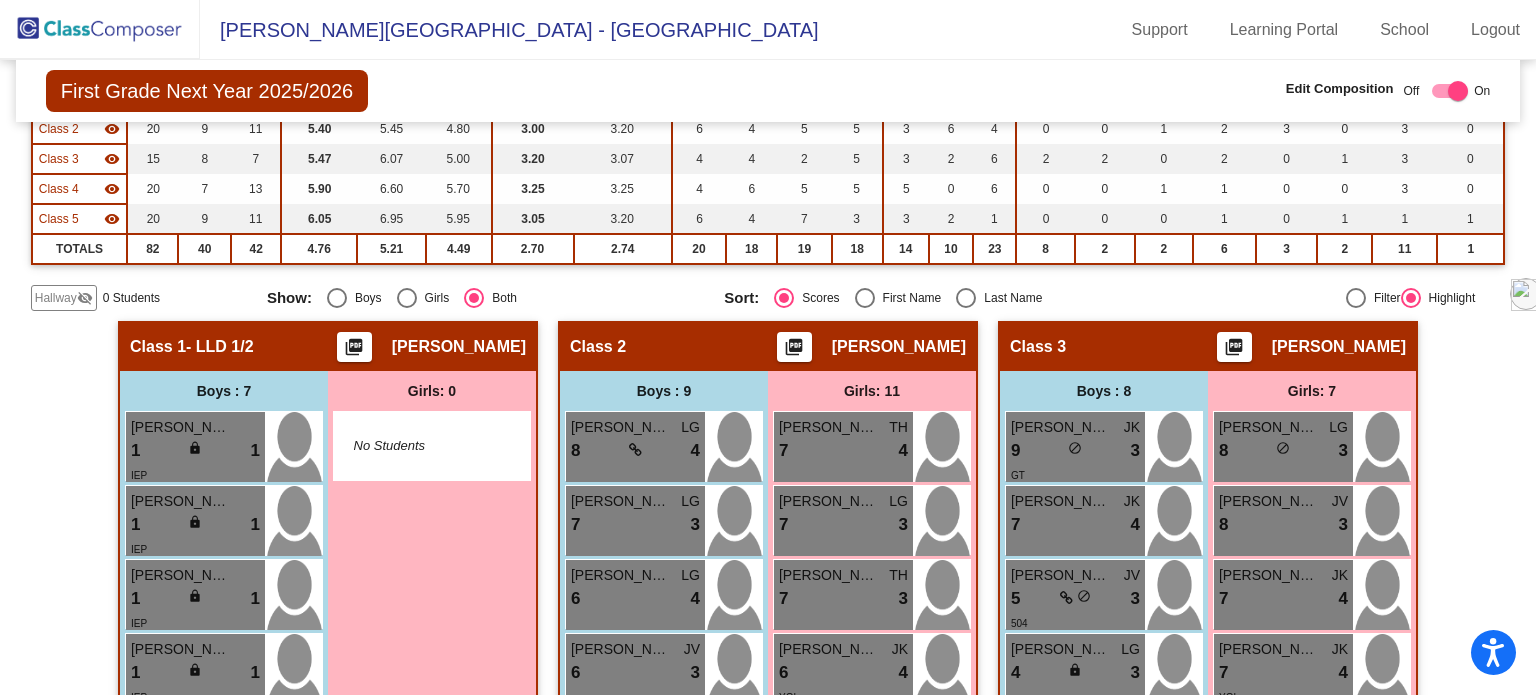 scroll, scrollTop: 0, scrollLeft: 0, axis: both 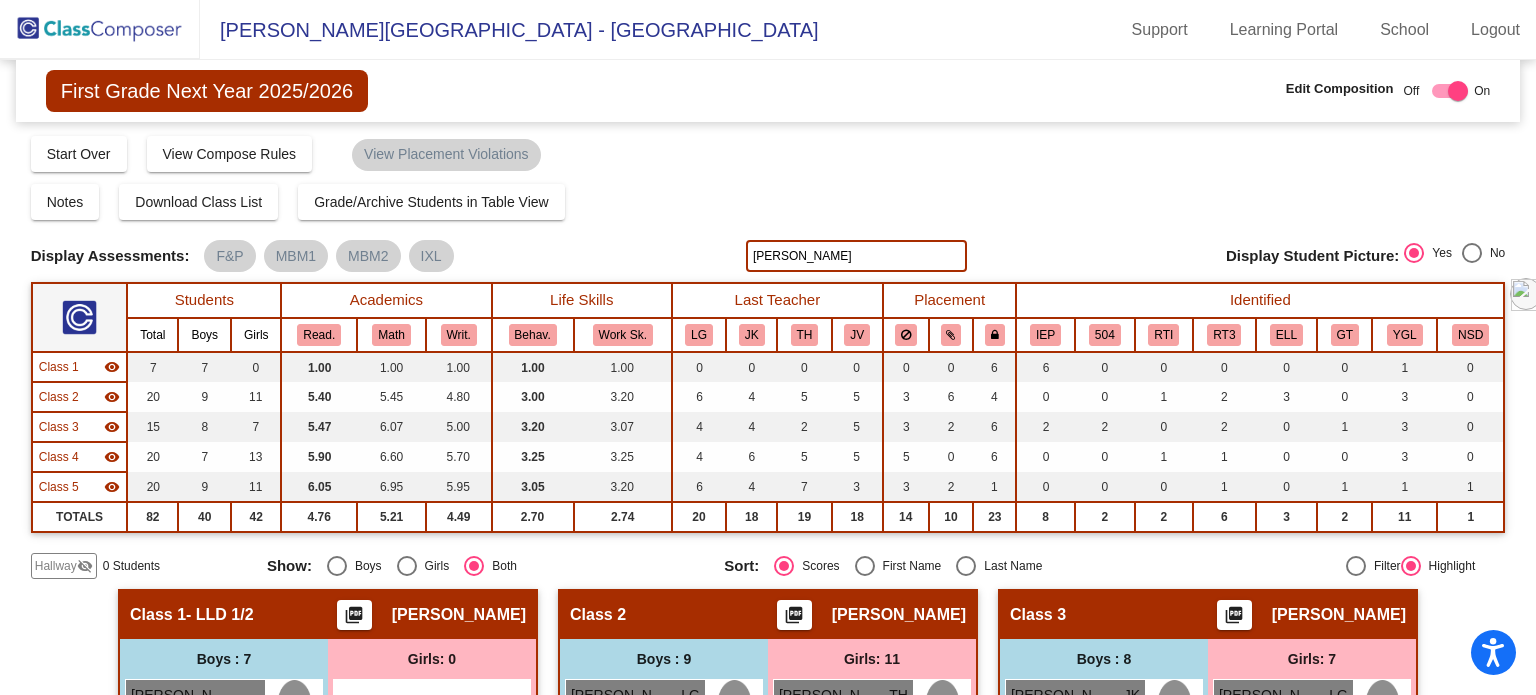 click 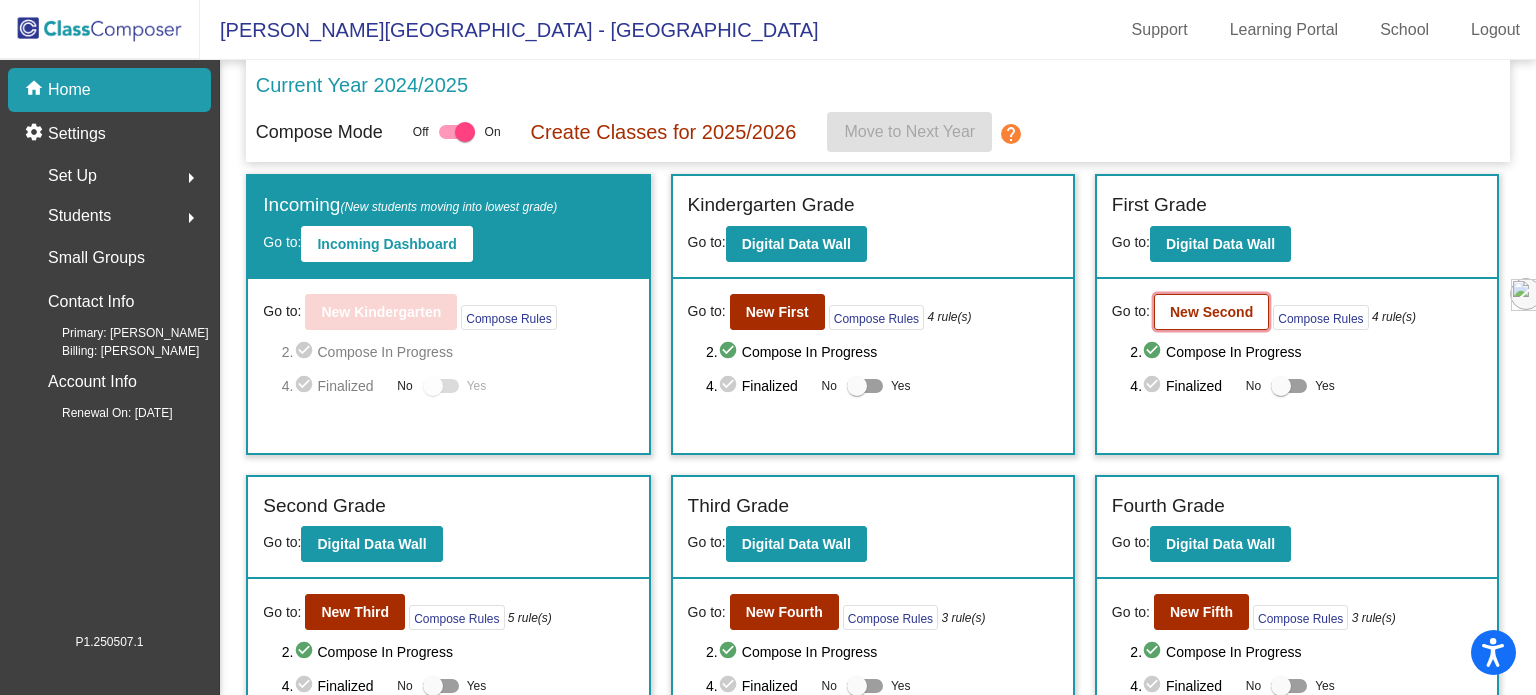 click on "New Second" 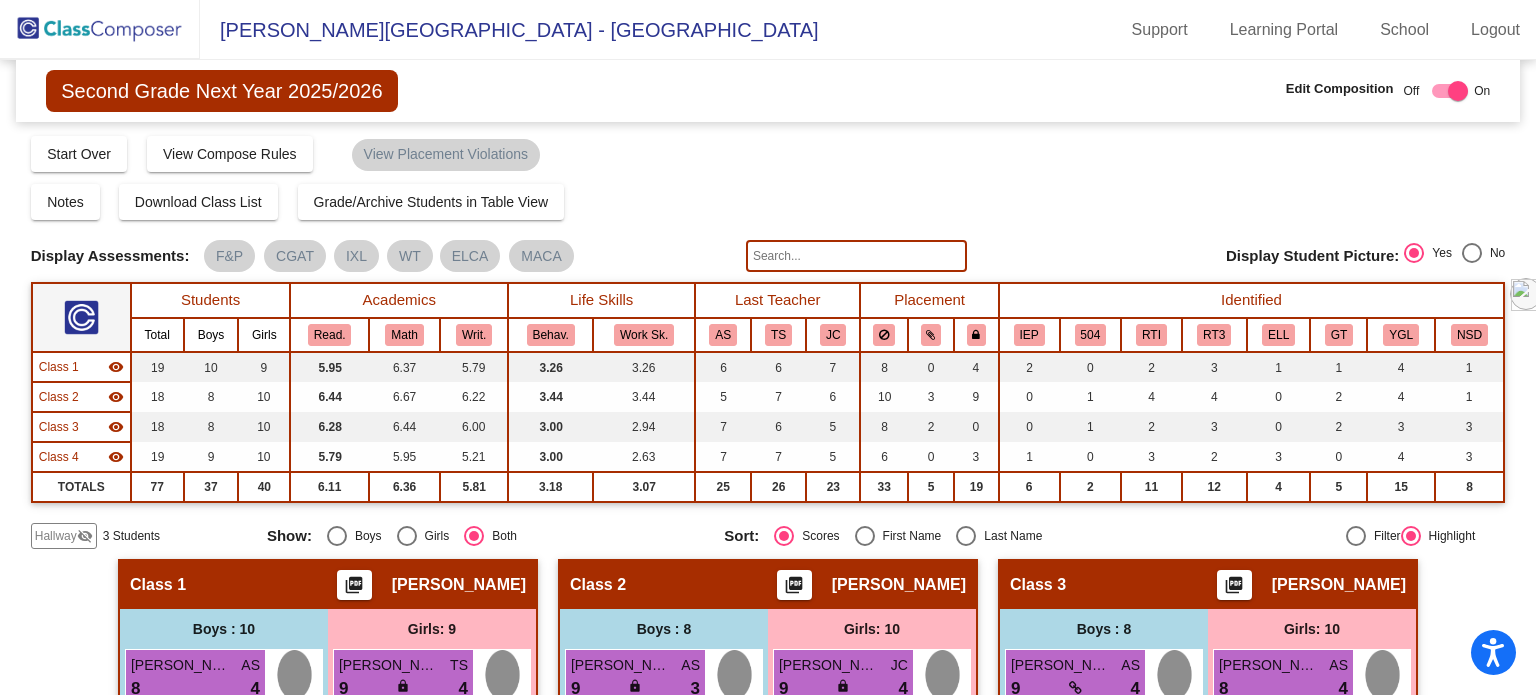 click 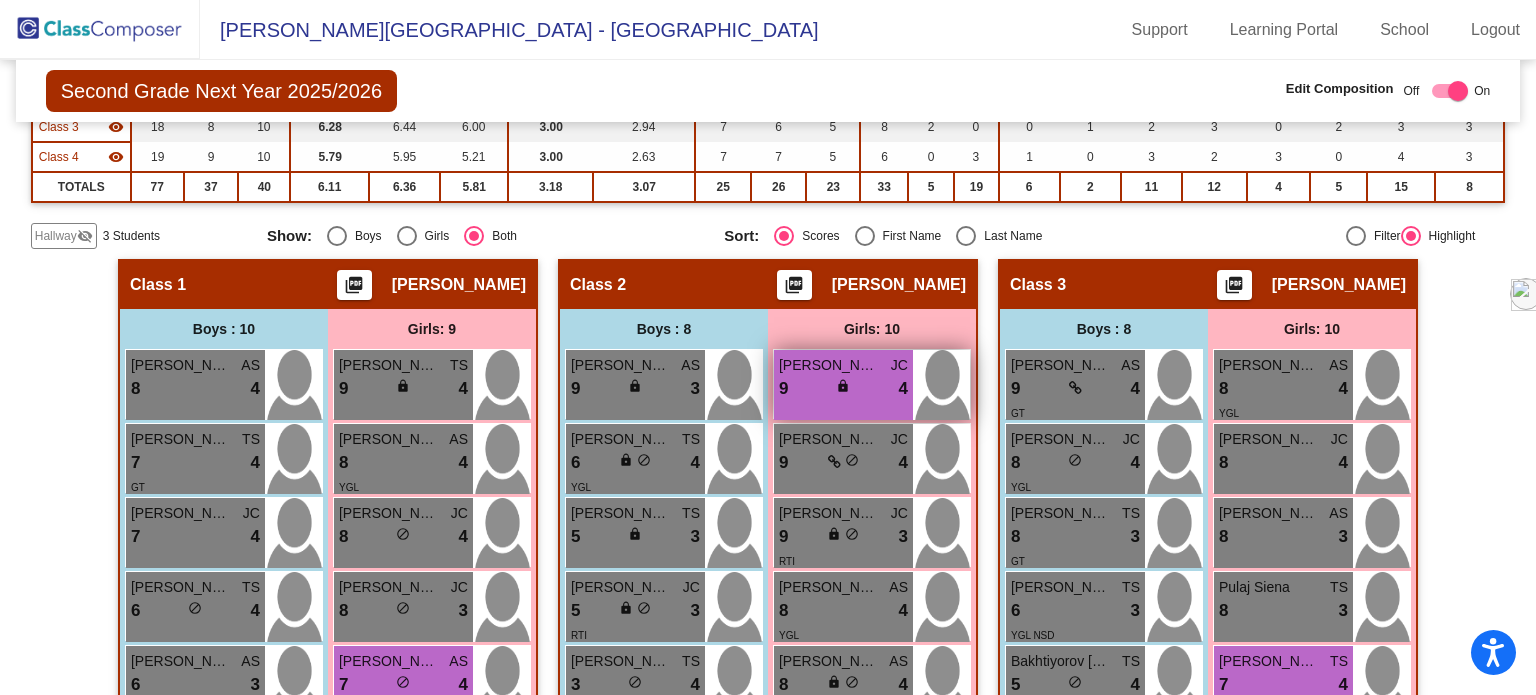 scroll, scrollTop: 0, scrollLeft: 0, axis: both 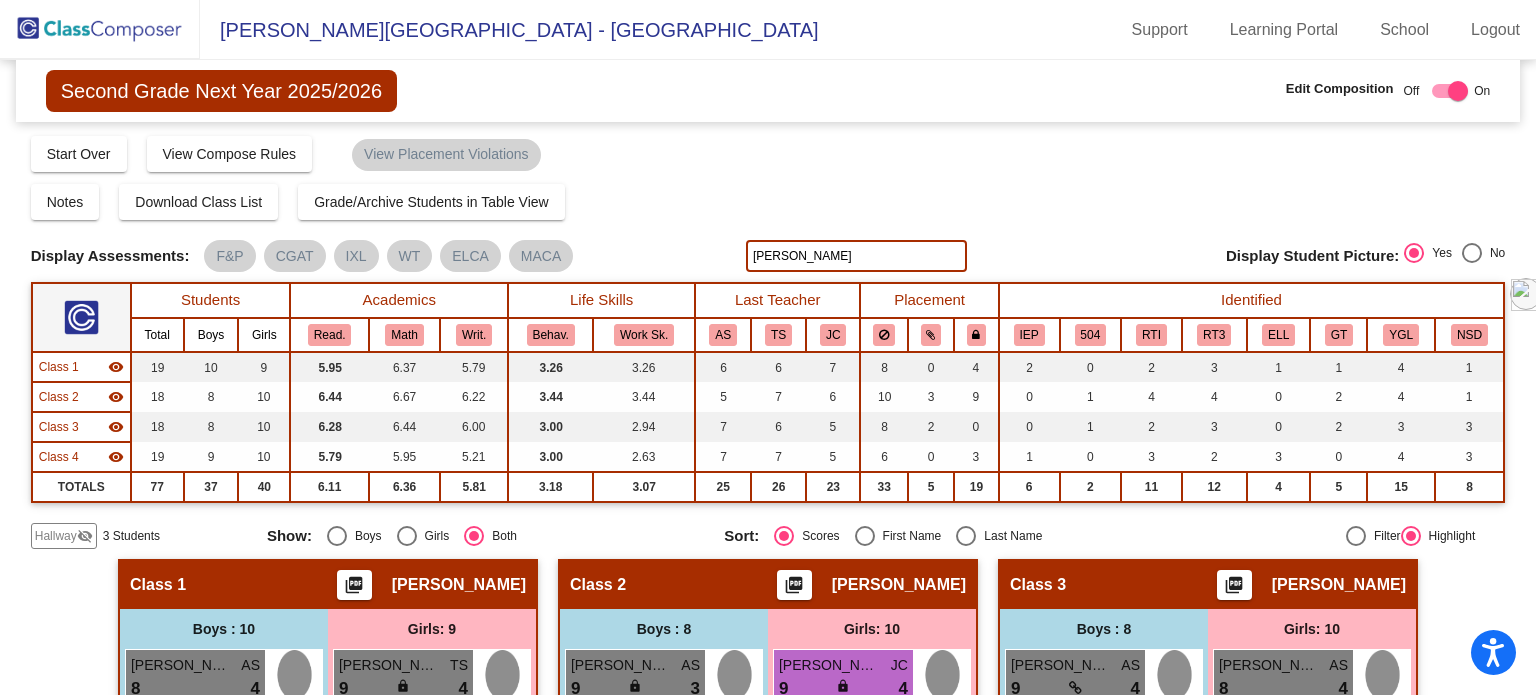 click on "[PERSON_NAME]" 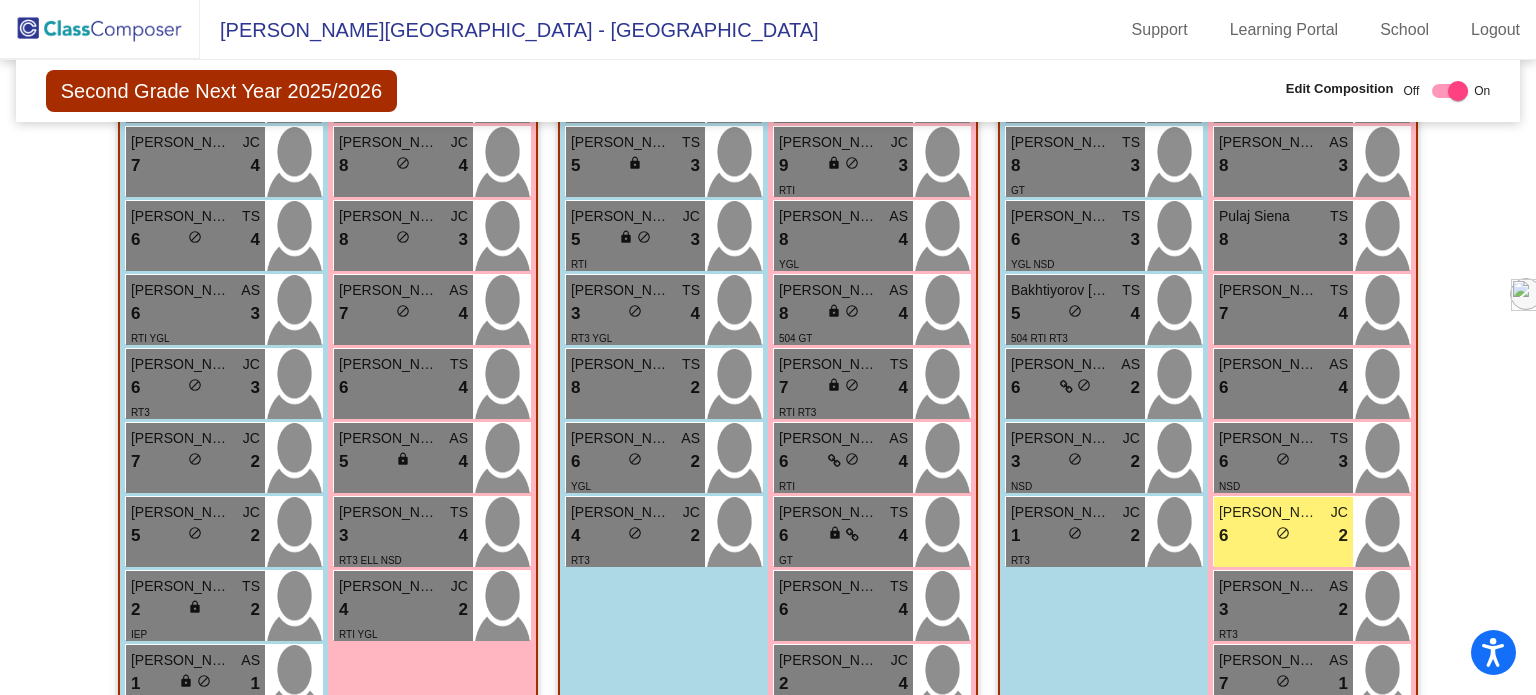 scroll, scrollTop: 800, scrollLeft: 0, axis: vertical 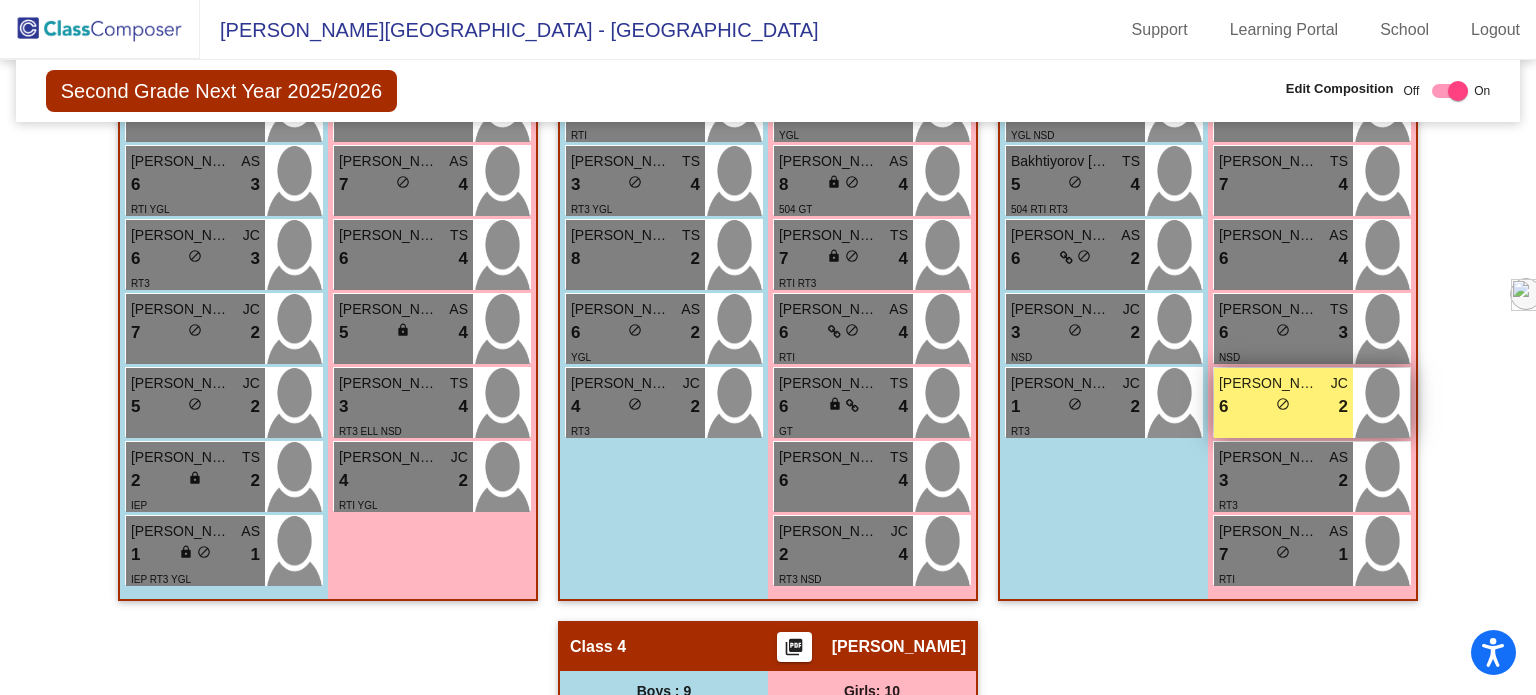 click on "do_not_disturb_alt" at bounding box center (1283, 404) 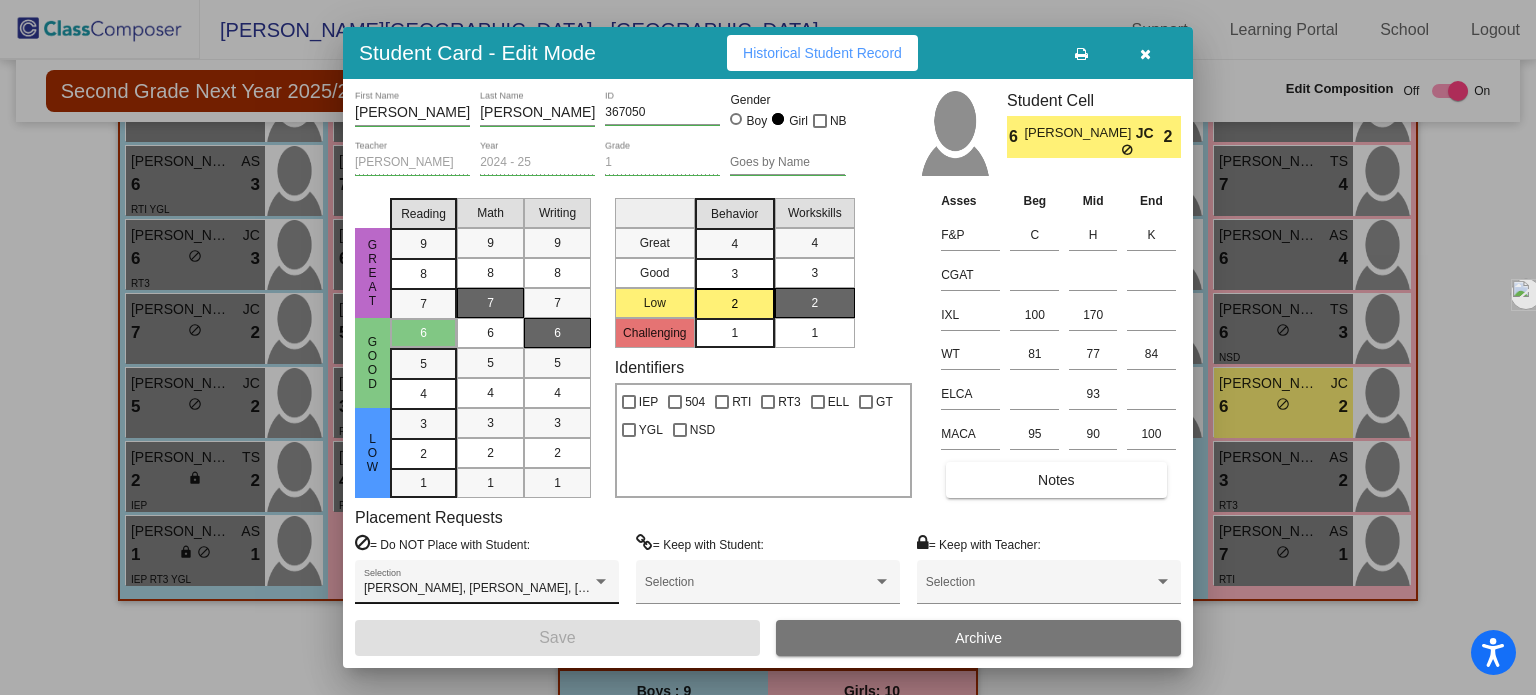 click on "[PERSON_NAME], [PERSON_NAME], [PERSON_NAME] Selection" at bounding box center [487, 587] 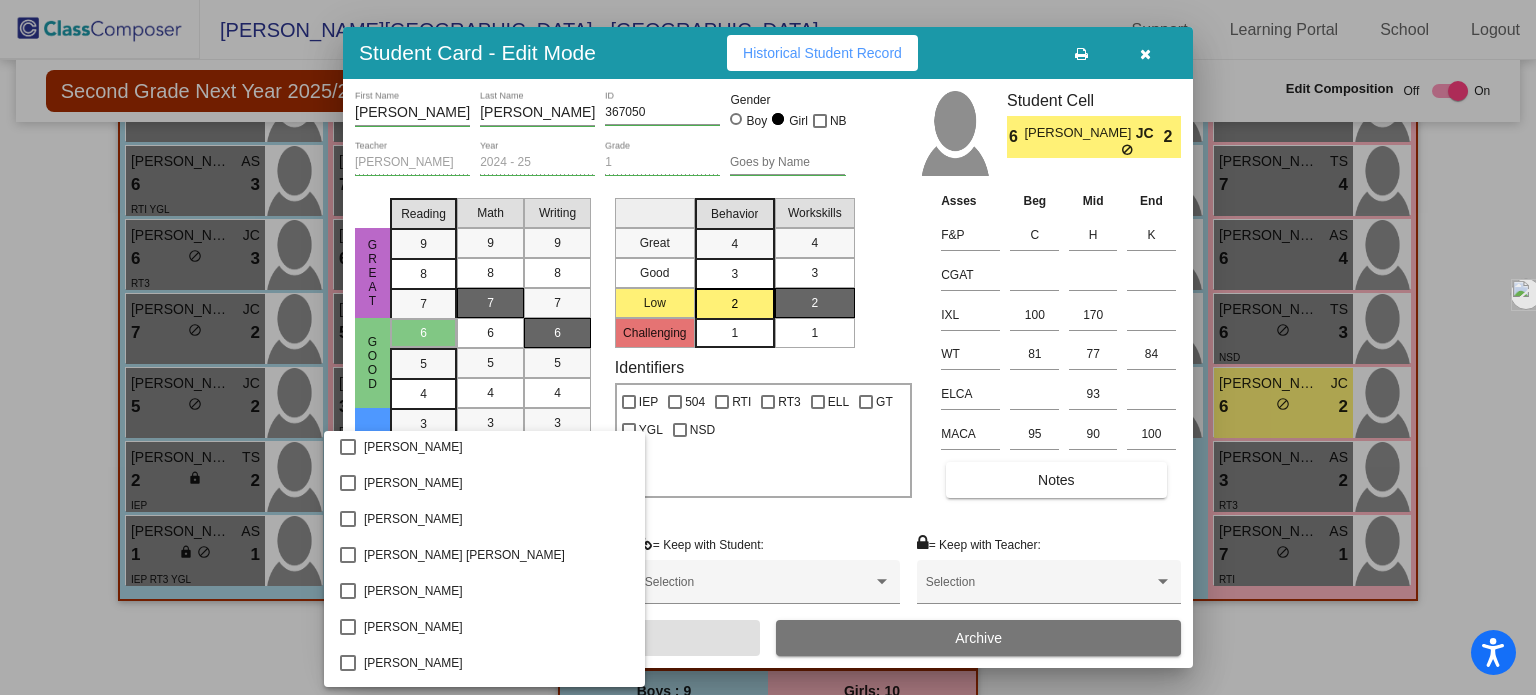 scroll, scrollTop: 2200, scrollLeft: 0, axis: vertical 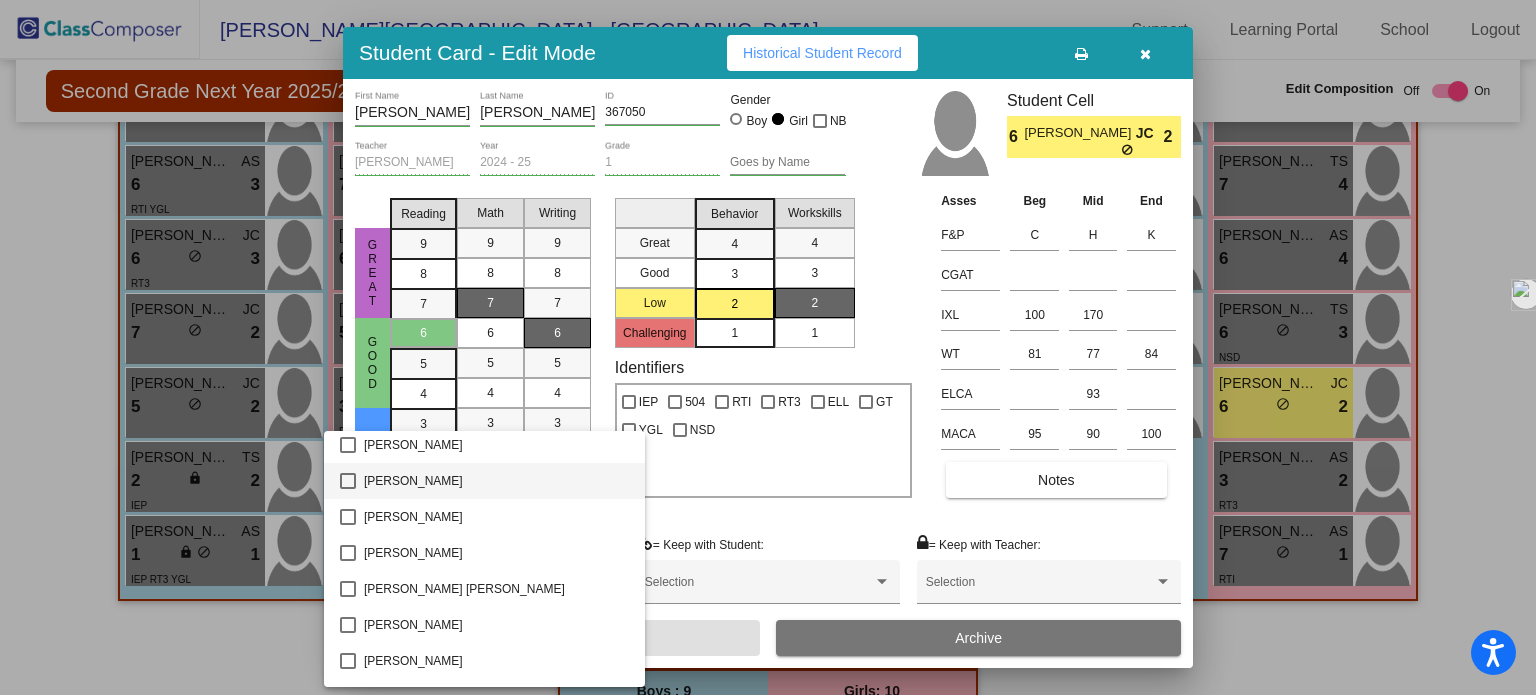 click at bounding box center (348, 481) 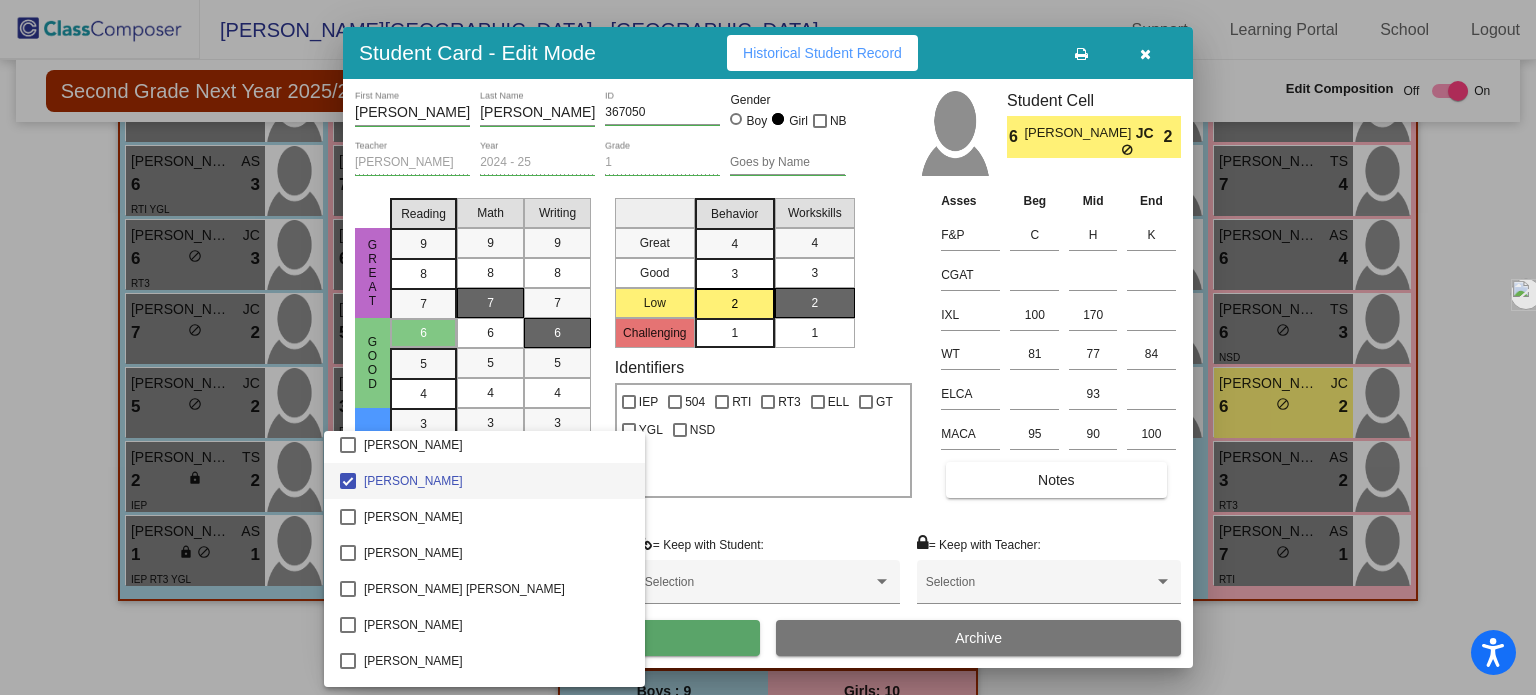 click at bounding box center (768, 347) 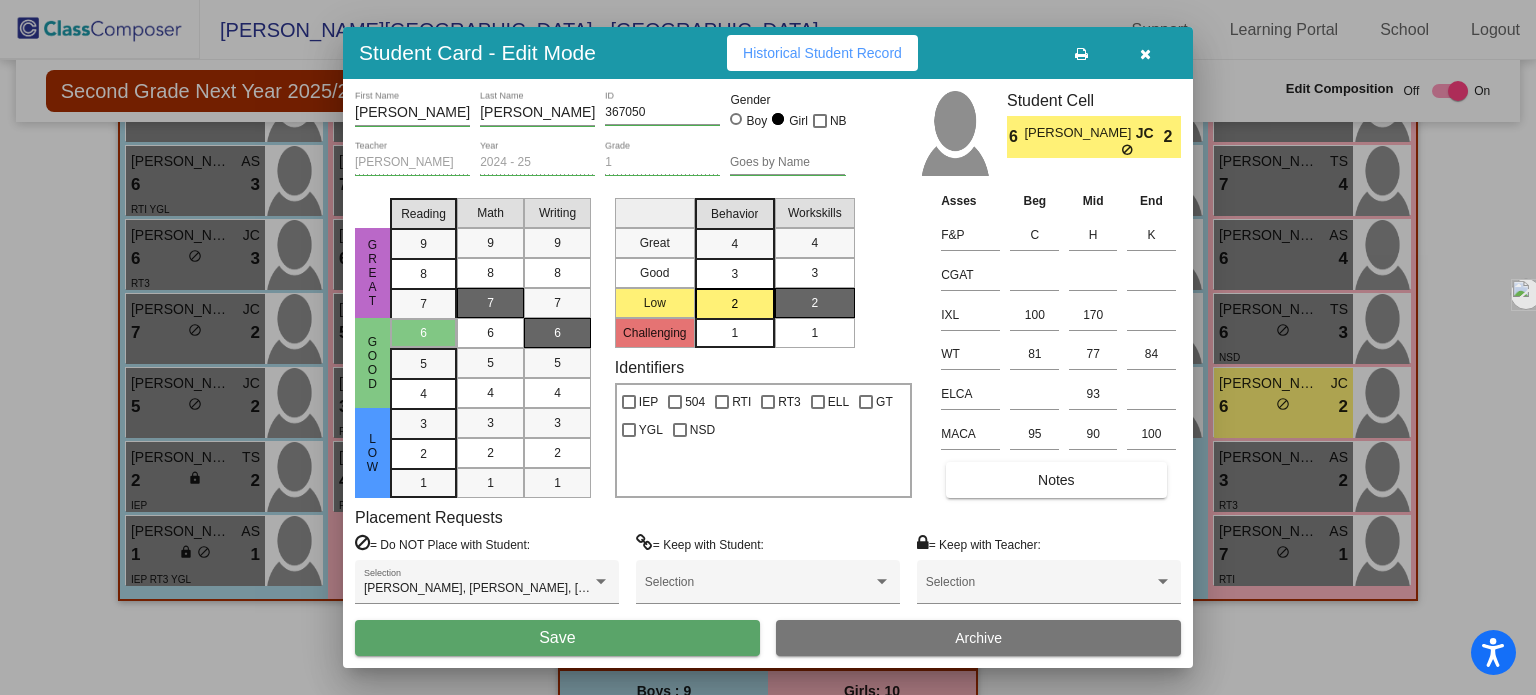 click on "Save" at bounding box center [557, 638] 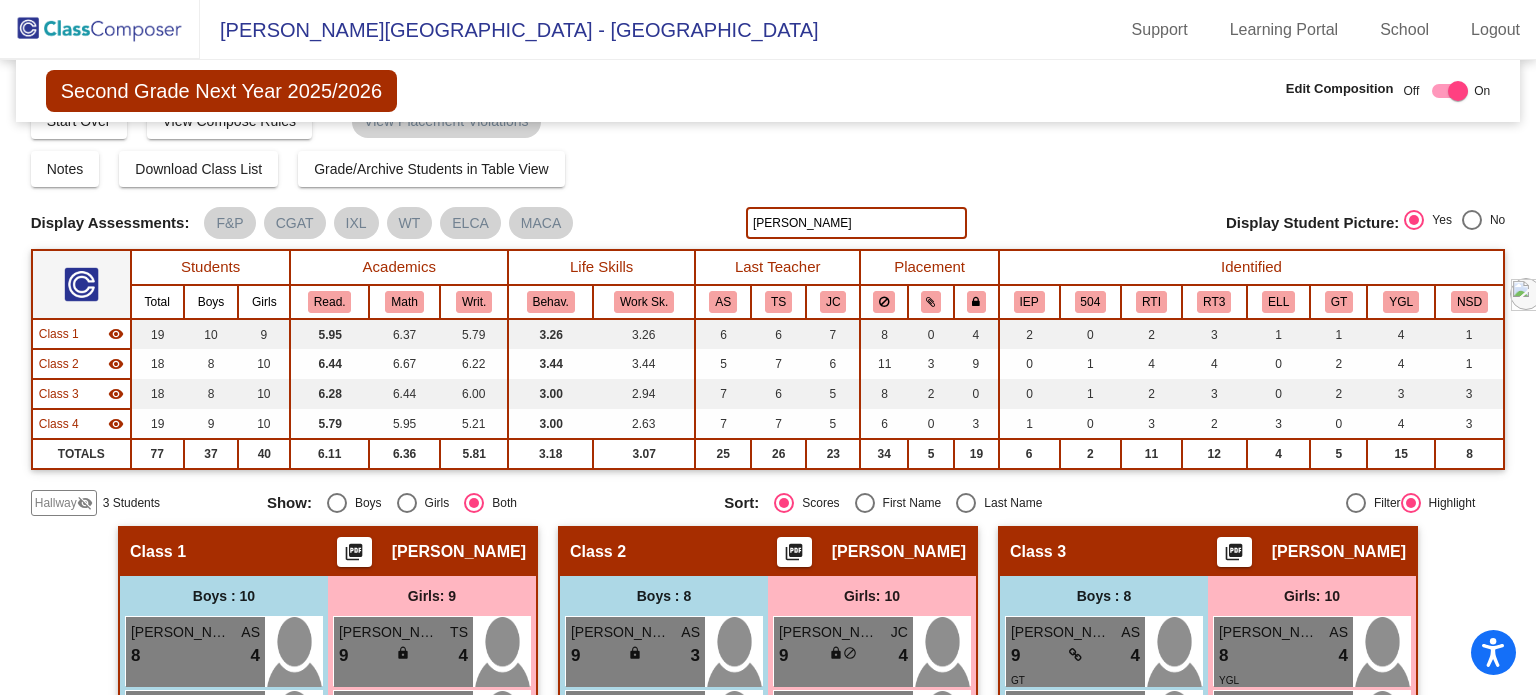 scroll, scrollTop: 0, scrollLeft: 0, axis: both 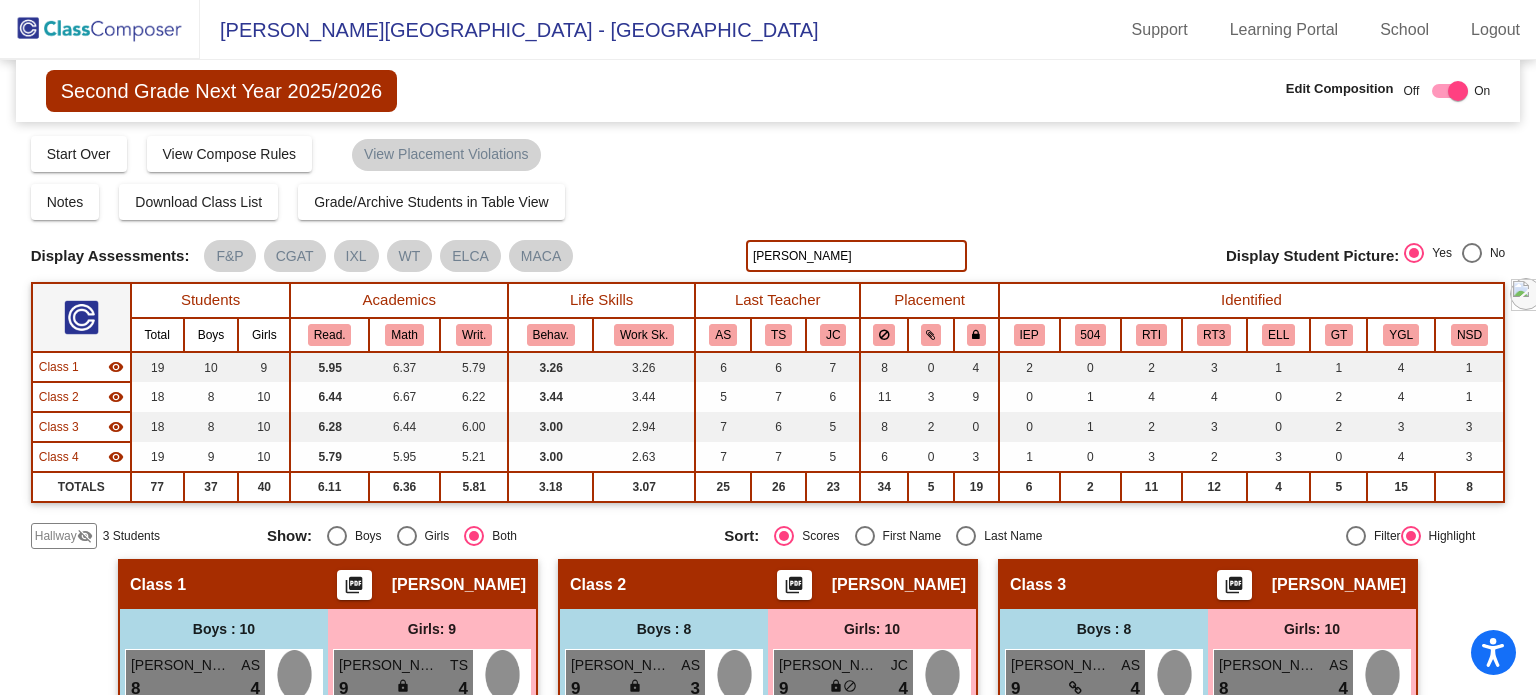 click on "[PERSON_NAME]" 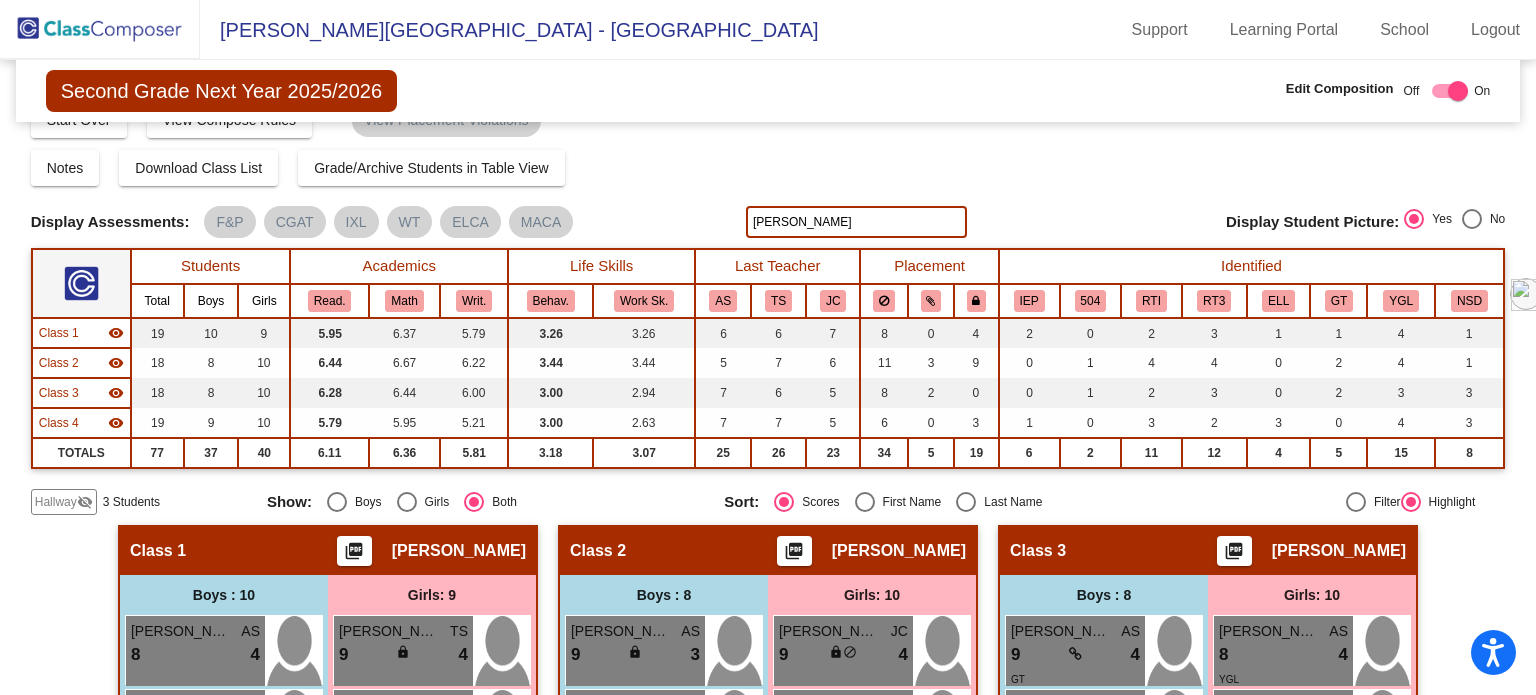 scroll, scrollTop: 0, scrollLeft: 0, axis: both 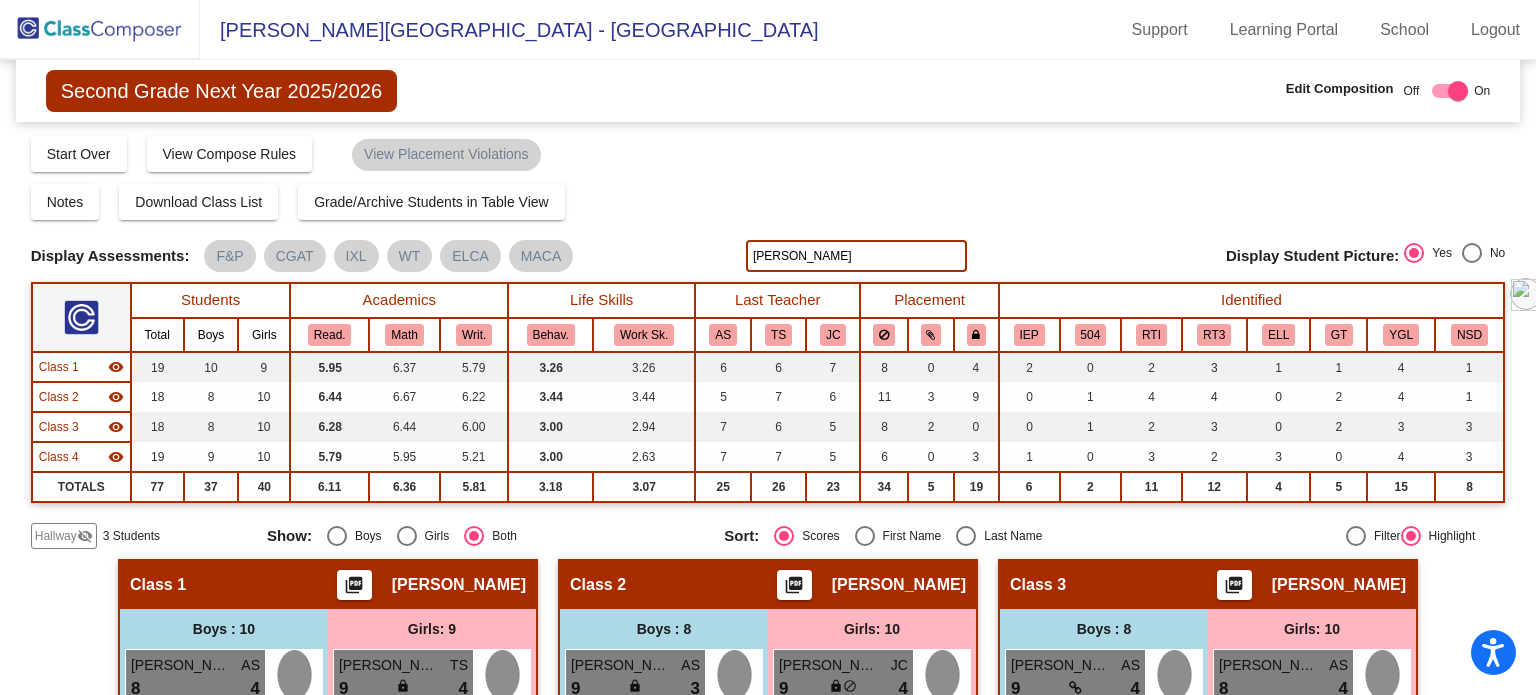 click on "[PERSON_NAME]" 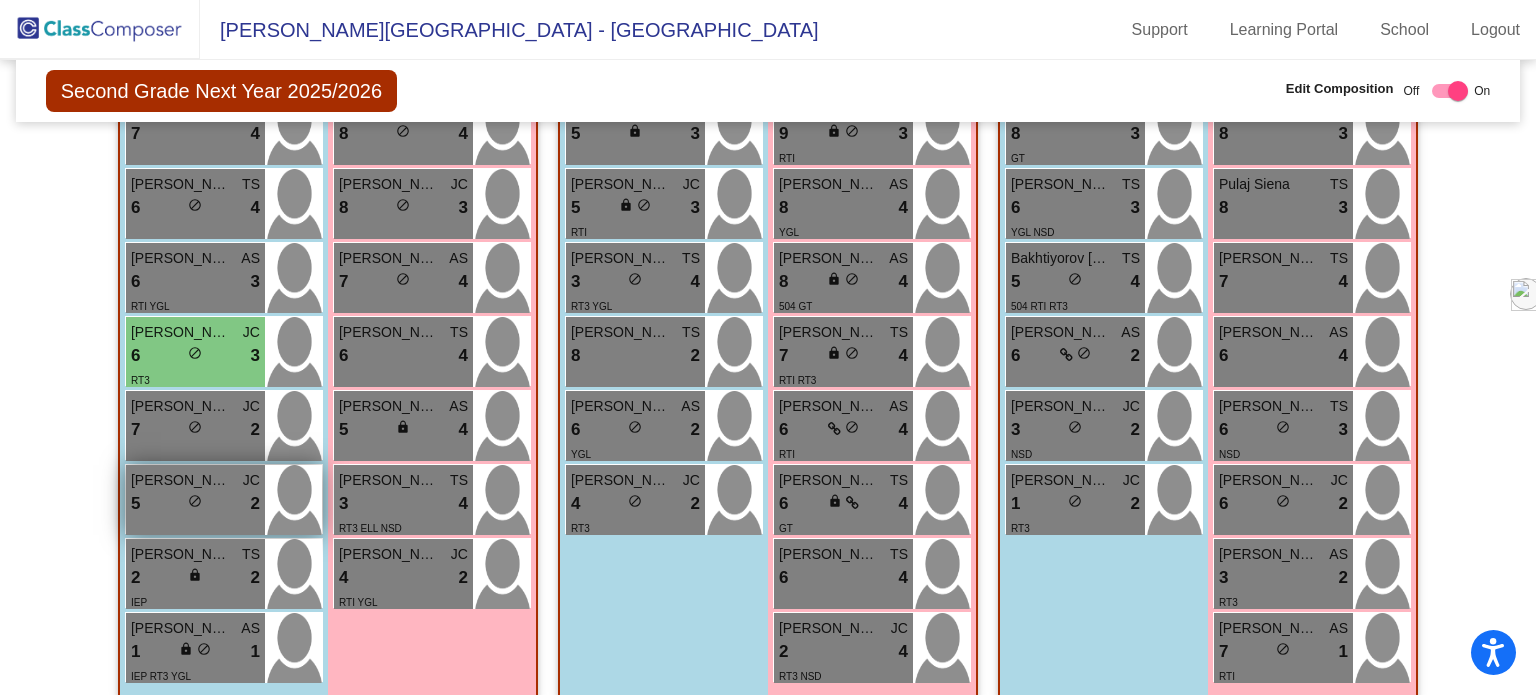 scroll, scrollTop: 700, scrollLeft: 0, axis: vertical 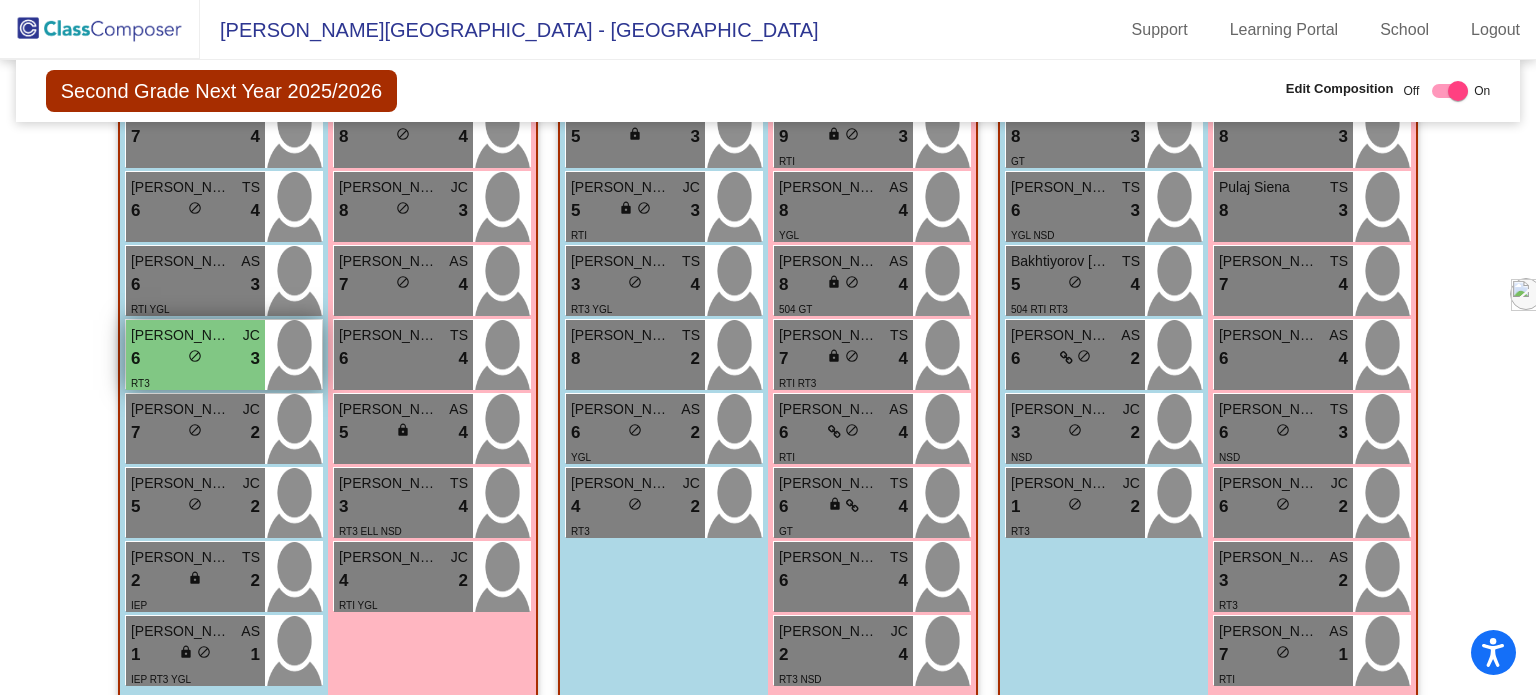 click on "do_not_disturb_alt" at bounding box center [195, 356] 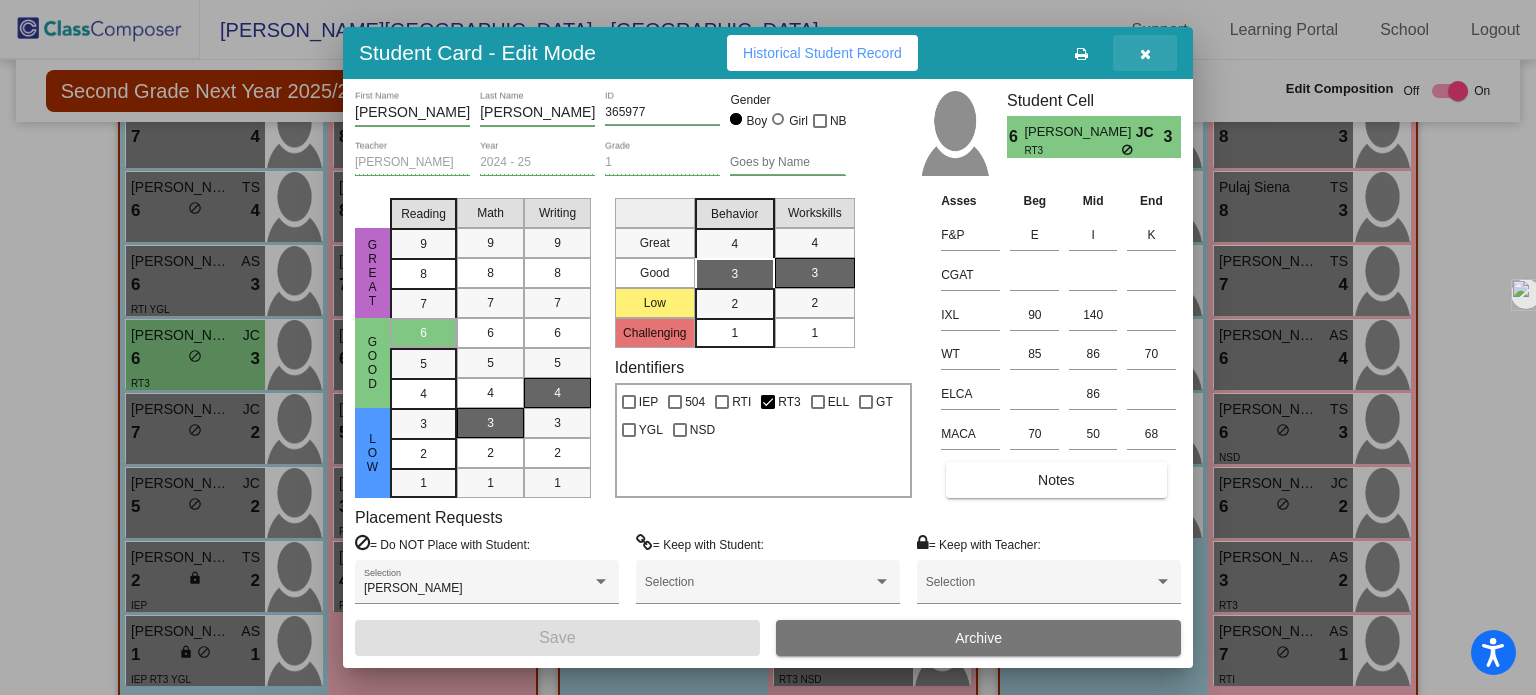 click at bounding box center [1145, 54] 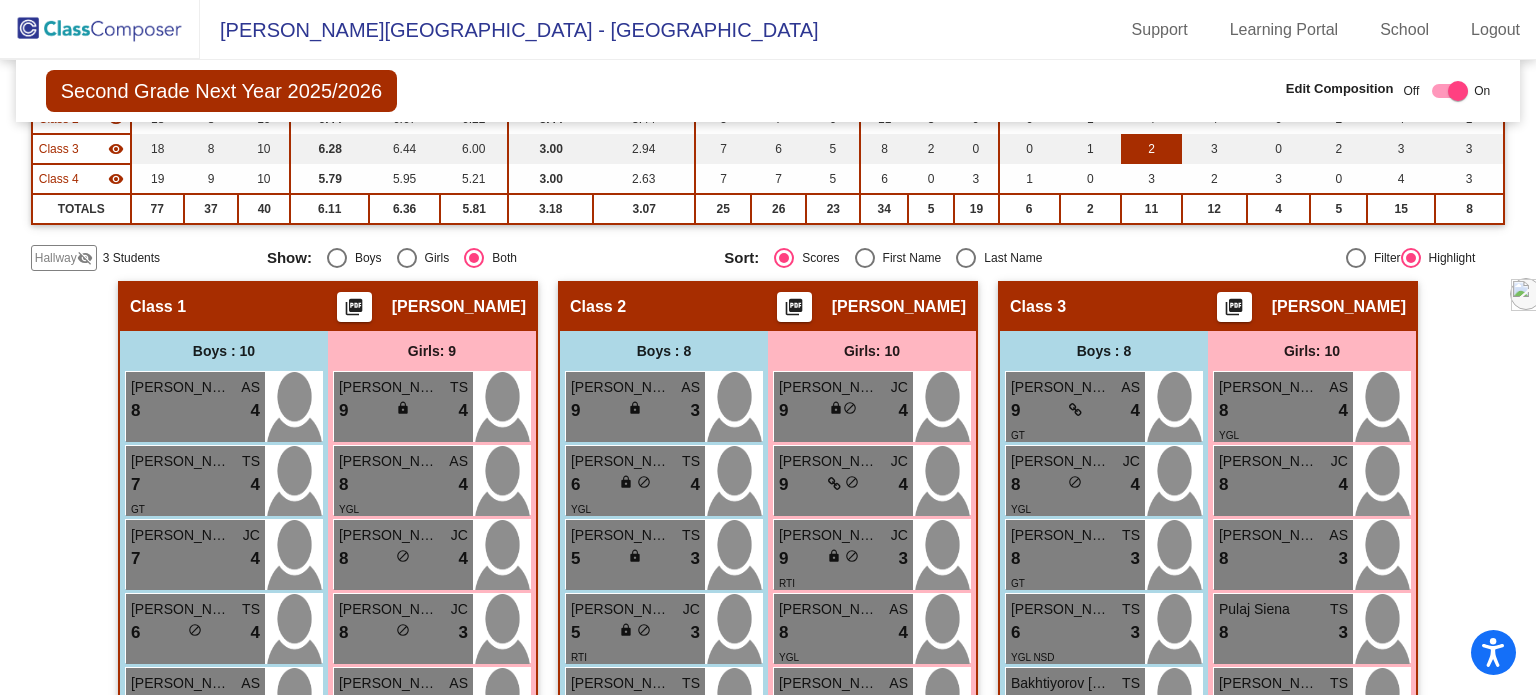 scroll, scrollTop: 0, scrollLeft: 0, axis: both 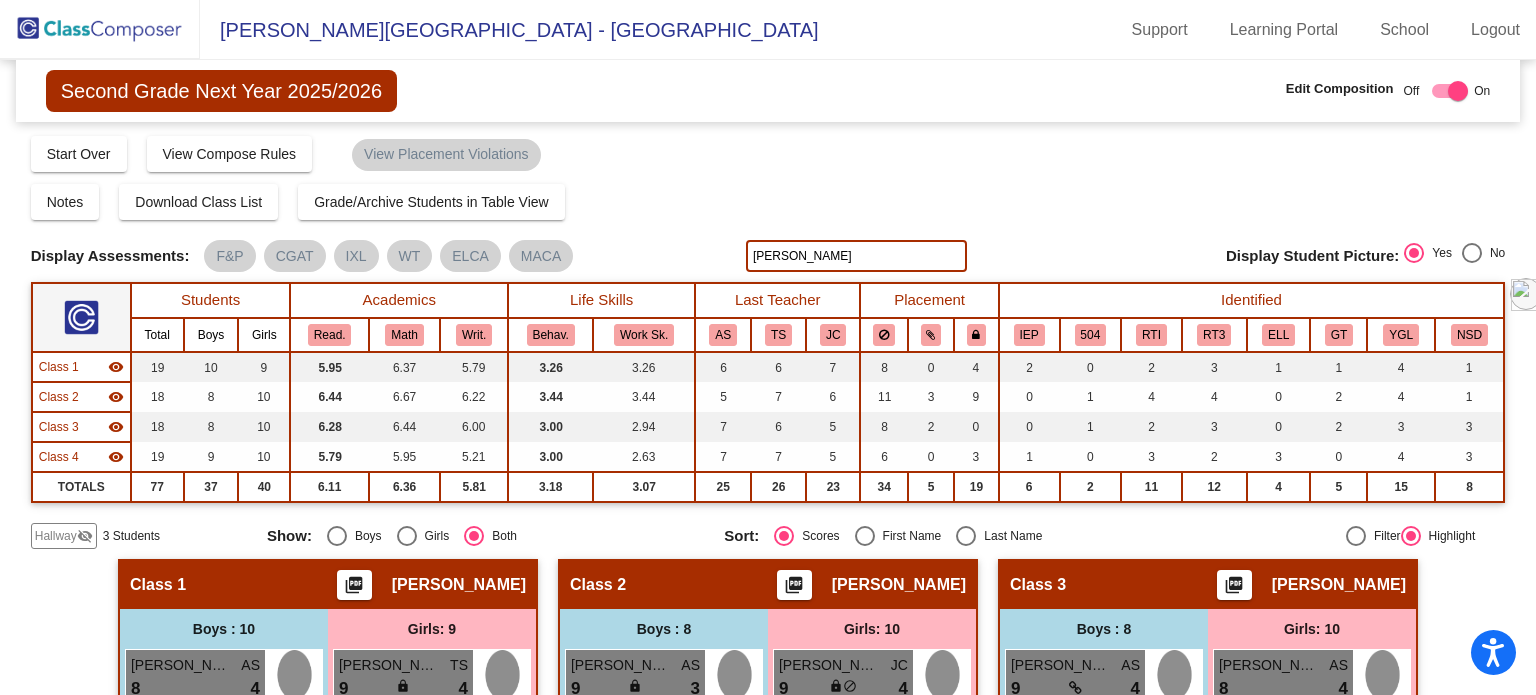 click on "[PERSON_NAME]" 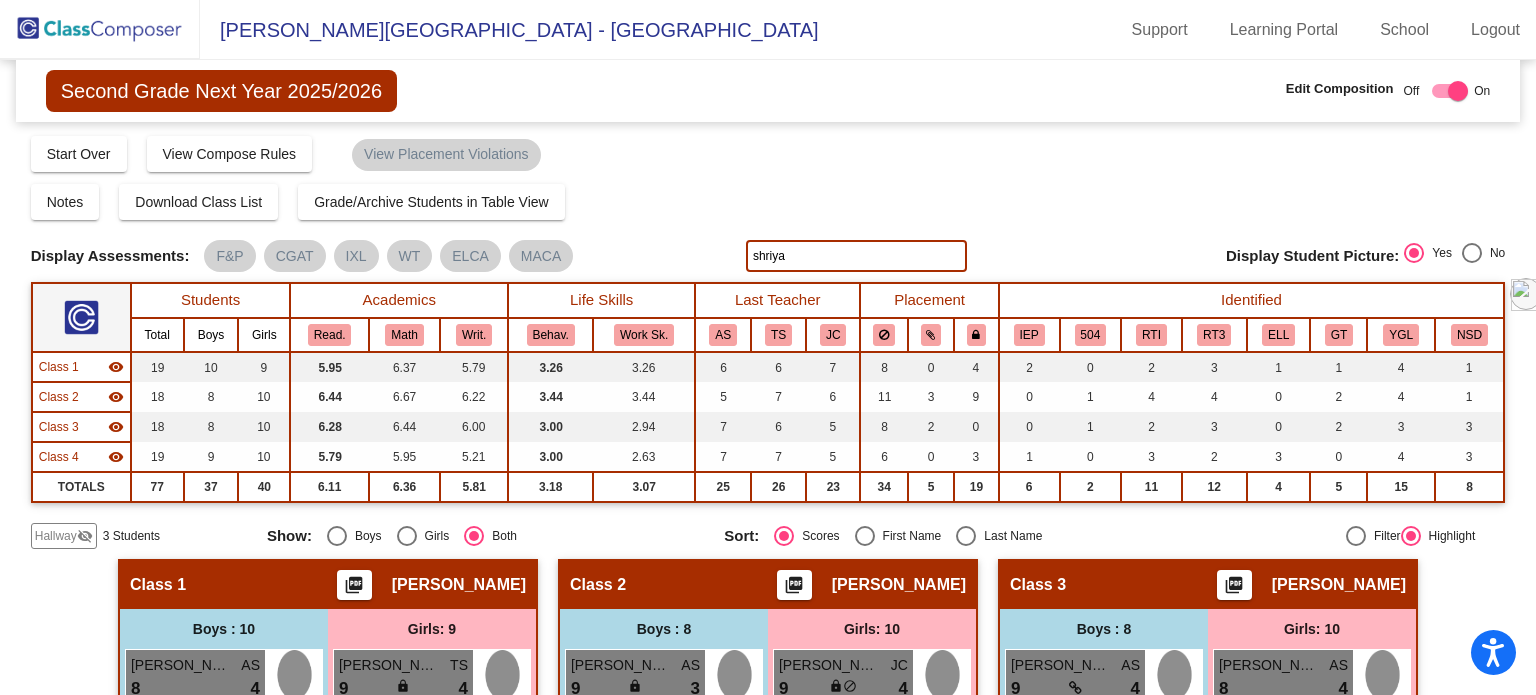 type on "shriya" 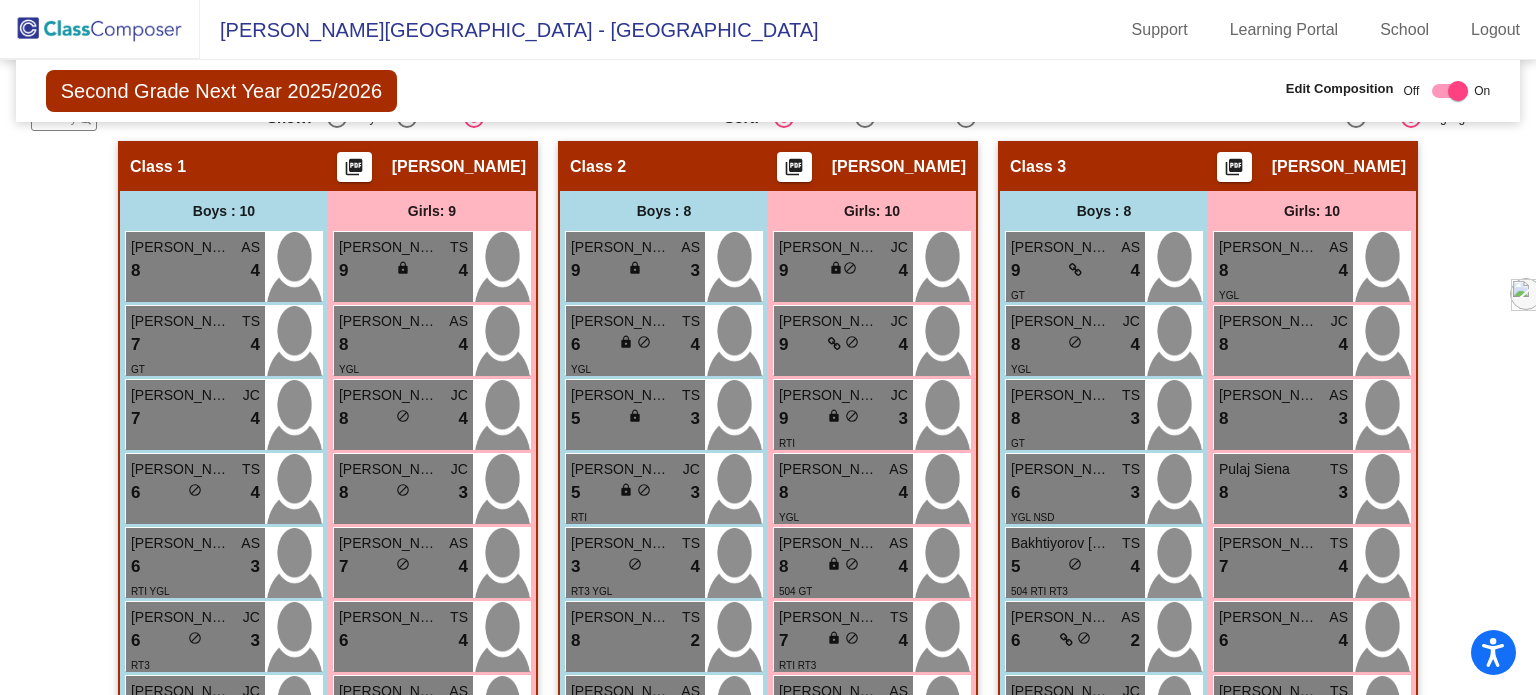 scroll, scrollTop: 100, scrollLeft: 0, axis: vertical 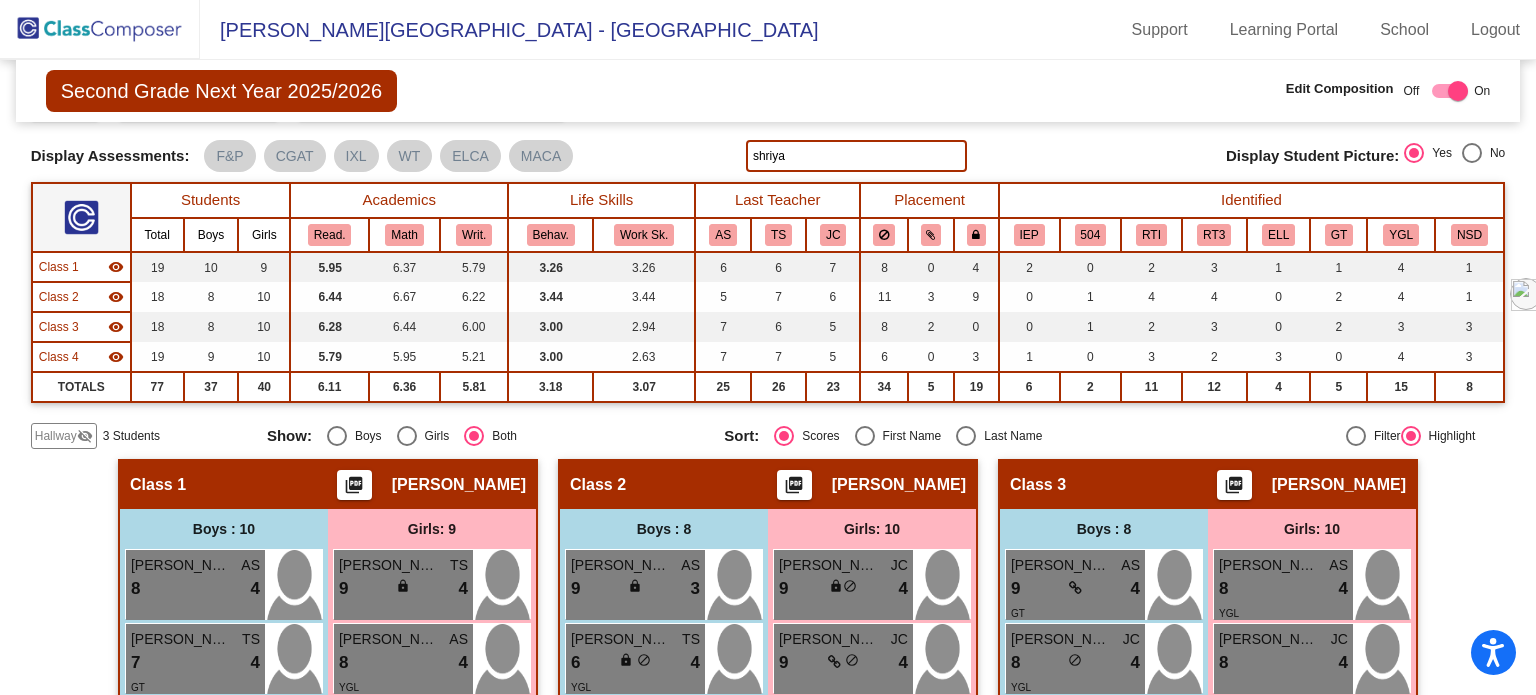 click on "shriya" 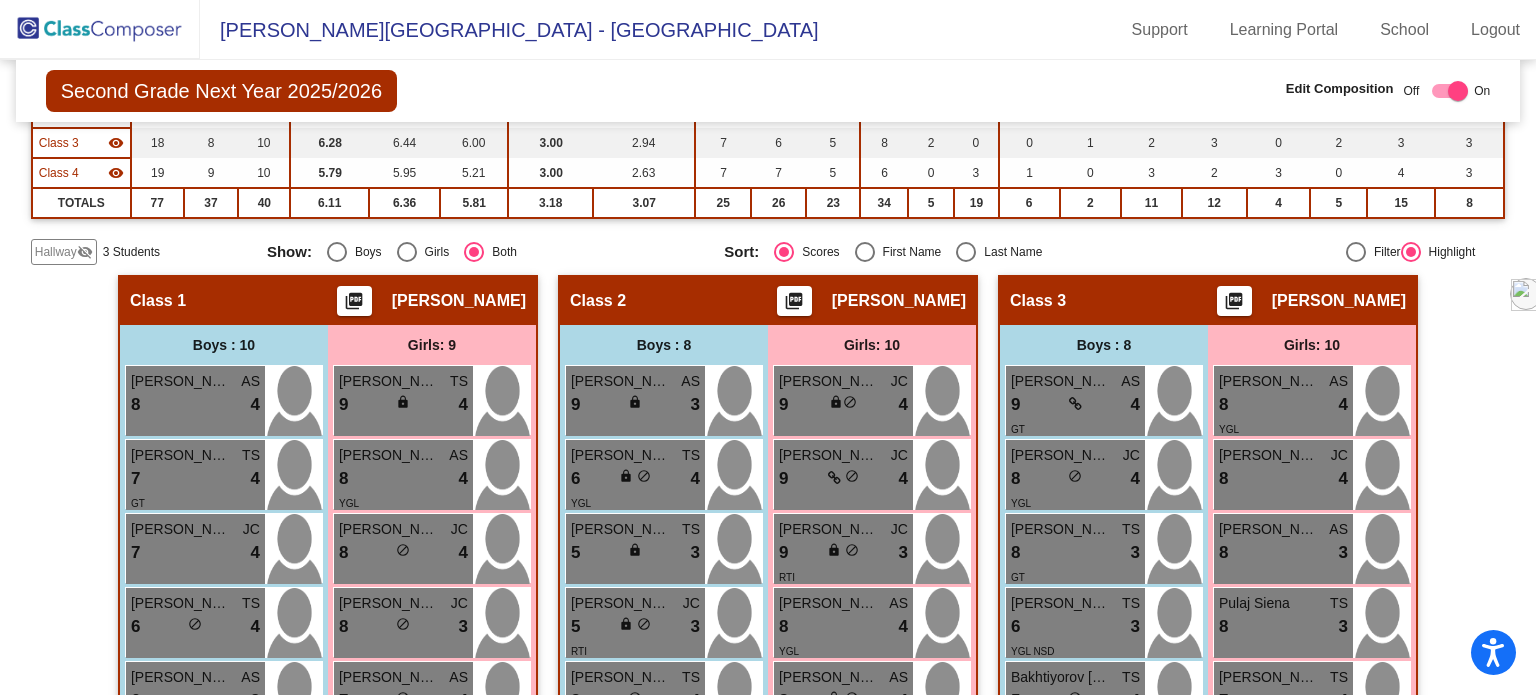 scroll, scrollTop: 0, scrollLeft: 0, axis: both 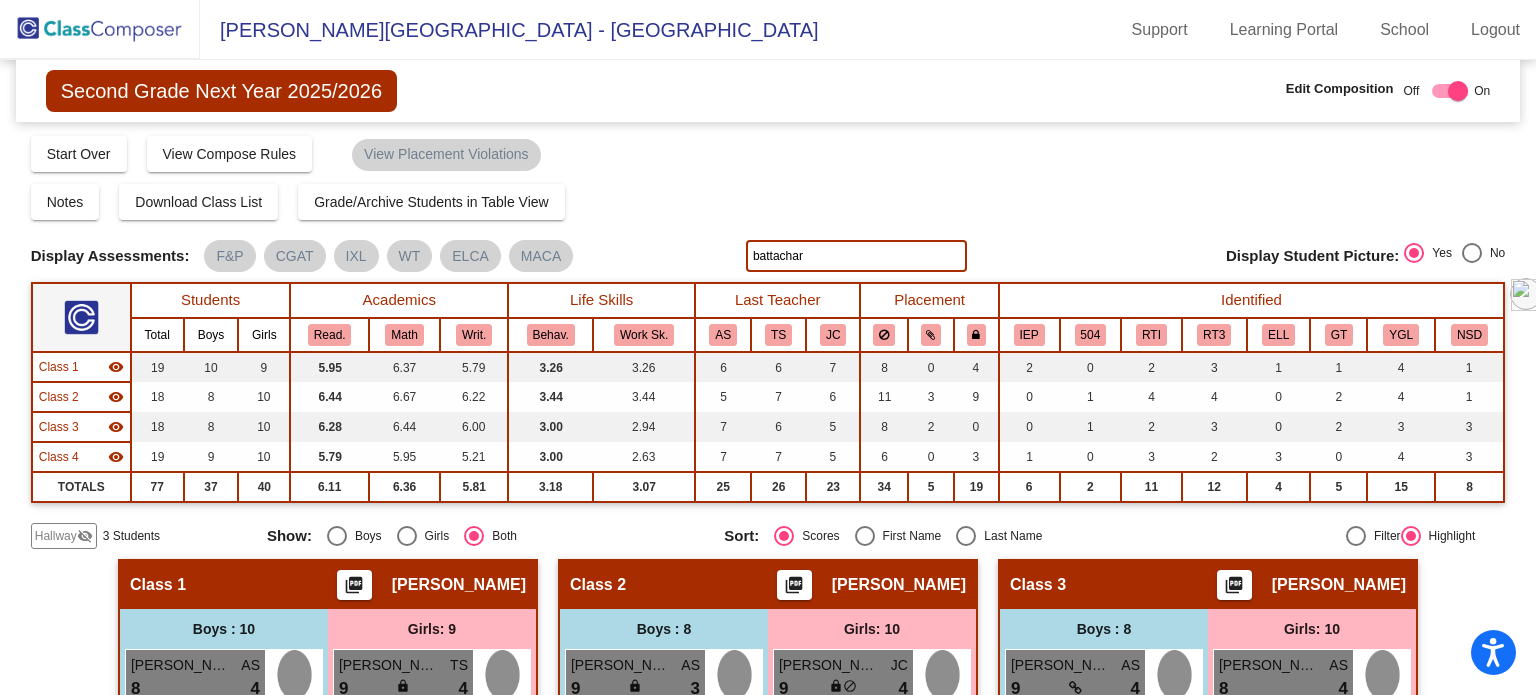 click on "battachar" 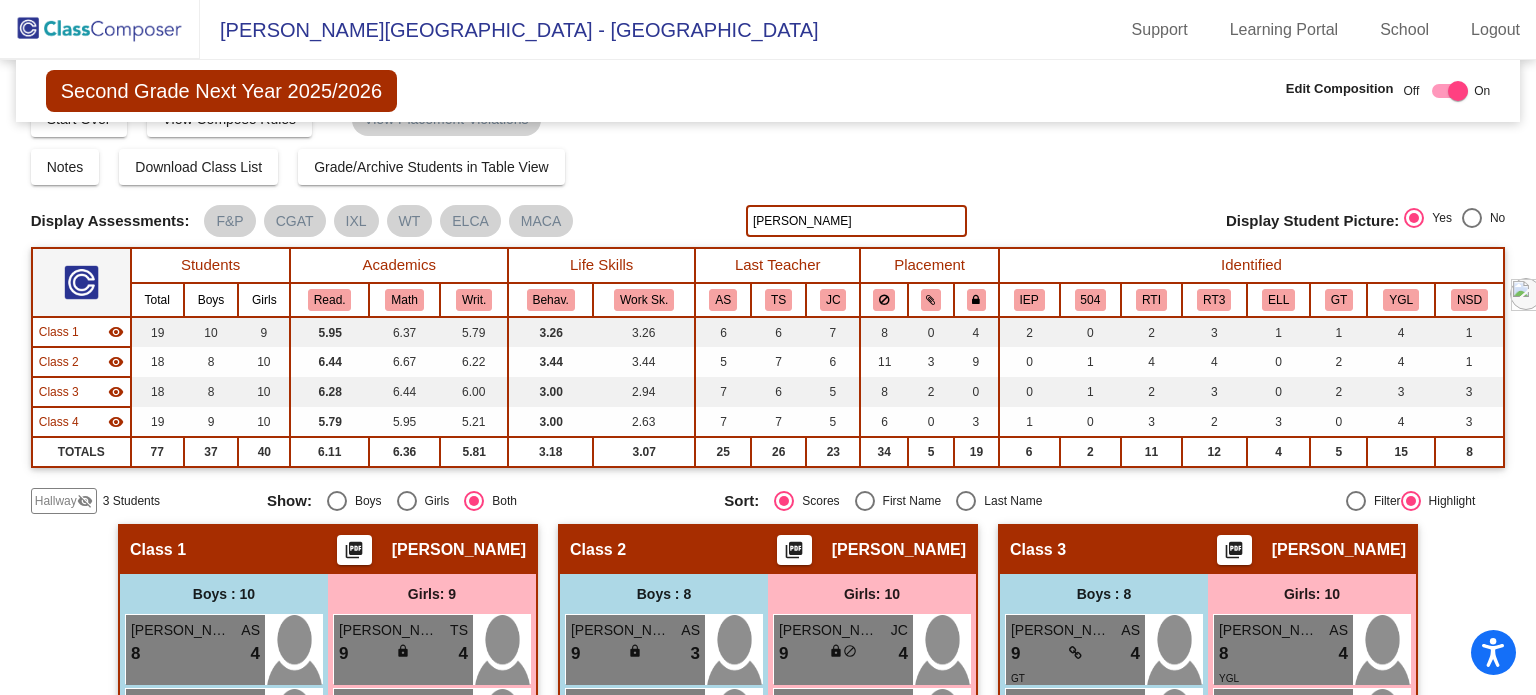 scroll, scrollTop: 0, scrollLeft: 0, axis: both 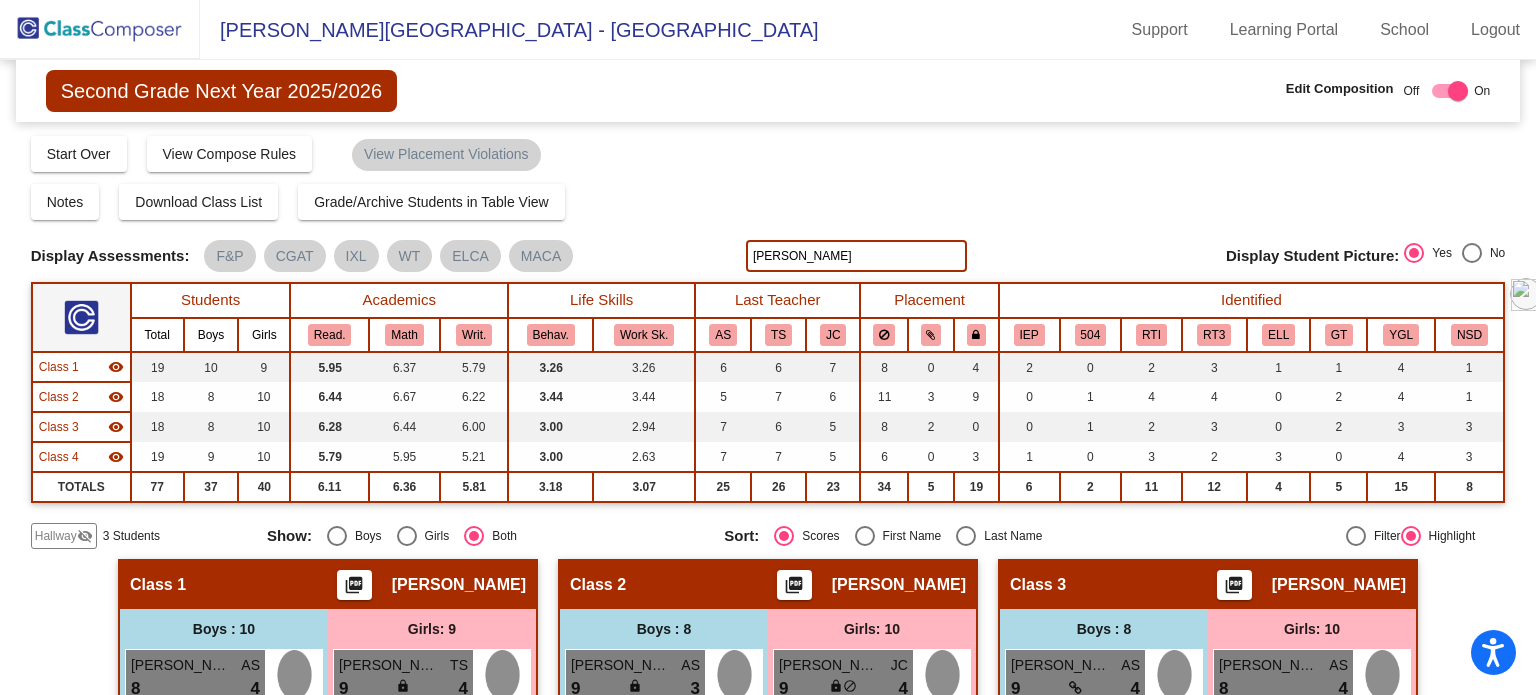 click on "[PERSON_NAME]" 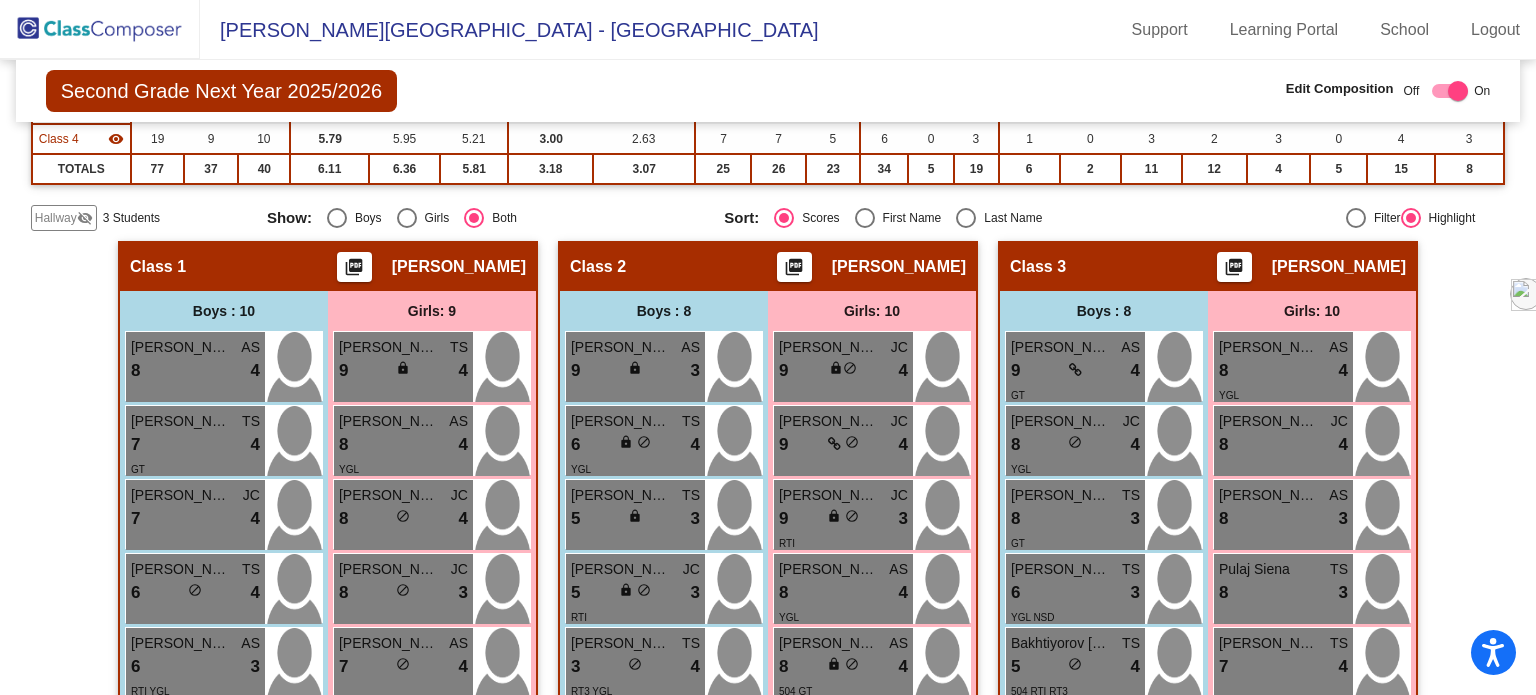 scroll, scrollTop: 0, scrollLeft: 0, axis: both 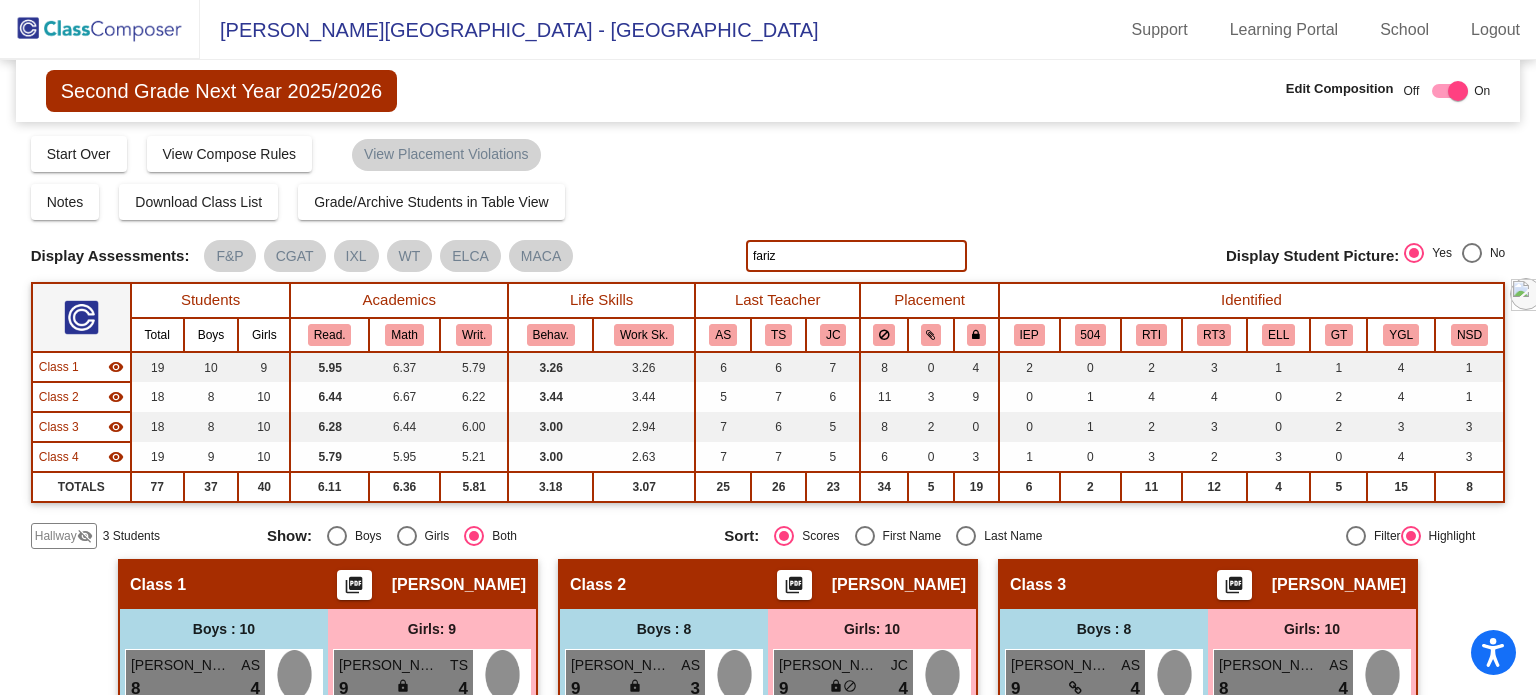 click on "fariz" 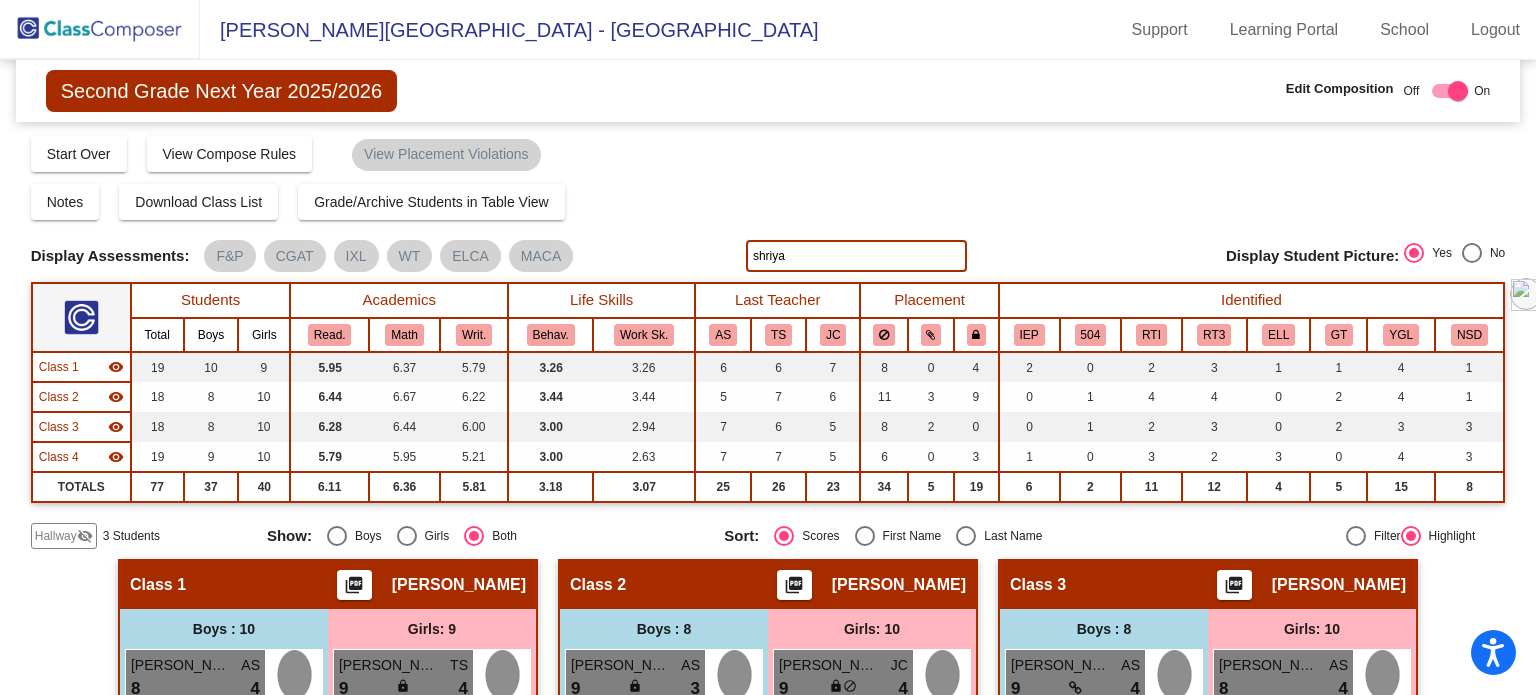 type on "shriya" 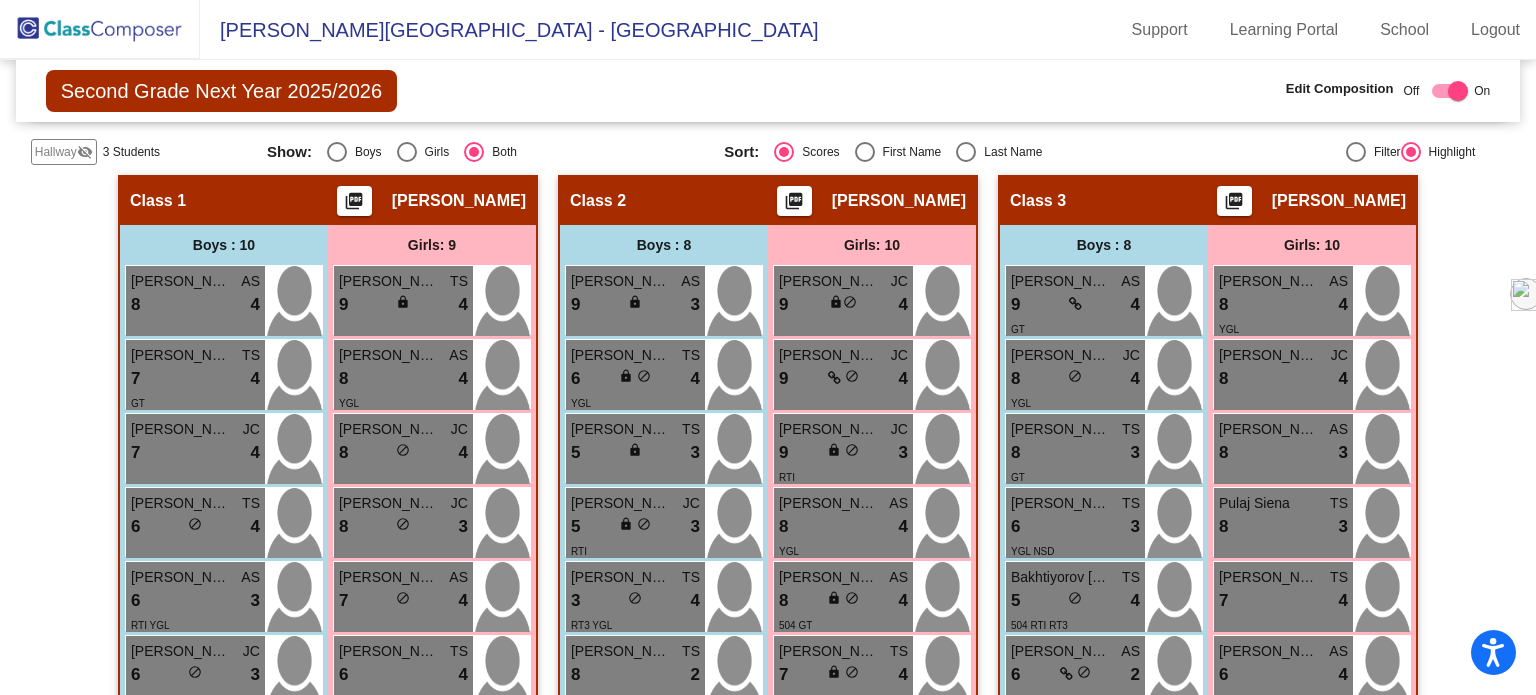 scroll, scrollTop: 0, scrollLeft: 0, axis: both 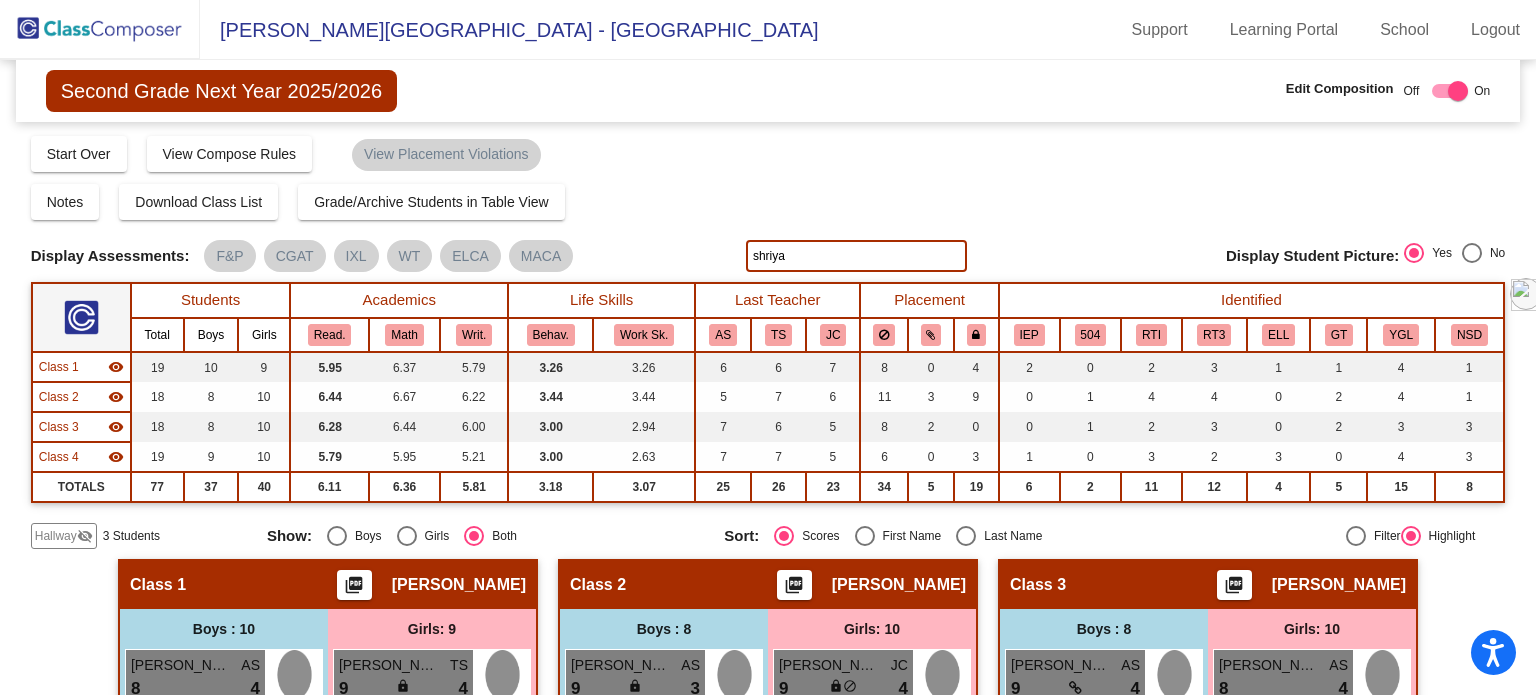 click 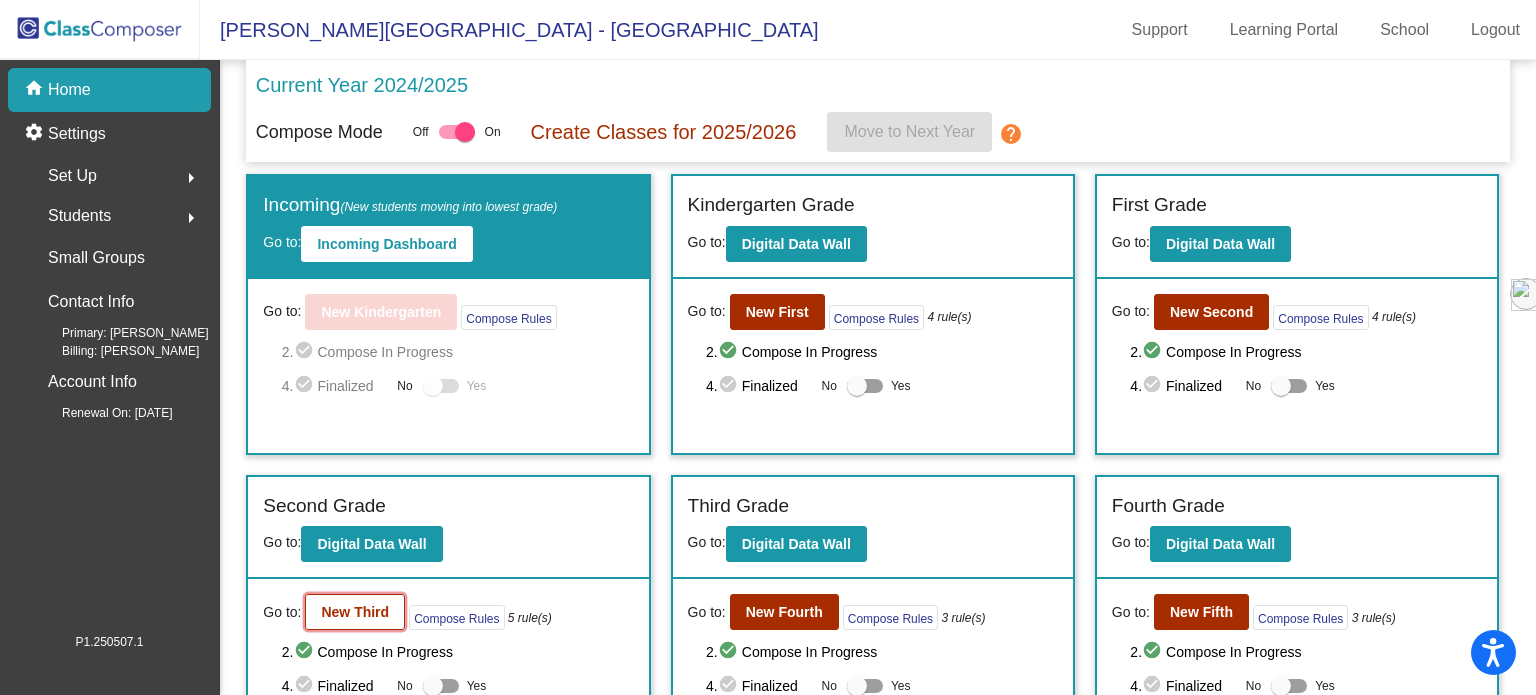click on "New Third" 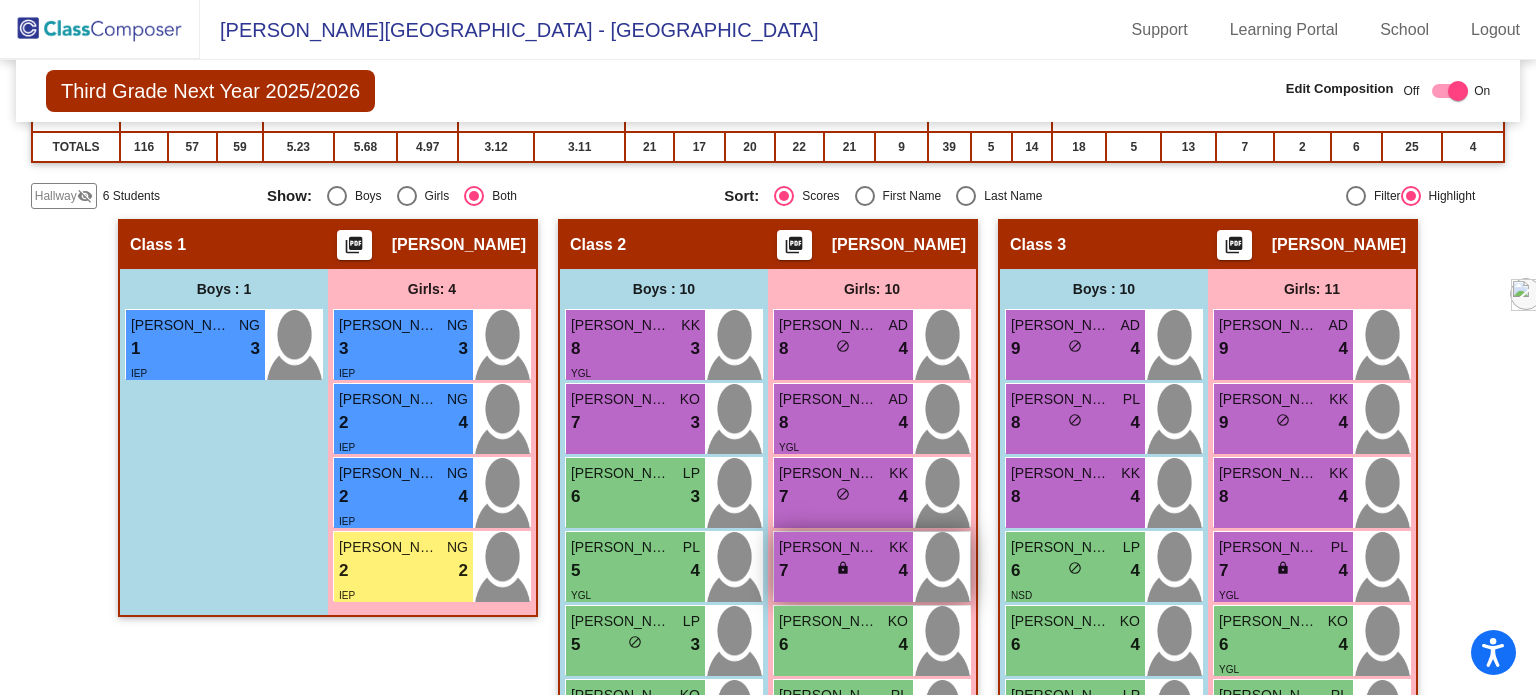 scroll, scrollTop: 0, scrollLeft: 0, axis: both 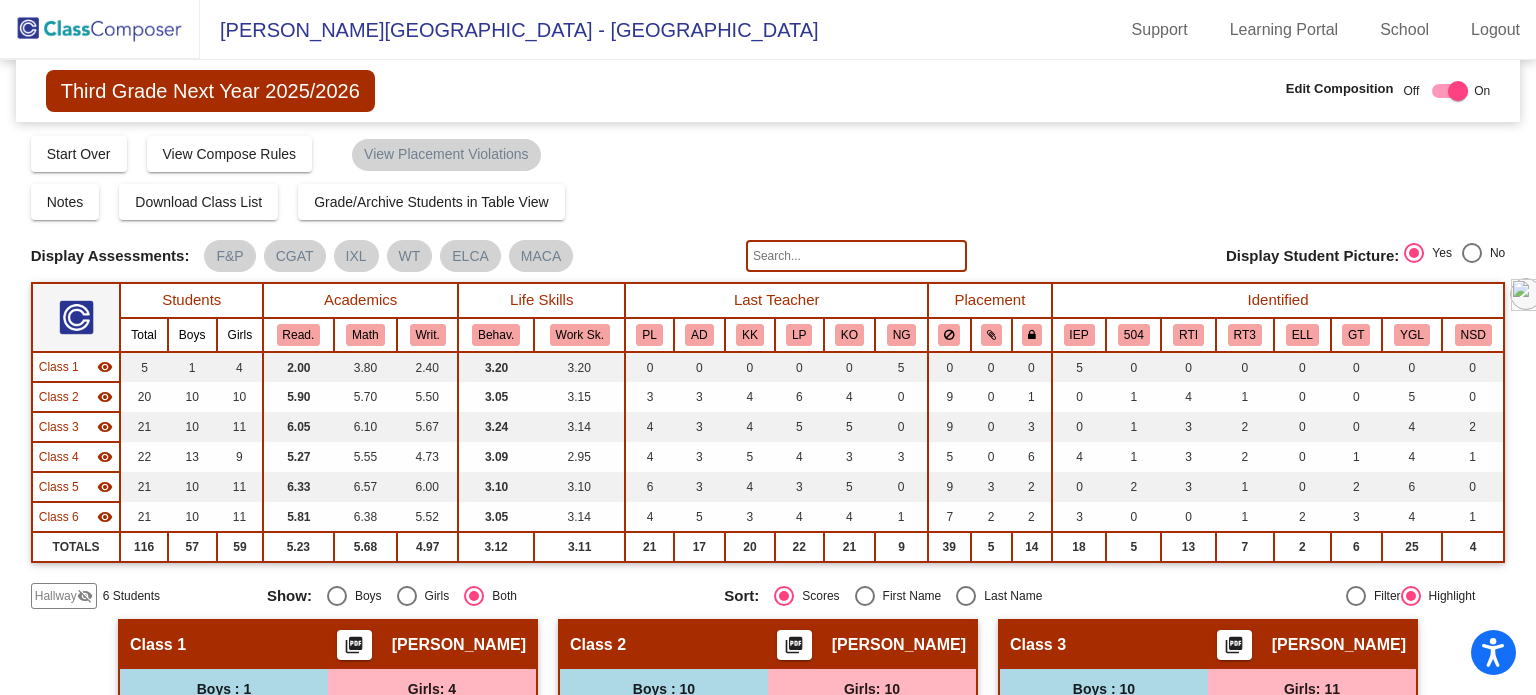 click 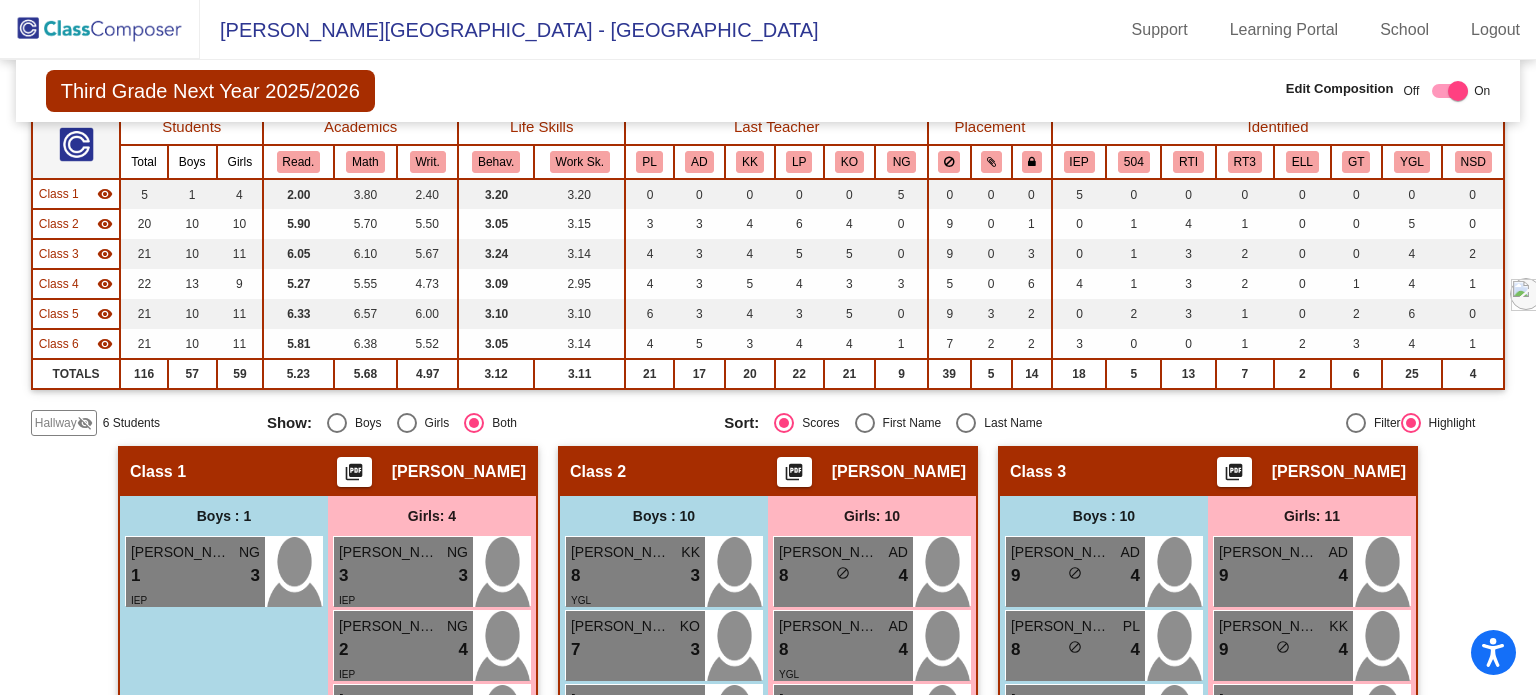 scroll, scrollTop: 0, scrollLeft: 0, axis: both 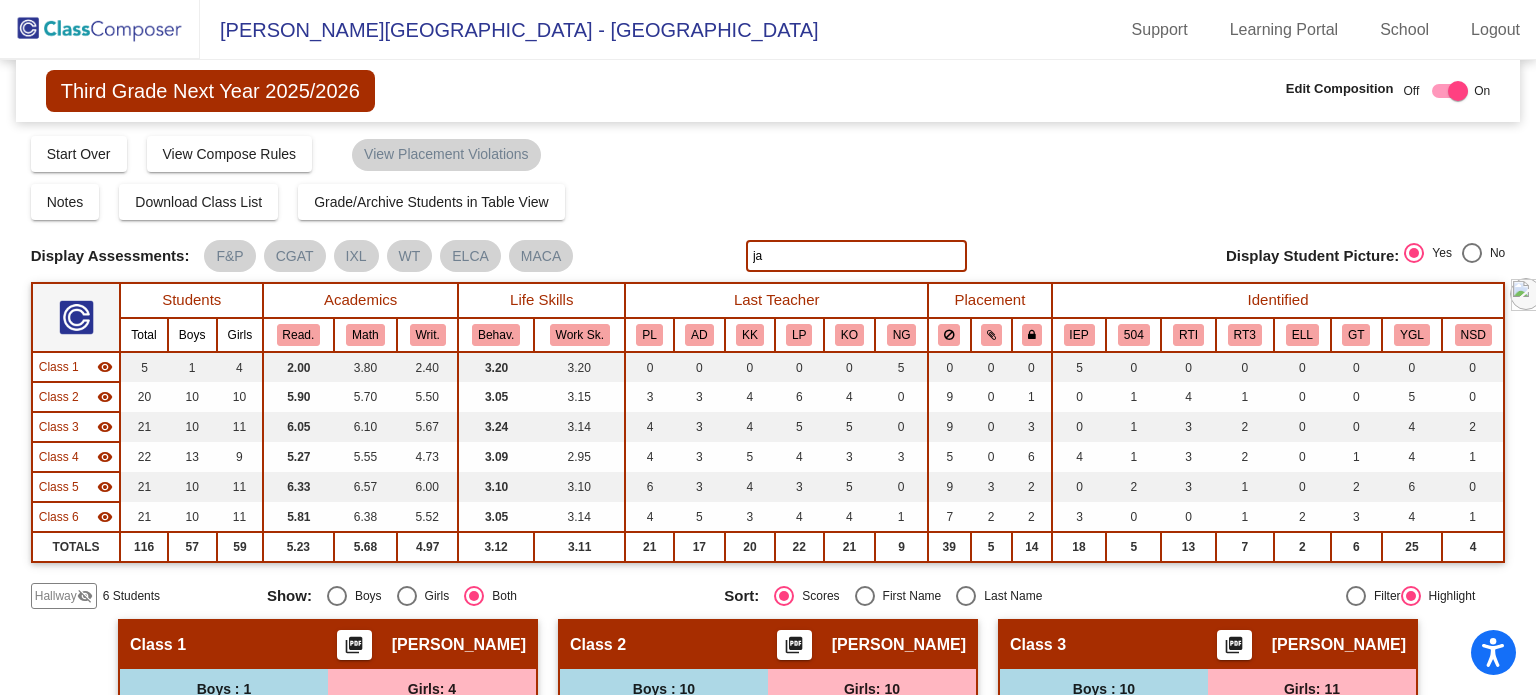 type on "j" 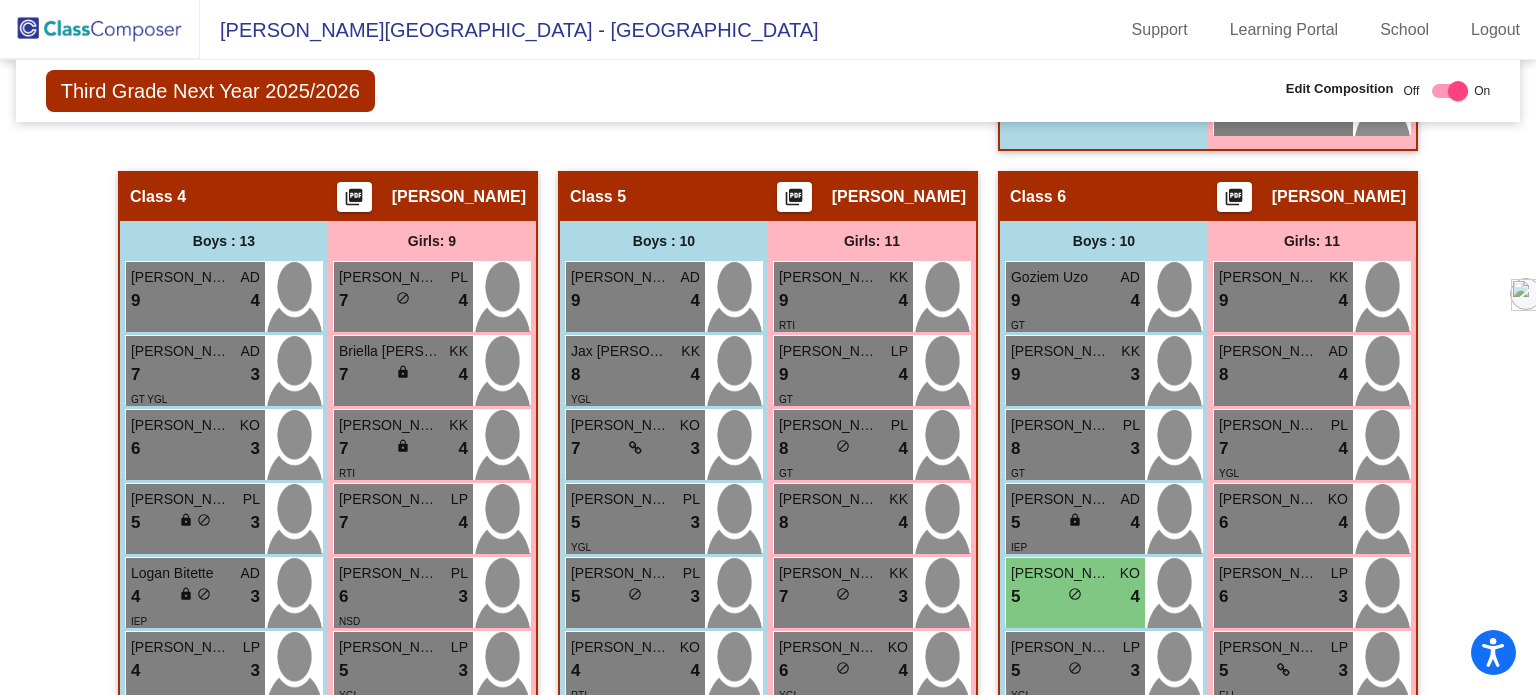 scroll, scrollTop: 1500, scrollLeft: 0, axis: vertical 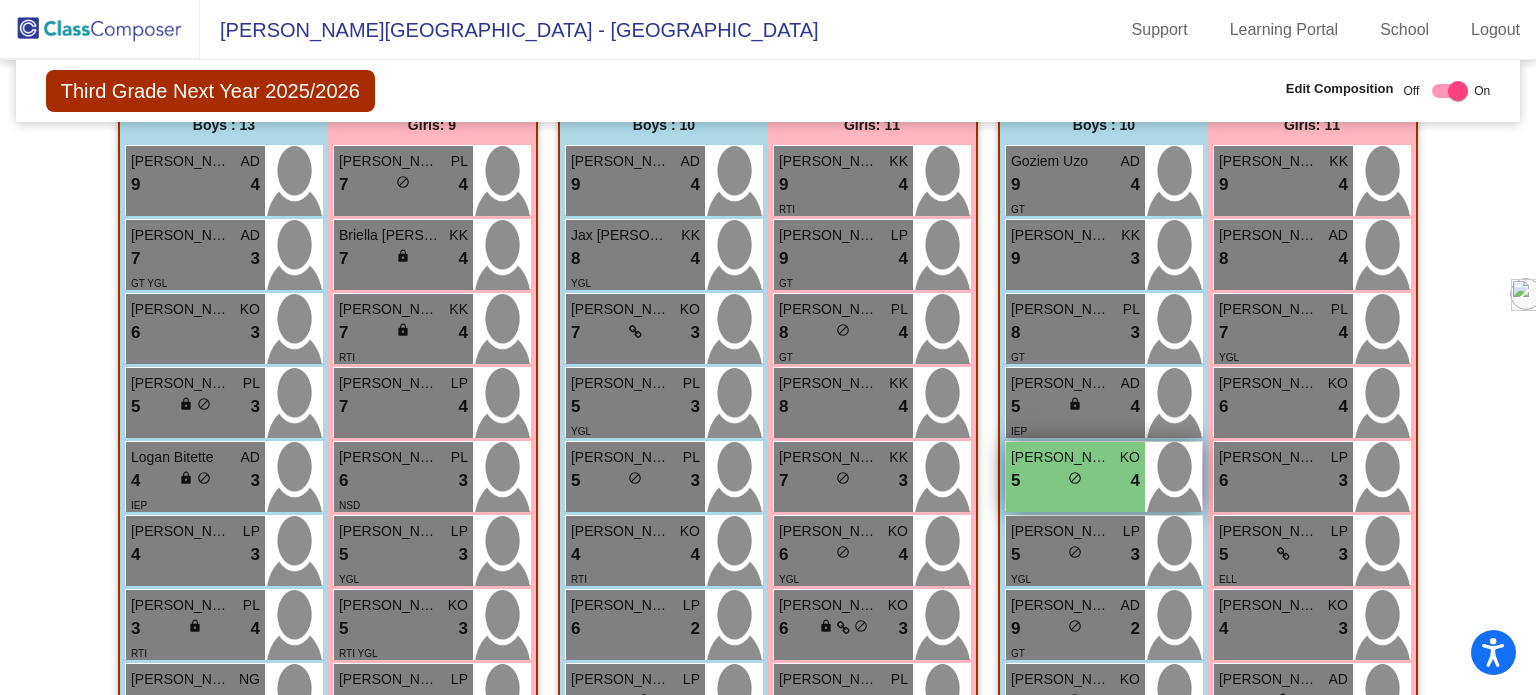 click on "5 lock do_not_disturb_alt 4" at bounding box center [1075, 481] 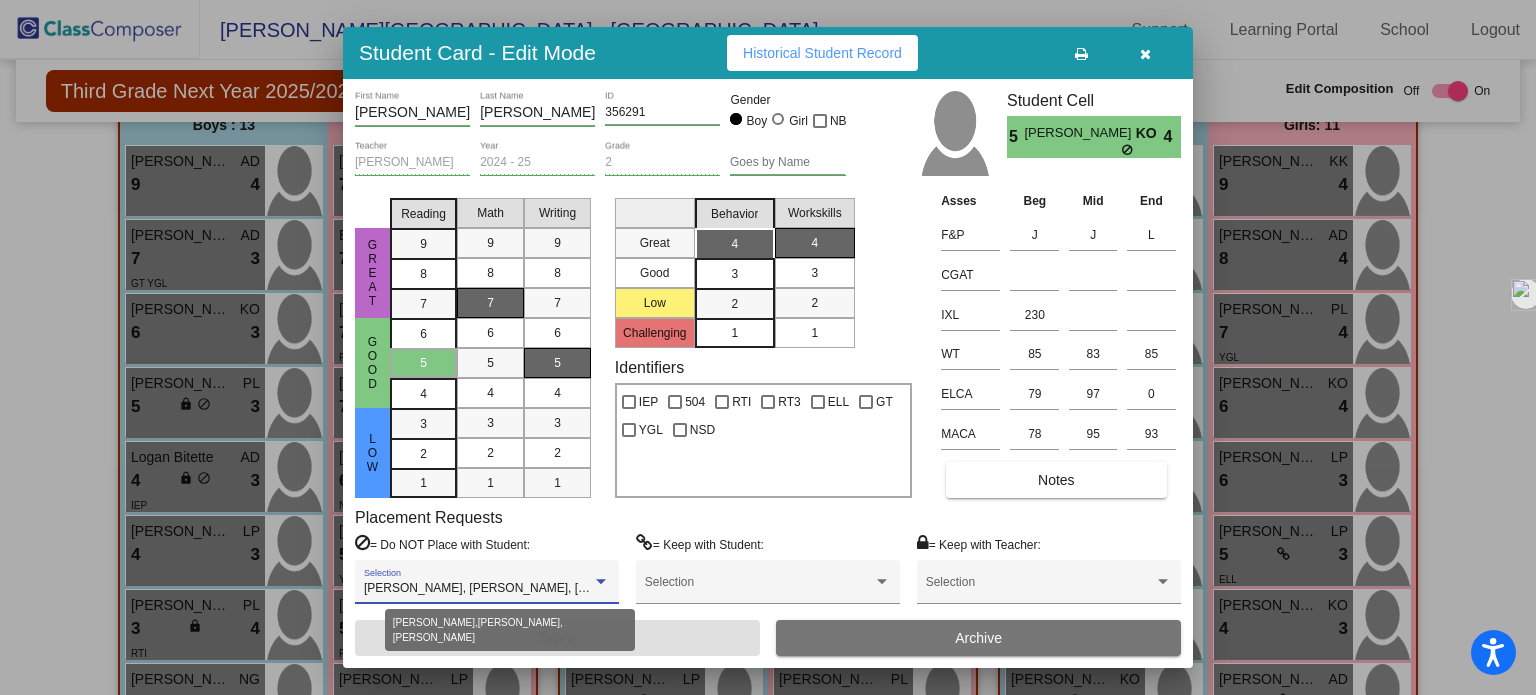 click at bounding box center (601, 581) 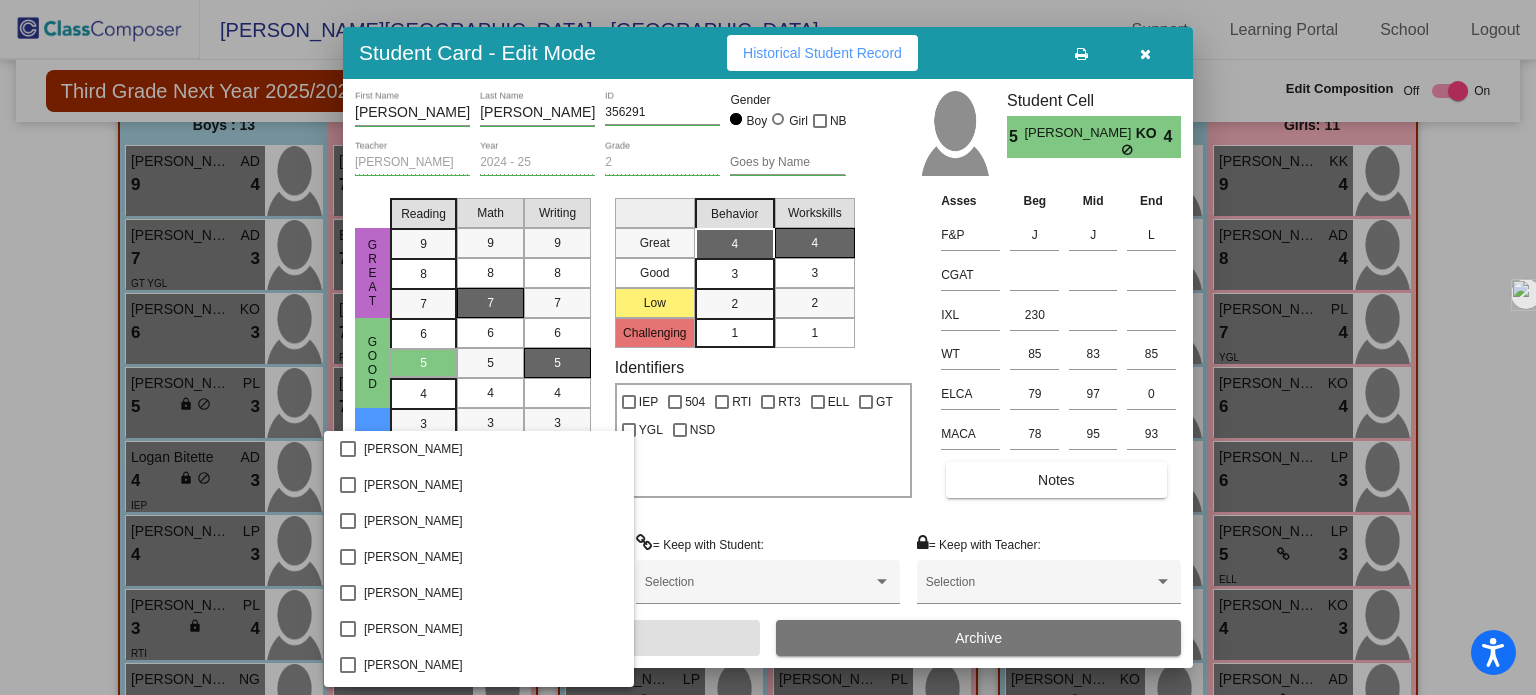 scroll, scrollTop: 1804, scrollLeft: 0, axis: vertical 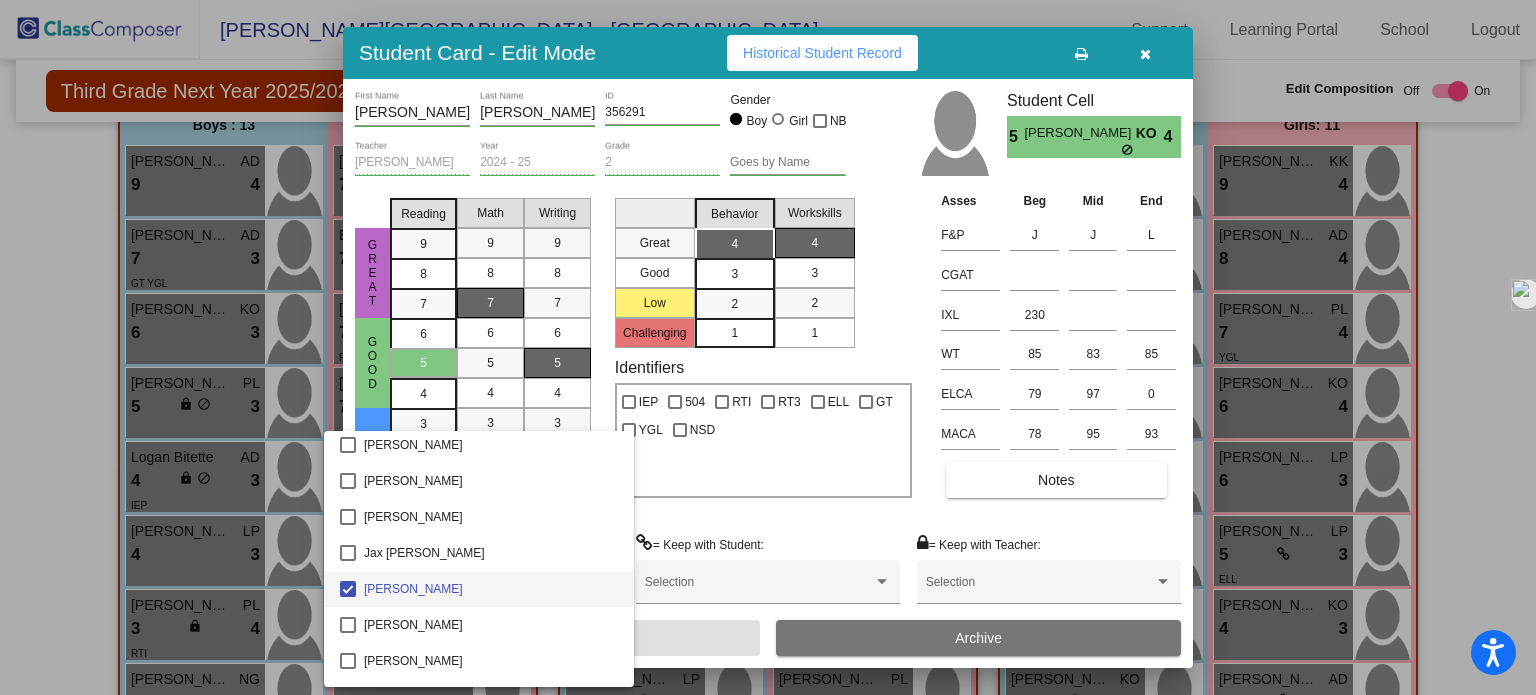 click at bounding box center [768, 347] 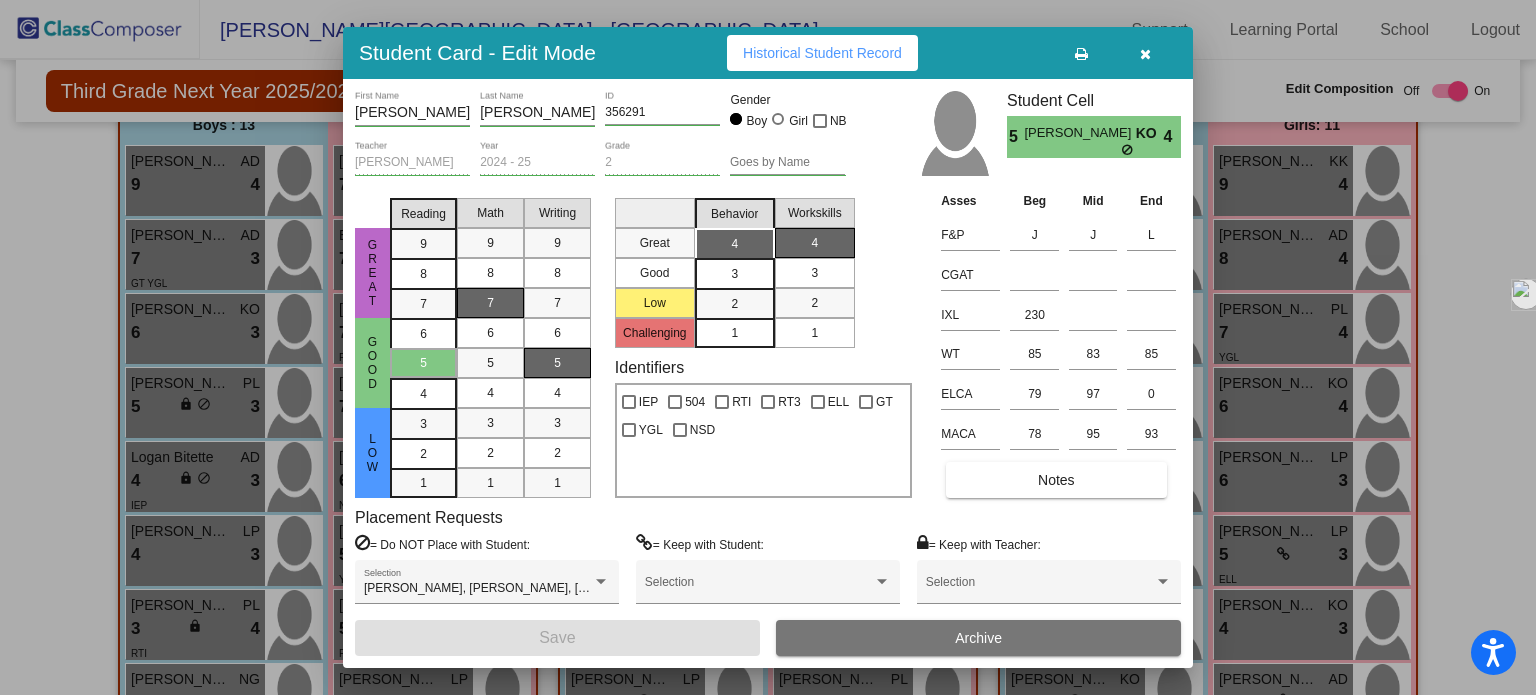 click at bounding box center (1145, 54) 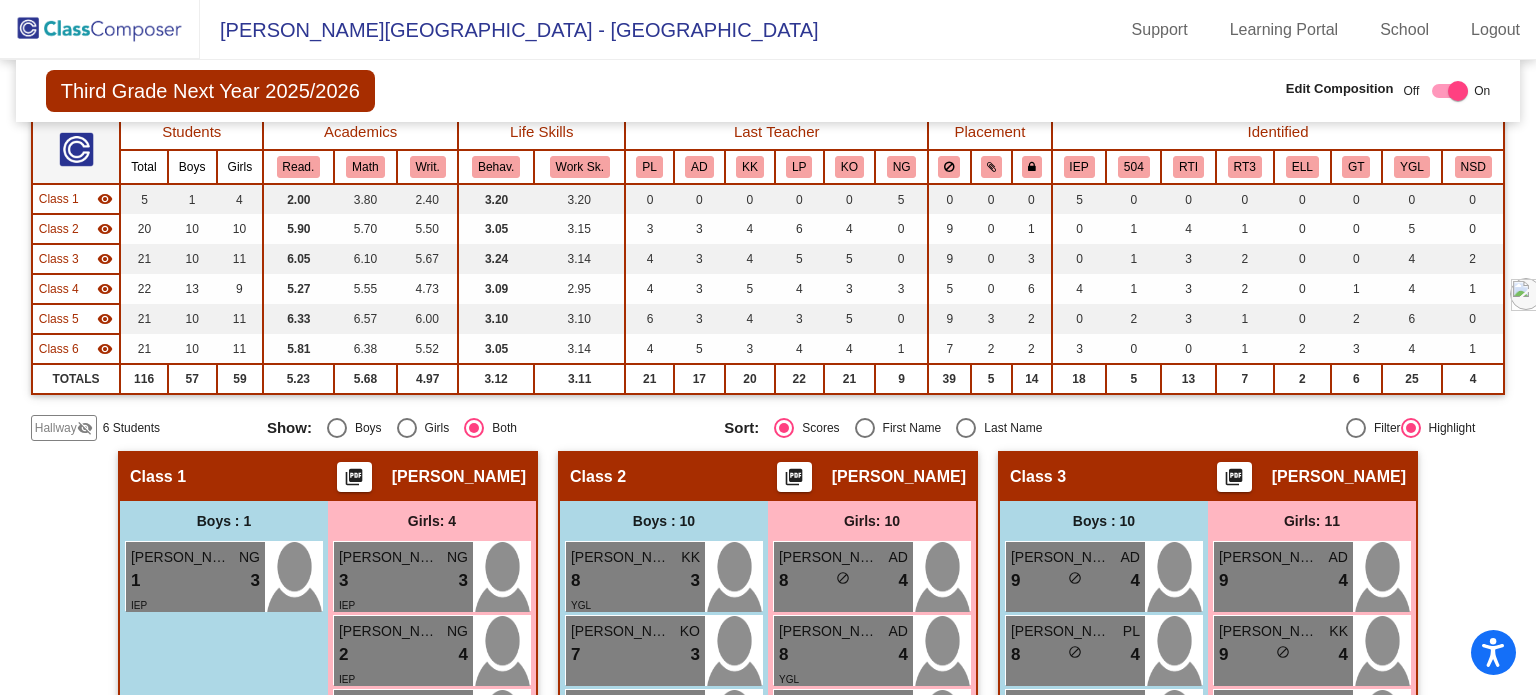 scroll, scrollTop: 0, scrollLeft: 0, axis: both 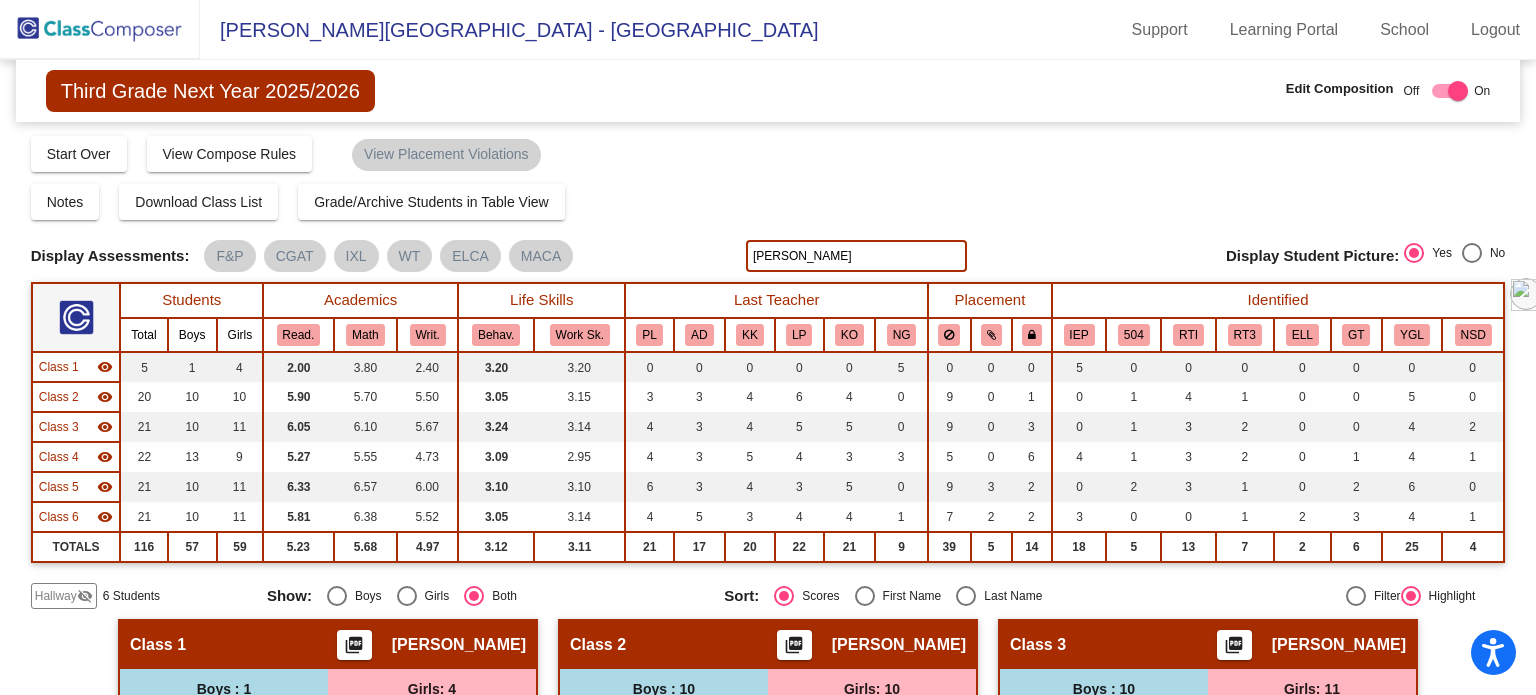 click on "[PERSON_NAME]" 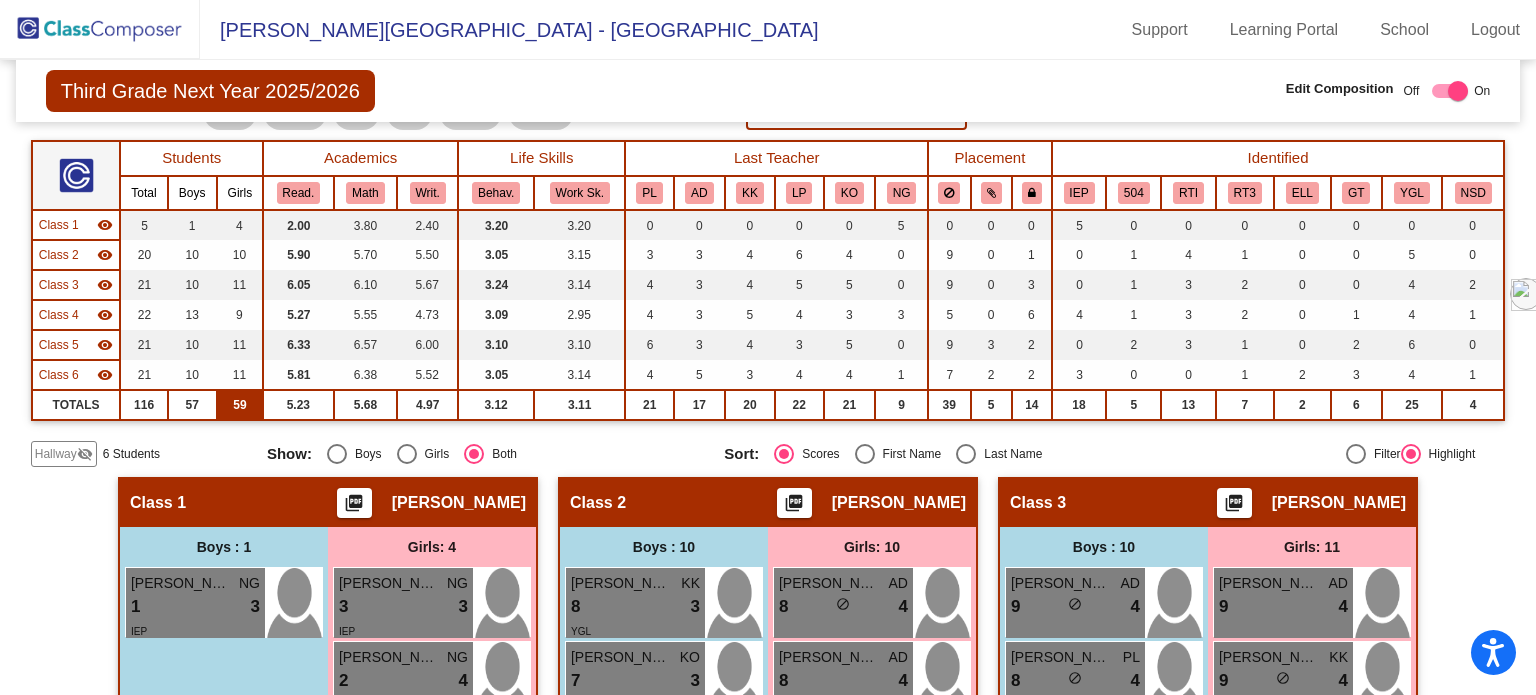 scroll, scrollTop: 0, scrollLeft: 0, axis: both 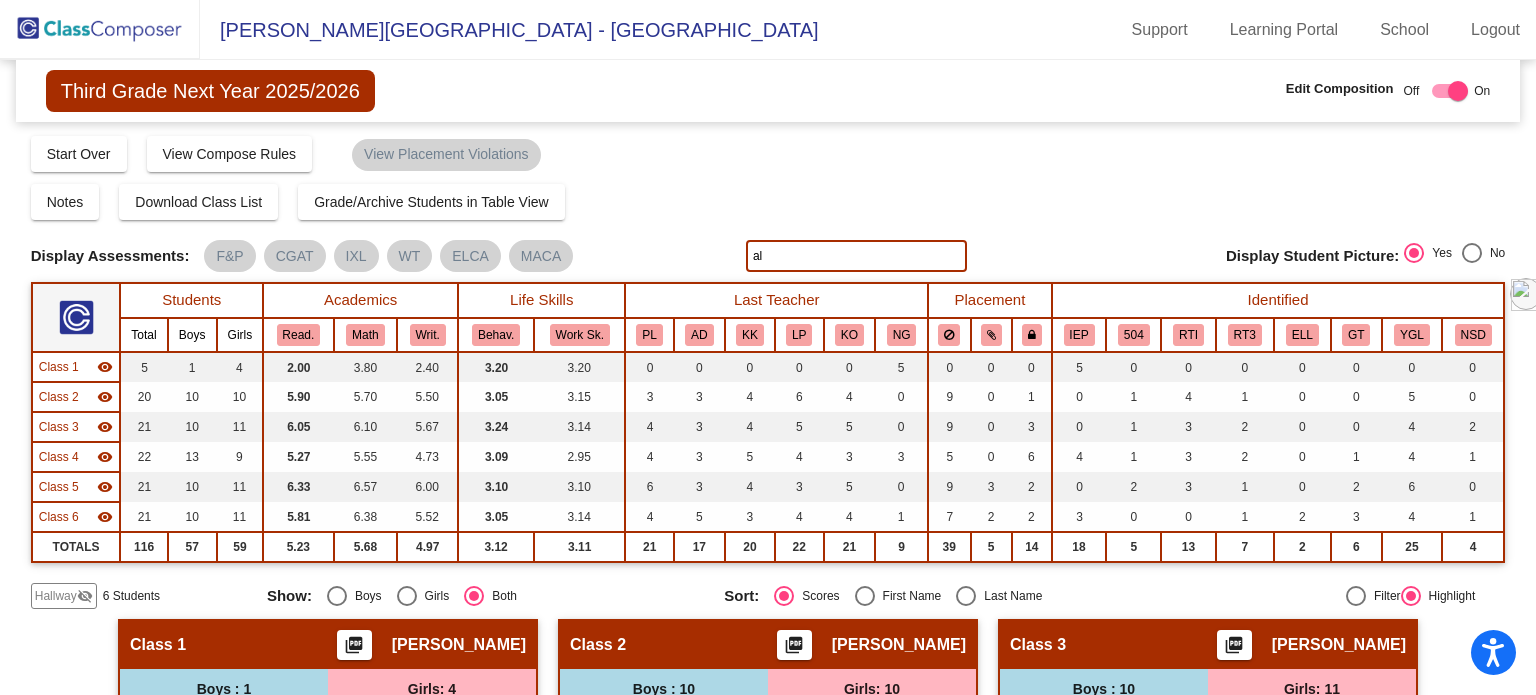 type on "a" 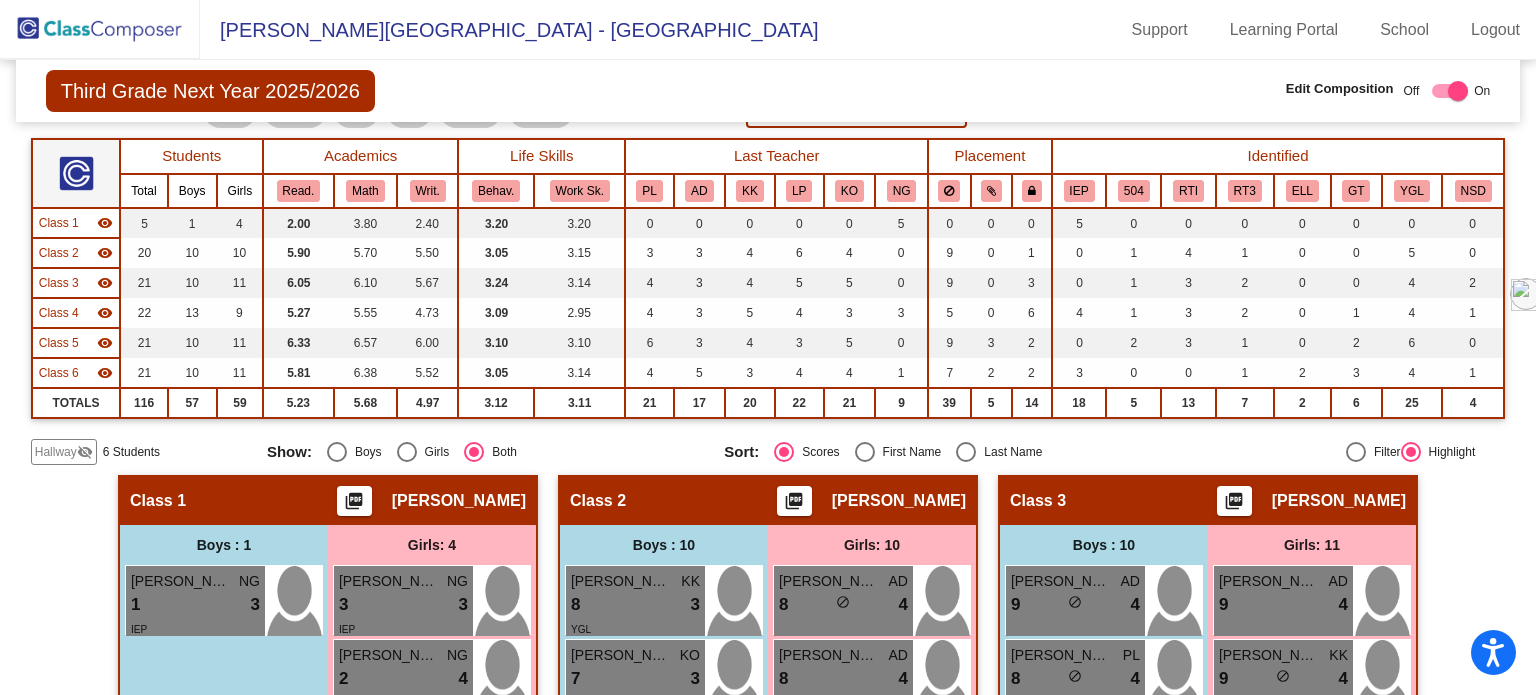 scroll, scrollTop: 0, scrollLeft: 0, axis: both 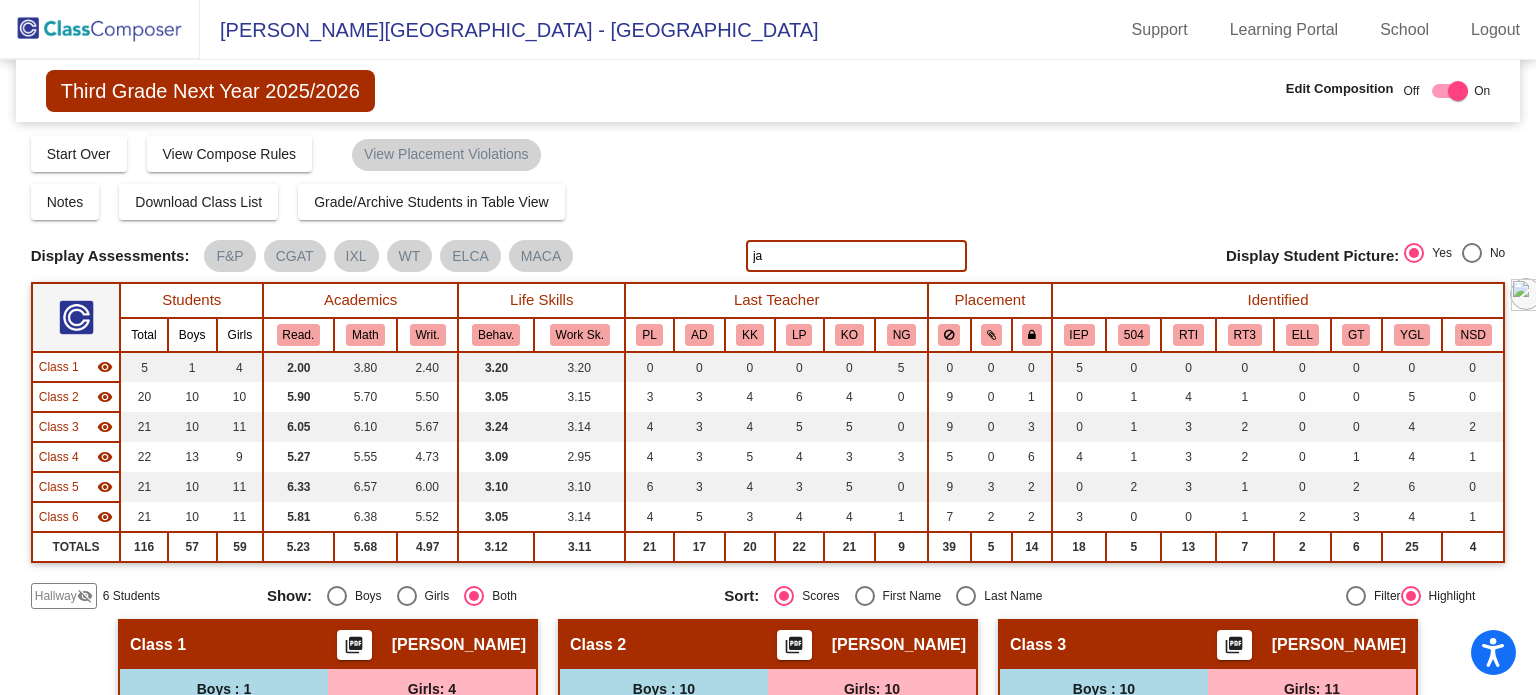 type on "j" 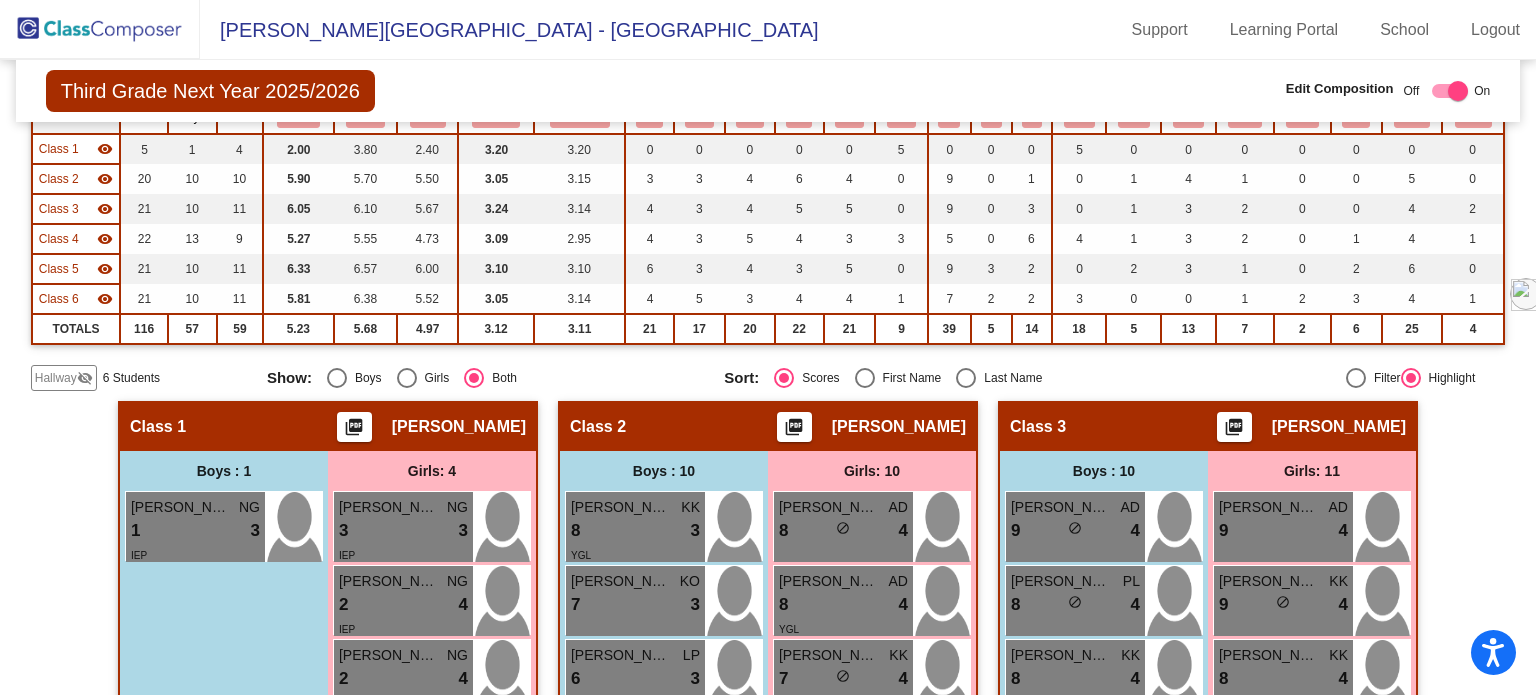 scroll, scrollTop: 40, scrollLeft: 0, axis: vertical 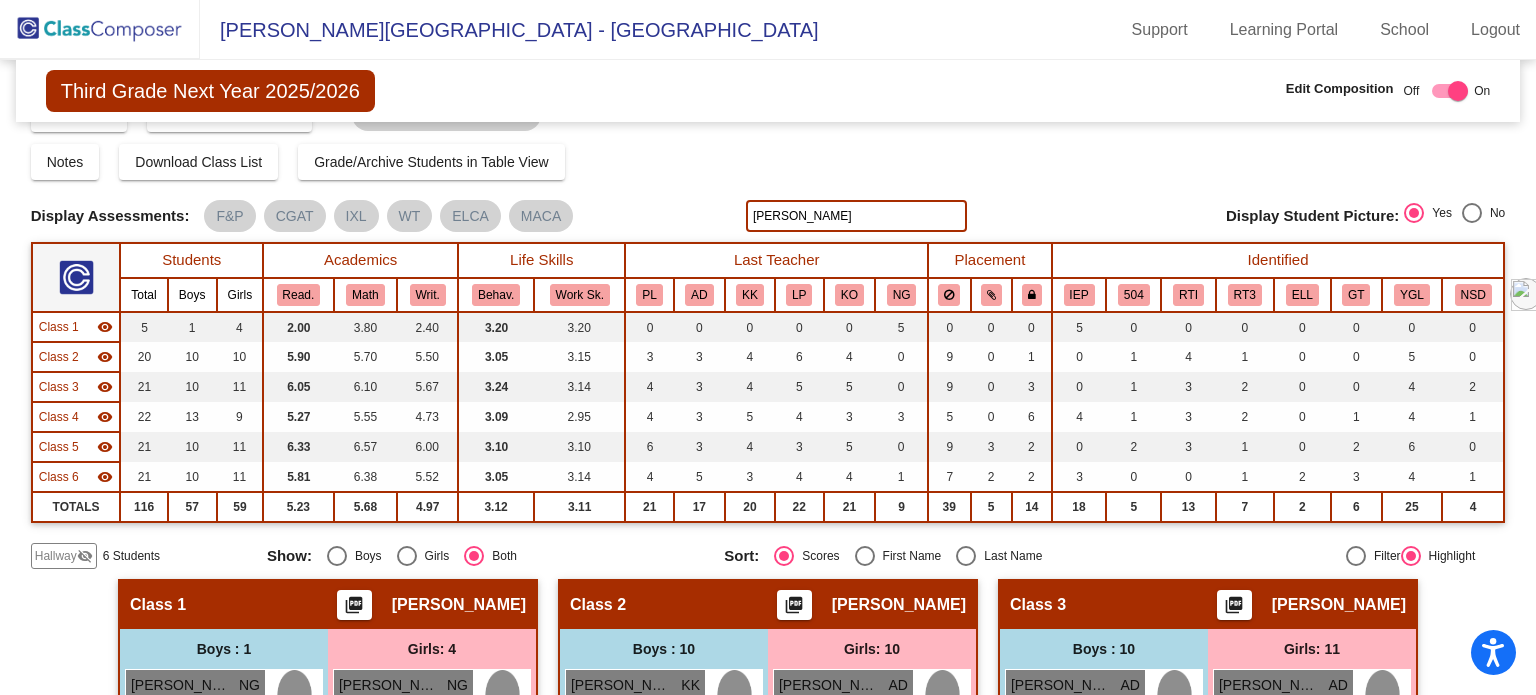 click on "[PERSON_NAME]" 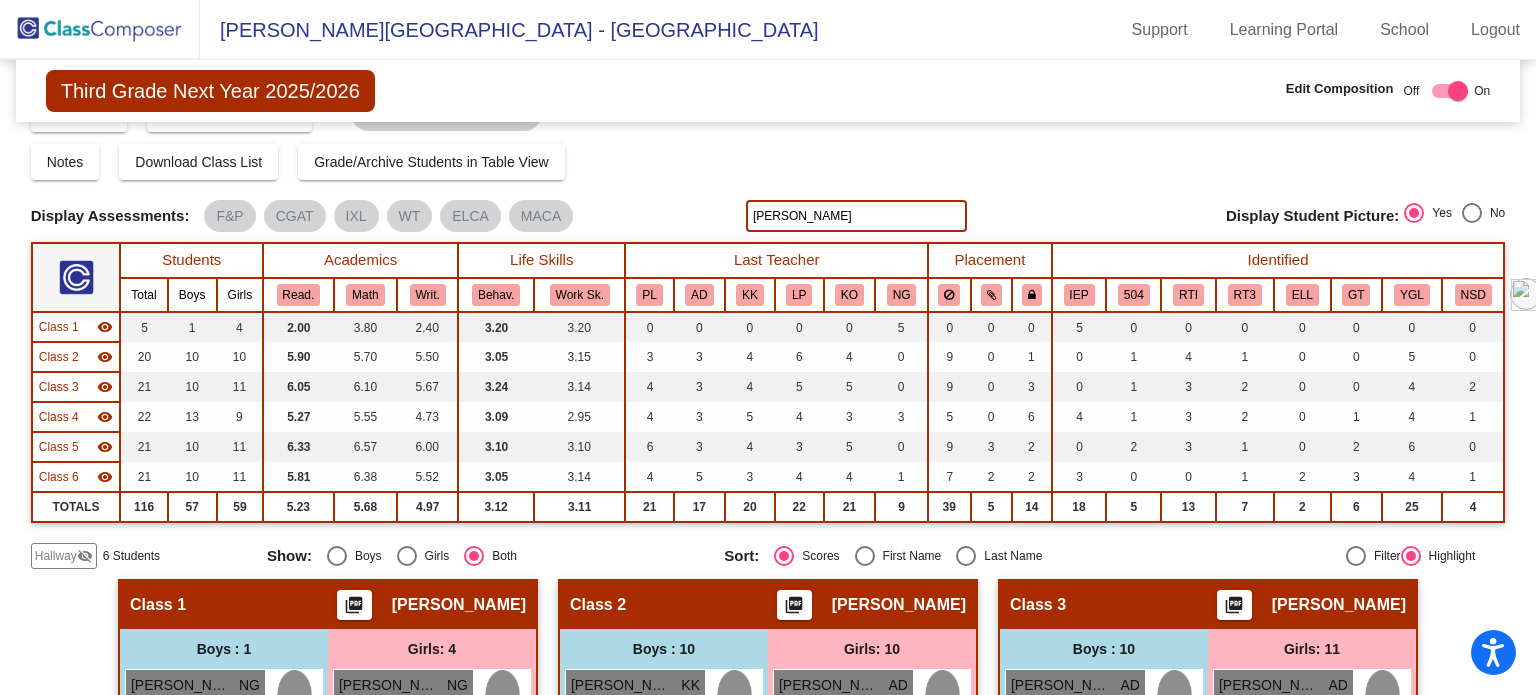 type on "[PERSON_NAME]" 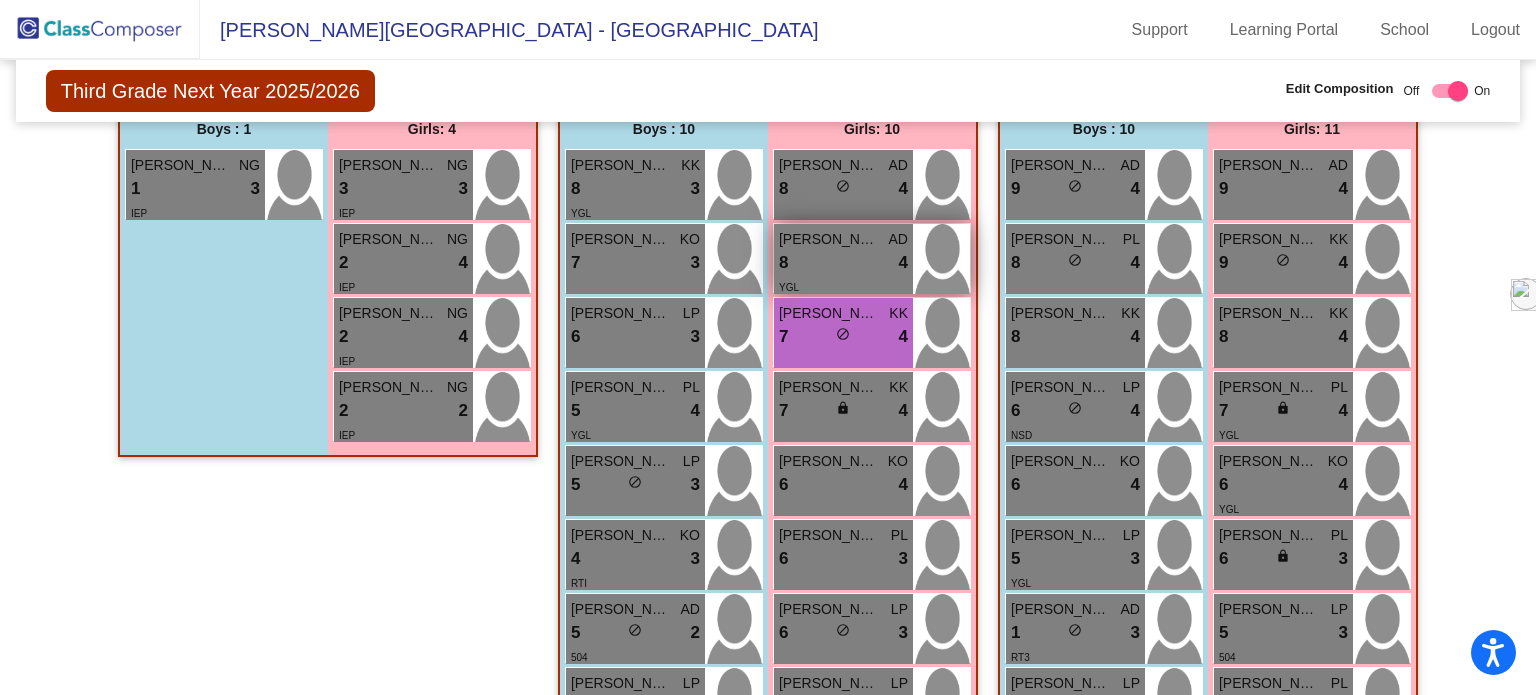 scroll, scrollTop: 840, scrollLeft: 0, axis: vertical 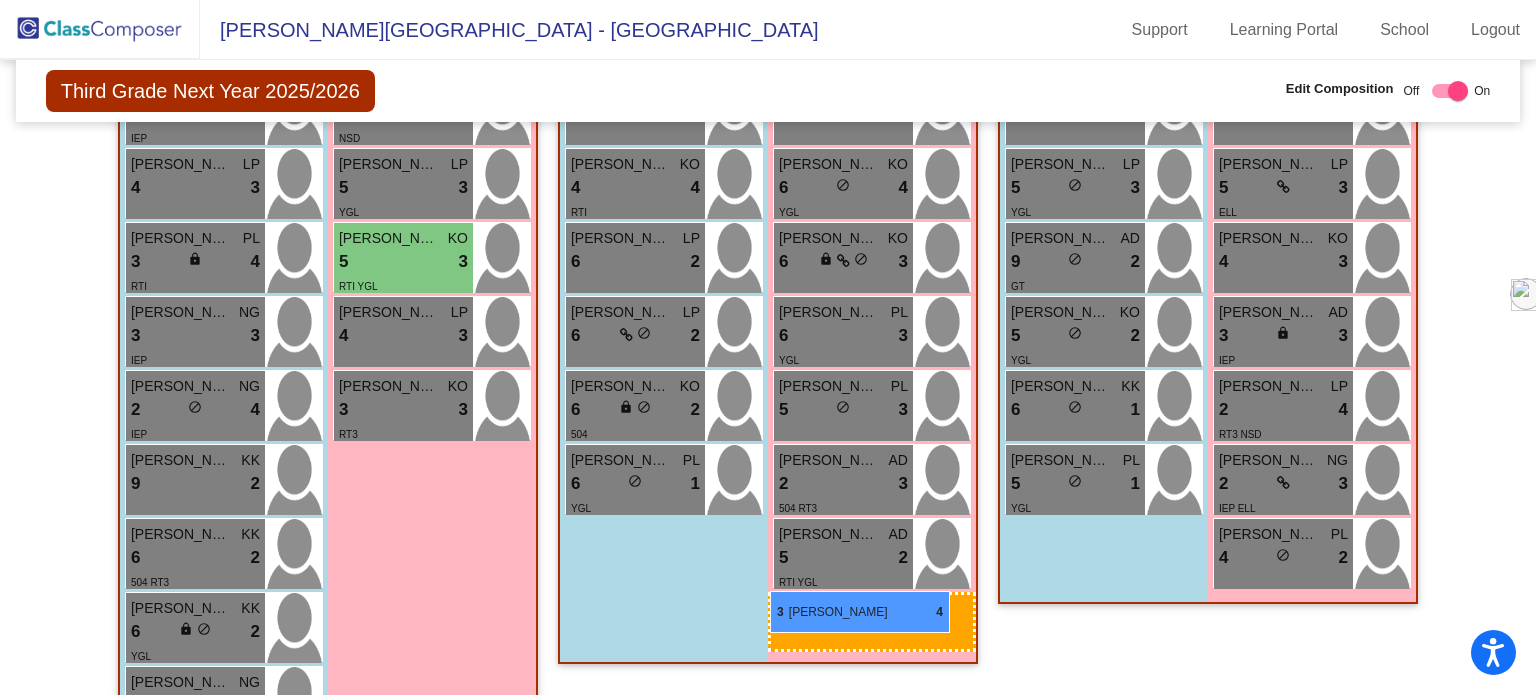 drag, startPoint x: 840, startPoint y: 492, endPoint x: 770, endPoint y: 591, distance: 121.24768 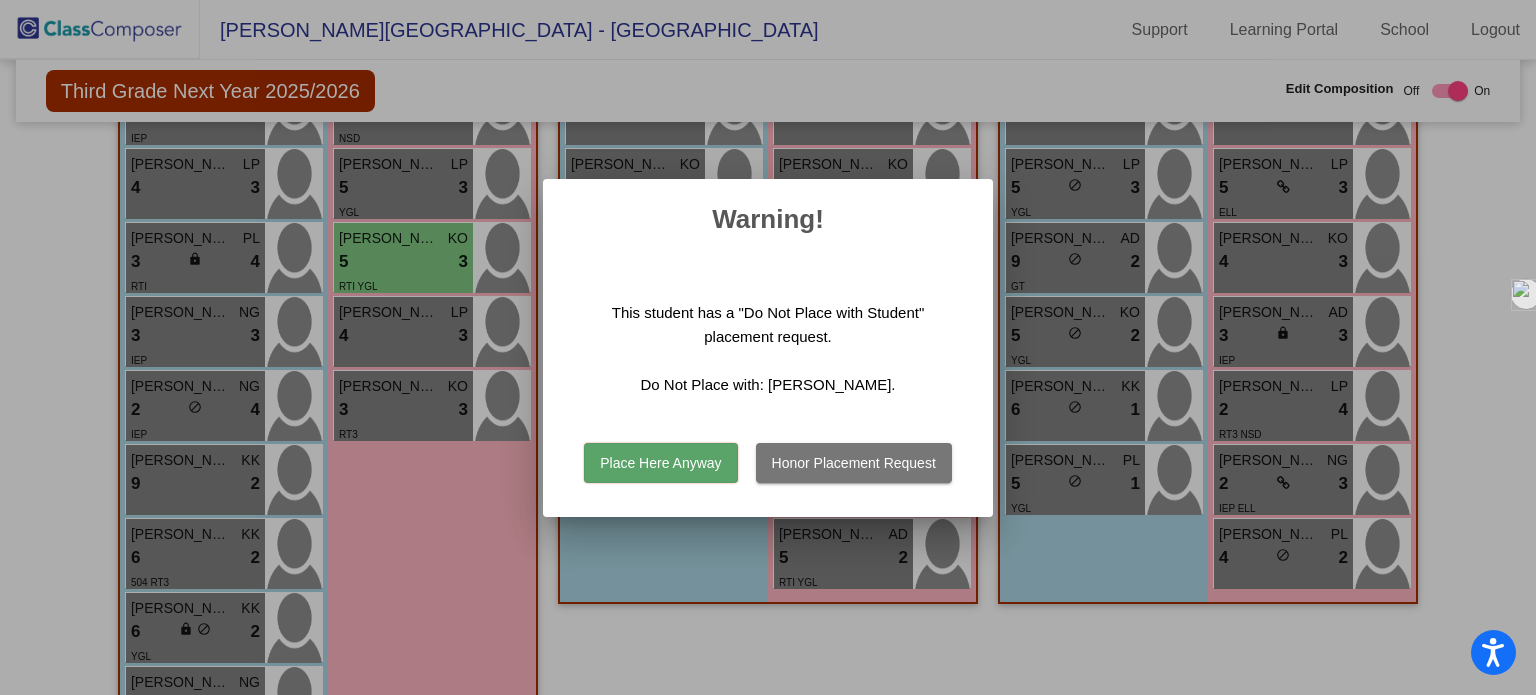 click on "Honor Placement Request" at bounding box center [854, 463] 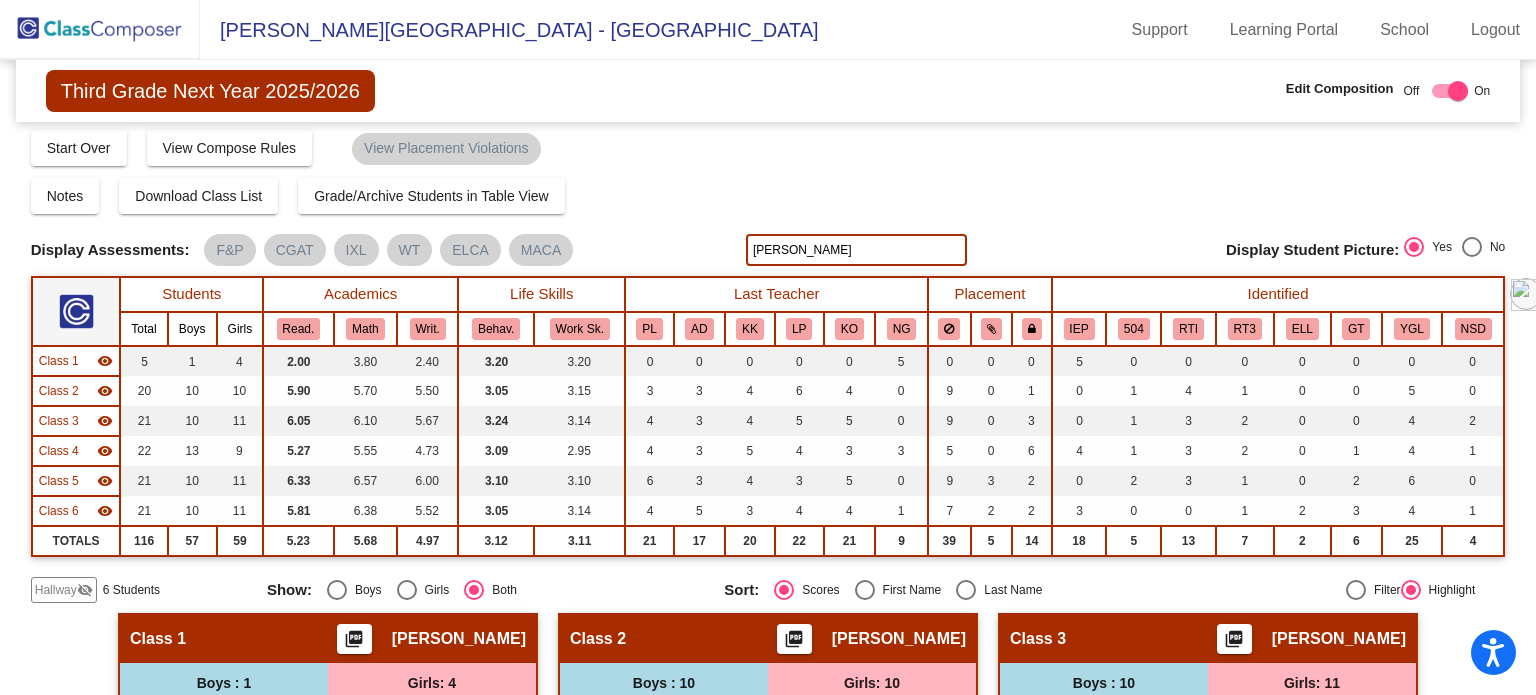 scroll, scrollTop: 0, scrollLeft: 0, axis: both 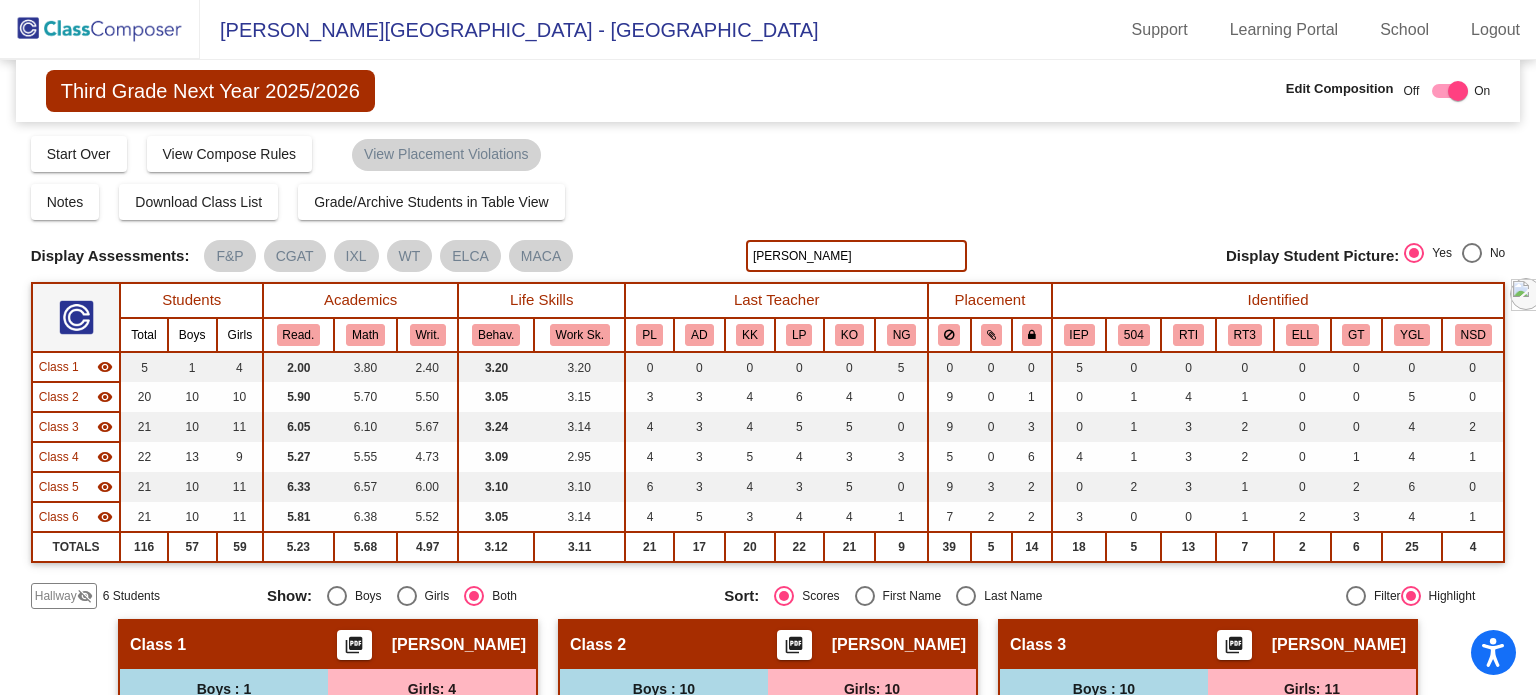 click on "[PERSON_NAME]" 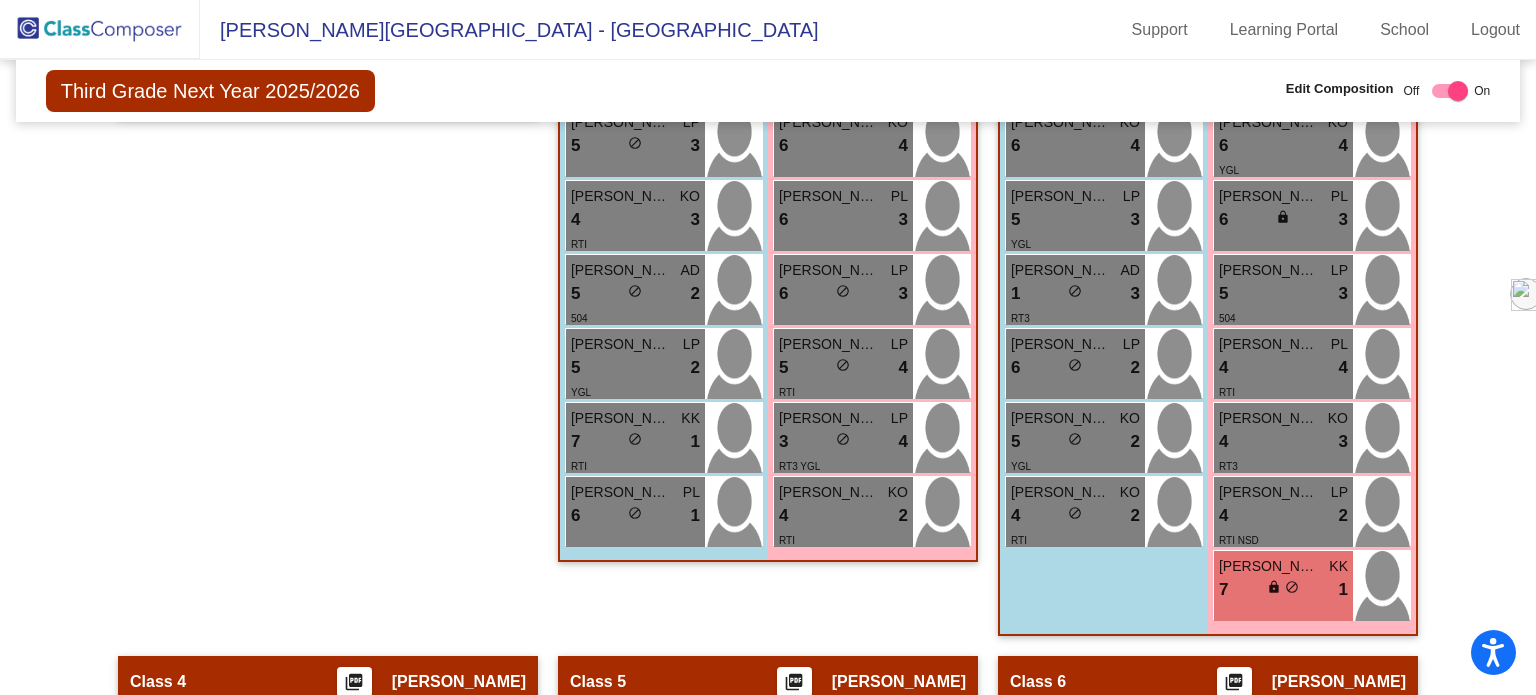 scroll, scrollTop: 1140, scrollLeft: 0, axis: vertical 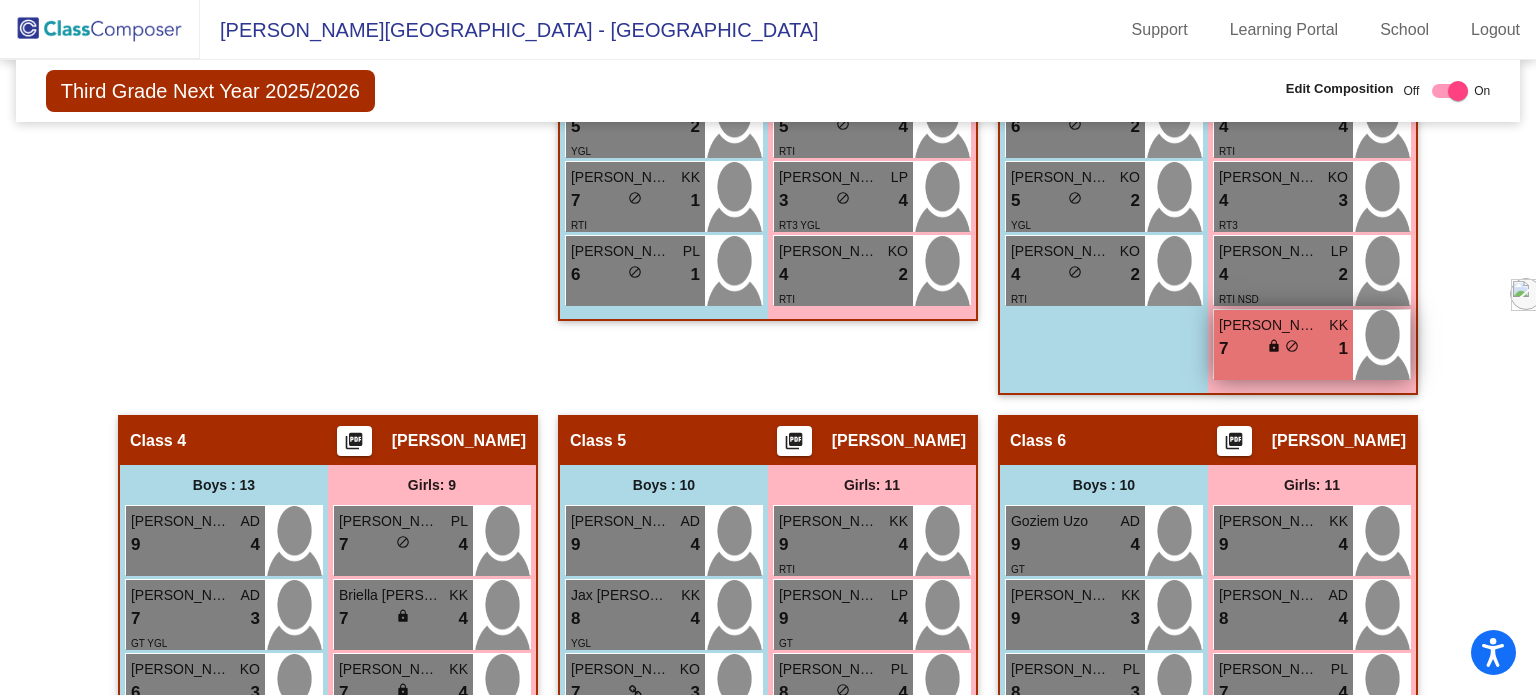 click on "do_not_disturb_alt" at bounding box center [1292, 346] 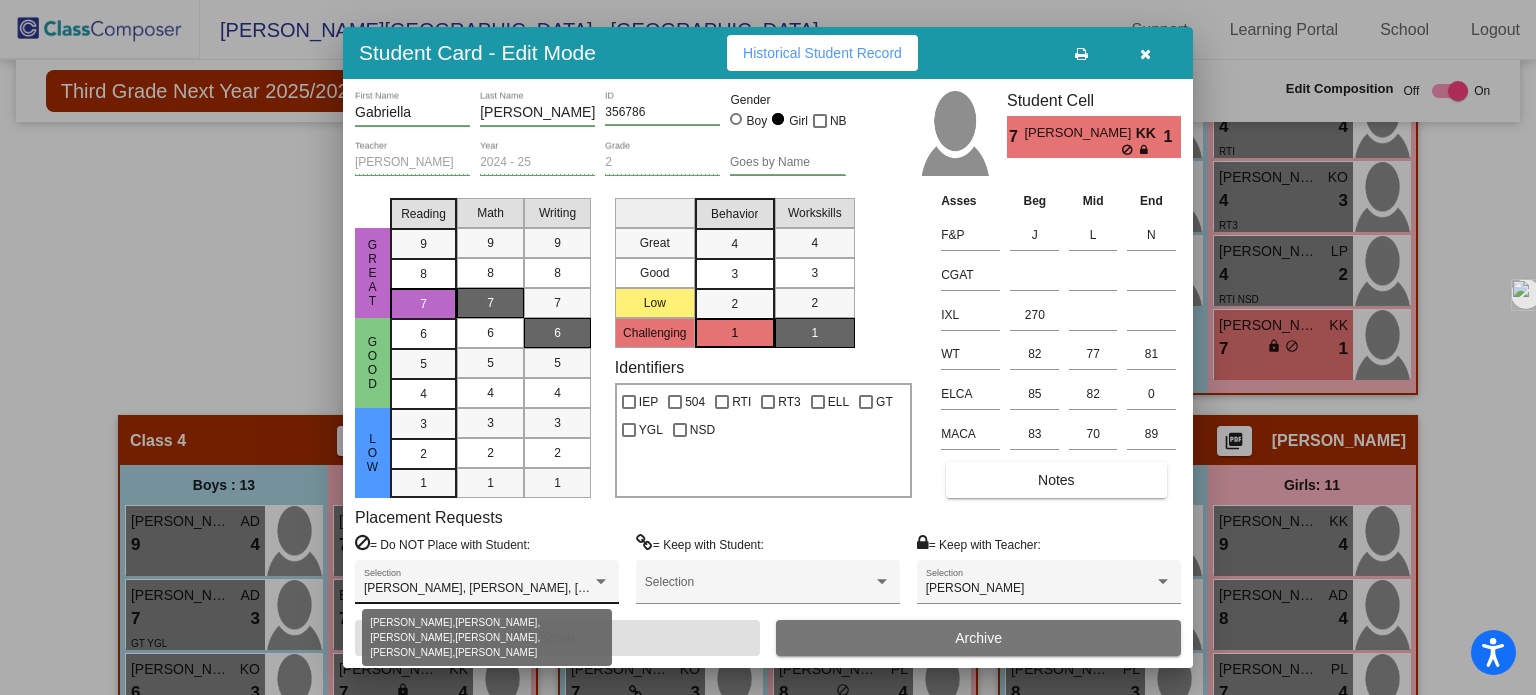 click at bounding box center [601, 582] 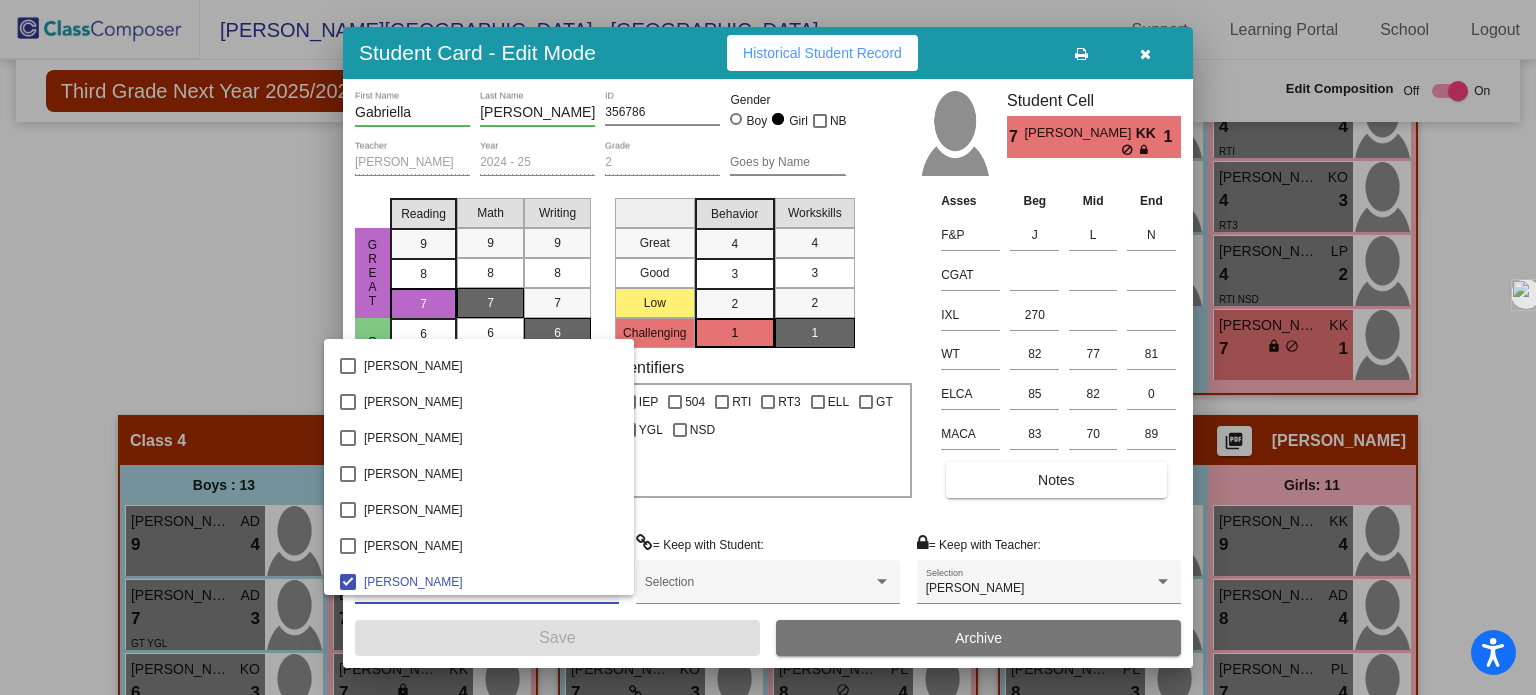 scroll, scrollTop: 3000, scrollLeft: 0, axis: vertical 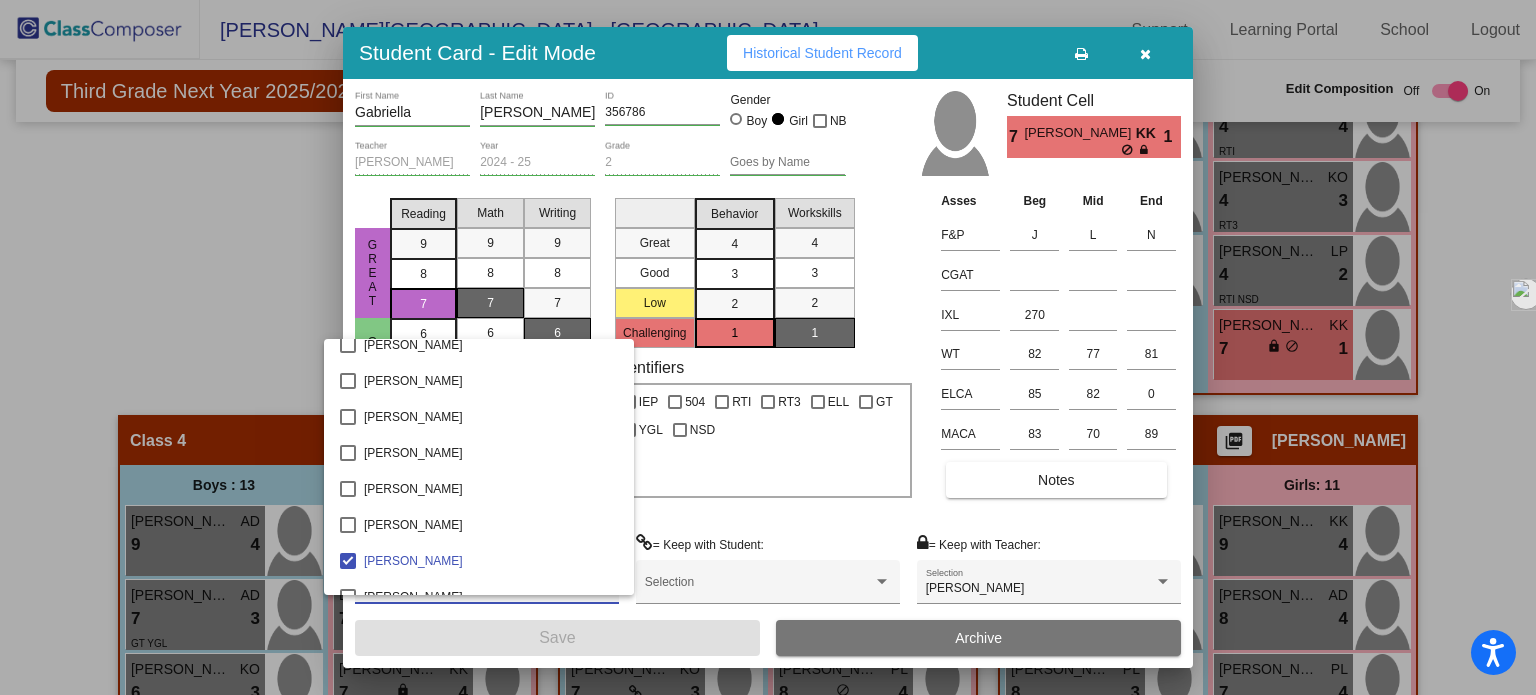 click at bounding box center (768, 347) 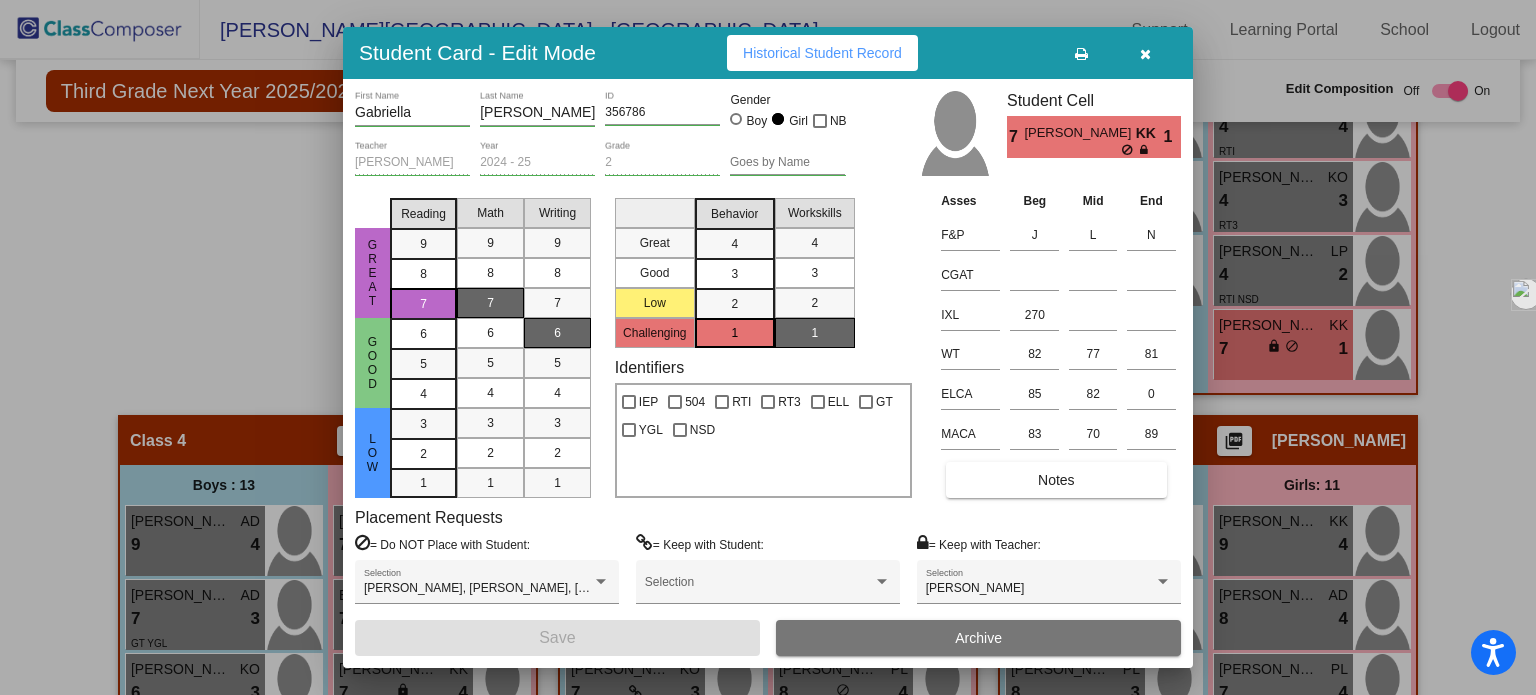 click at bounding box center [1145, 54] 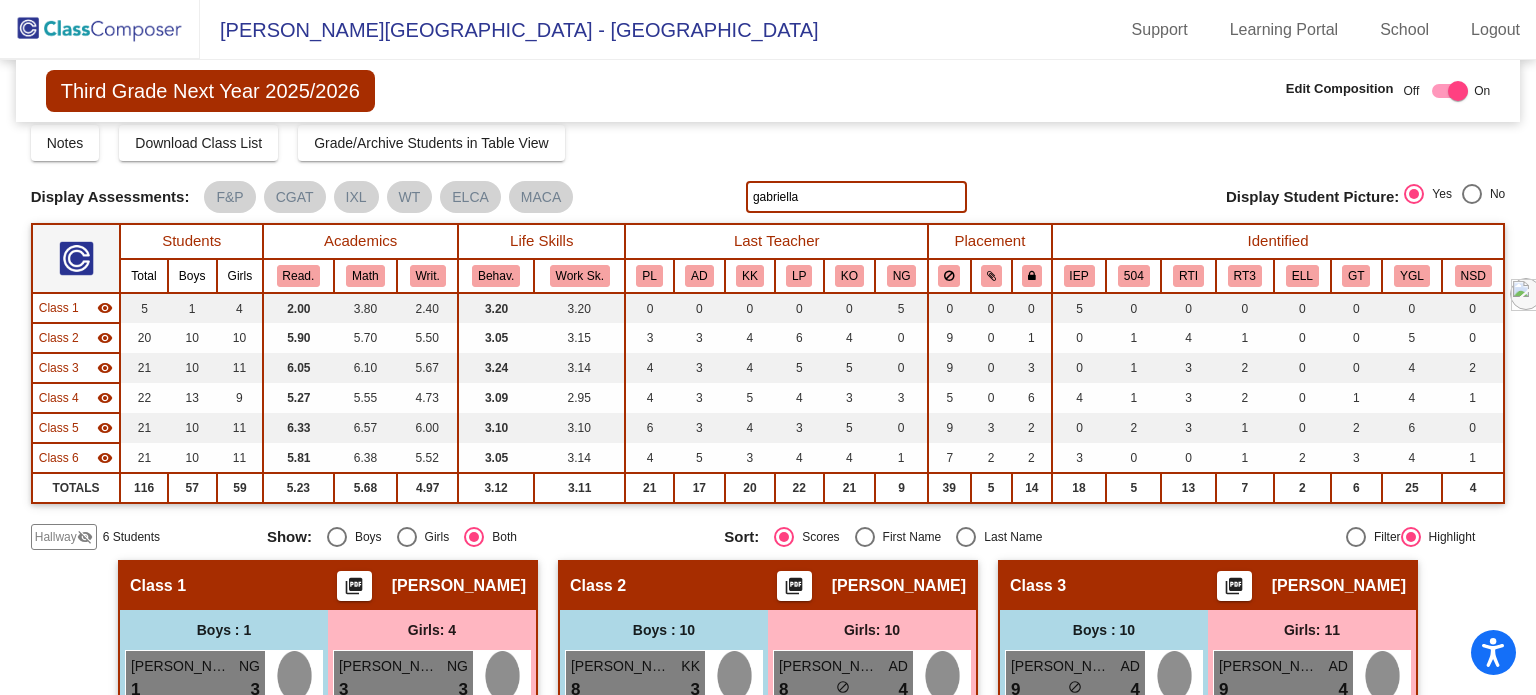 scroll, scrollTop: 0, scrollLeft: 0, axis: both 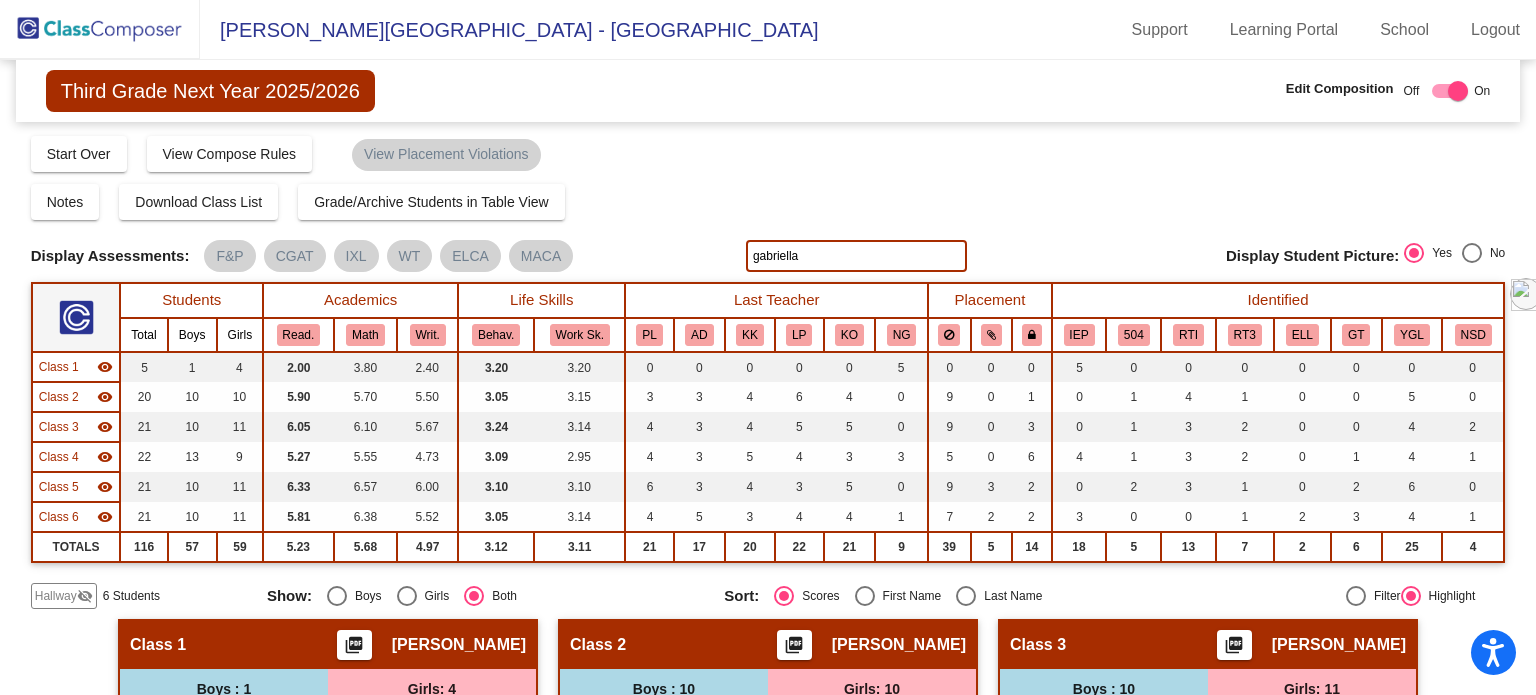 click on "gabriella" 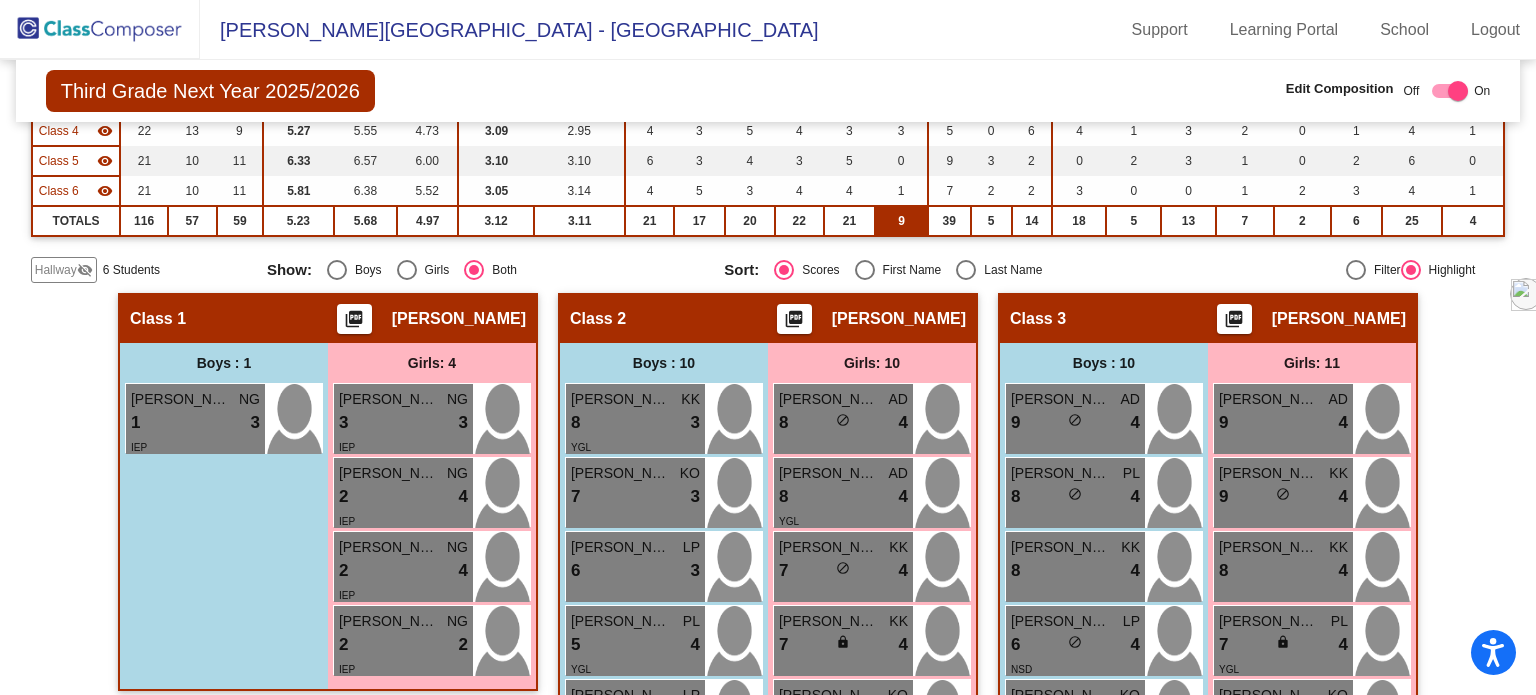 scroll, scrollTop: 0, scrollLeft: 0, axis: both 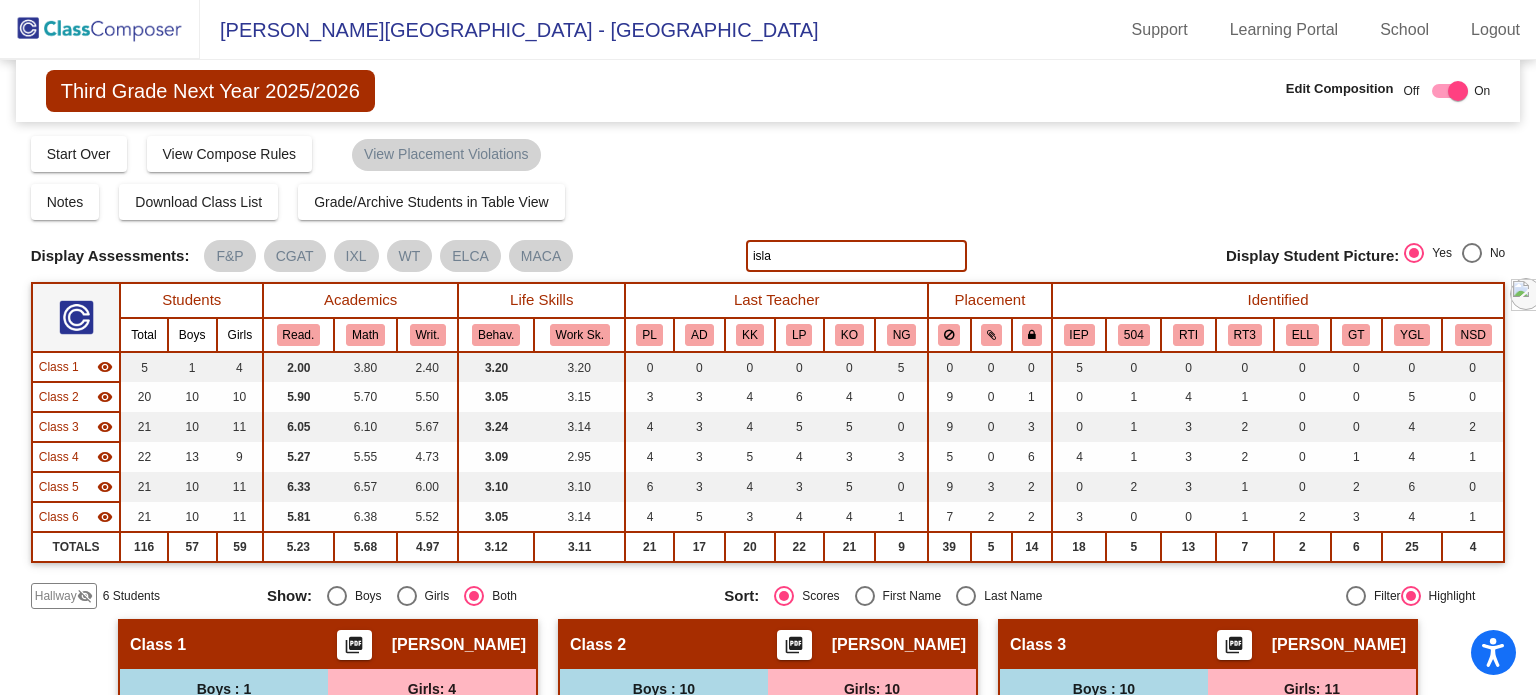 click on "isla" 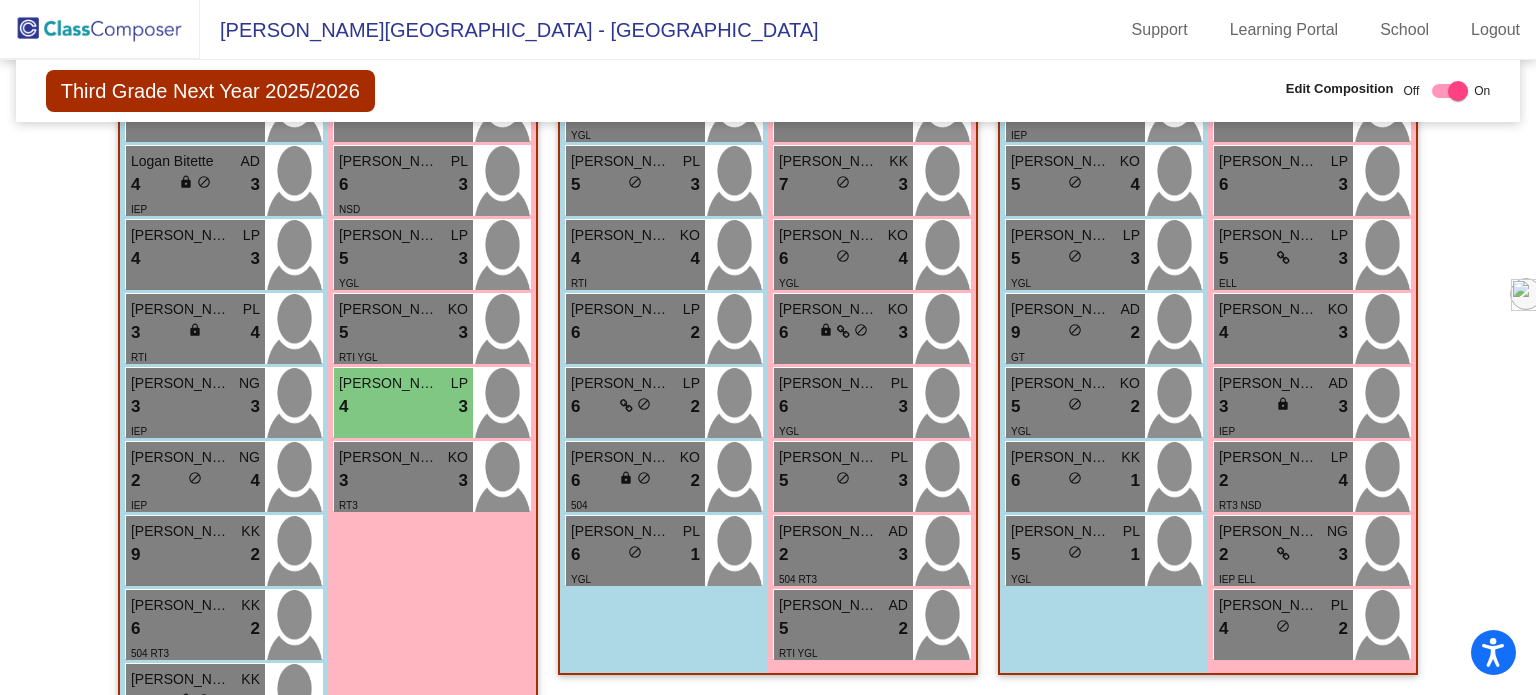 scroll, scrollTop: 1800, scrollLeft: 0, axis: vertical 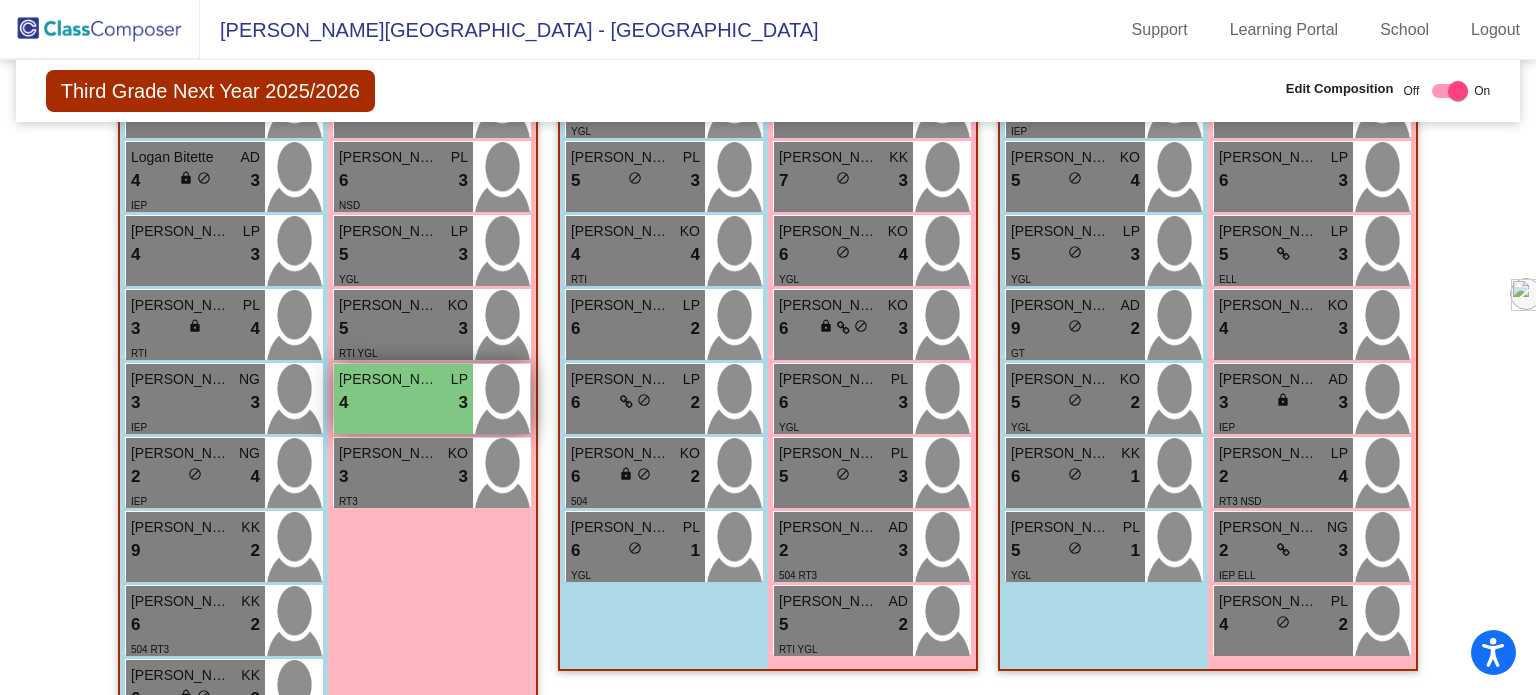 click on "4 lock do_not_disturb_alt 3" at bounding box center (403, 403) 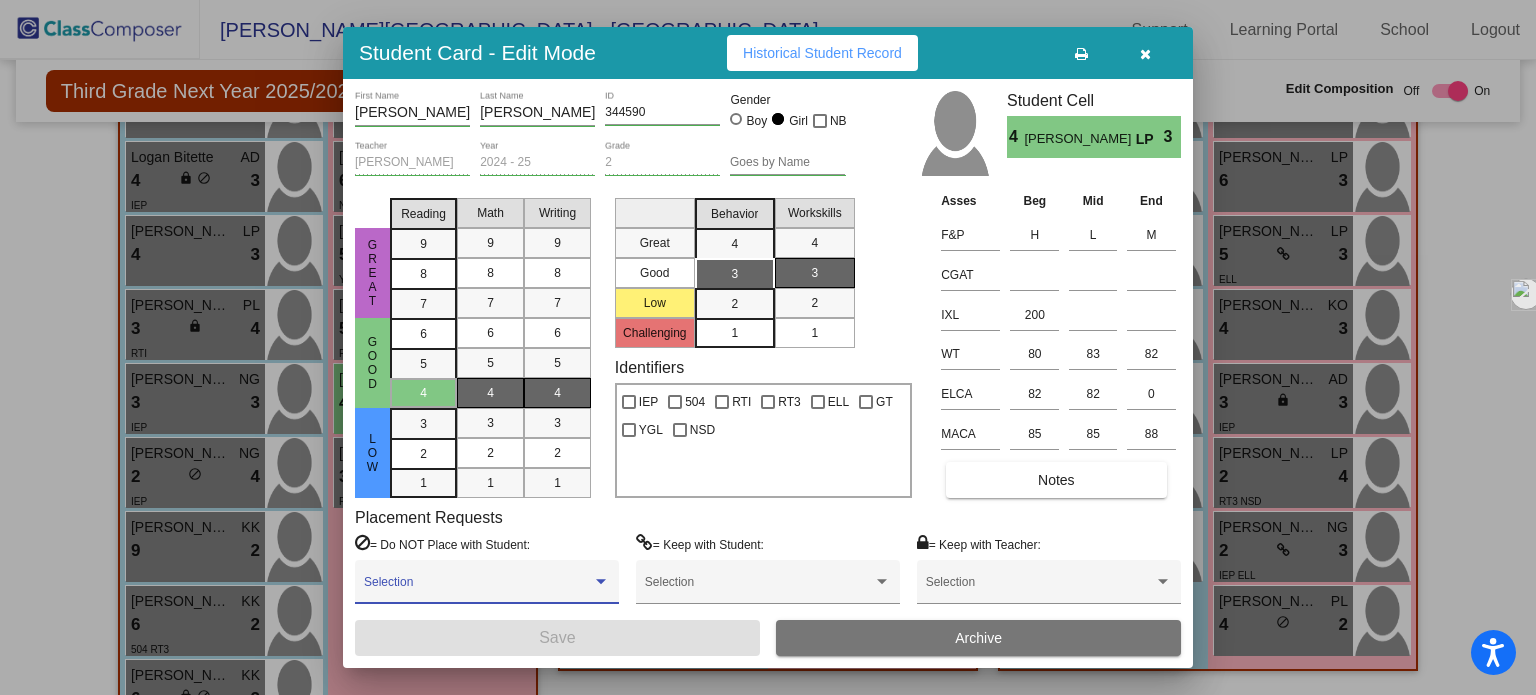 click at bounding box center (478, 589) 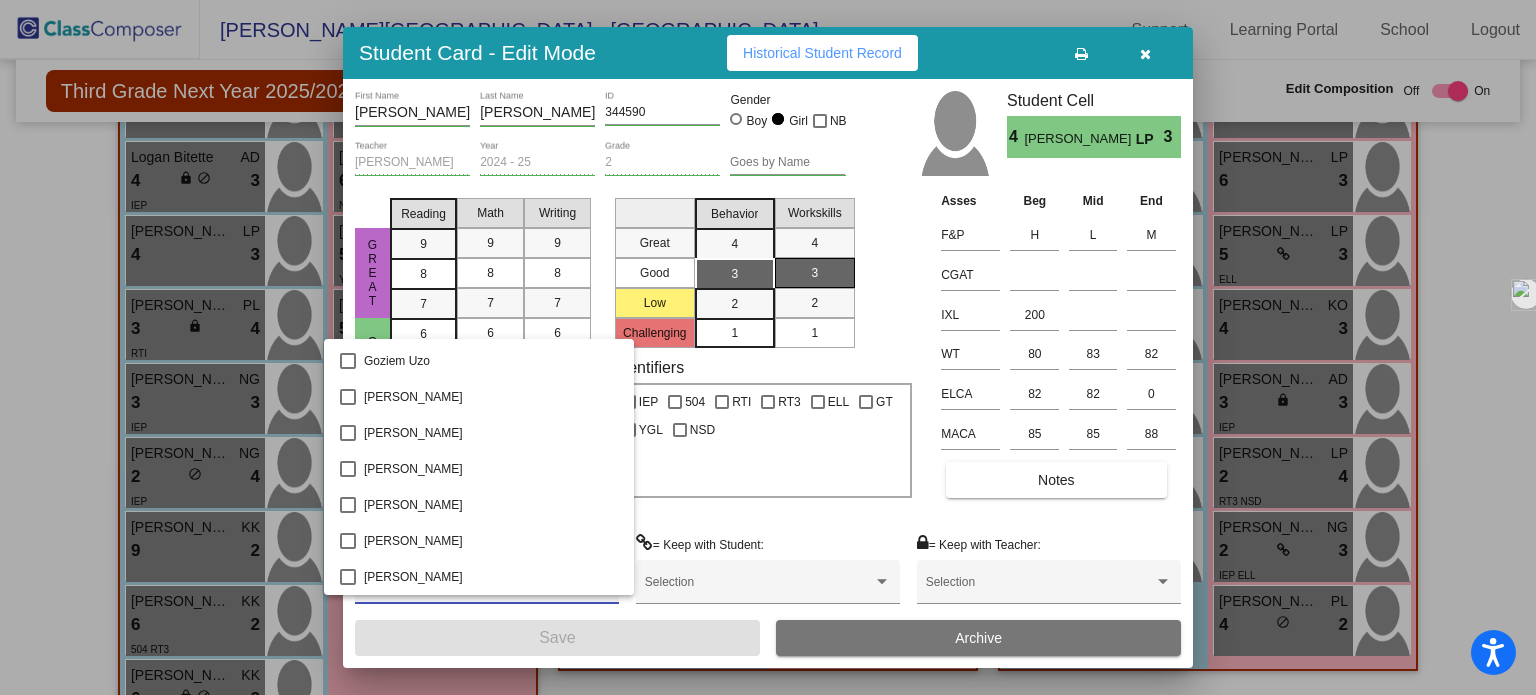 scroll, scrollTop: 1600, scrollLeft: 0, axis: vertical 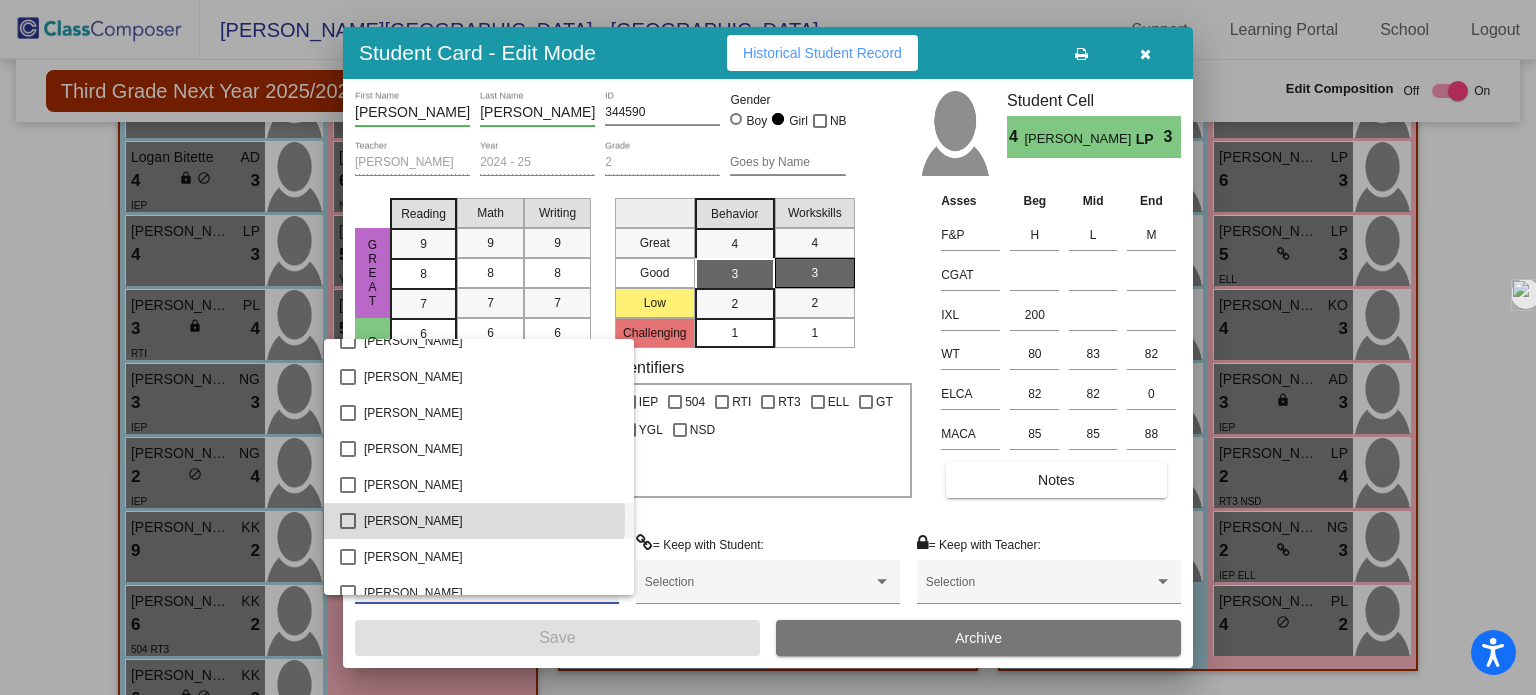 click at bounding box center (348, 521) 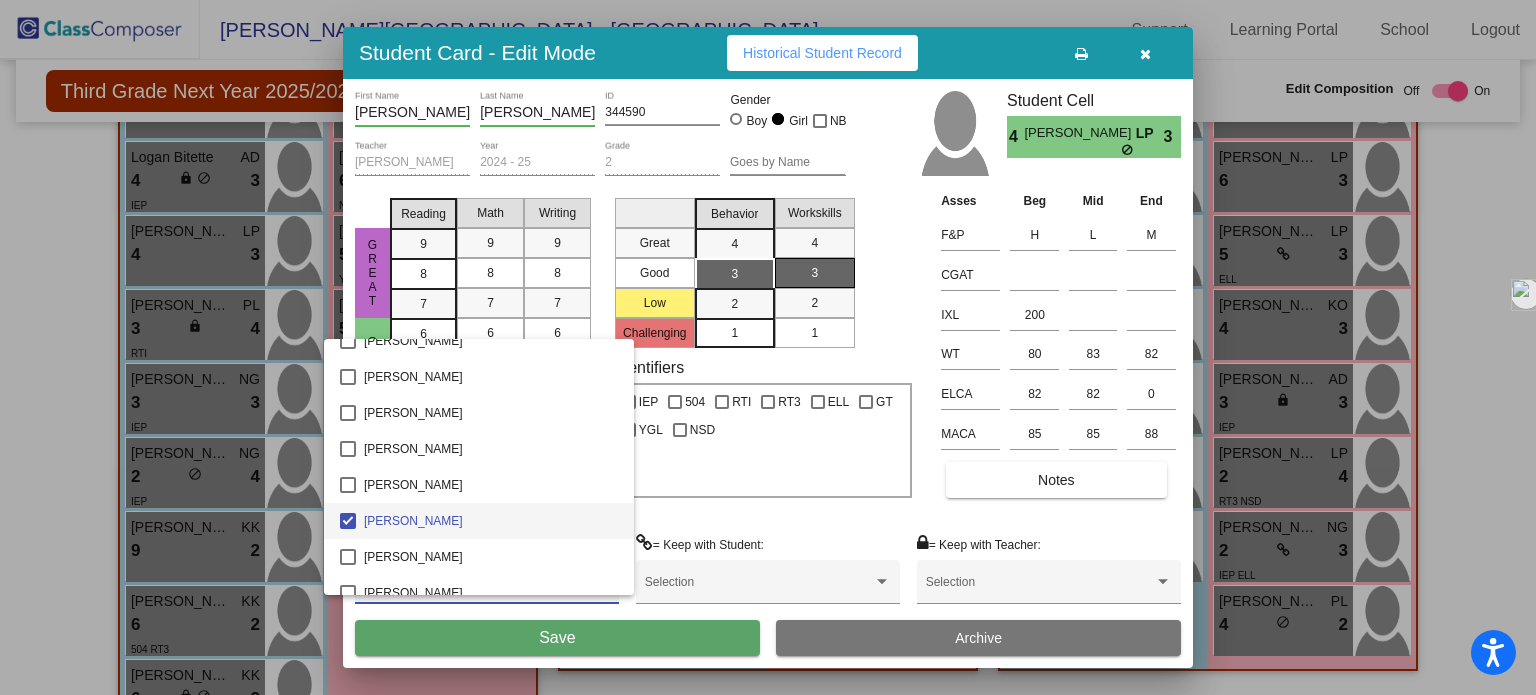 click at bounding box center (768, 347) 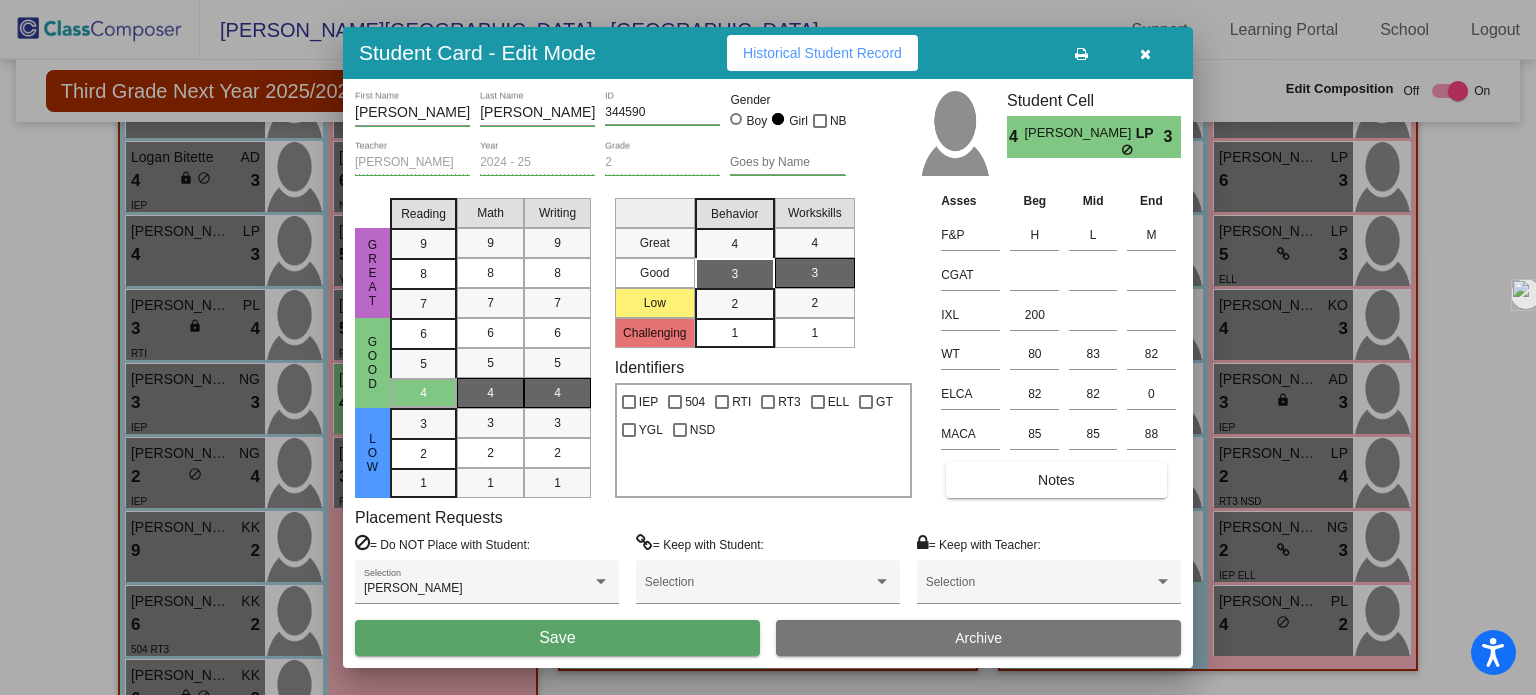 click on "Save" at bounding box center (557, 638) 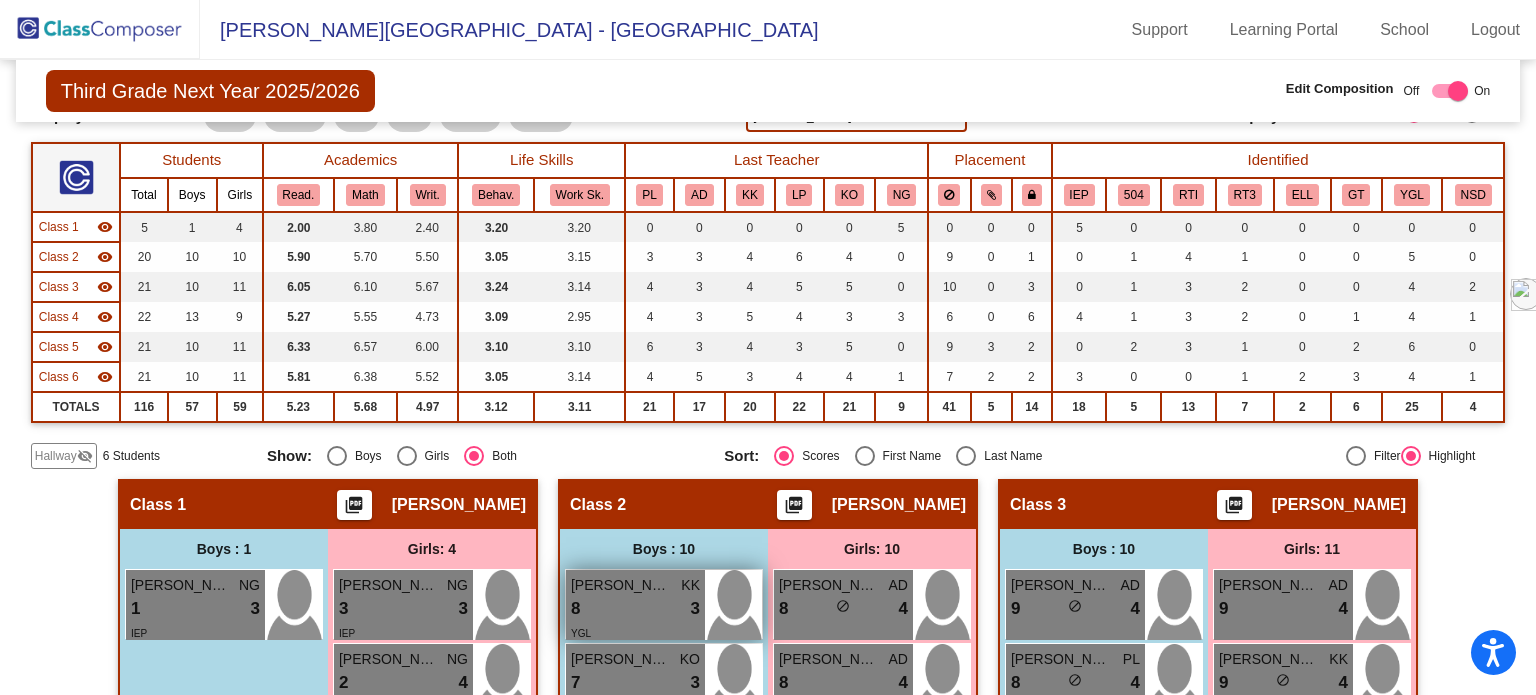 scroll, scrollTop: 0, scrollLeft: 0, axis: both 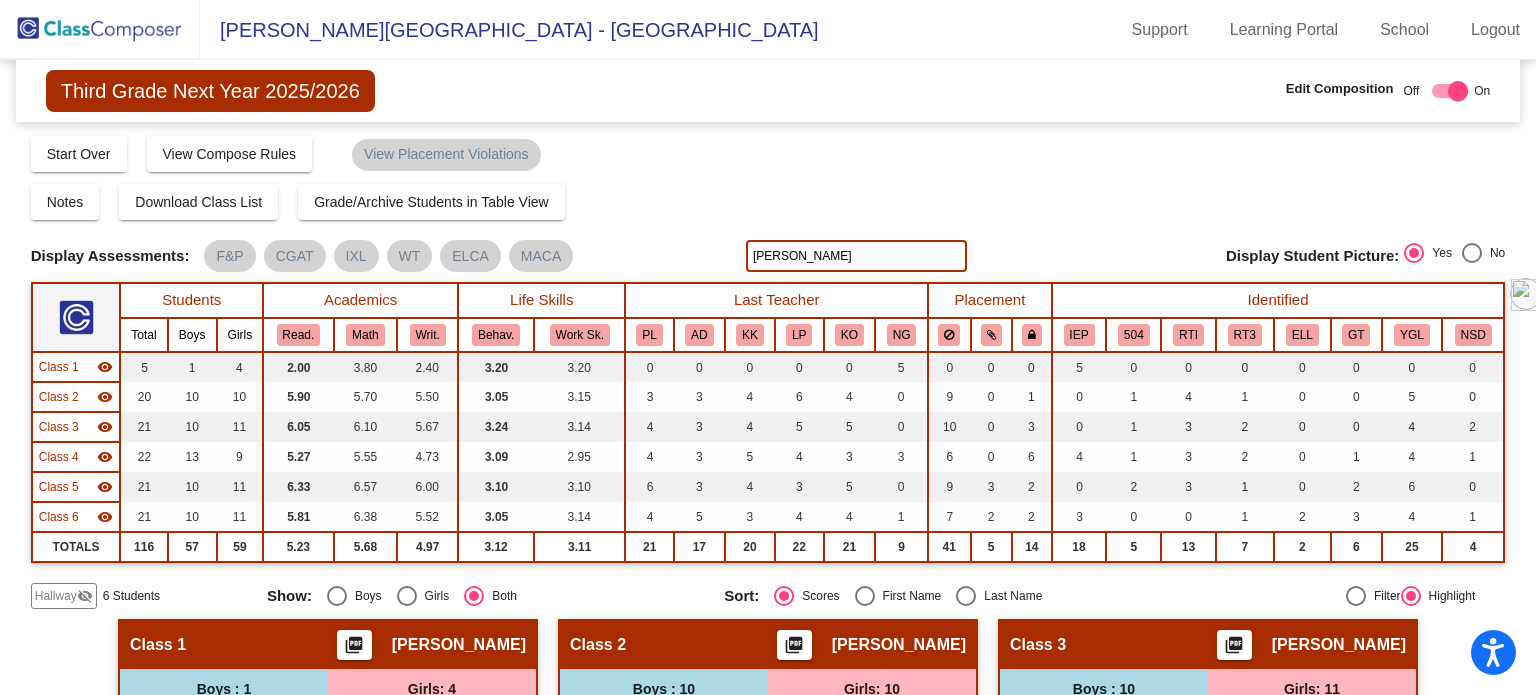 click on "[PERSON_NAME]" 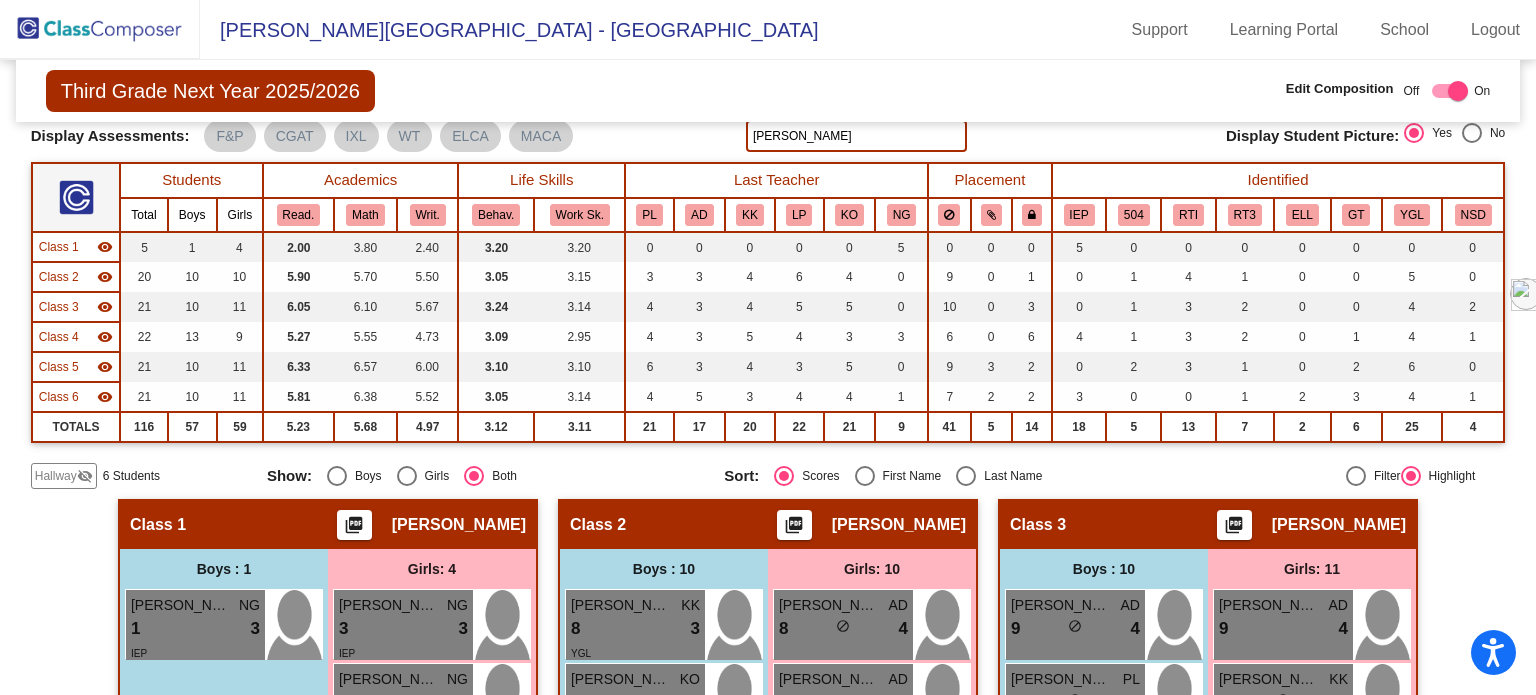 scroll, scrollTop: 0, scrollLeft: 0, axis: both 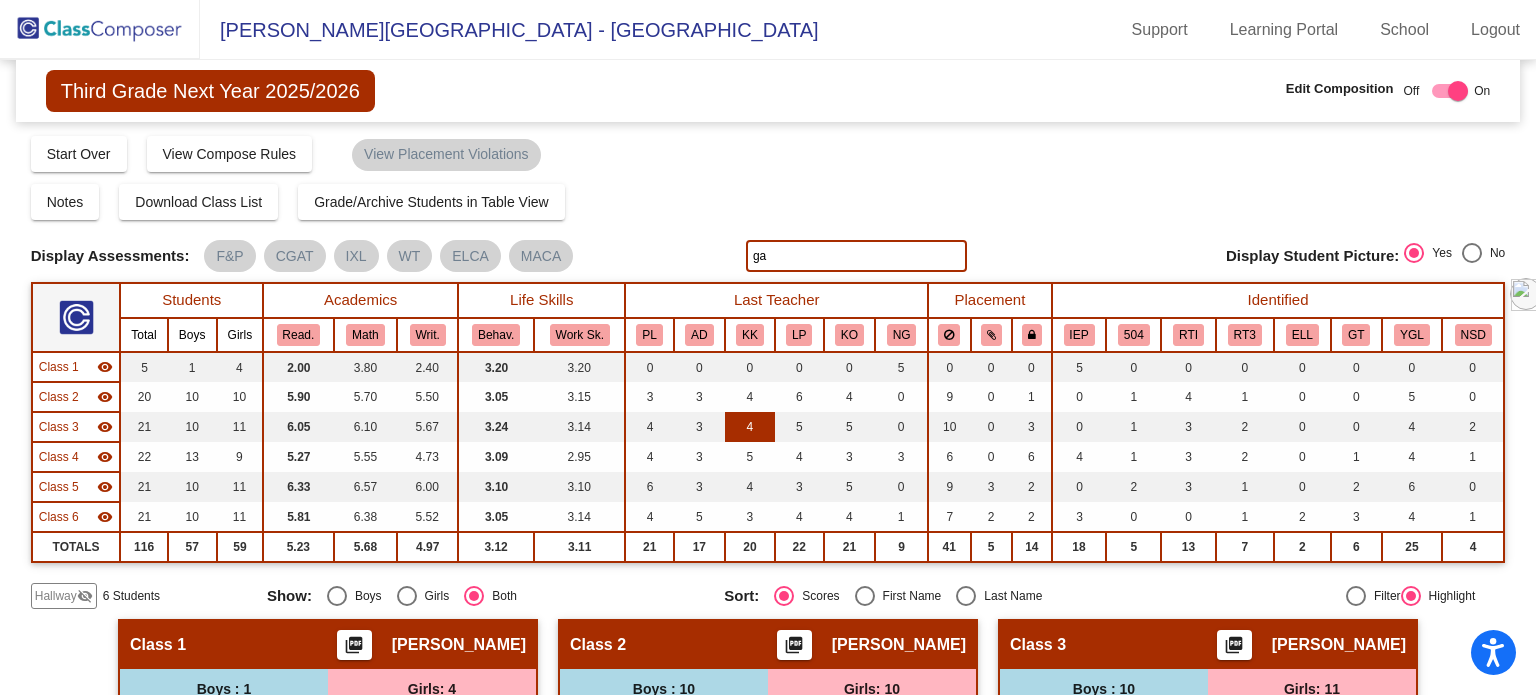 type on "g" 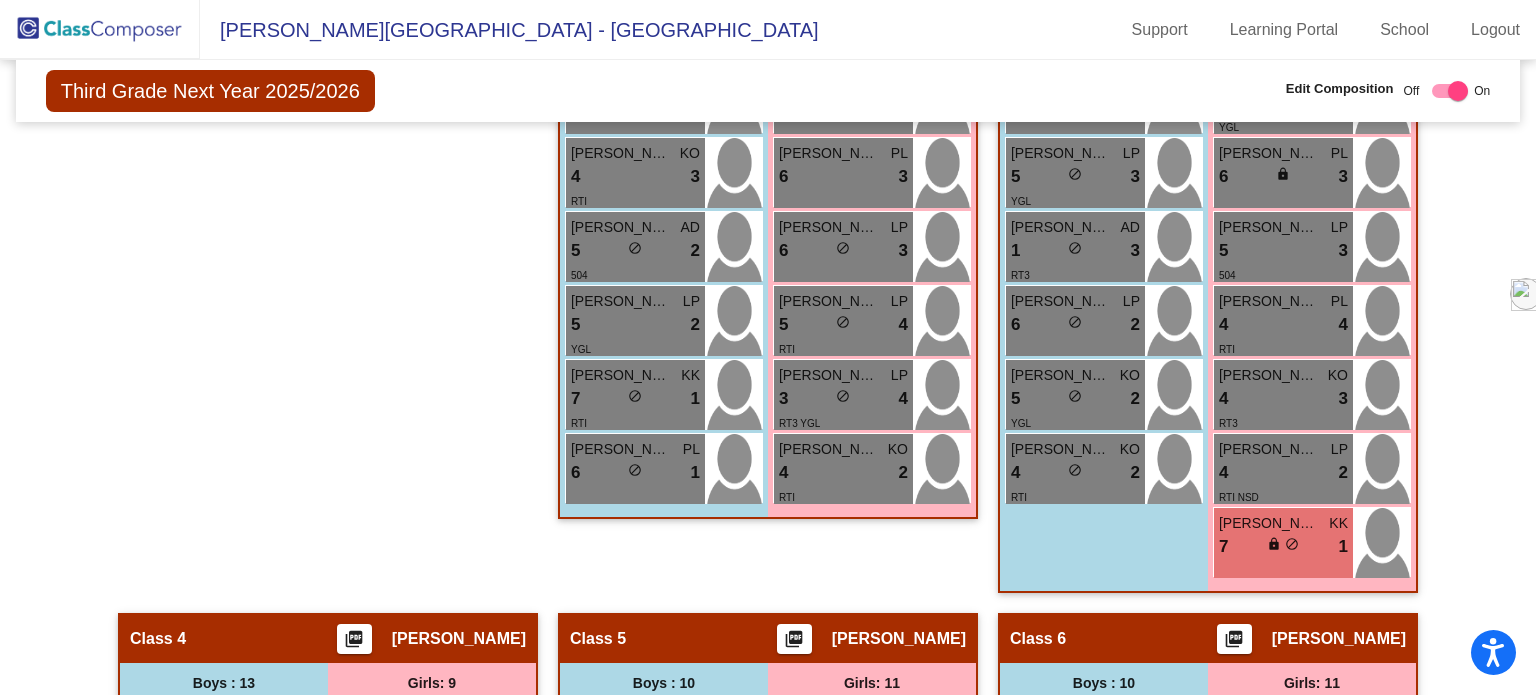 scroll, scrollTop: 940, scrollLeft: 0, axis: vertical 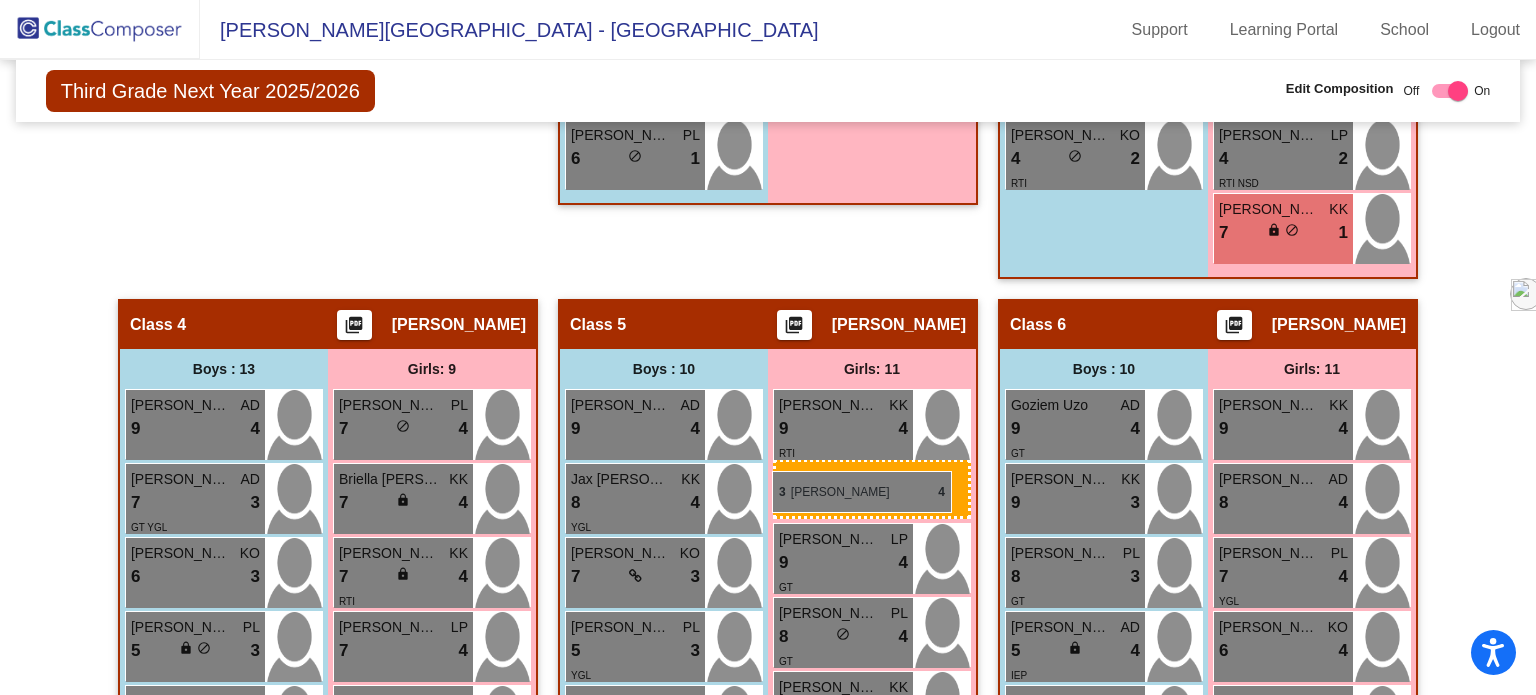drag, startPoint x: 826, startPoint y: 397, endPoint x: 772, endPoint y: 471, distance: 91.60786 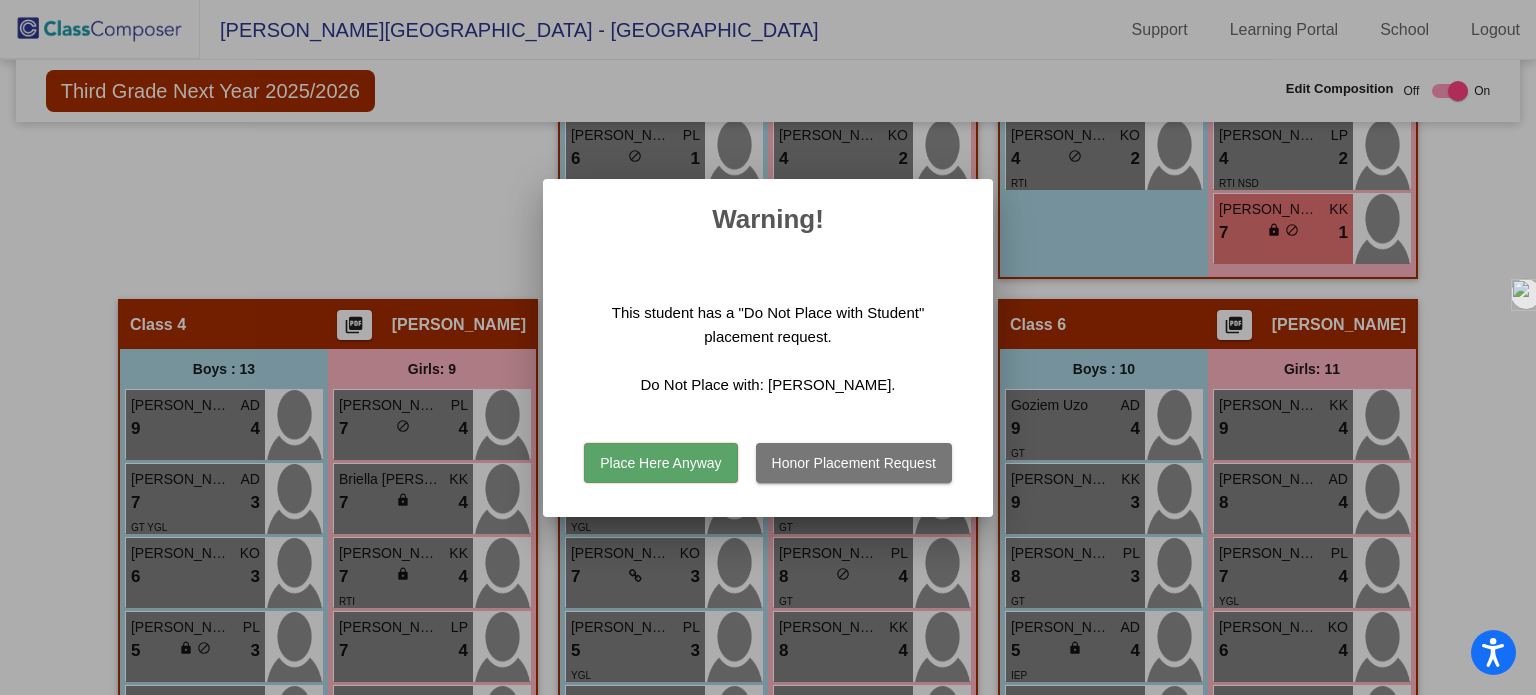 click on "Place Here Anyway" at bounding box center (660, 463) 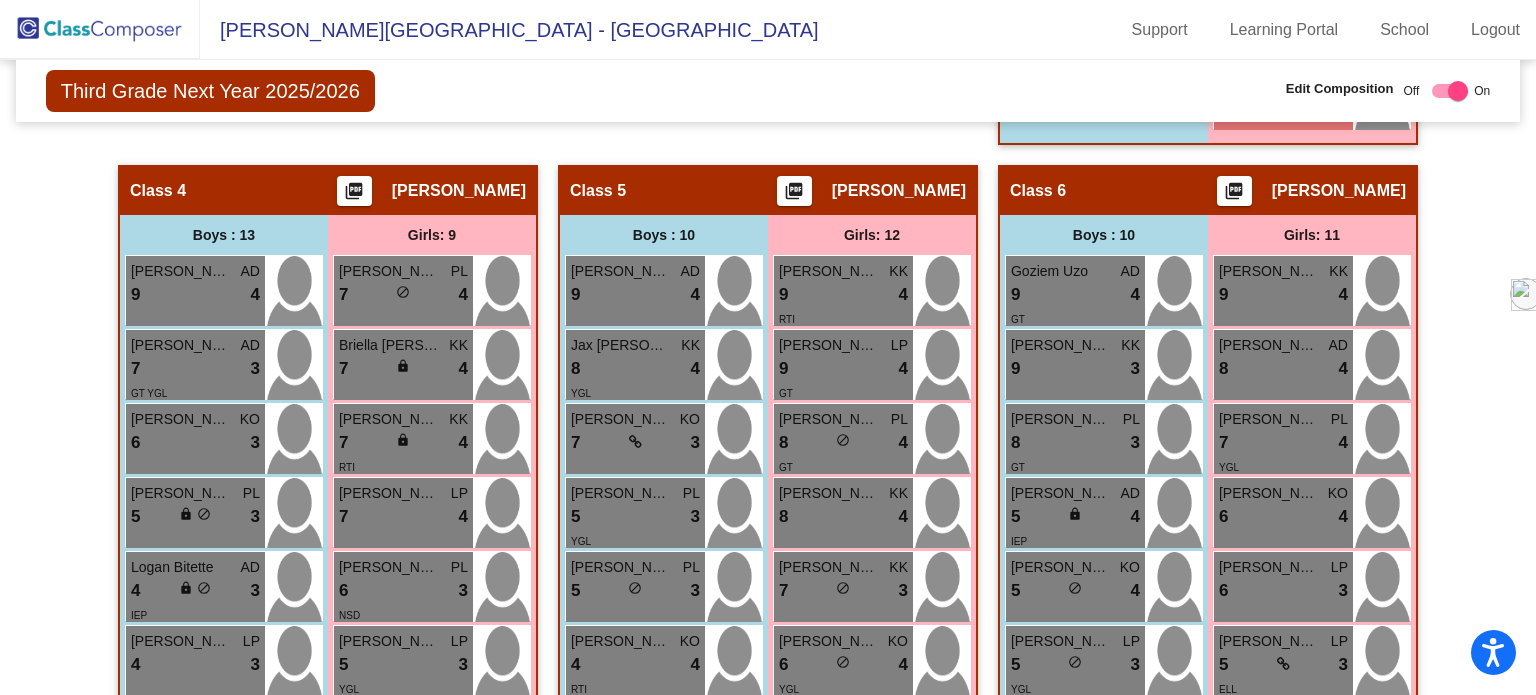scroll, scrollTop: 1356, scrollLeft: 0, axis: vertical 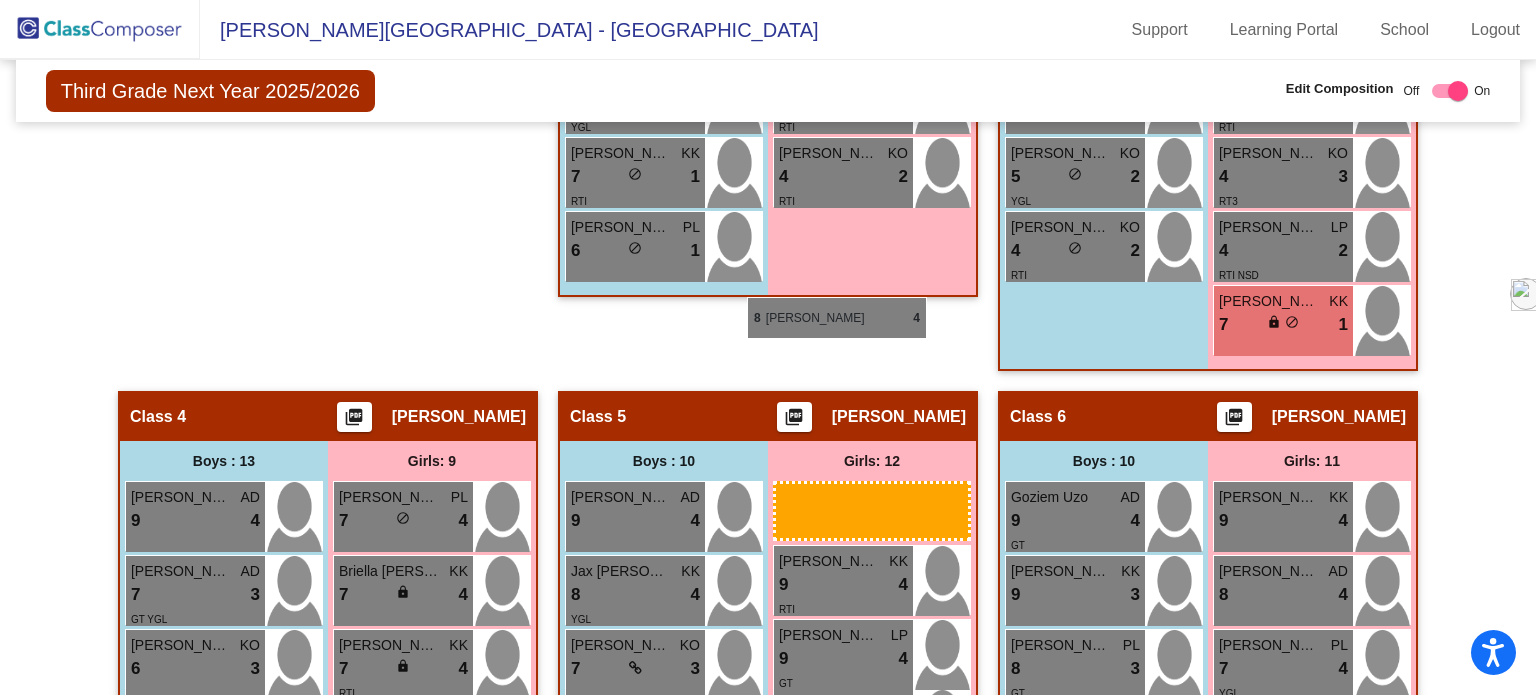 drag, startPoint x: 827, startPoint y: 471, endPoint x: 747, endPoint y: 297, distance: 191.5098 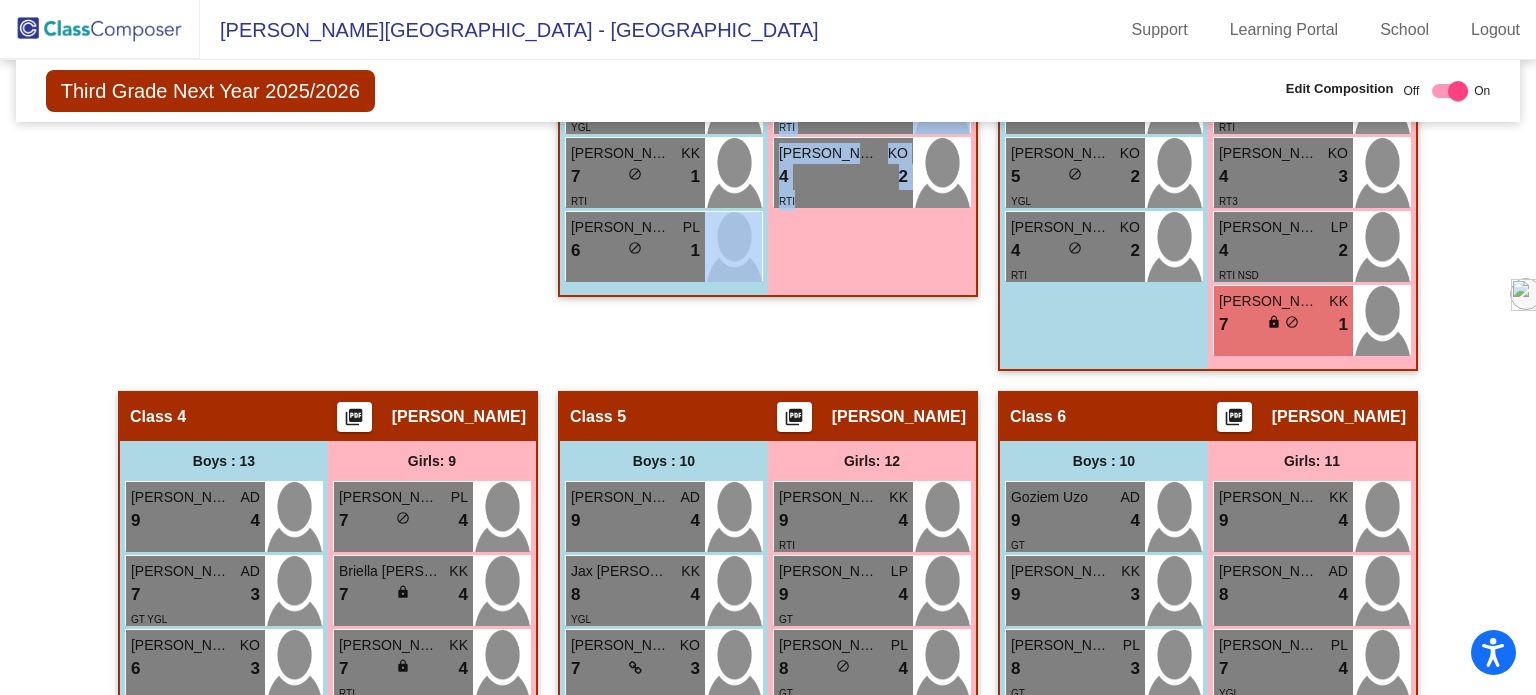 drag, startPoint x: 747, startPoint y: 297, endPoint x: 875, endPoint y: 331, distance: 132.43866 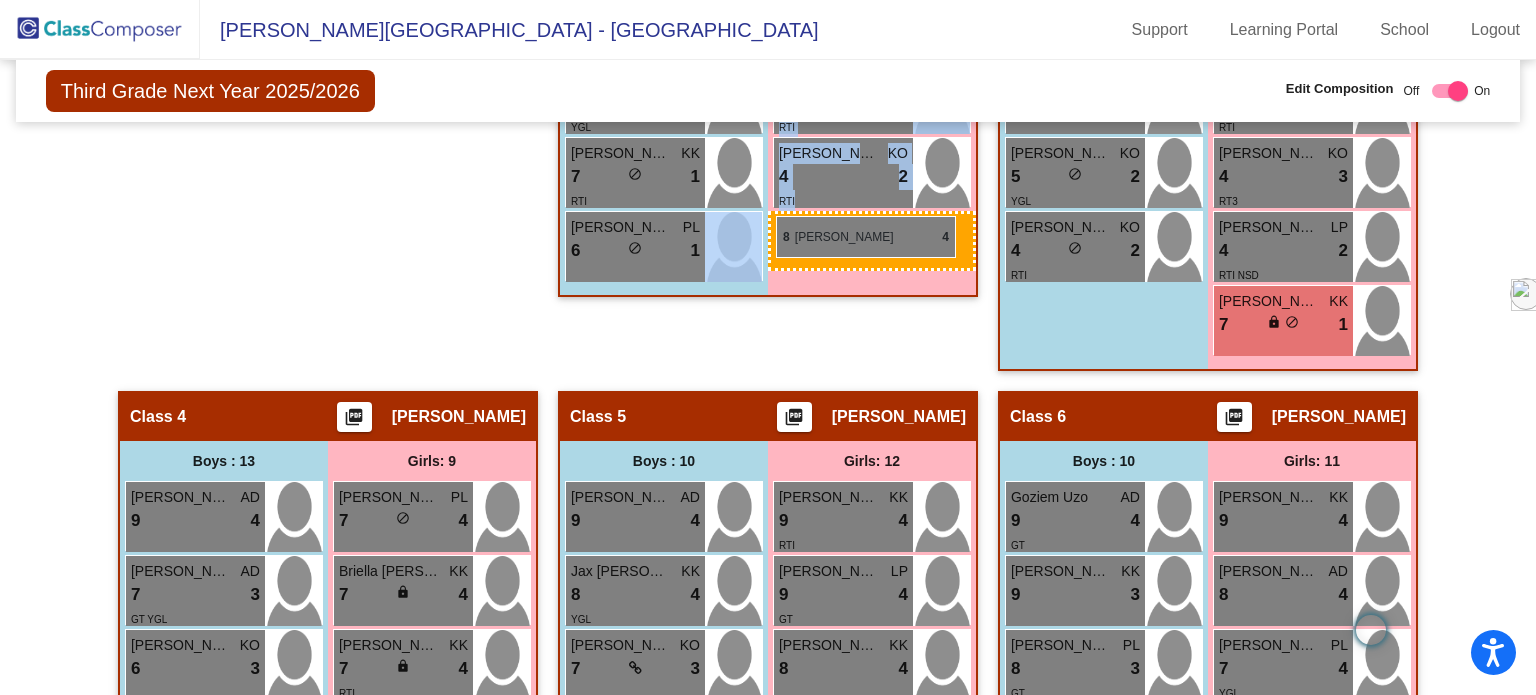 drag, startPoint x: 826, startPoint y: 650, endPoint x: 776, endPoint y: 216, distance: 436.8707 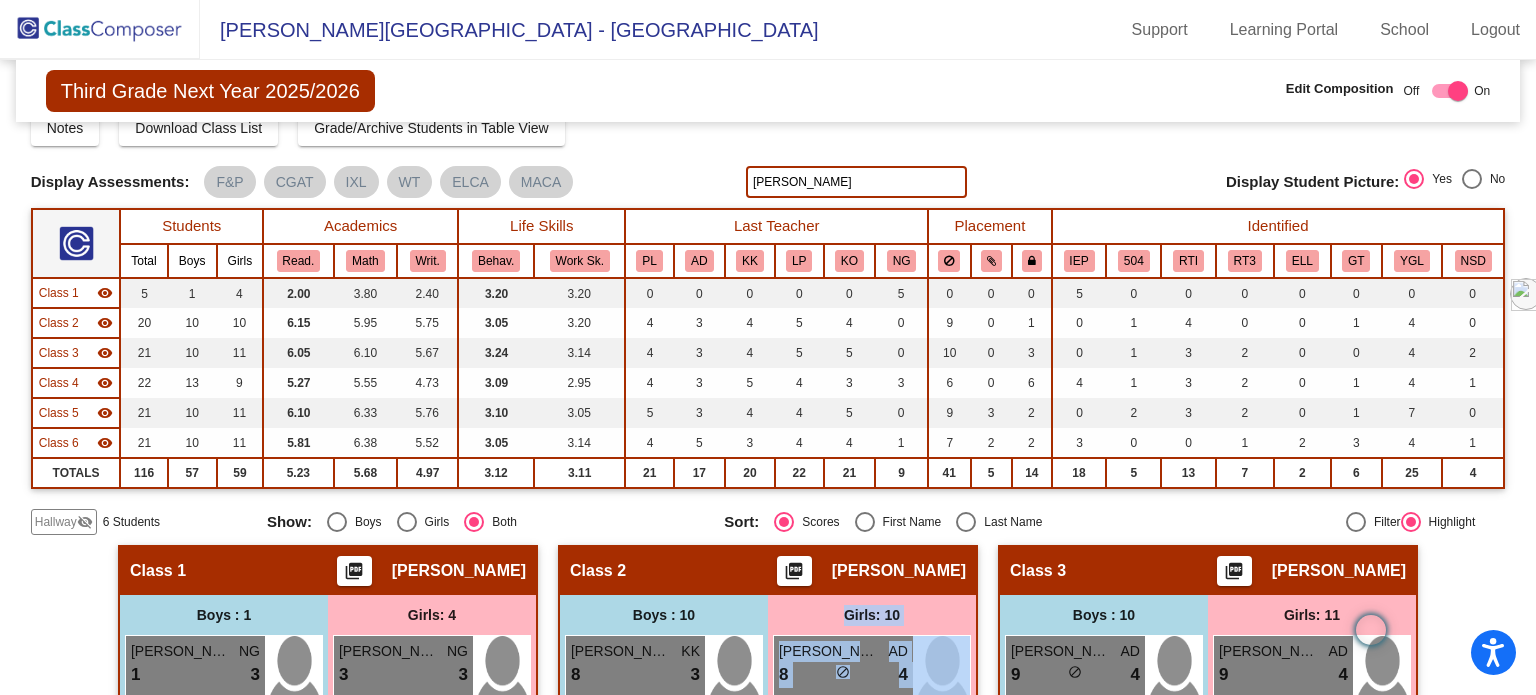 scroll, scrollTop: 0, scrollLeft: 0, axis: both 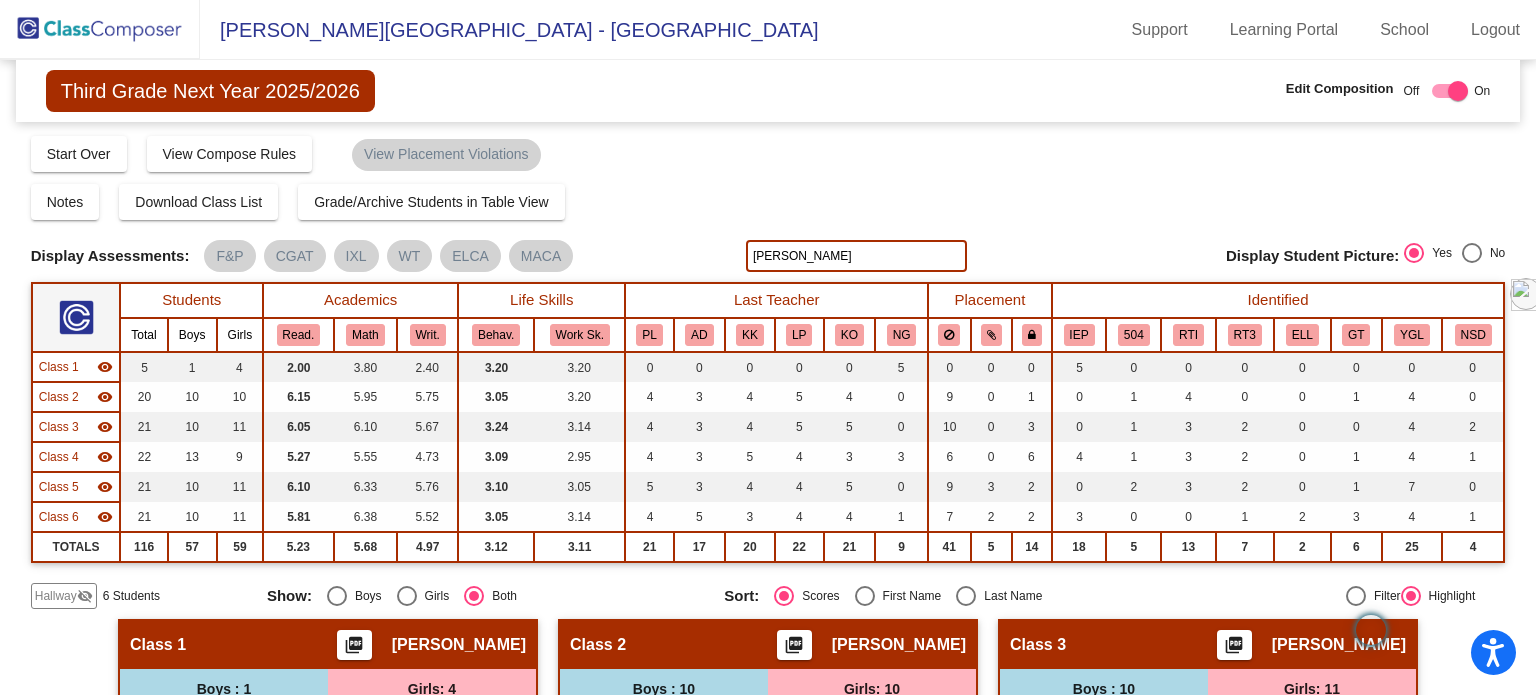 click on "[PERSON_NAME]" 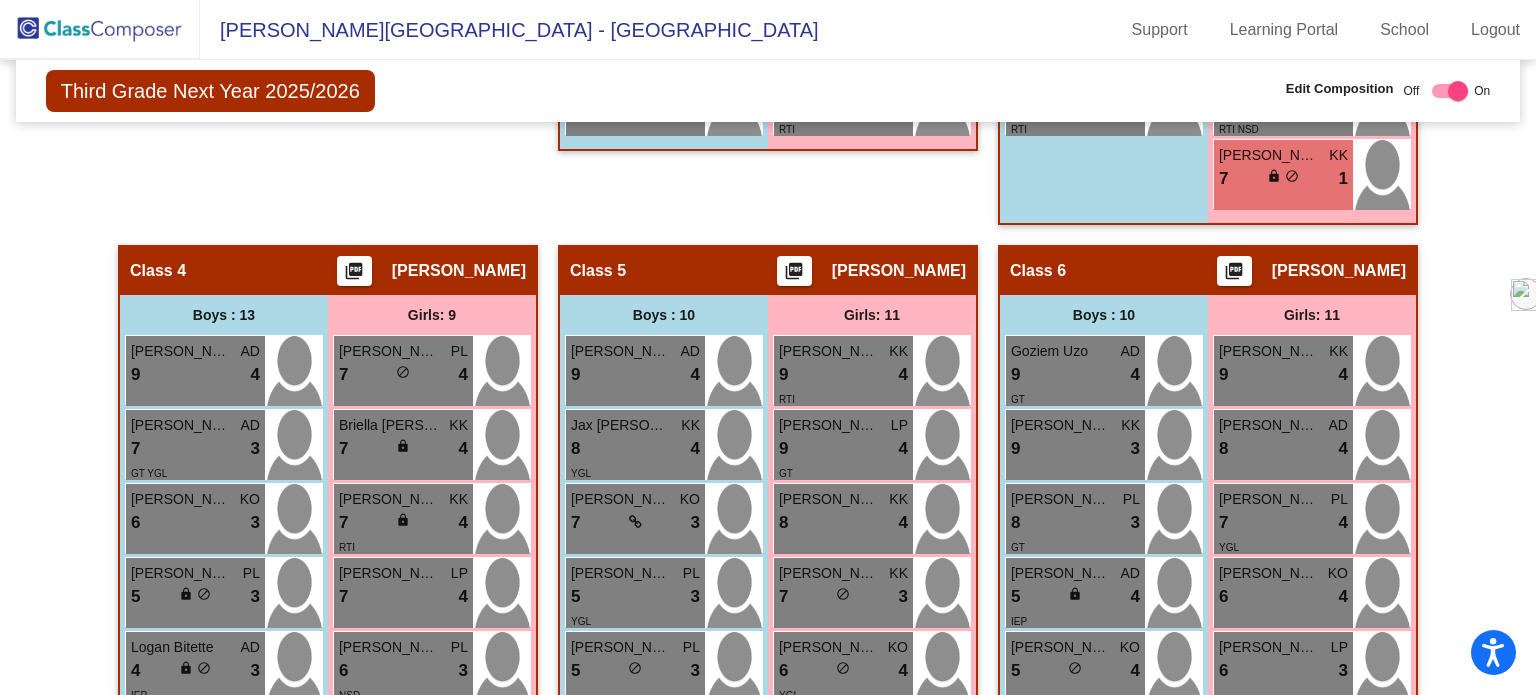 scroll, scrollTop: 1000, scrollLeft: 0, axis: vertical 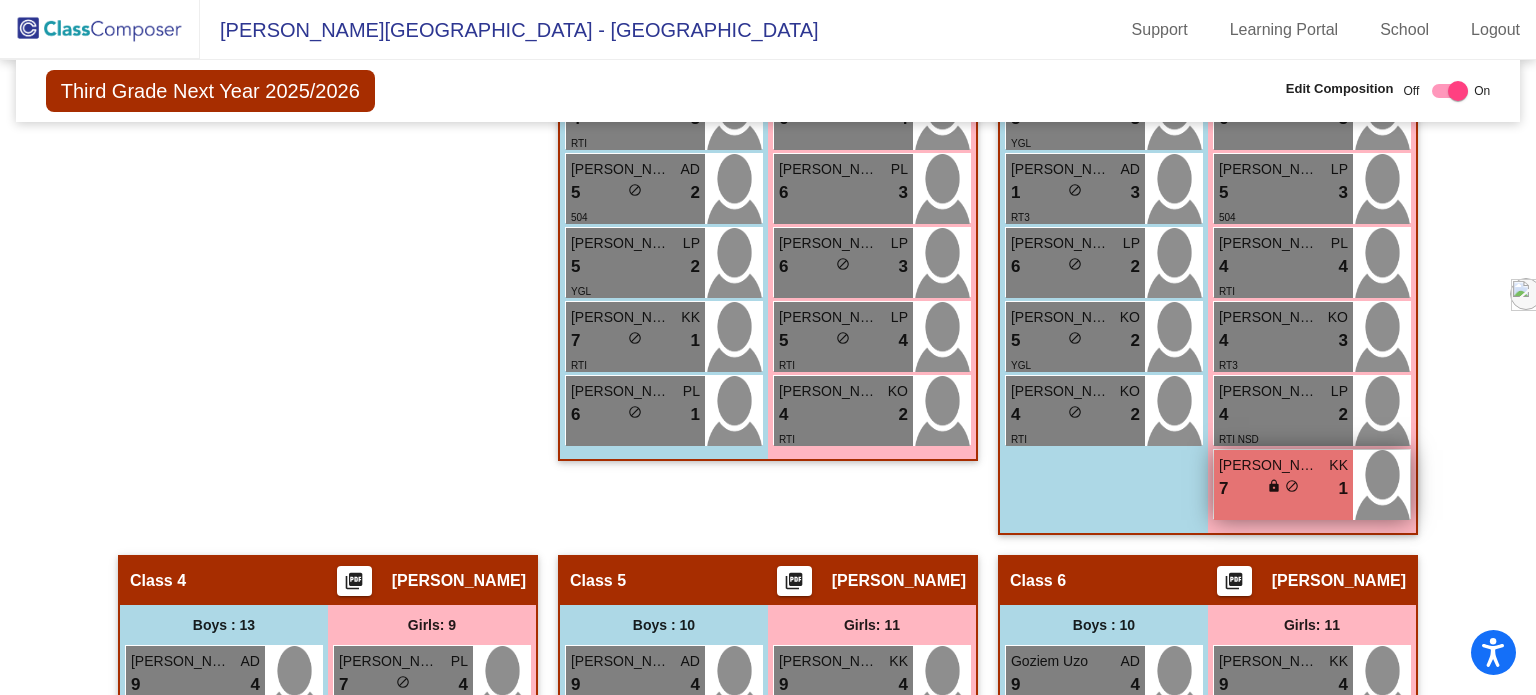 click on "7 lock do_not_disturb_alt 1" at bounding box center (1283, 489) 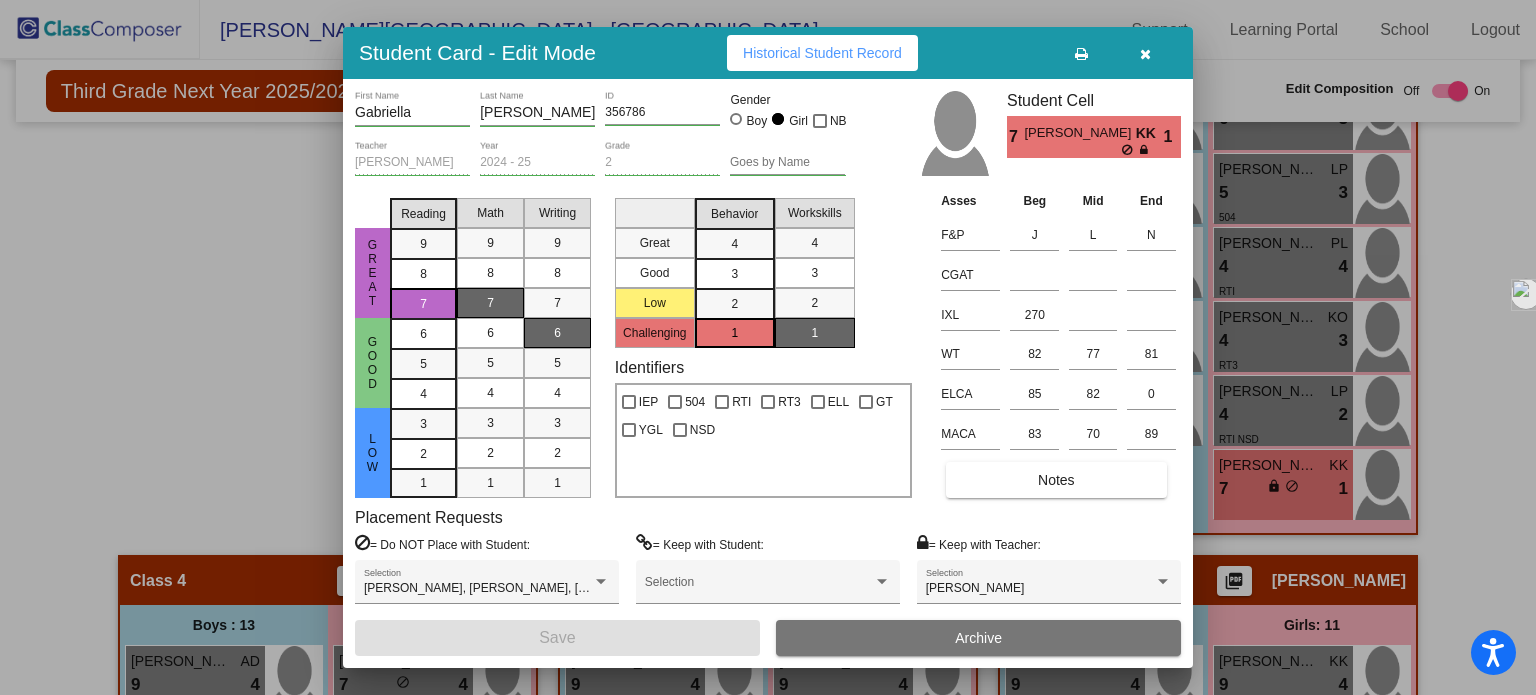 click at bounding box center [1145, 54] 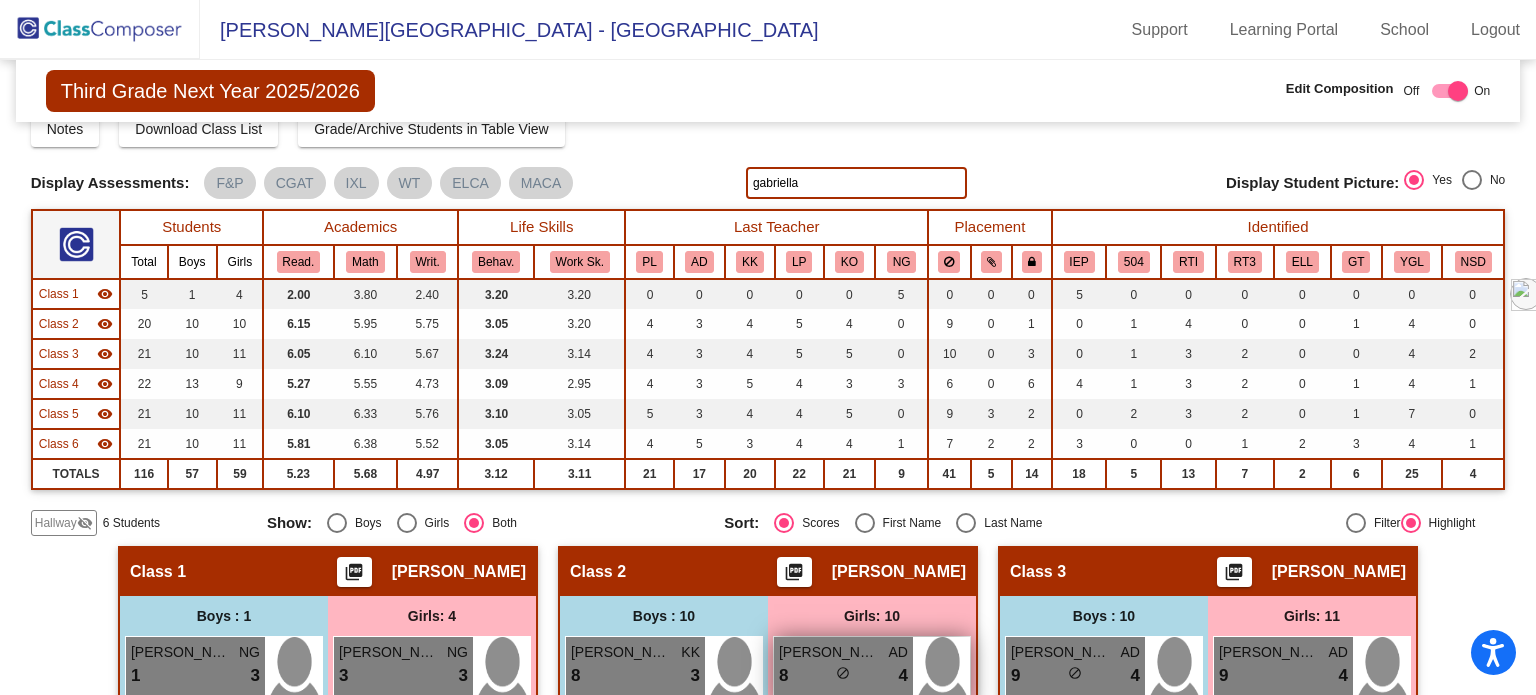 scroll, scrollTop: 0, scrollLeft: 0, axis: both 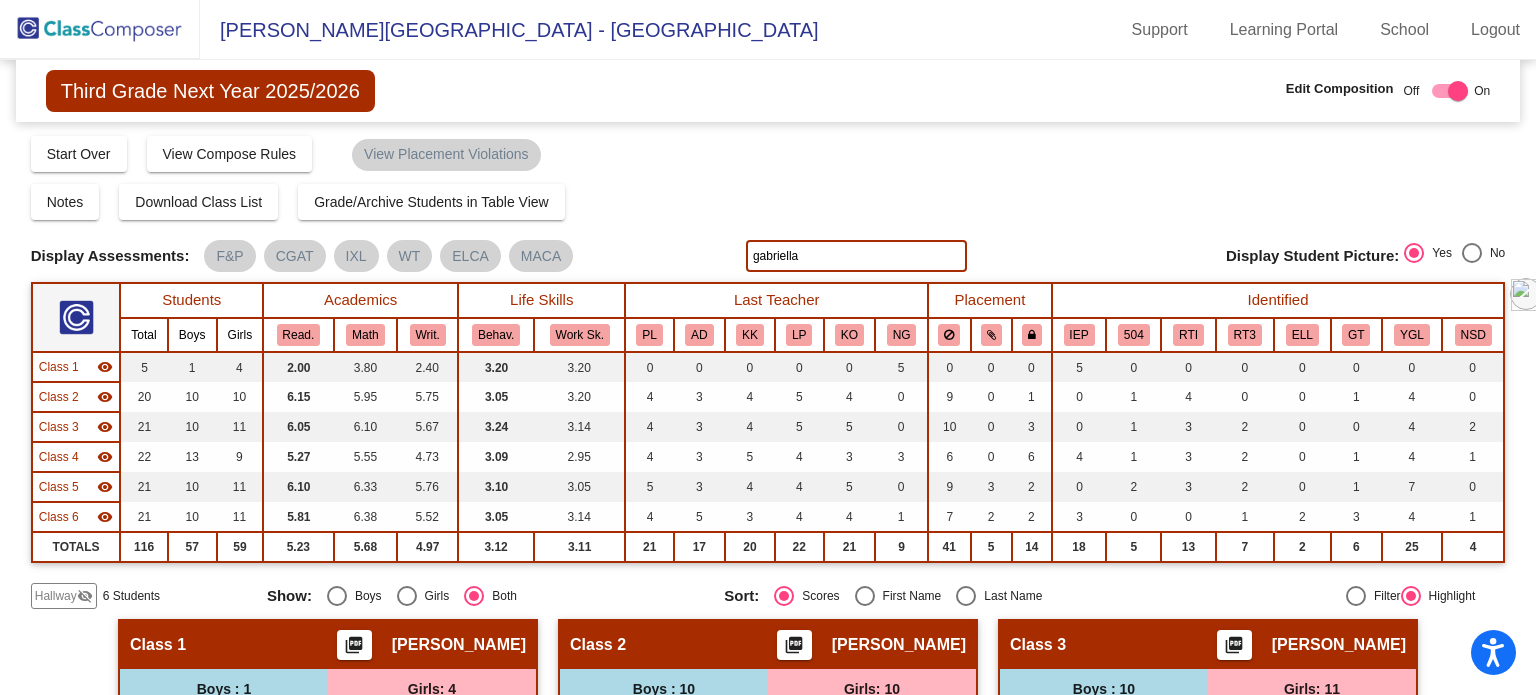 click on "gabriella" 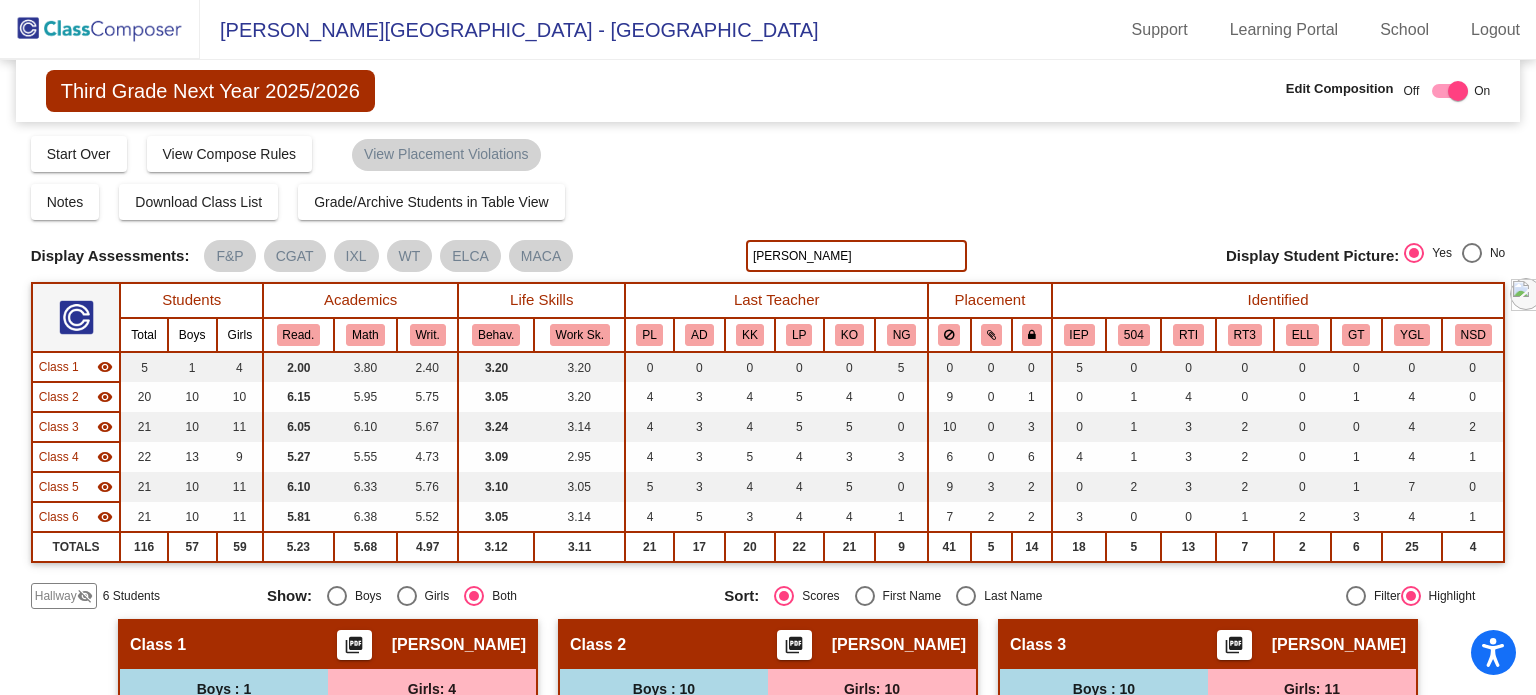 type on "[PERSON_NAME]" 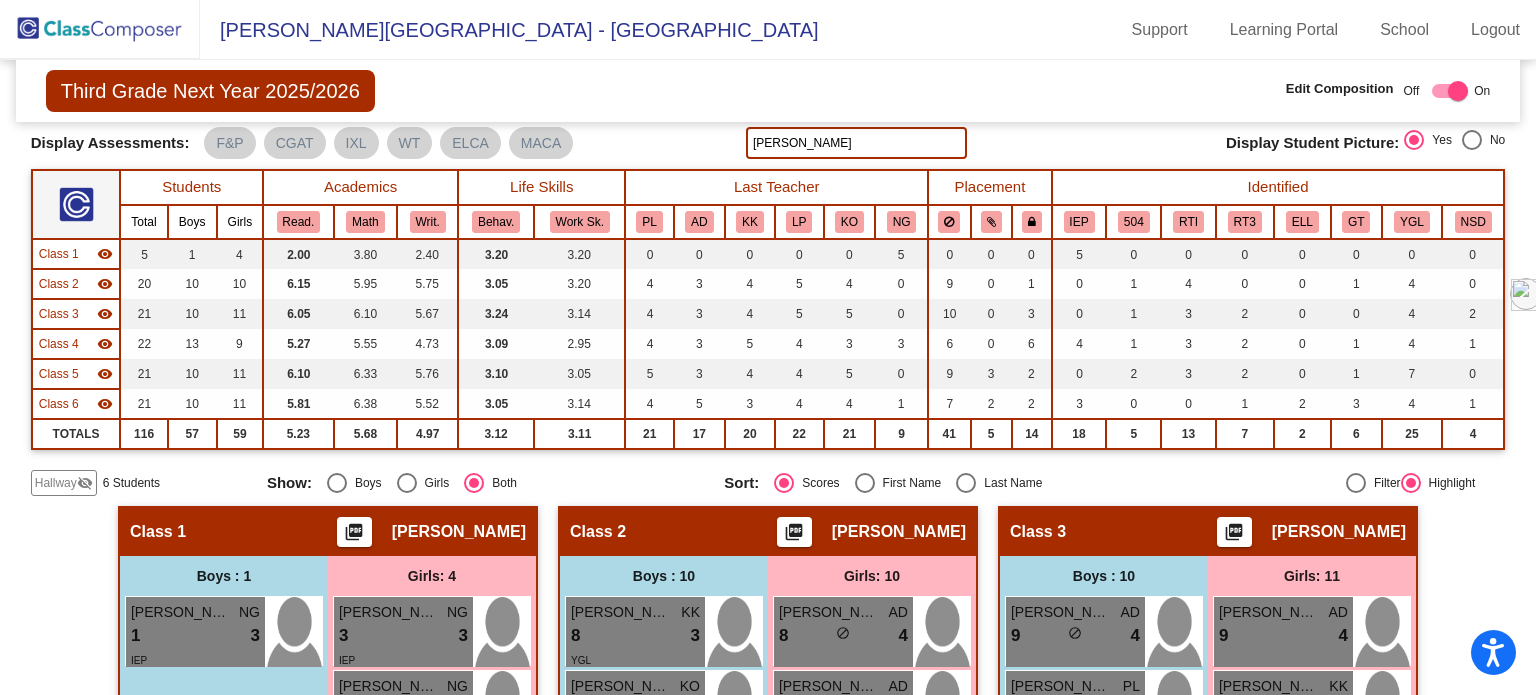 scroll, scrollTop: 0, scrollLeft: 0, axis: both 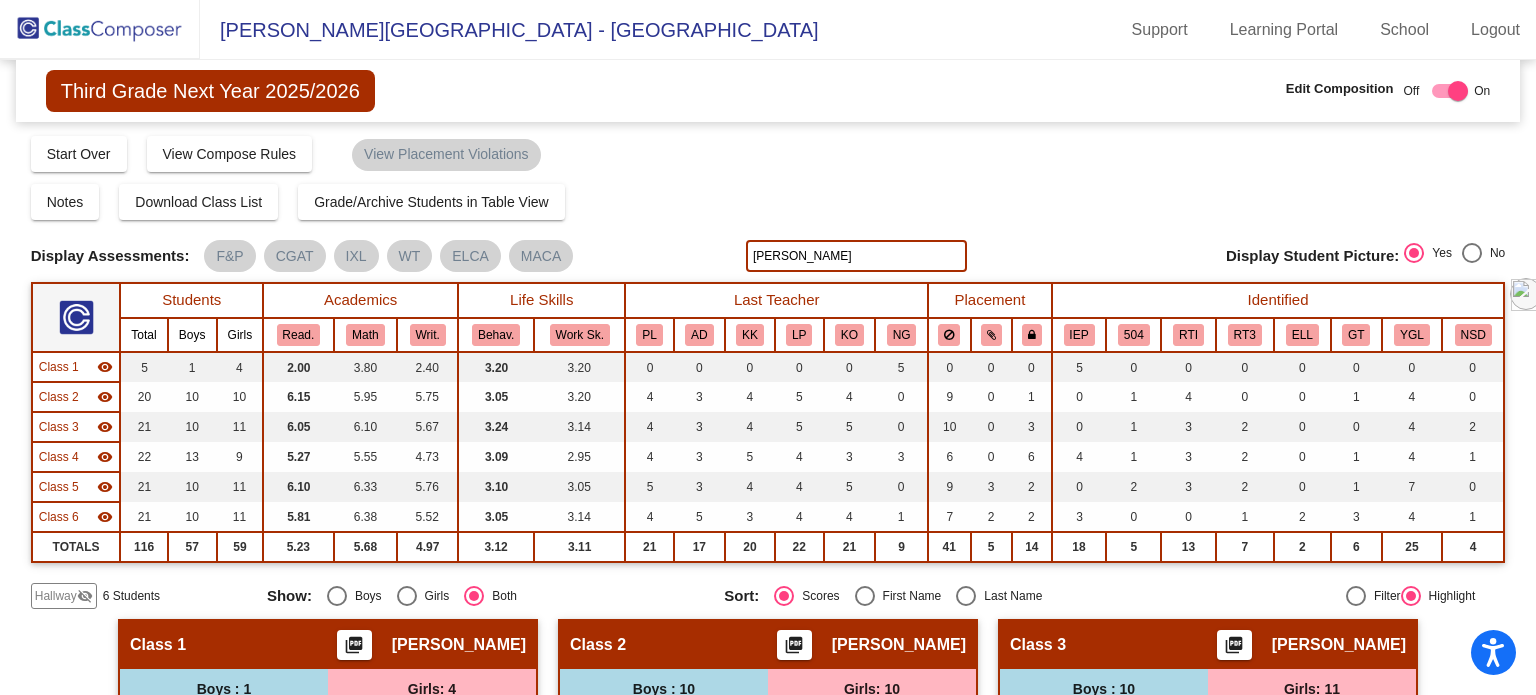 click on "[PERSON_NAME]" 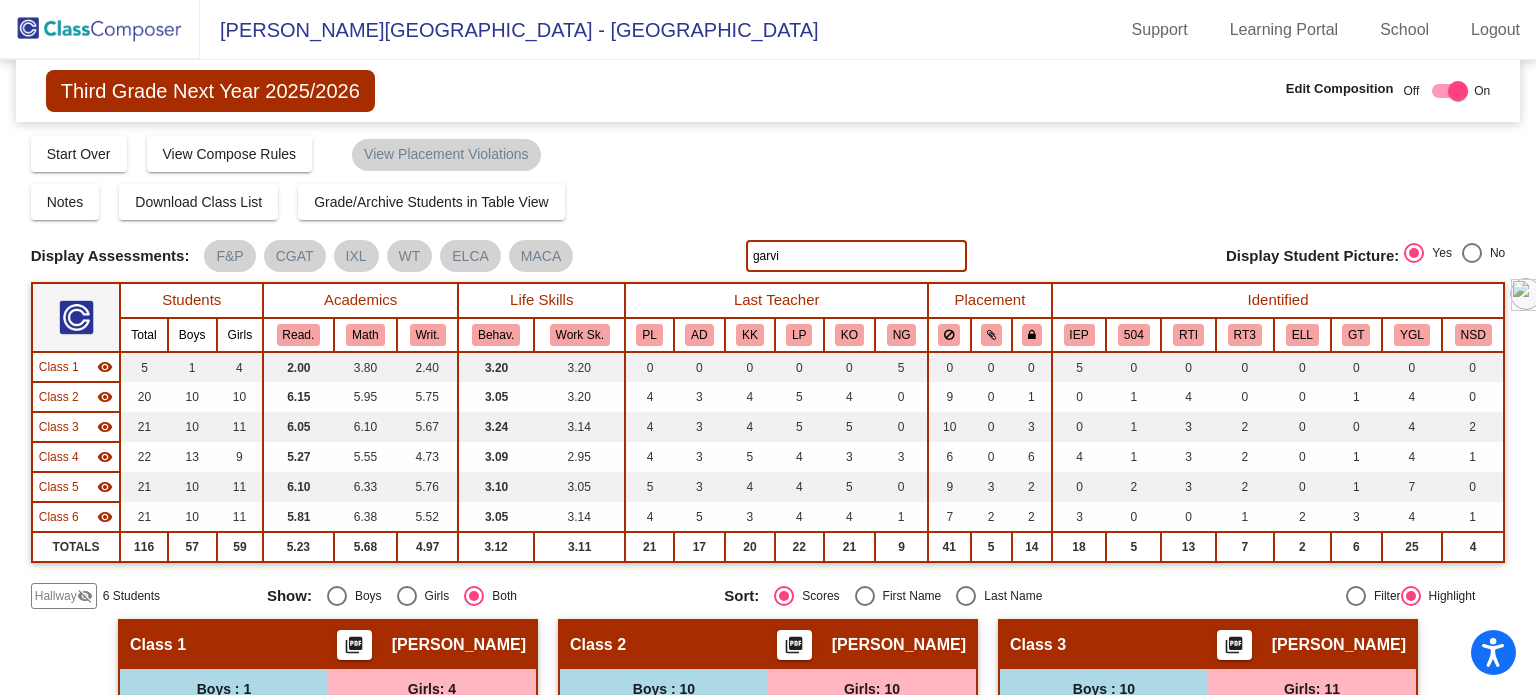 type on "[PERSON_NAME]" 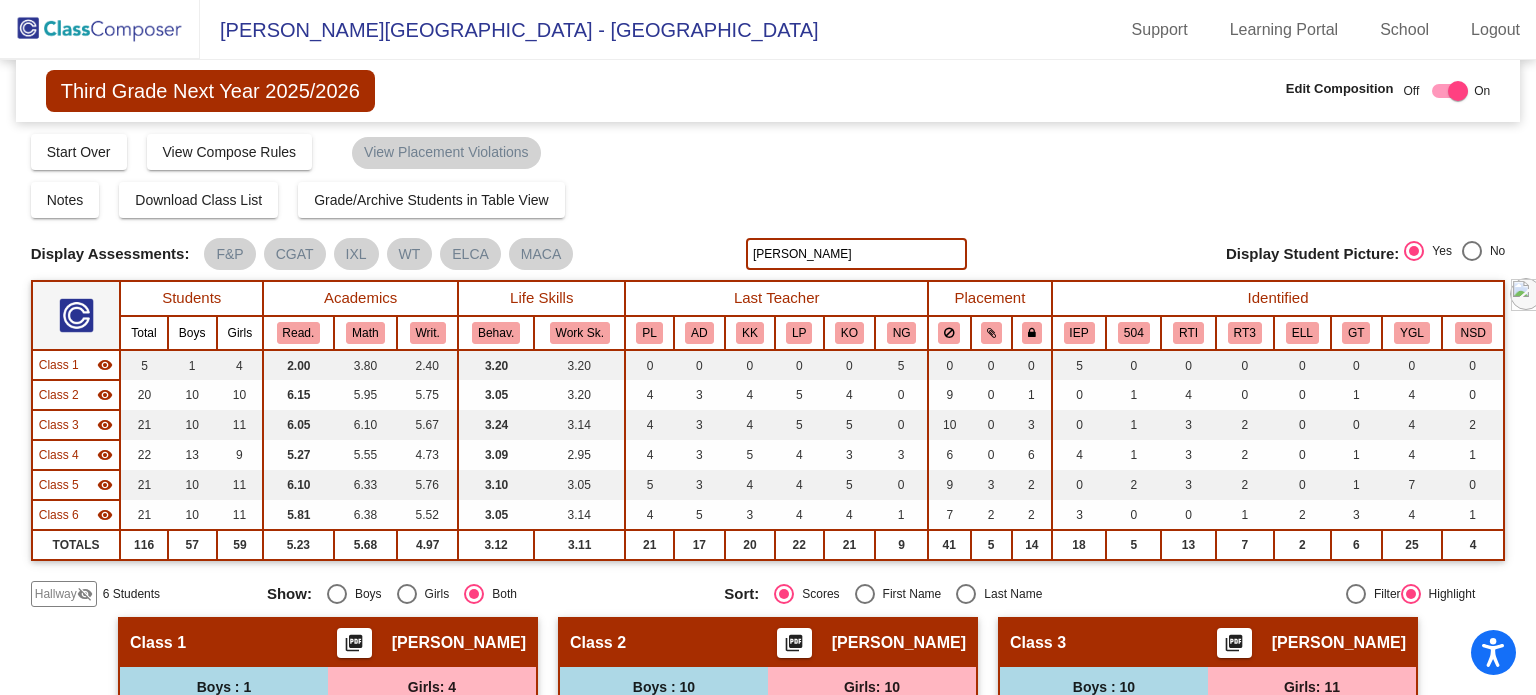 scroll, scrollTop: 0, scrollLeft: 0, axis: both 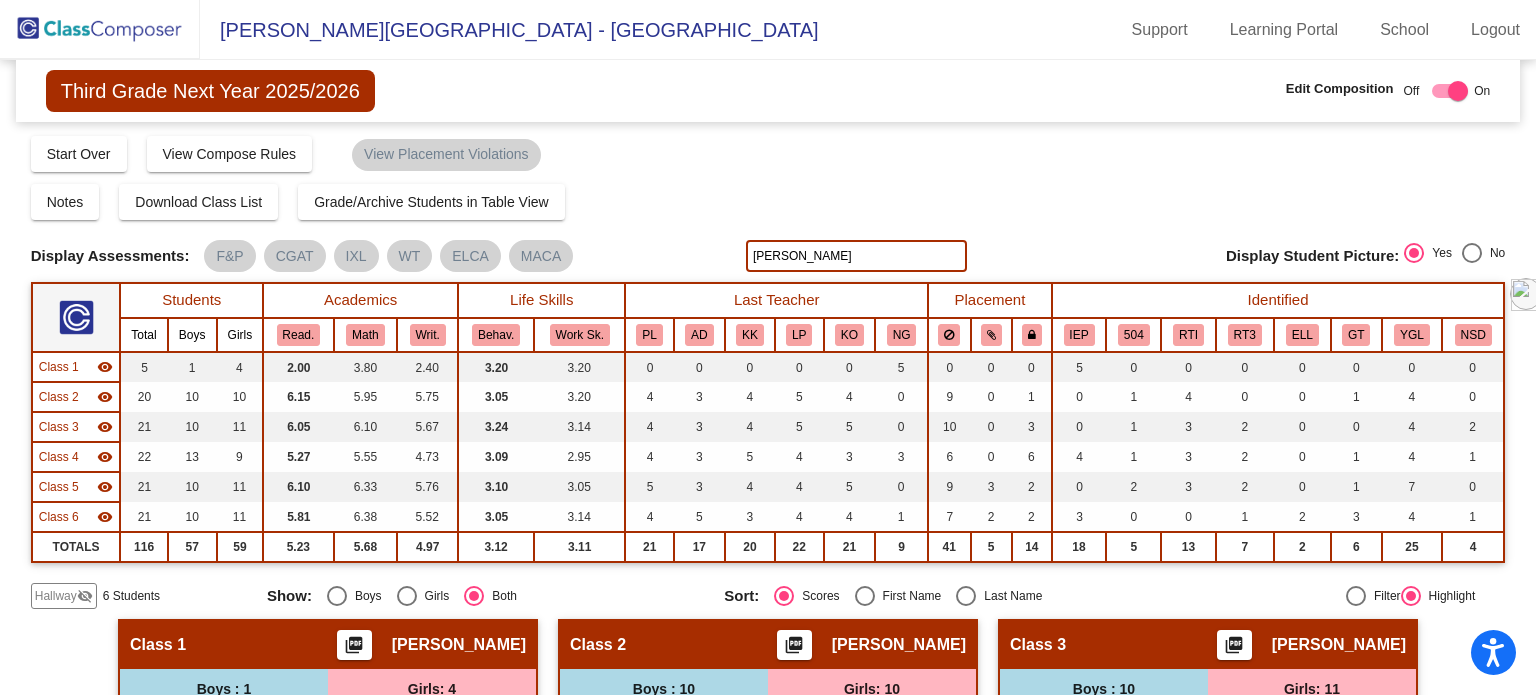 click on "[PERSON_NAME]" 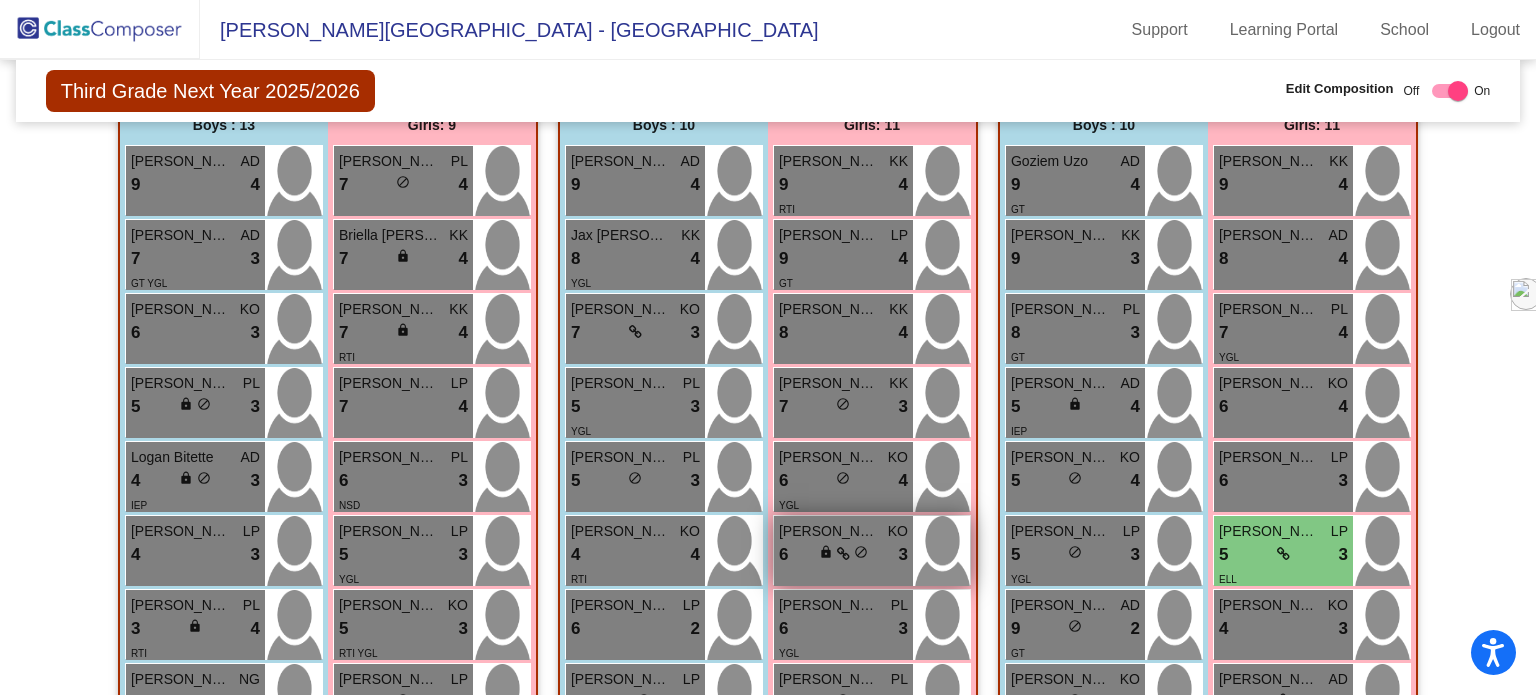 scroll, scrollTop: 1500, scrollLeft: 0, axis: vertical 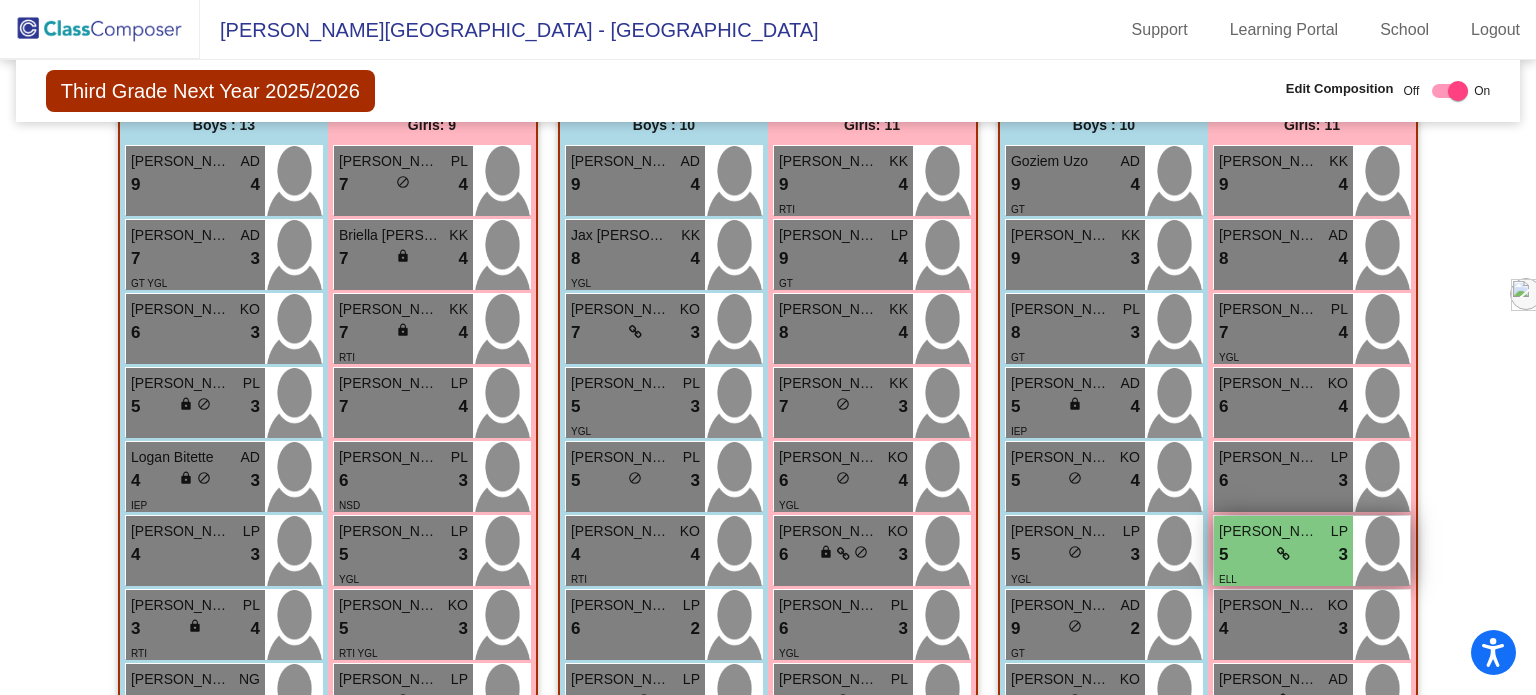 click on "lock do_not_disturb_alt" at bounding box center [1283, 554] 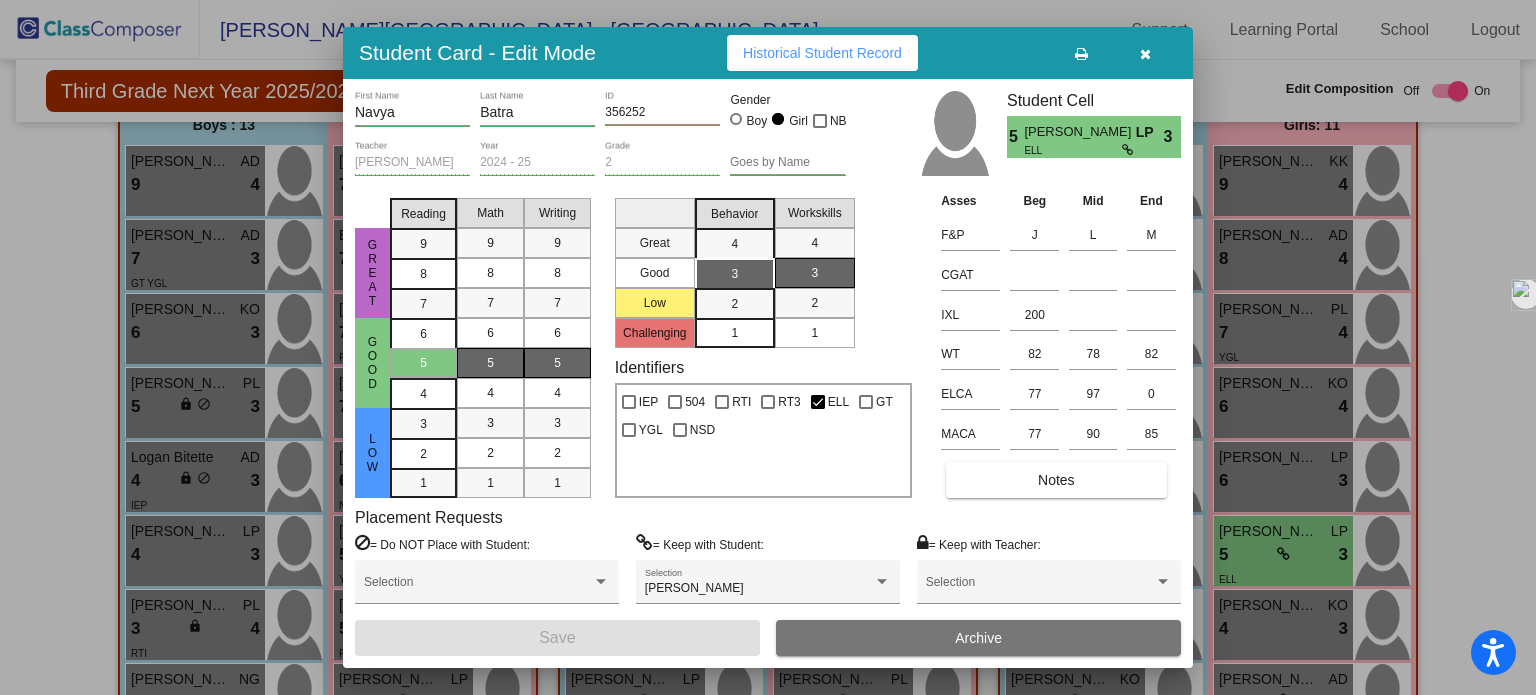 click at bounding box center [1145, 53] 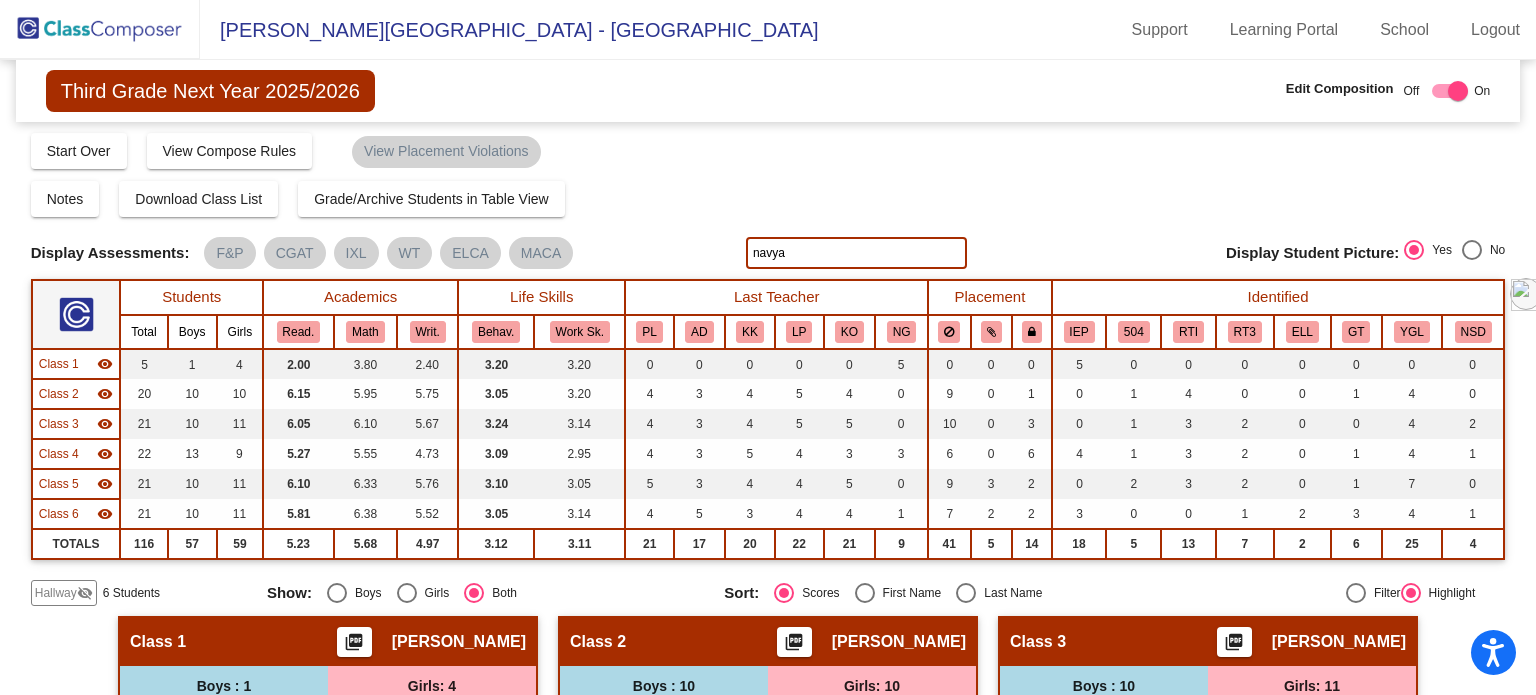 scroll, scrollTop: 0, scrollLeft: 0, axis: both 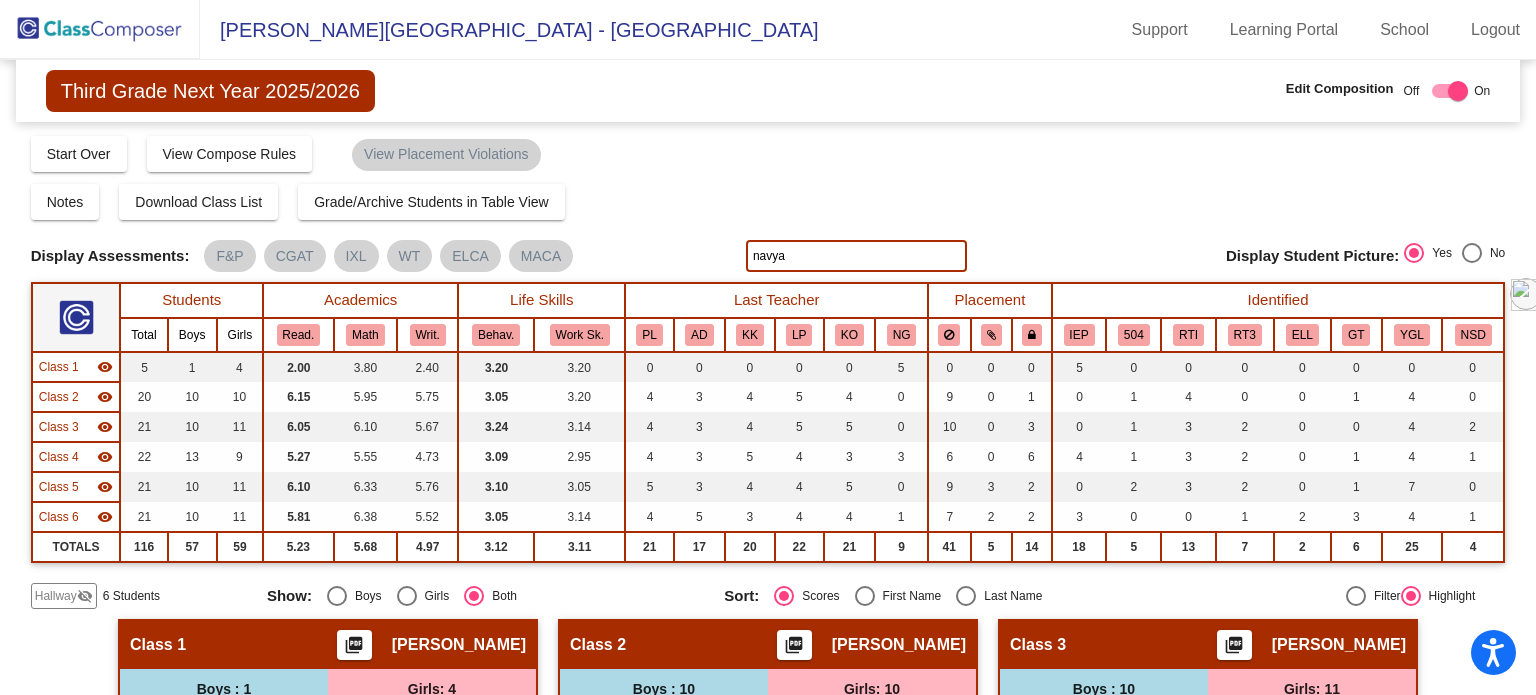 click on "navya" 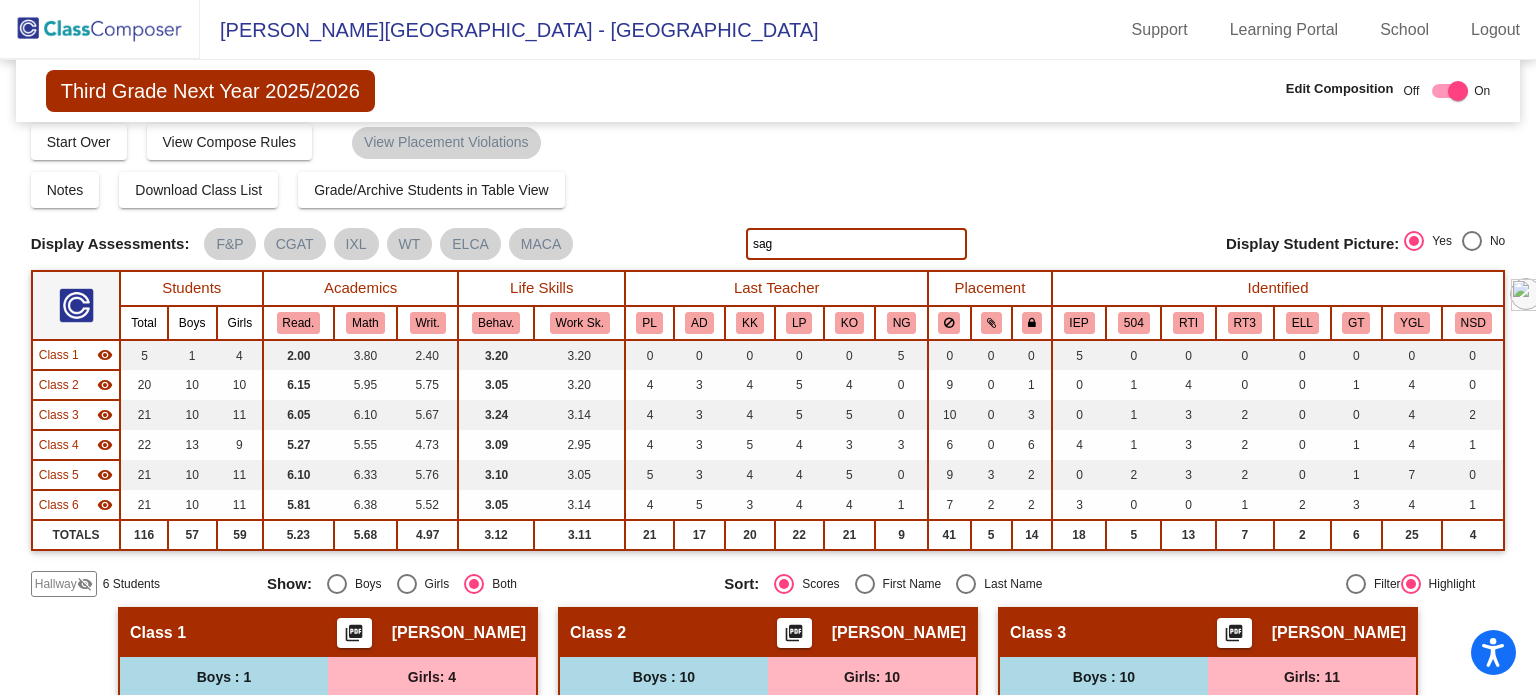 scroll, scrollTop: 0, scrollLeft: 0, axis: both 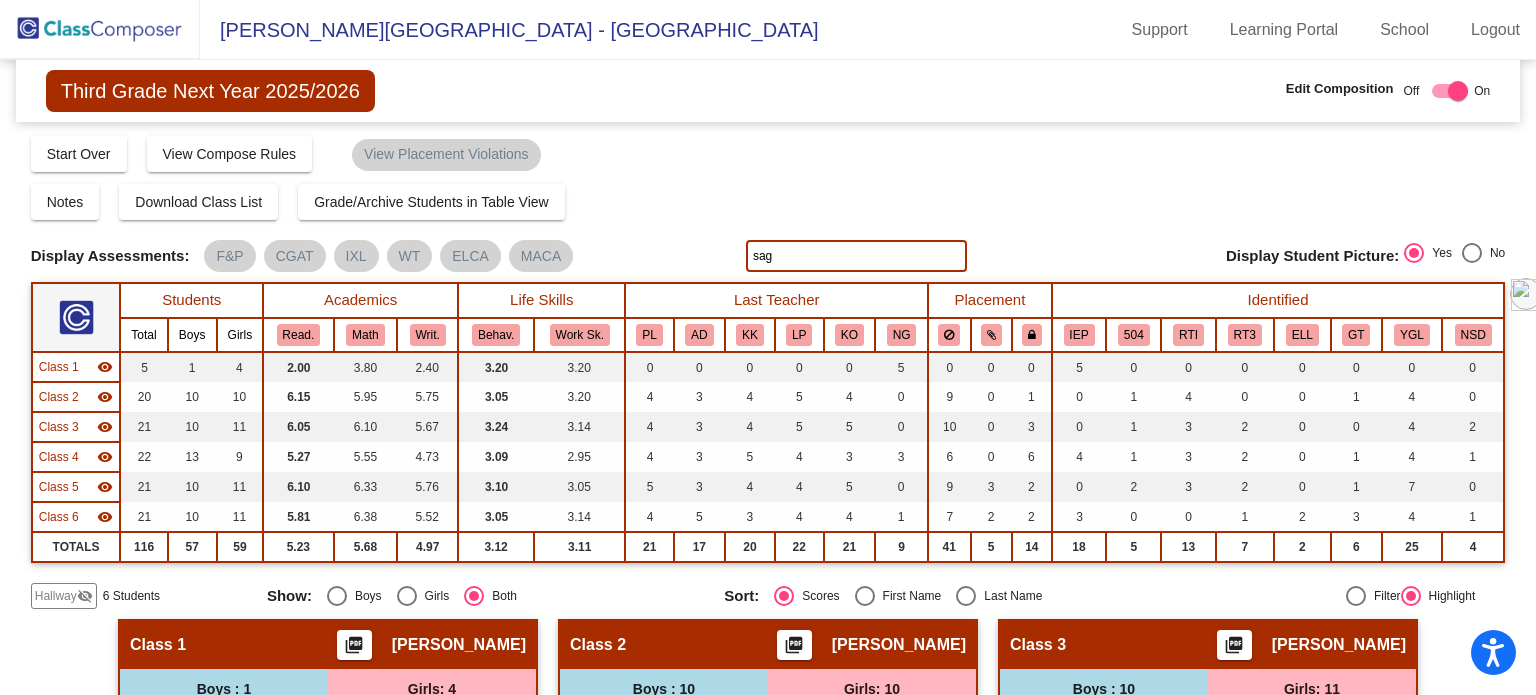 click on "sag" 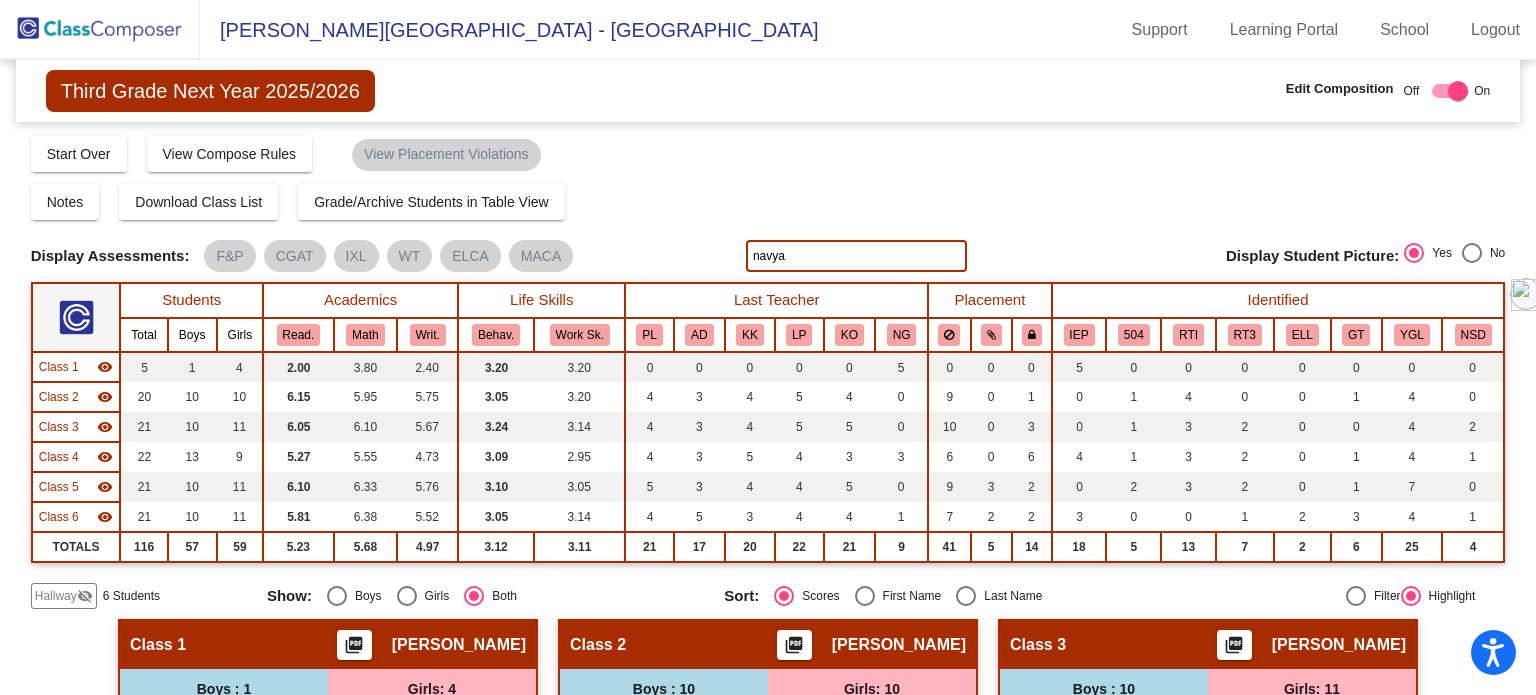 type on "navya" 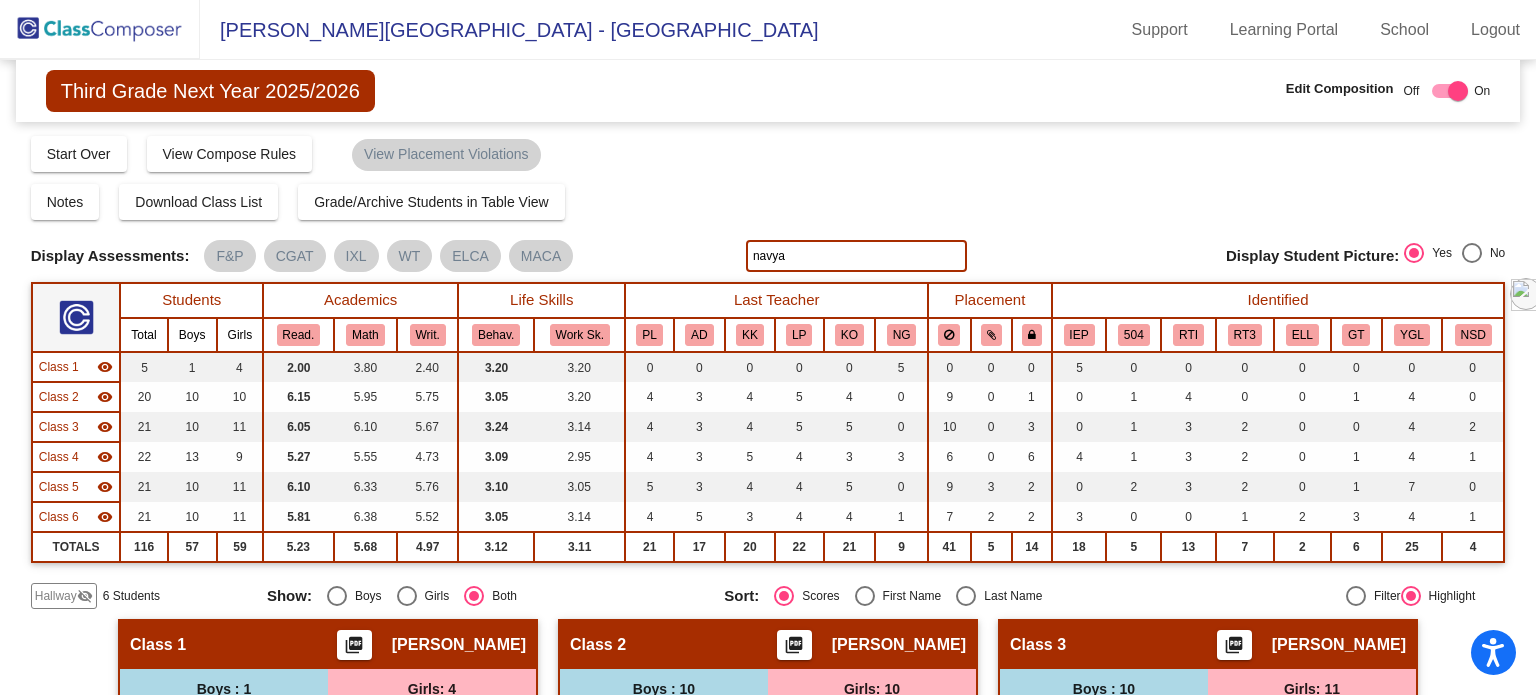 scroll, scrollTop: 0, scrollLeft: 0, axis: both 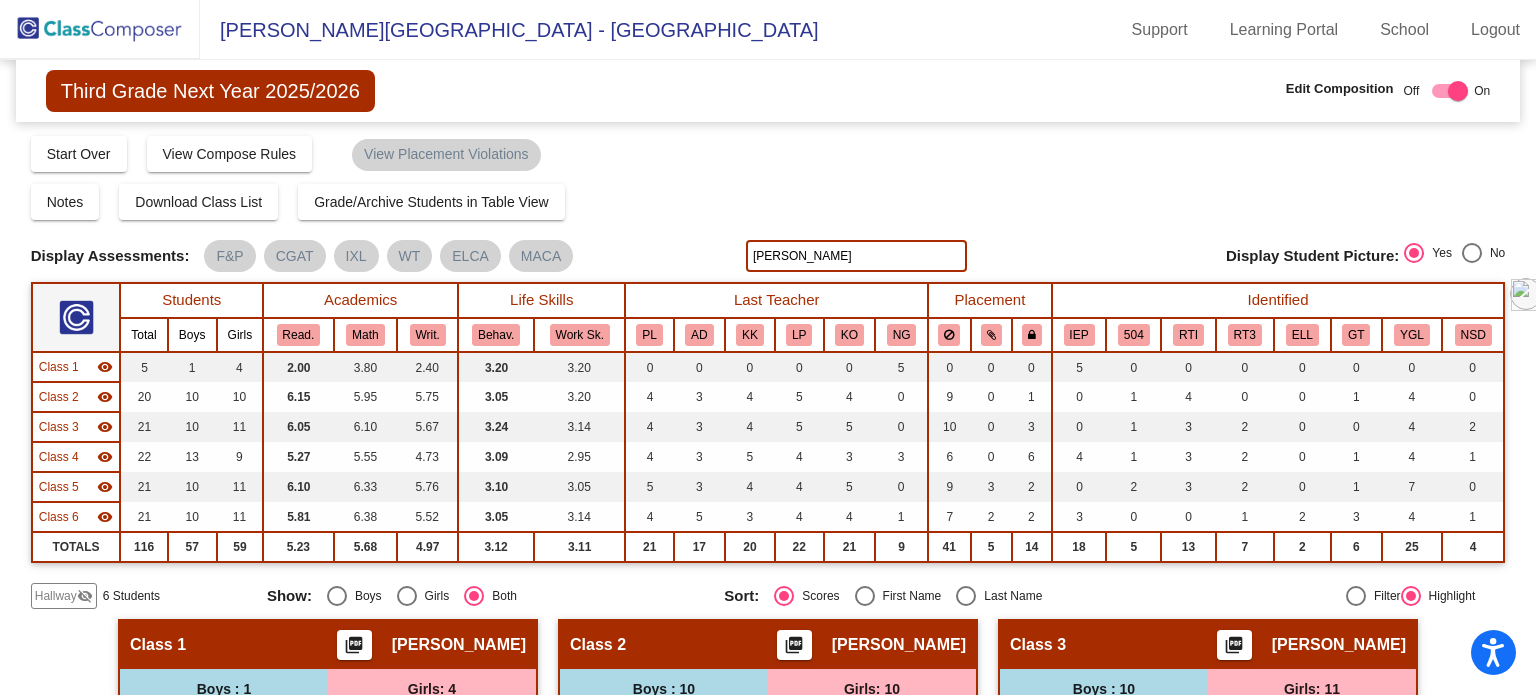type on "[PERSON_NAME]" 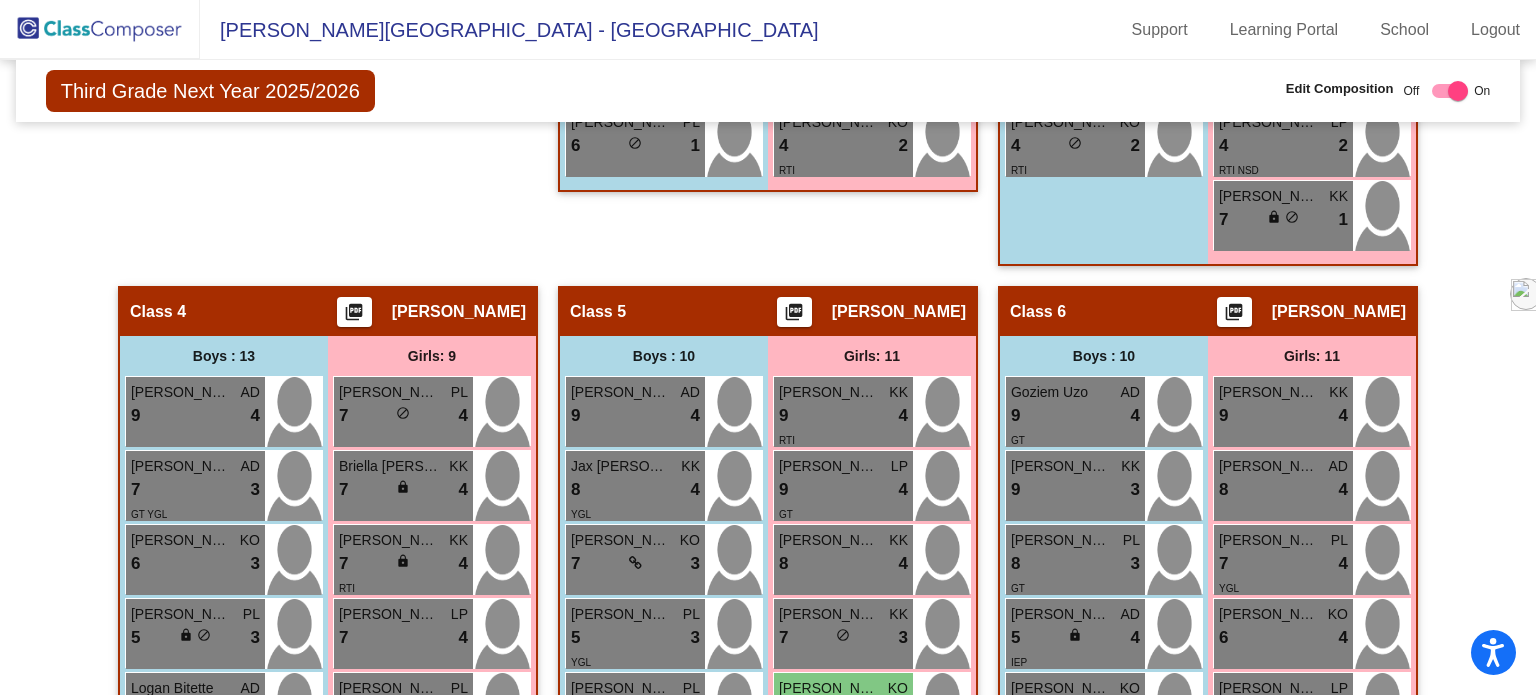 scroll, scrollTop: 1500, scrollLeft: 0, axis: vertical 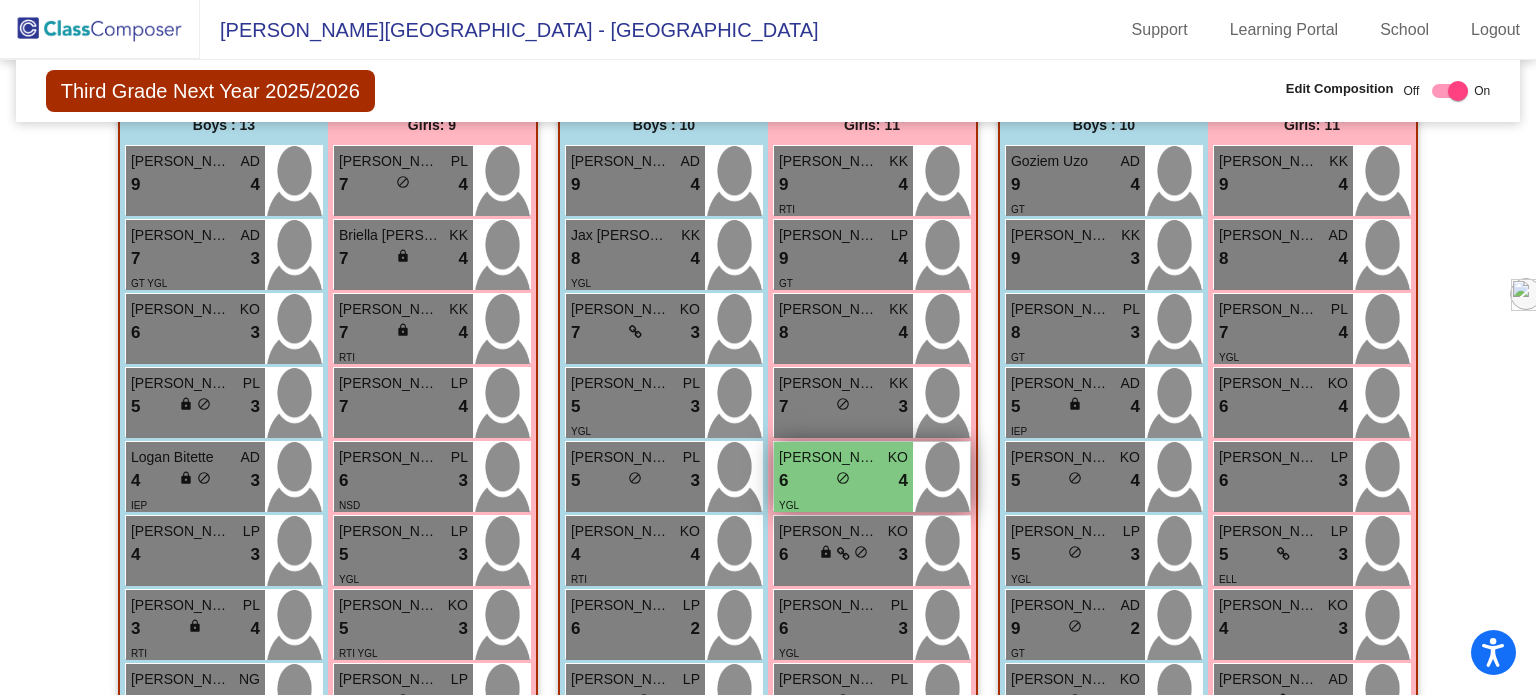 click on "do_not_disturb_alt" at bounding box center [843, 478] 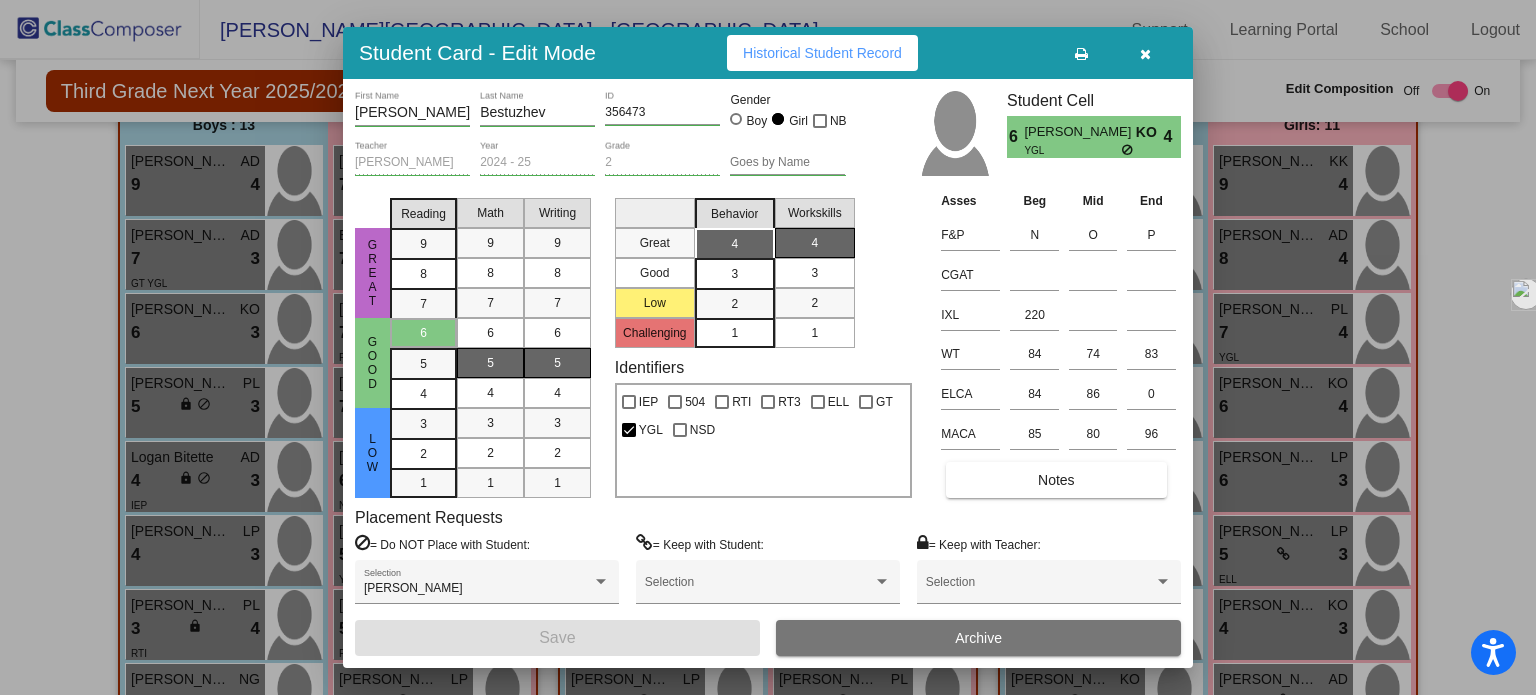 click at bounding box center [1145, 53] 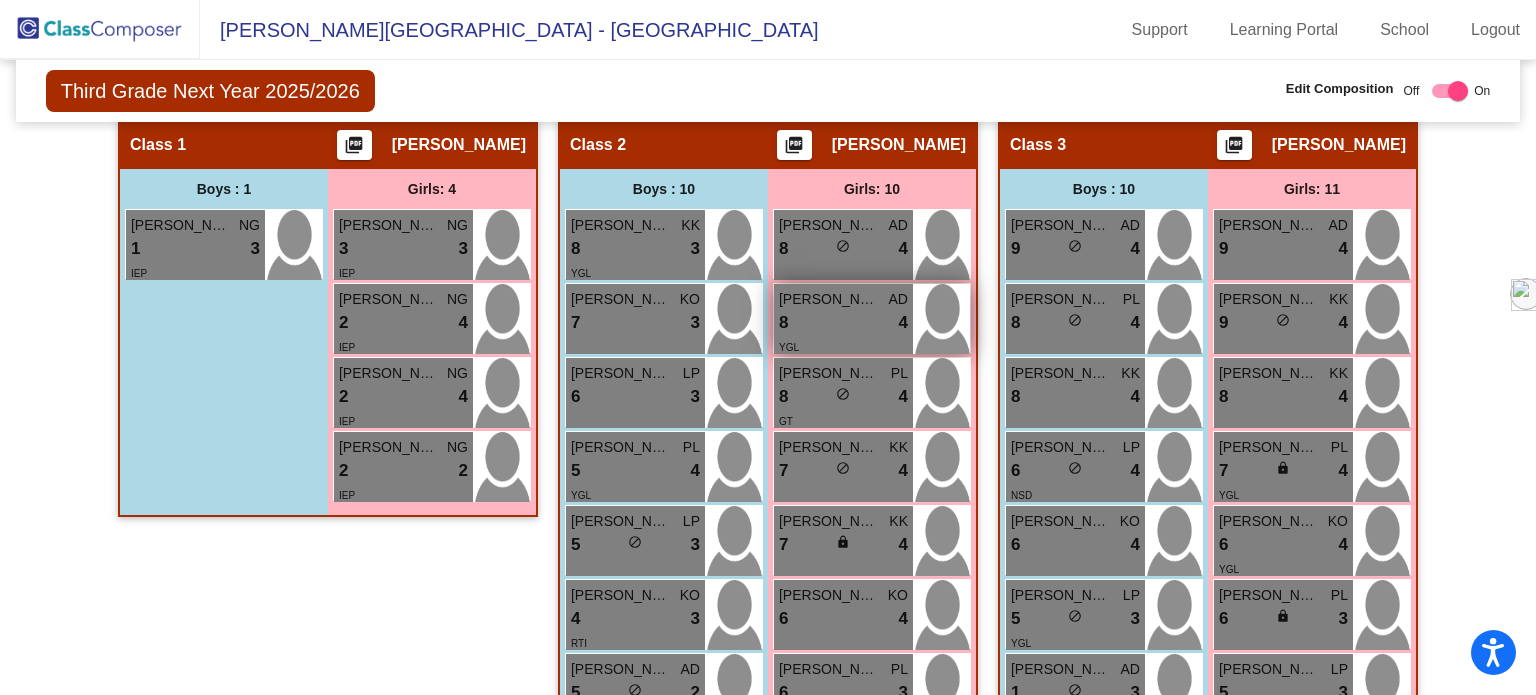 scroll, scrollTop: 0, scrollLeft: 0, axis: both 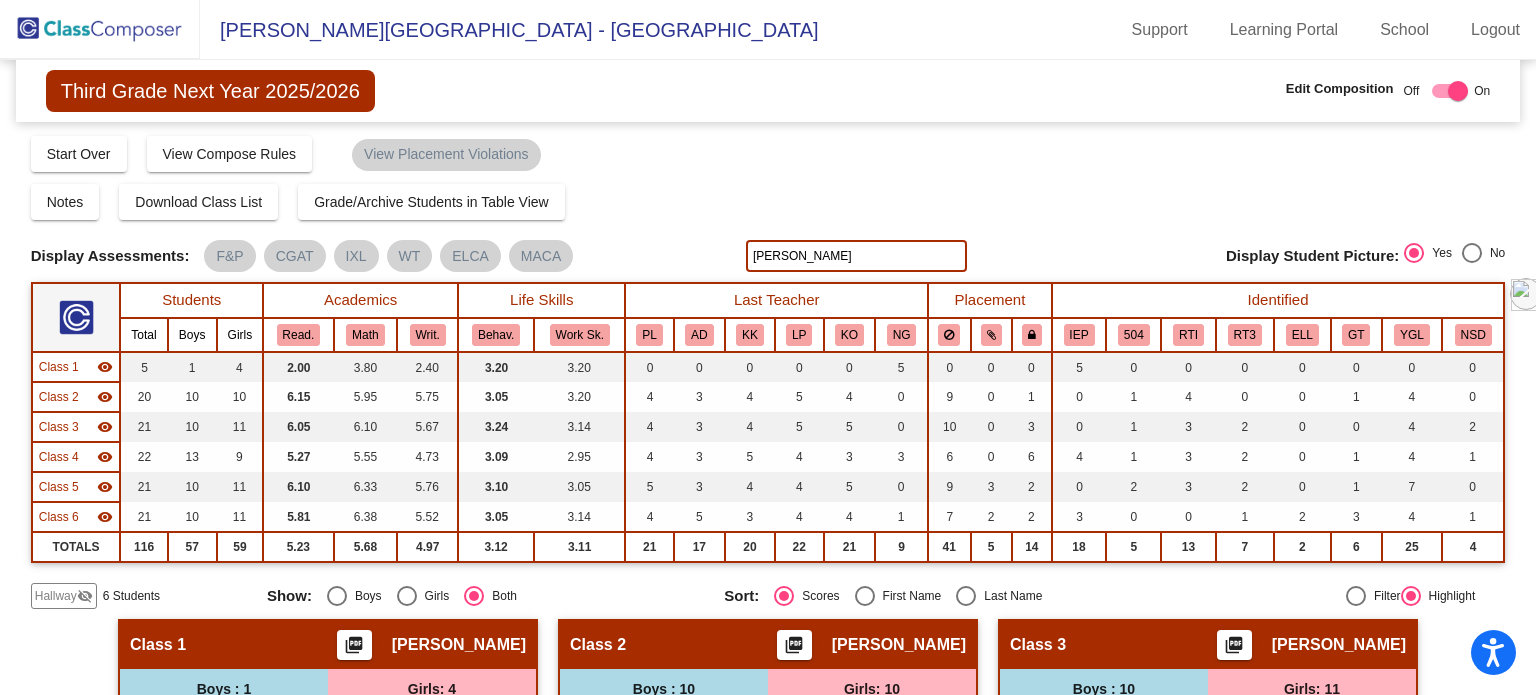 click on "[PERSON_NAME]" 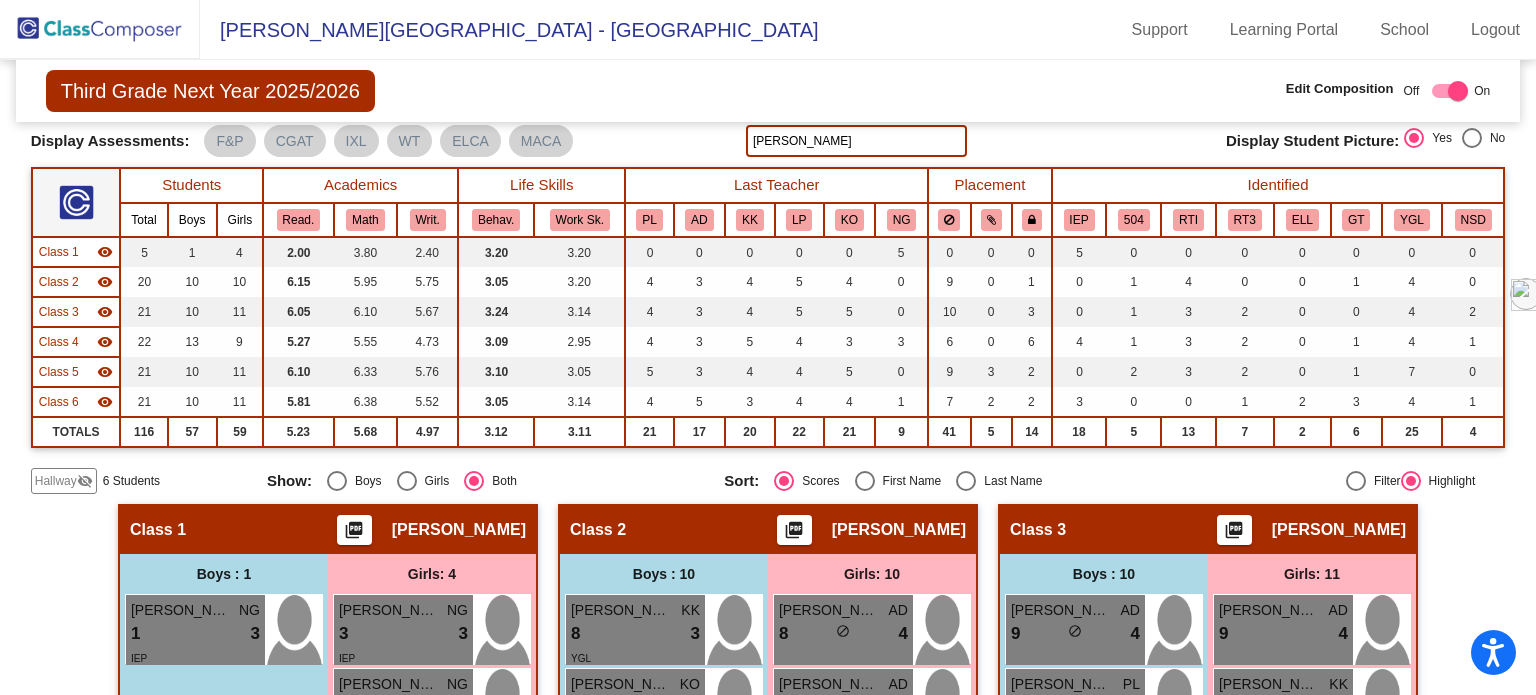 scroll, scrollTop: 0, scrollLeft: 0, axis: both 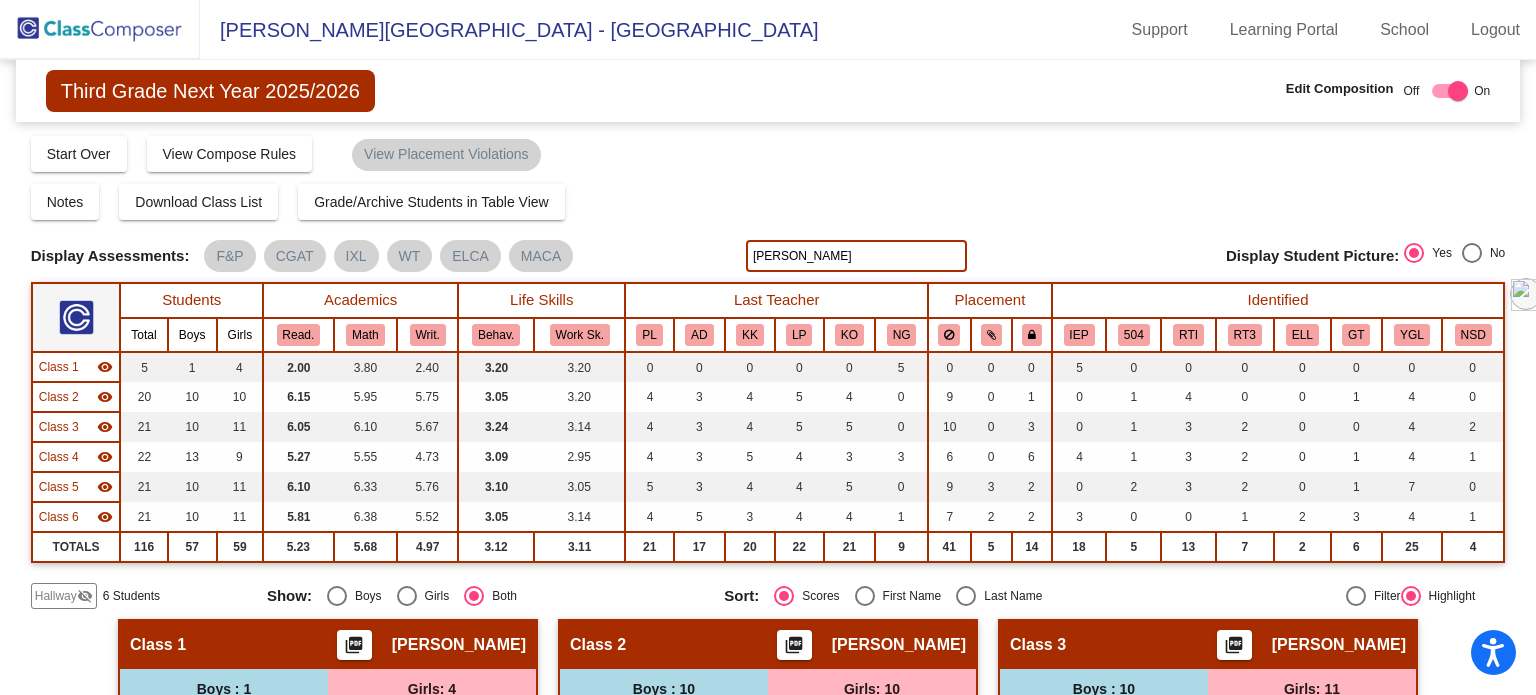 click on "[PERSON_NAME]" 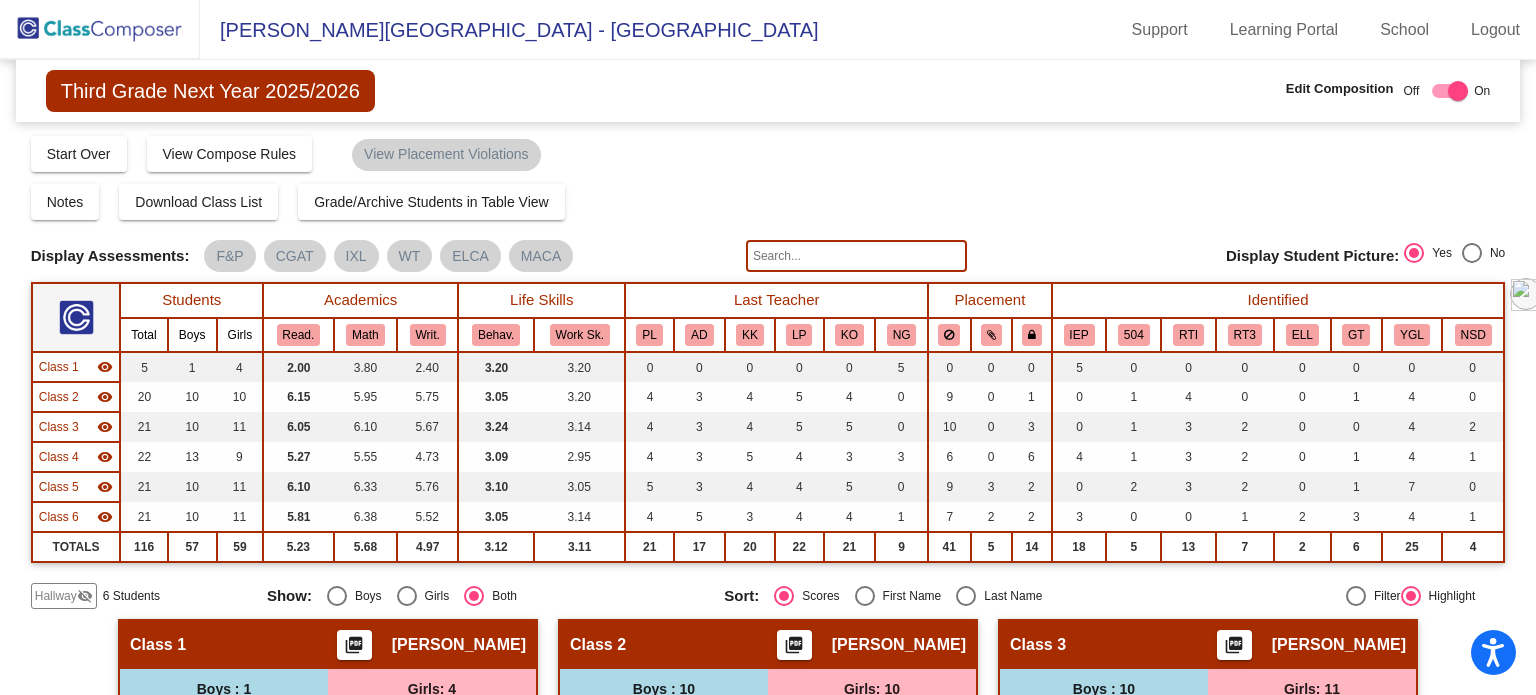 type 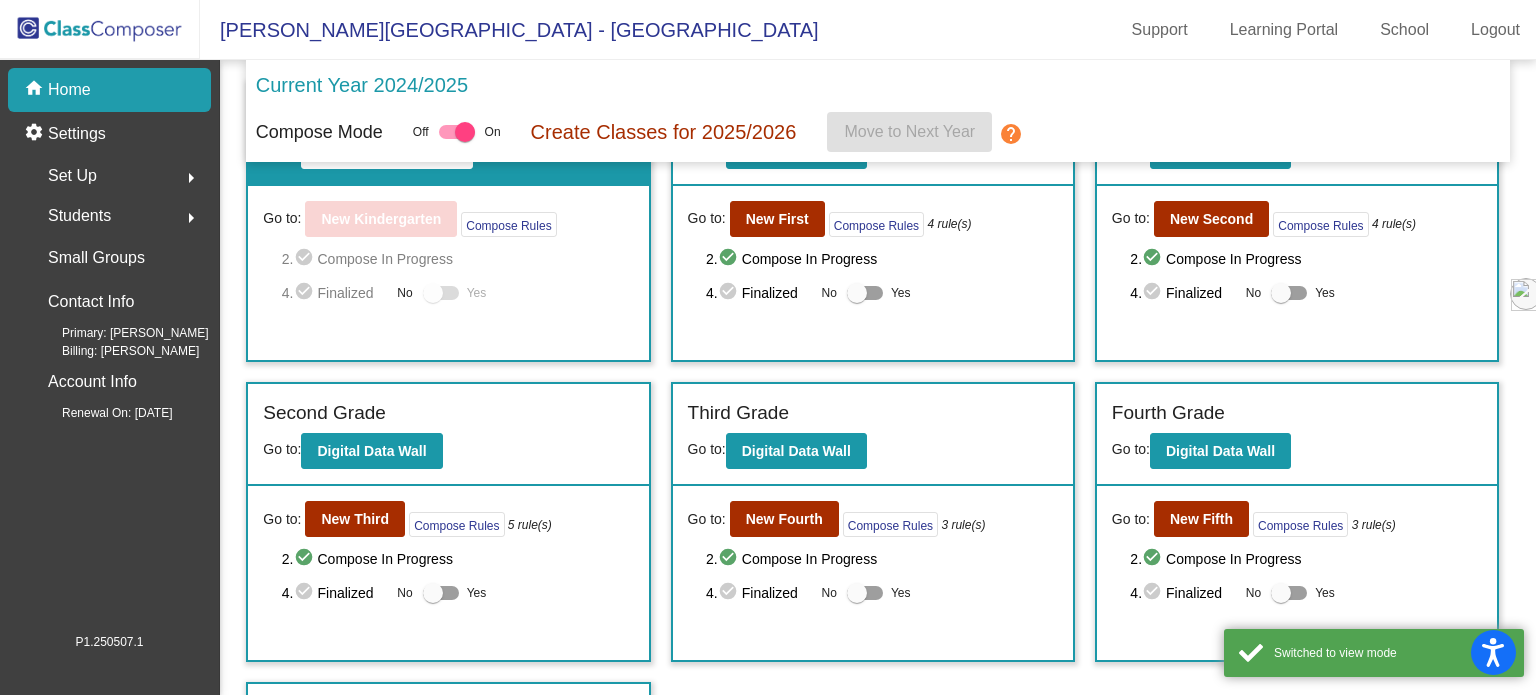scroll, scrollTop: 180, scrollLeft: 0, axis: vertical 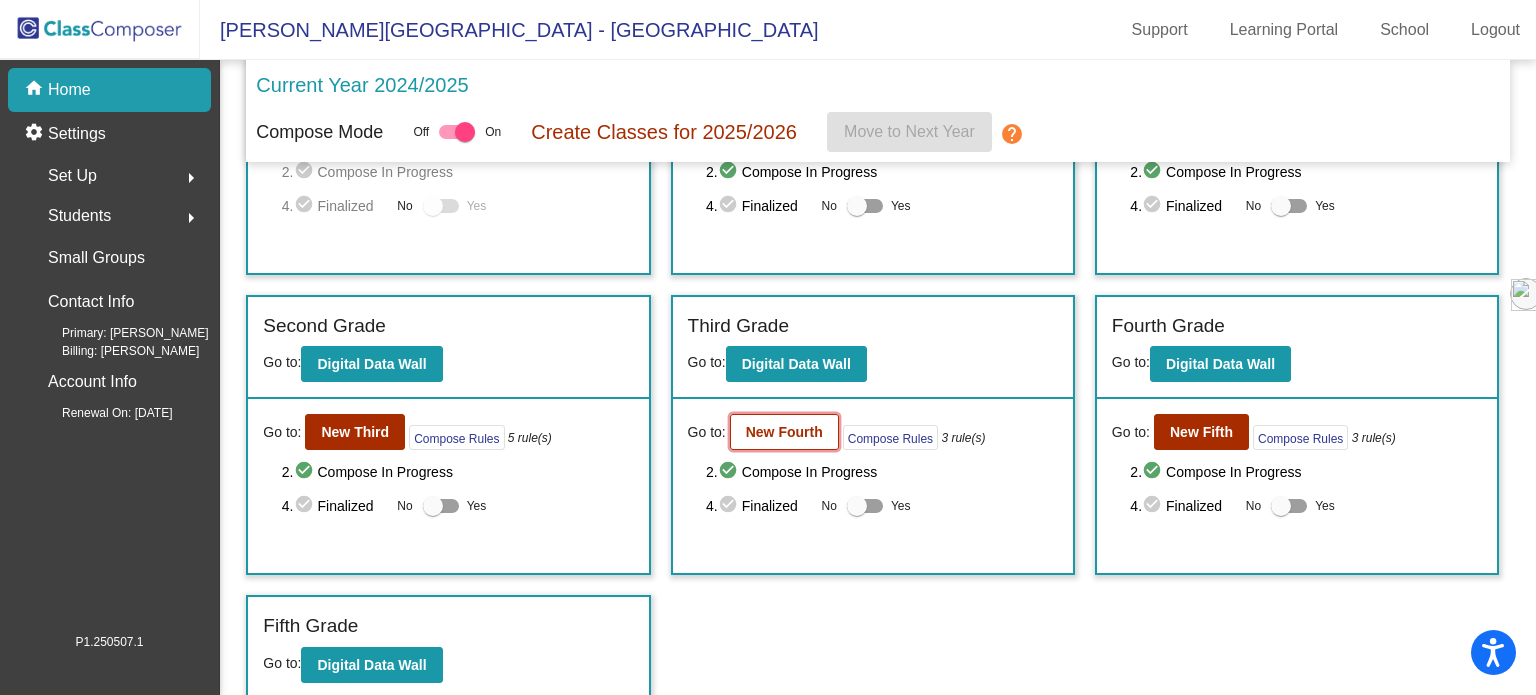 click on "New Fourth" 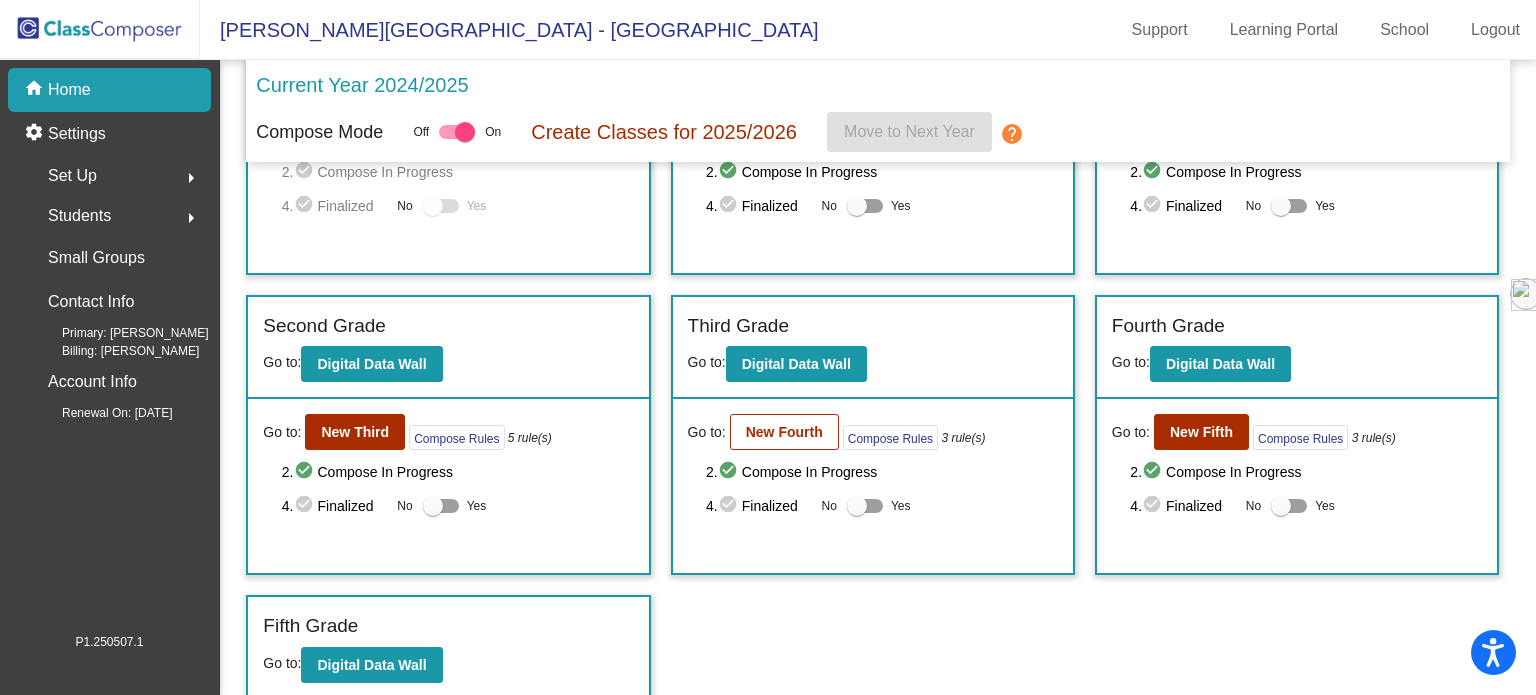 scroll, scrollTop: 0, scrollLeft: 0, axis: both 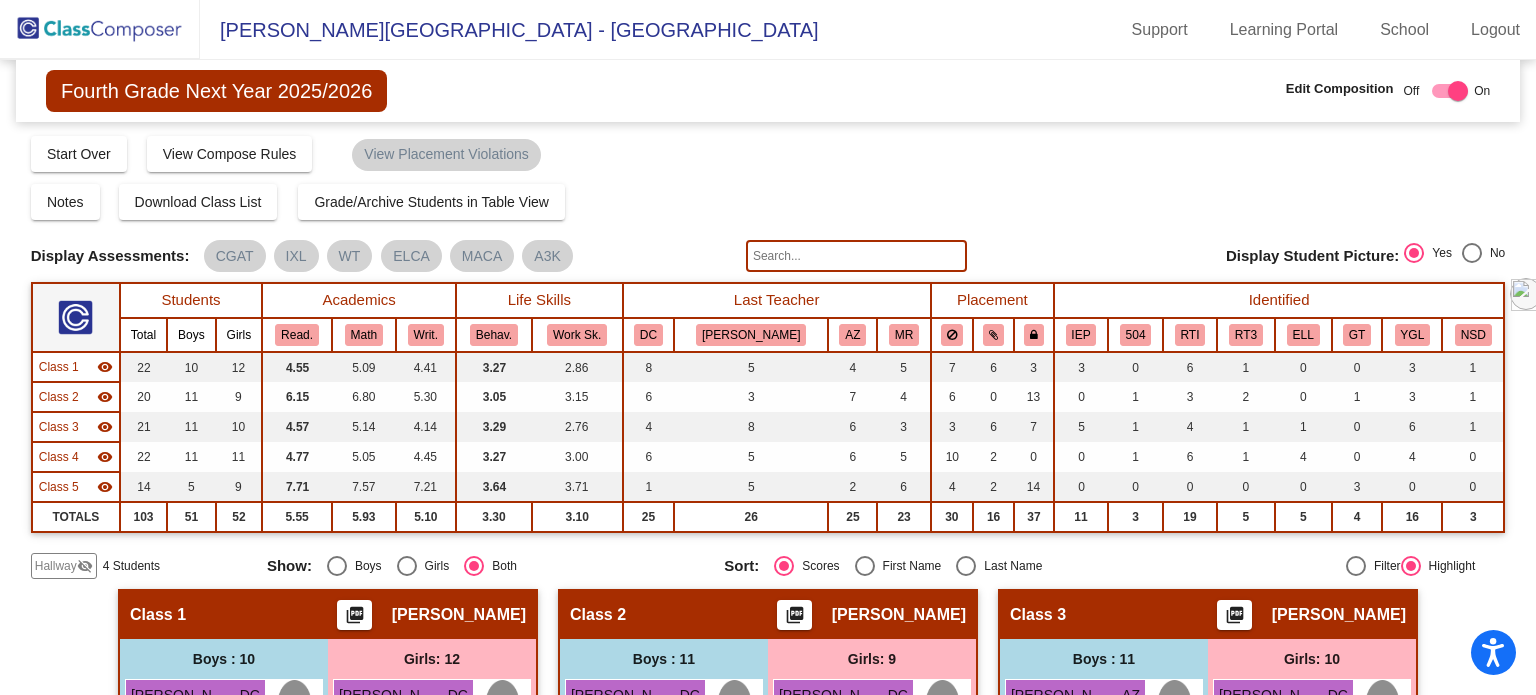 click 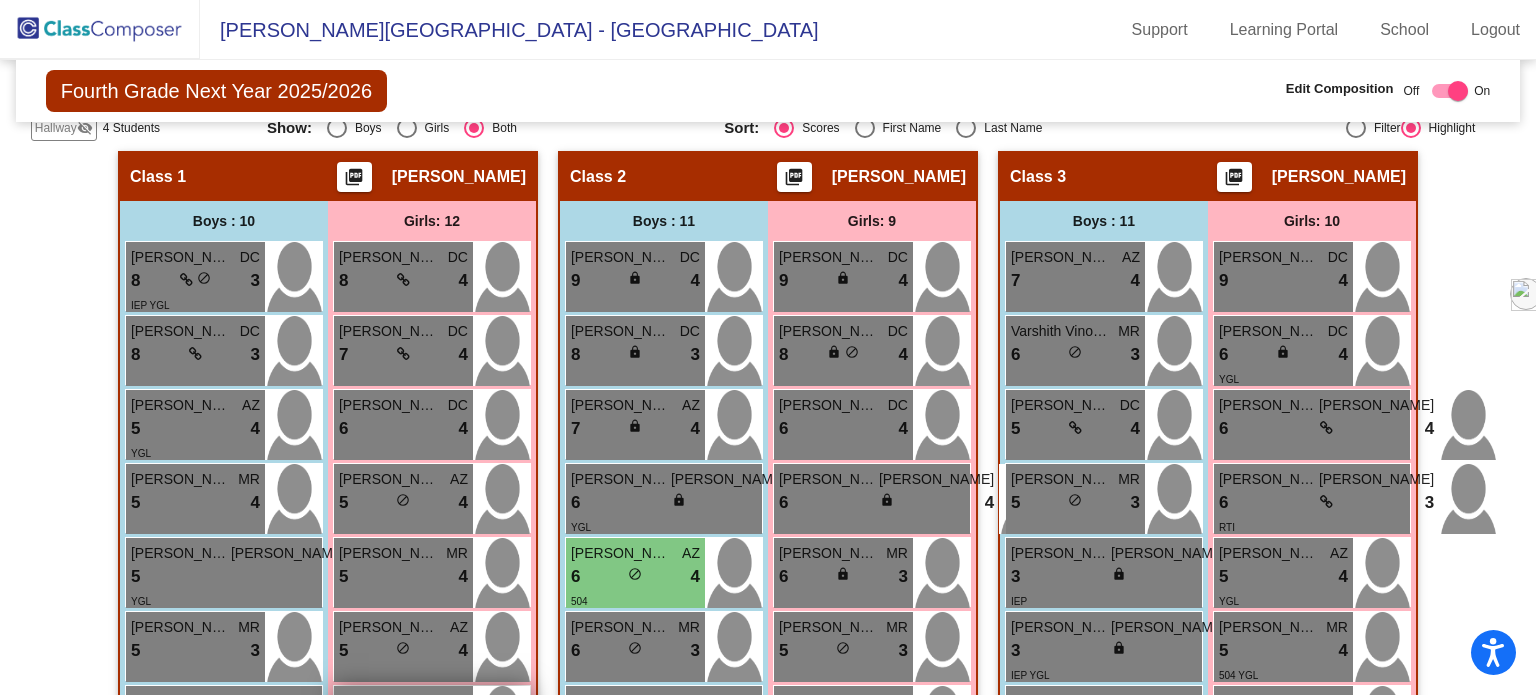 scroll, scrollTop: 200, scrollLeft: 0, axis: vertical 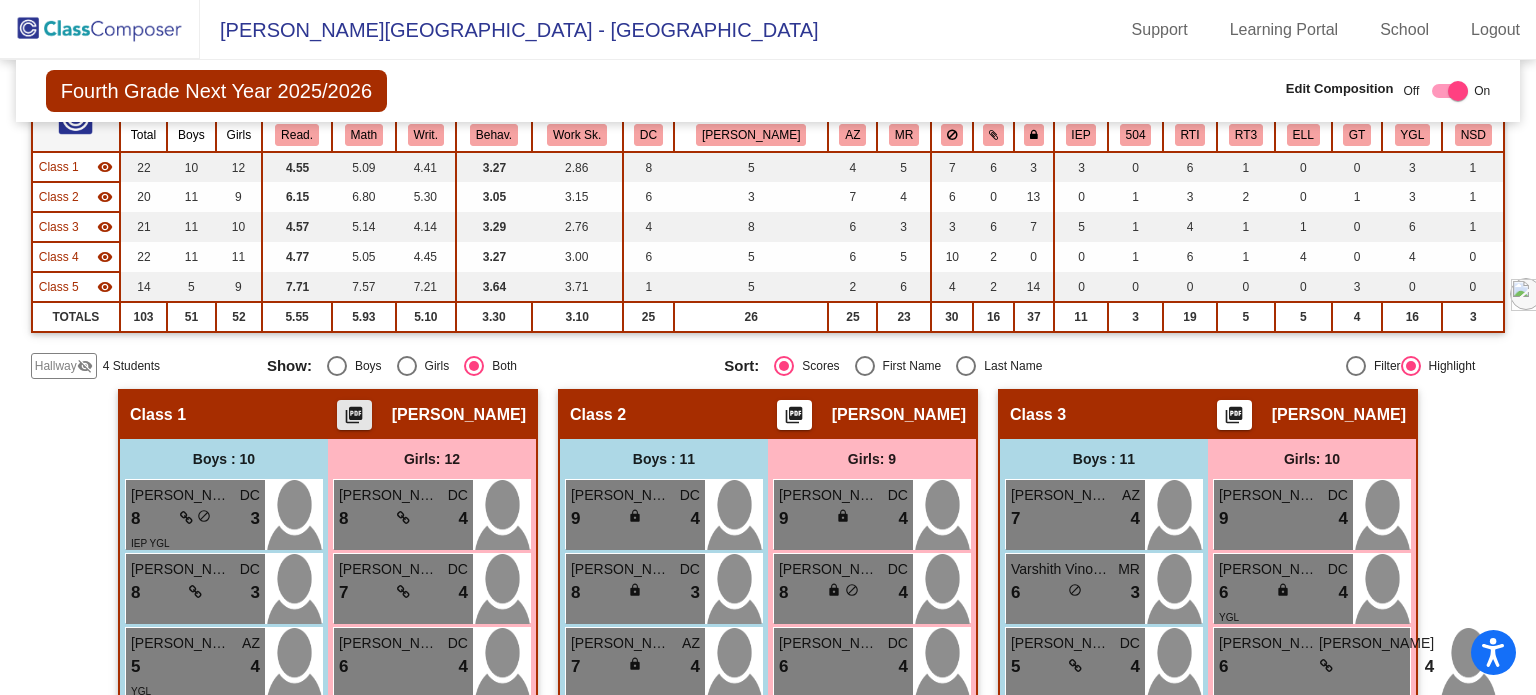 click on "picture_as_pdf" 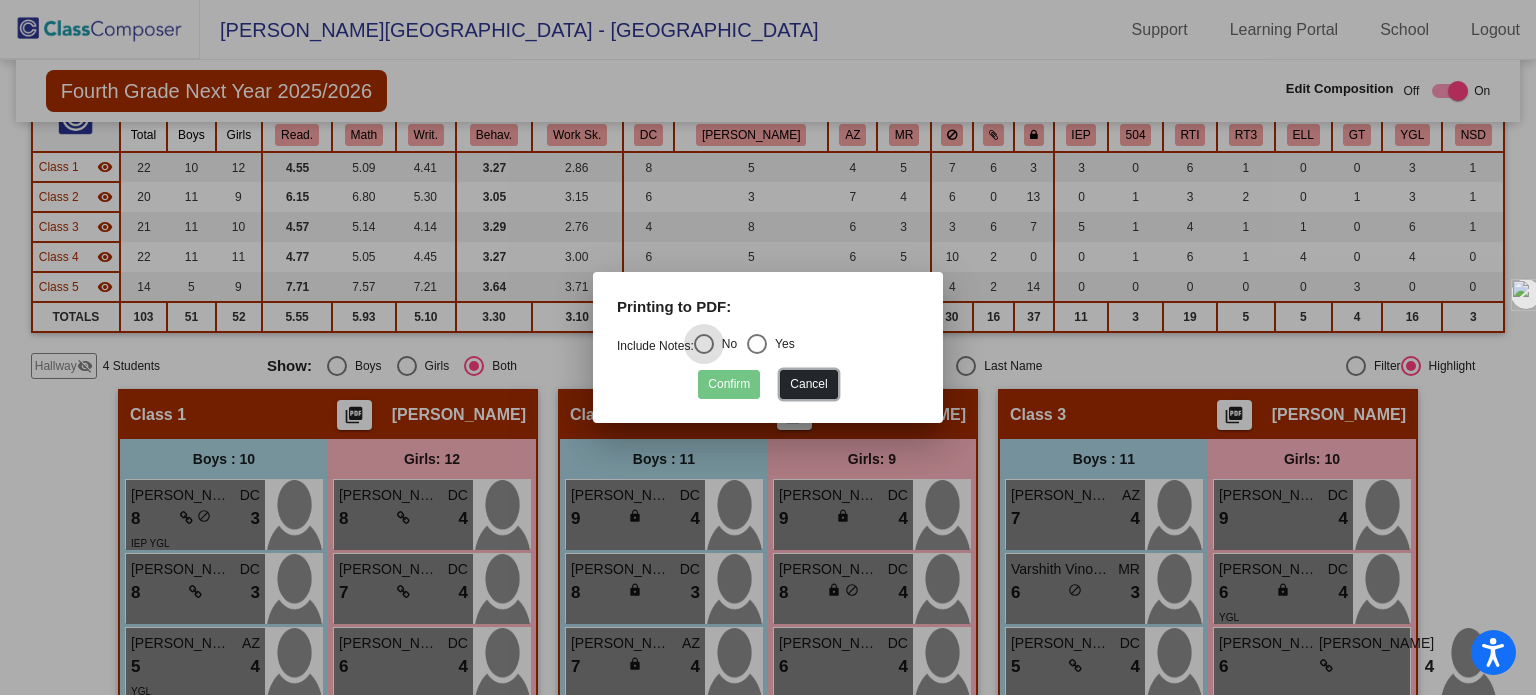 click on "Cancel" at bounding box center [808, 384] 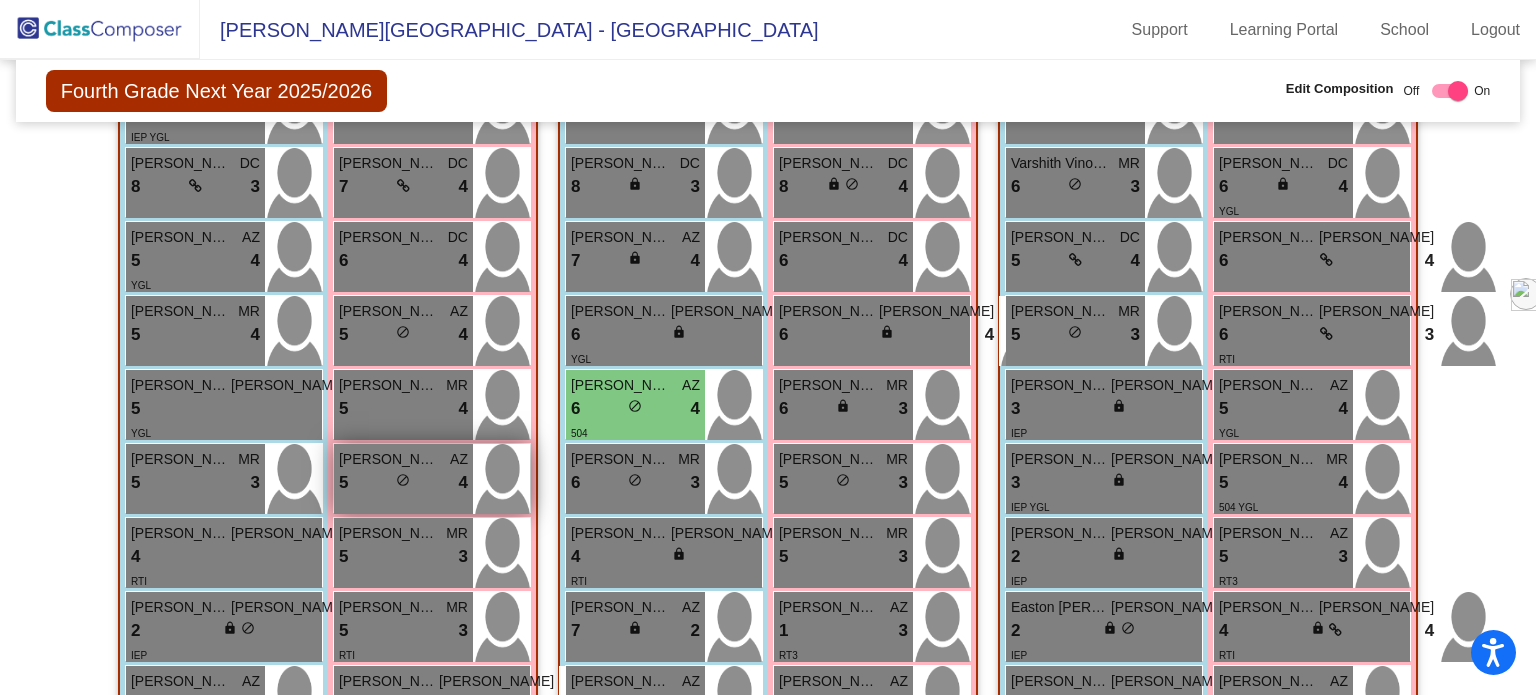 scroll, scrollTop: 600, scrollLeft: 0, axis: vertical 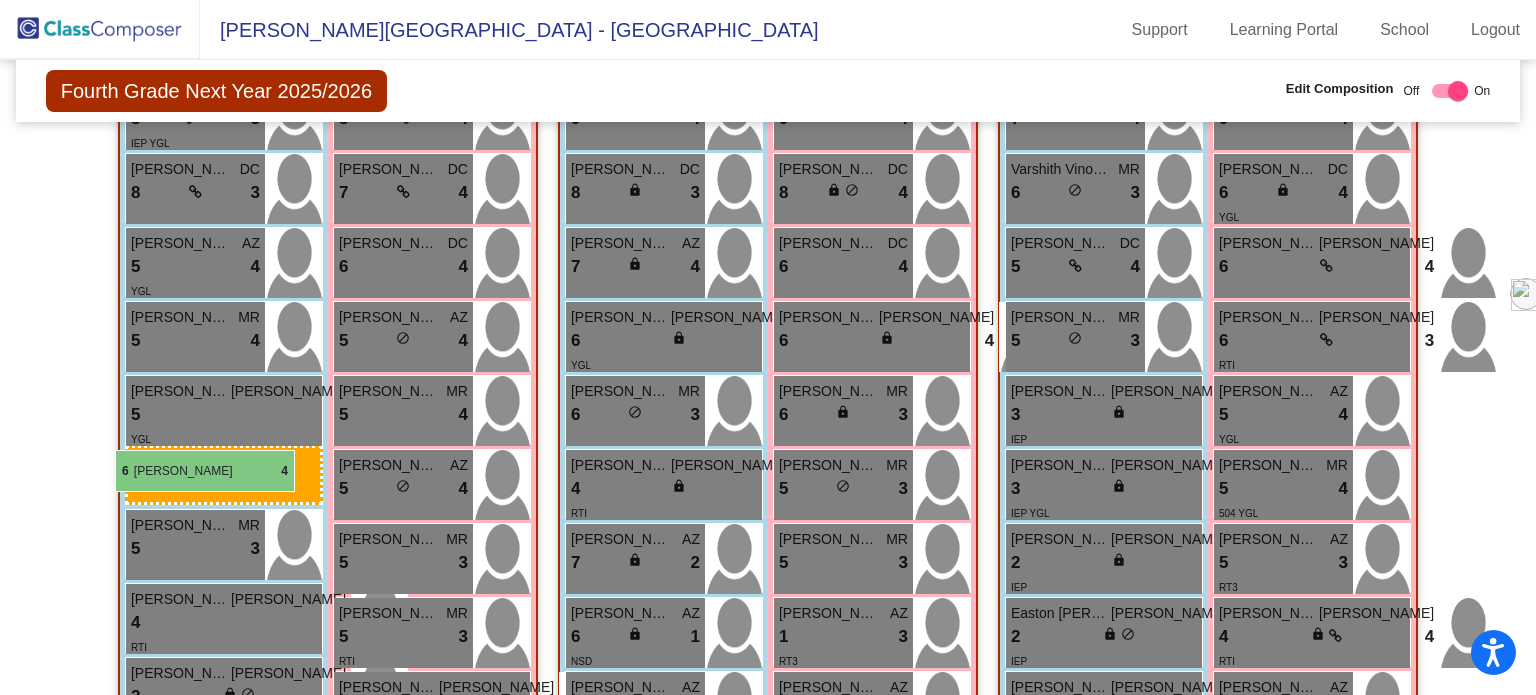 drag, startPoint x: 614, startPoint y: 413, endPoint x: 115, endPoint y: 450, distance: 500.36987 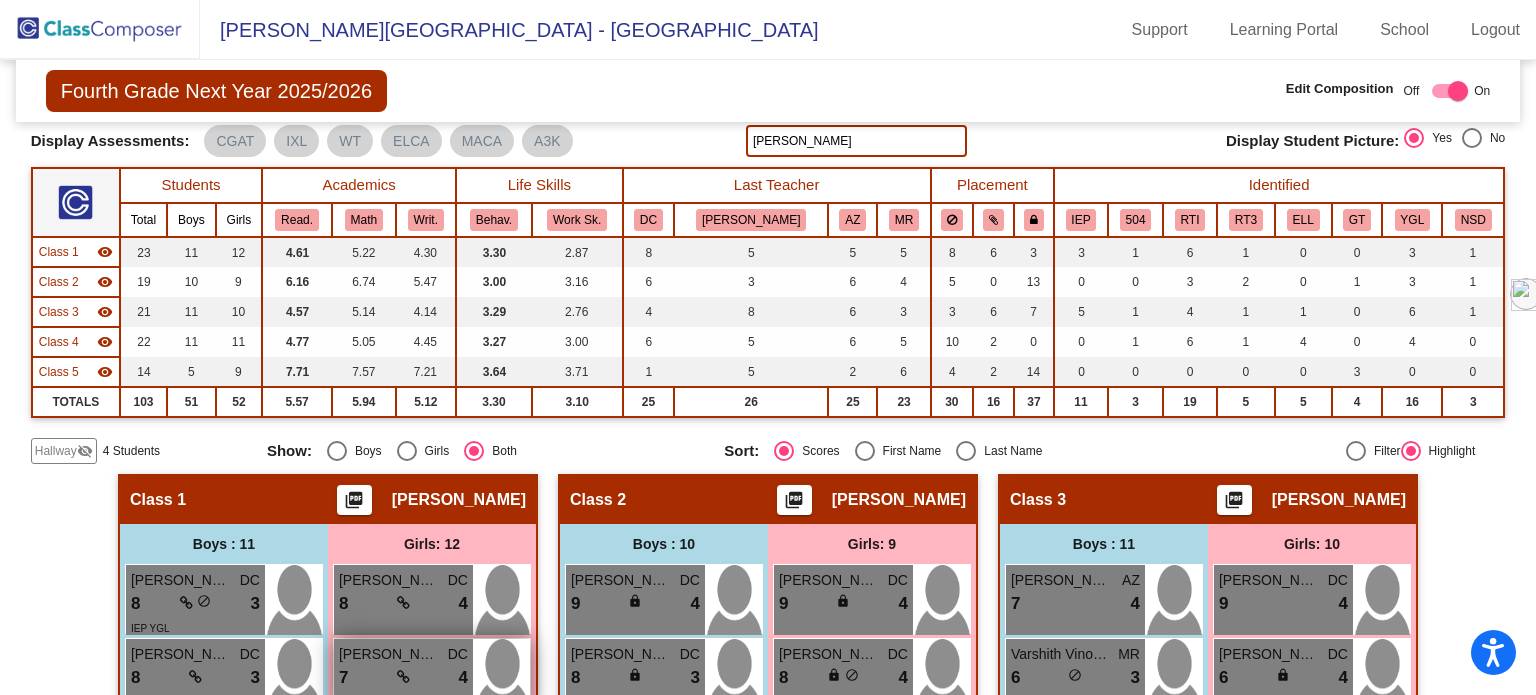 scroll, scrollTop: 0, scrollLeft: 0, axis: both 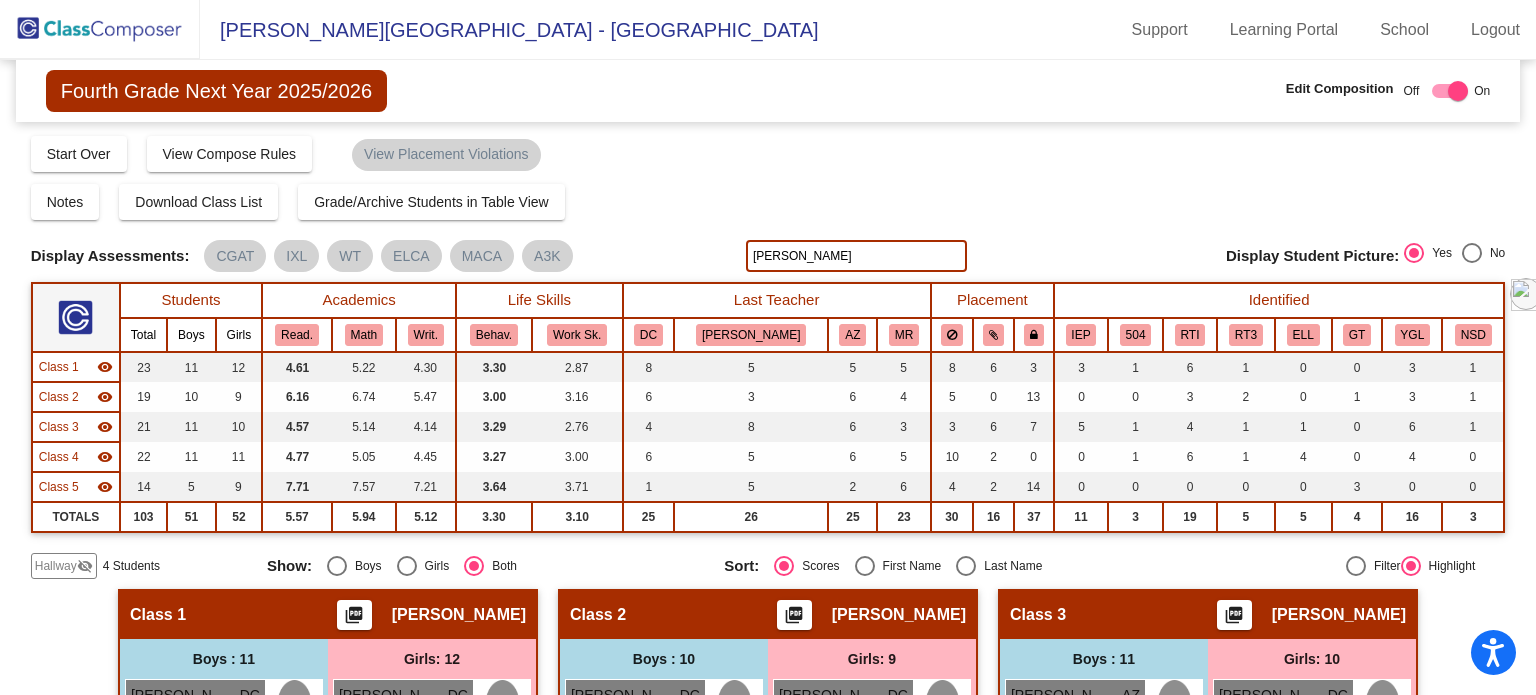 click on "[PERSON_NAME]" 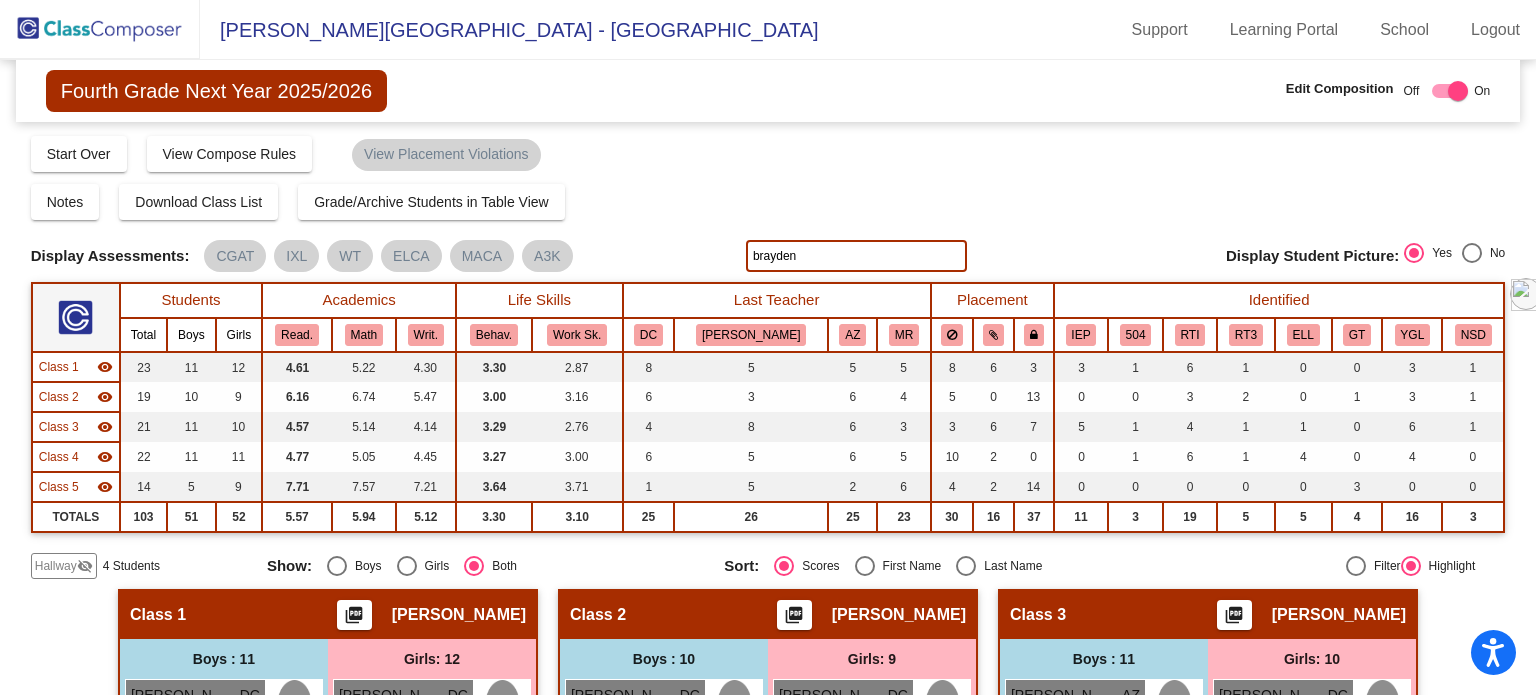 type on "brayden" 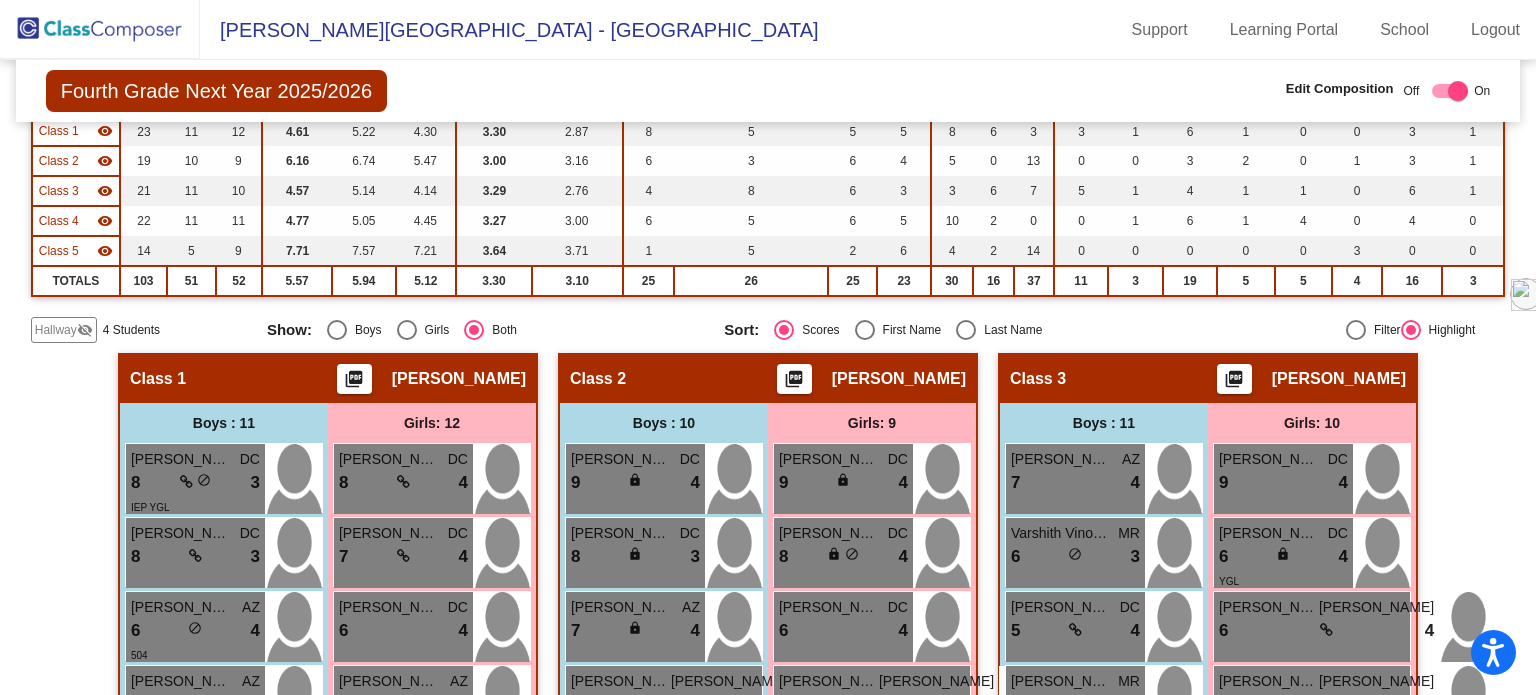 scroll, scrollTop: 0, scrollLeft: 0, axis: both 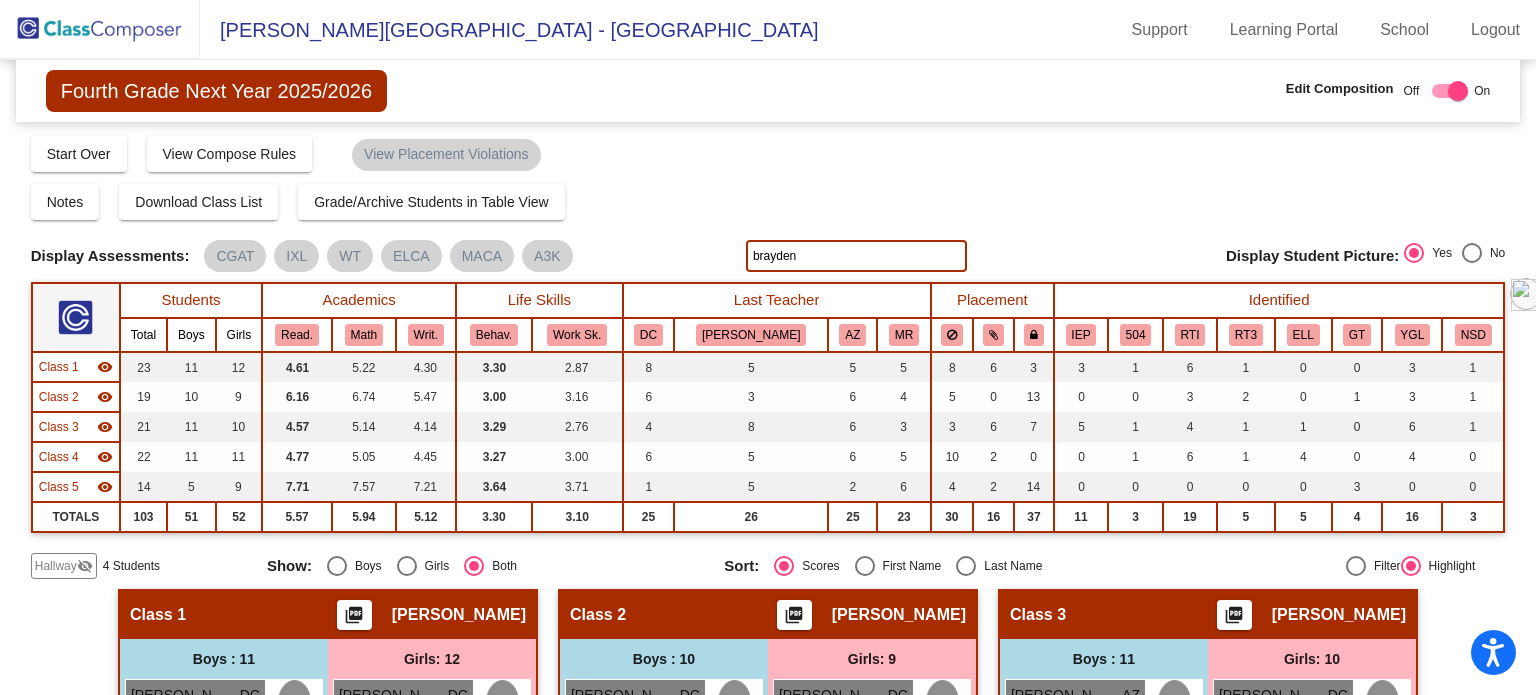 click 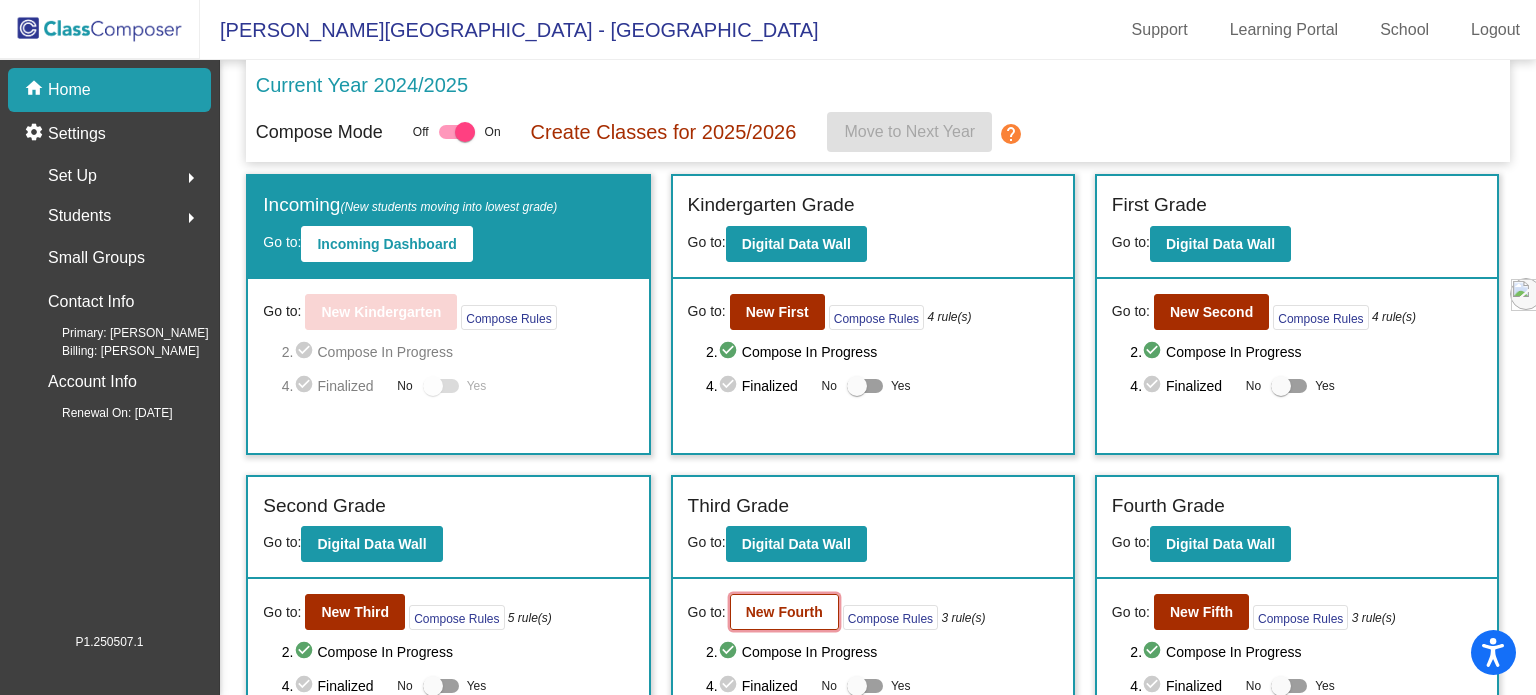 click on "New Fourth" 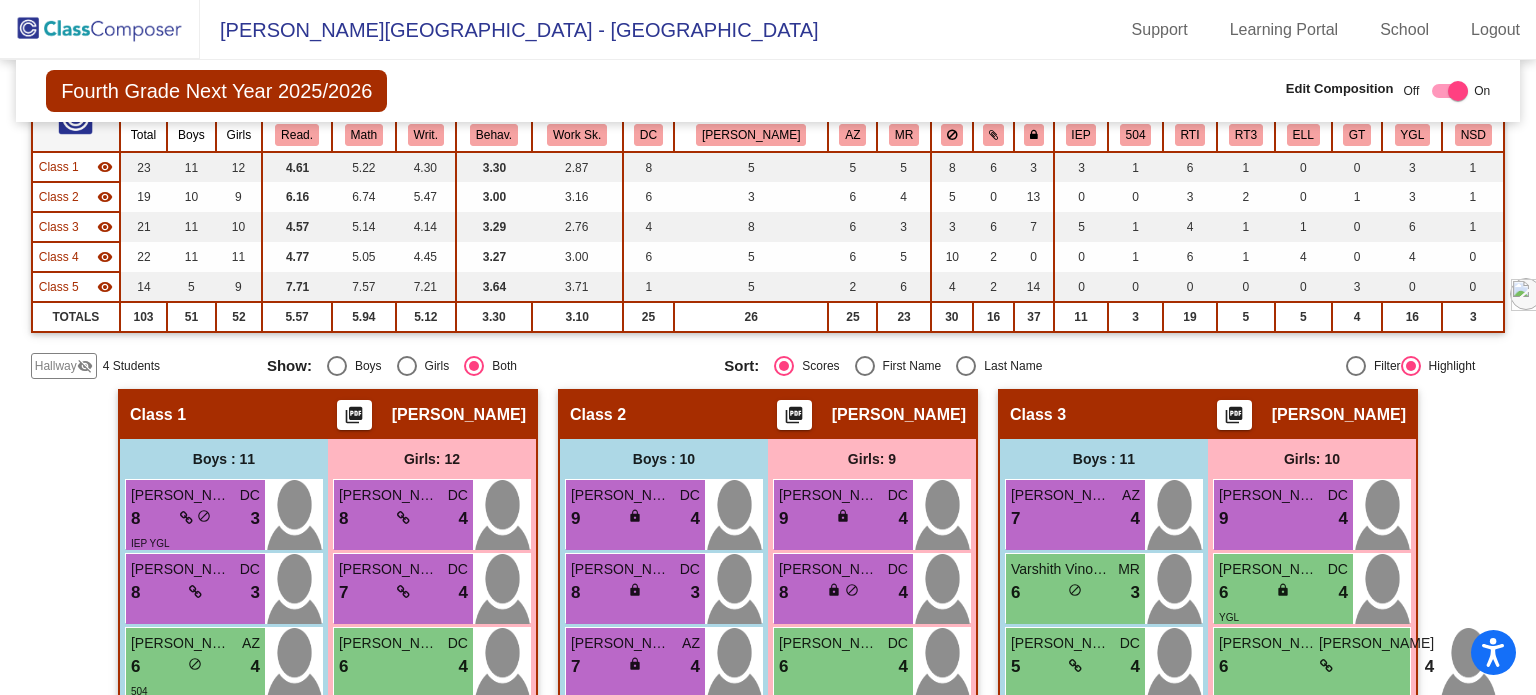 scroll, scrollTop: 0, scrollLeft: 0, axis: both 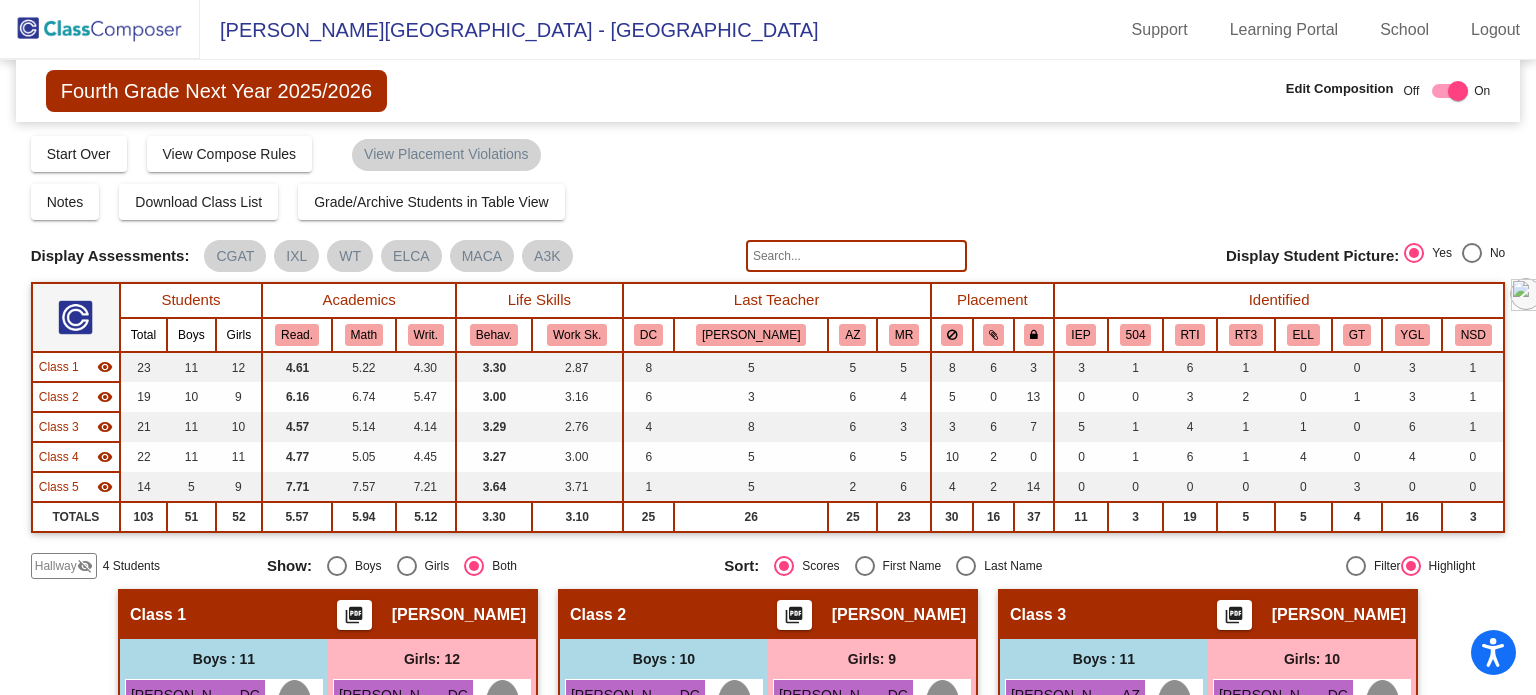 click 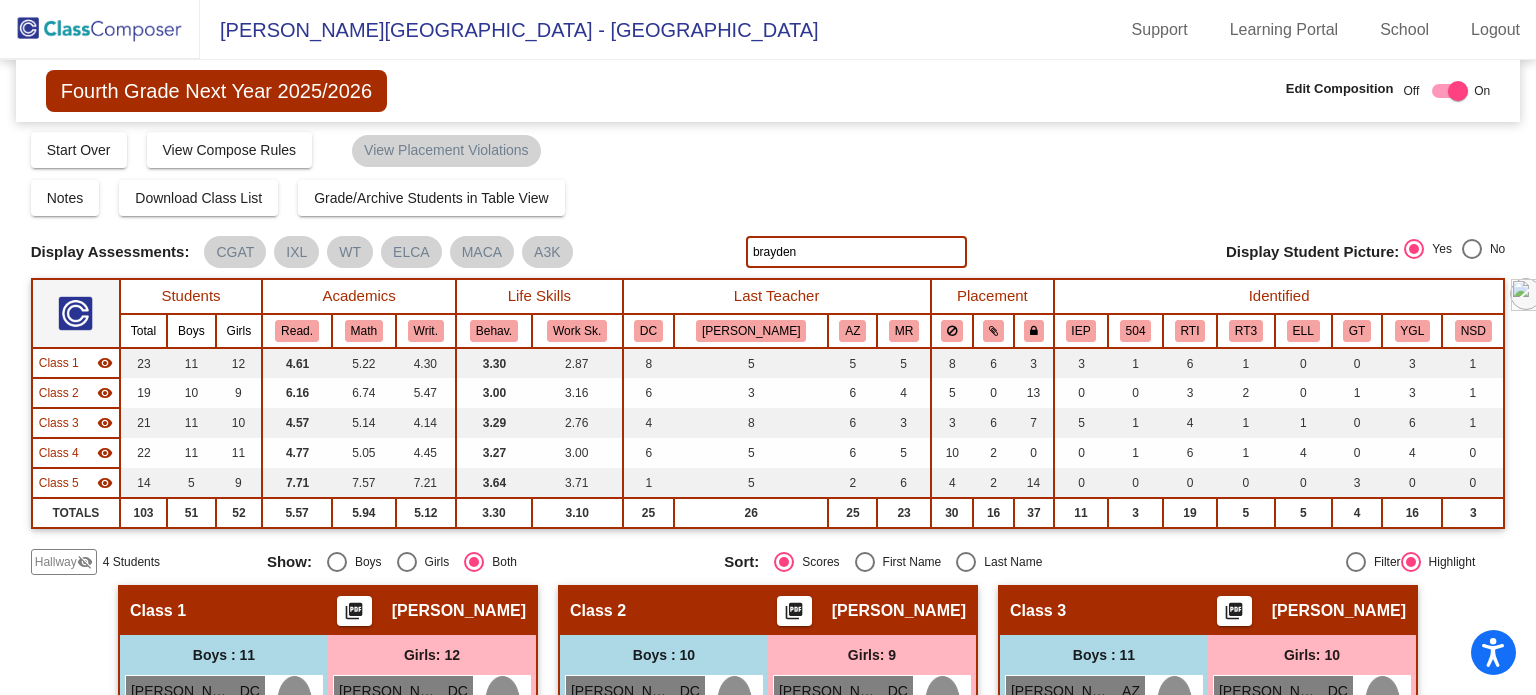 scroll, scrollTop: 0, scrollLeft: 0, axis: both 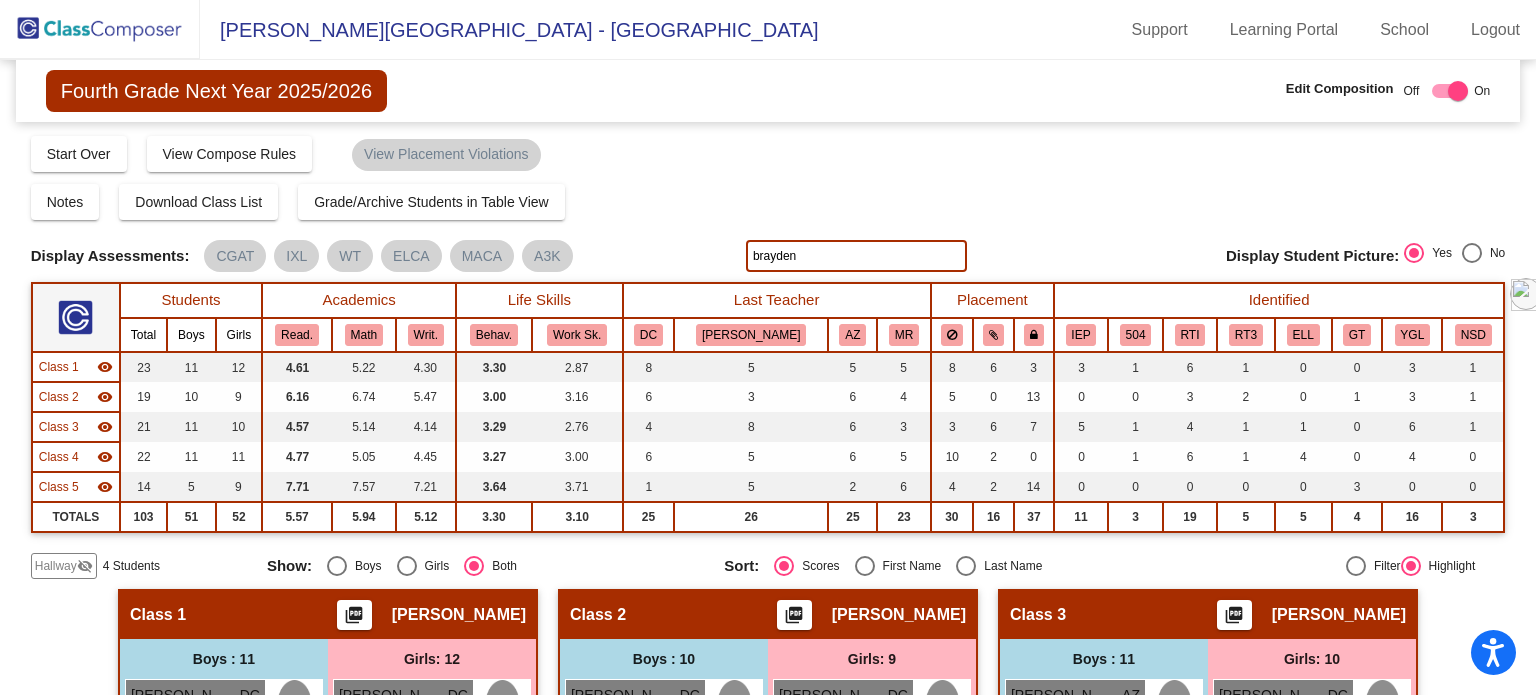 click on "brayden" 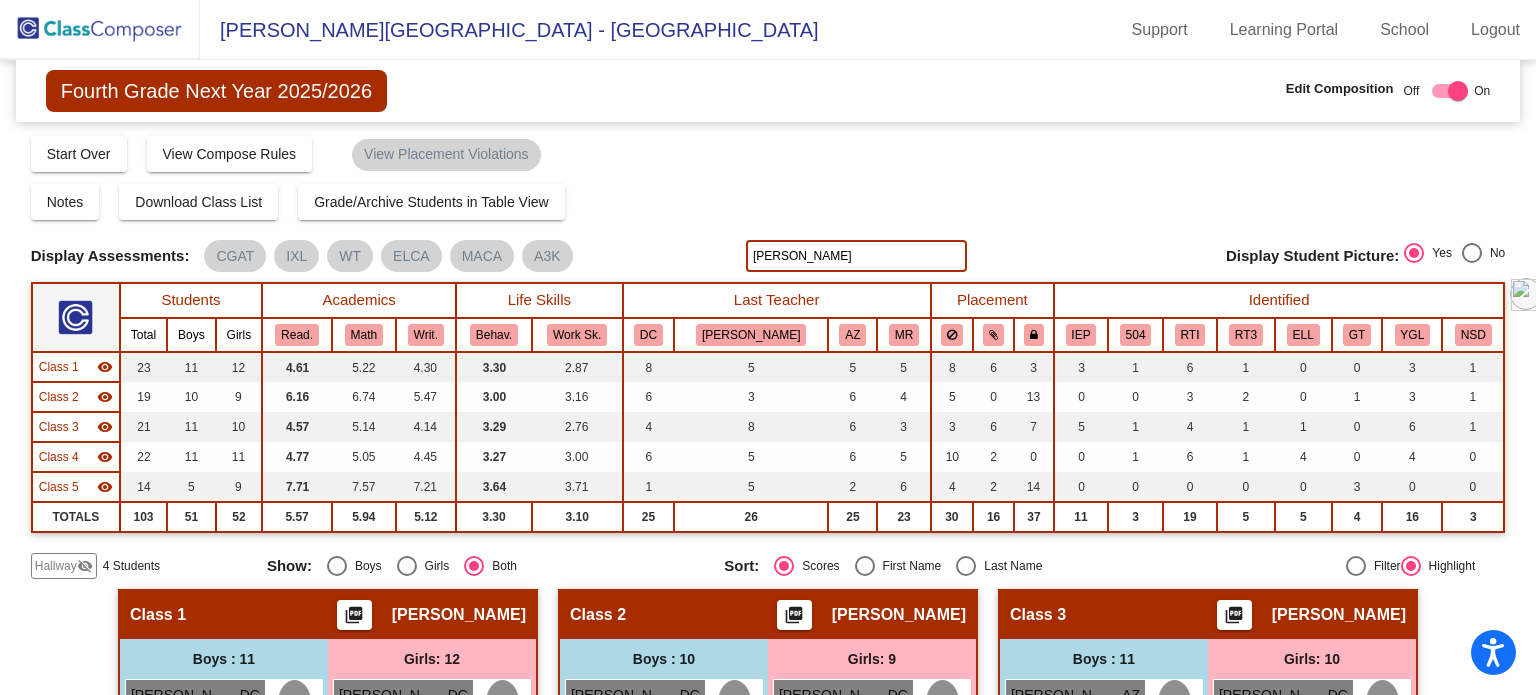 type on "[PERSON_NAME]" 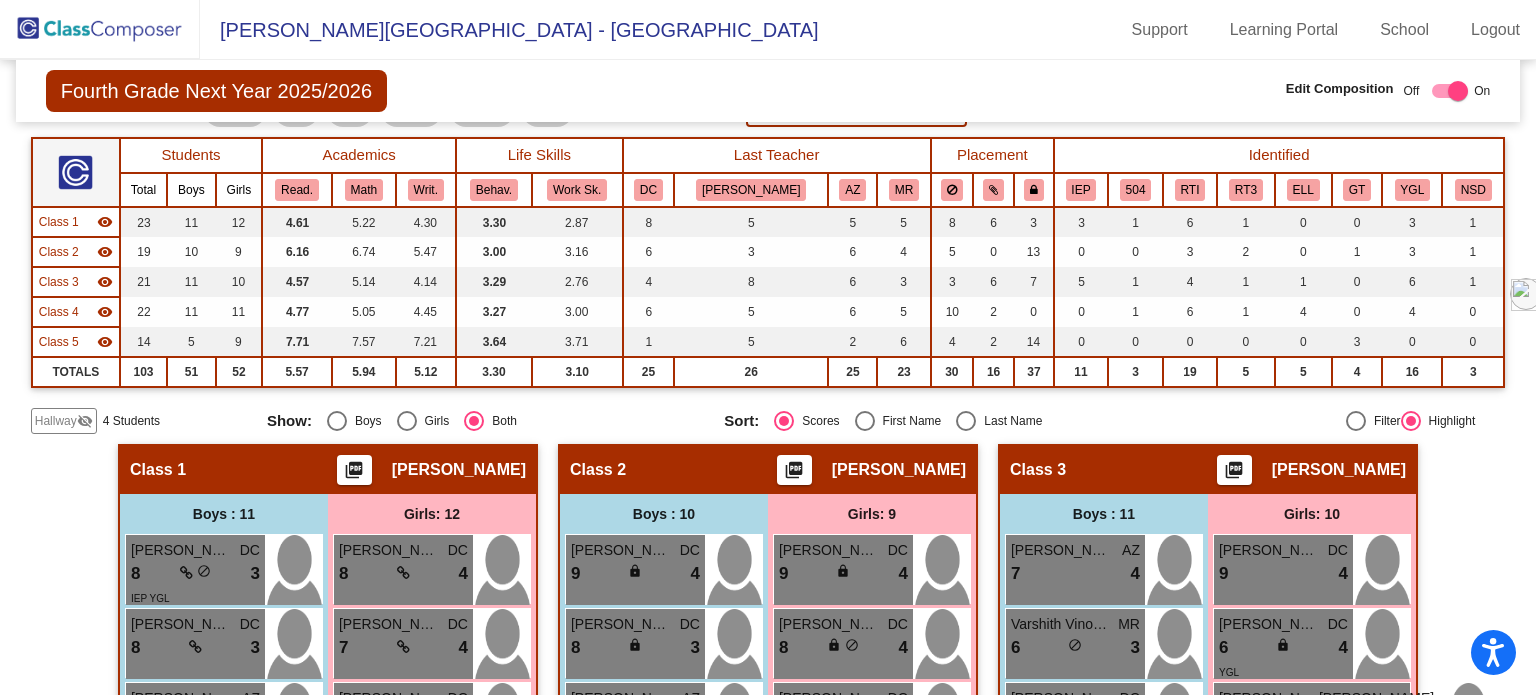 scroll, scrollTop: 0, scrollLeft: 0, axis: both 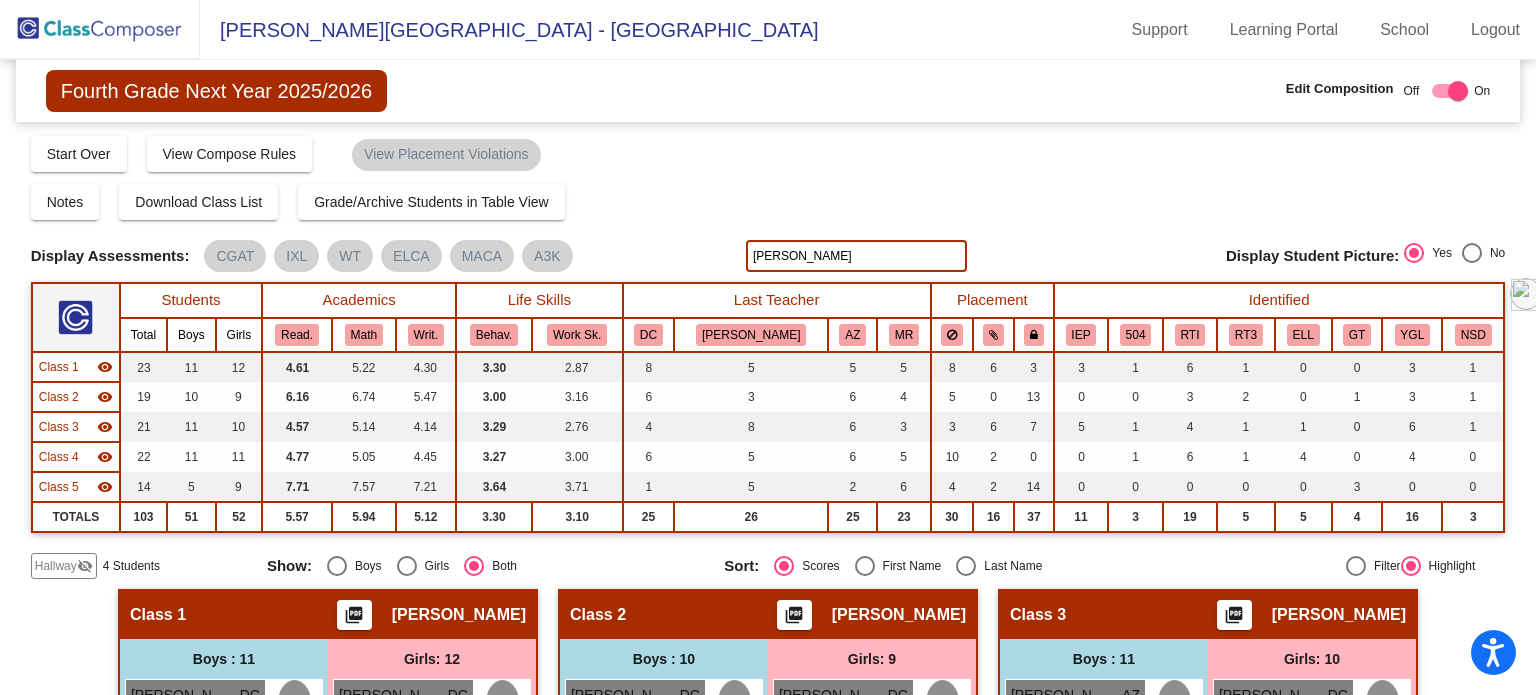 click 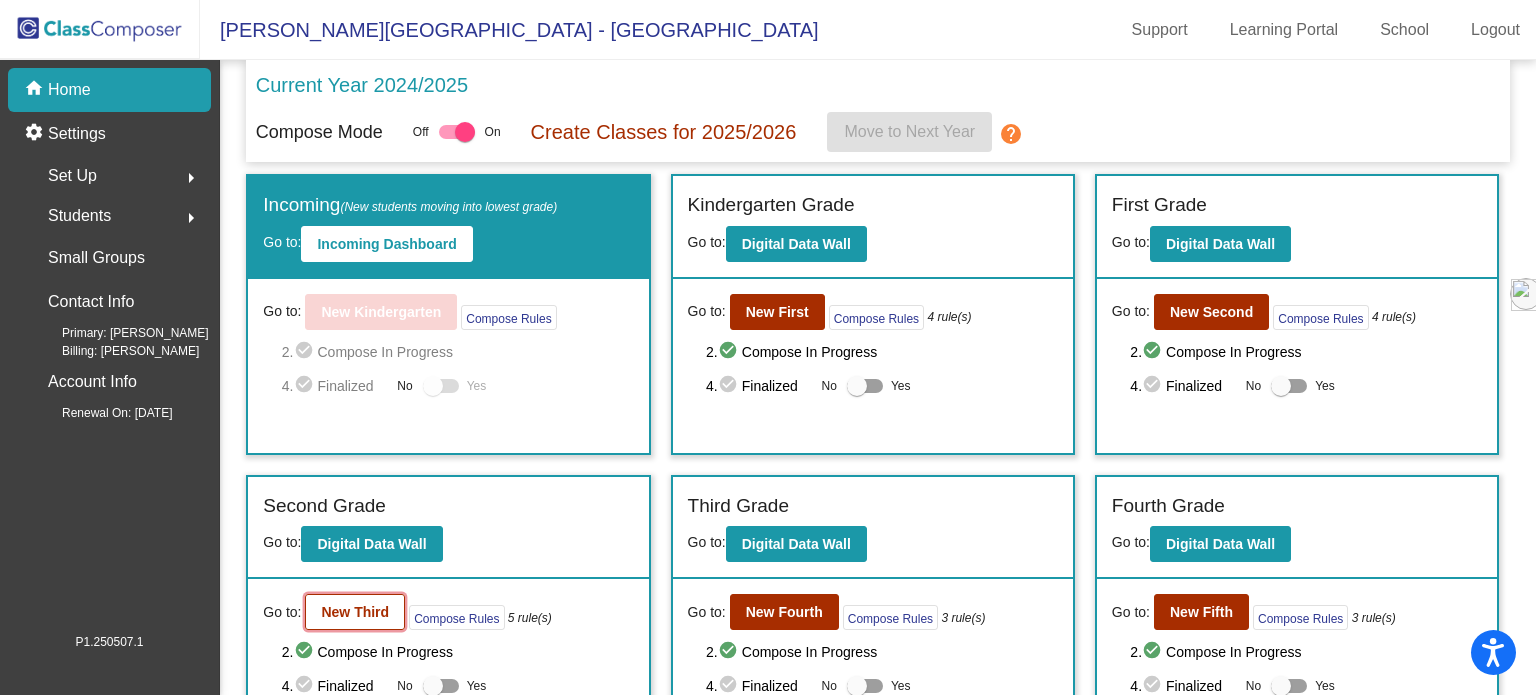 click on "New Third" 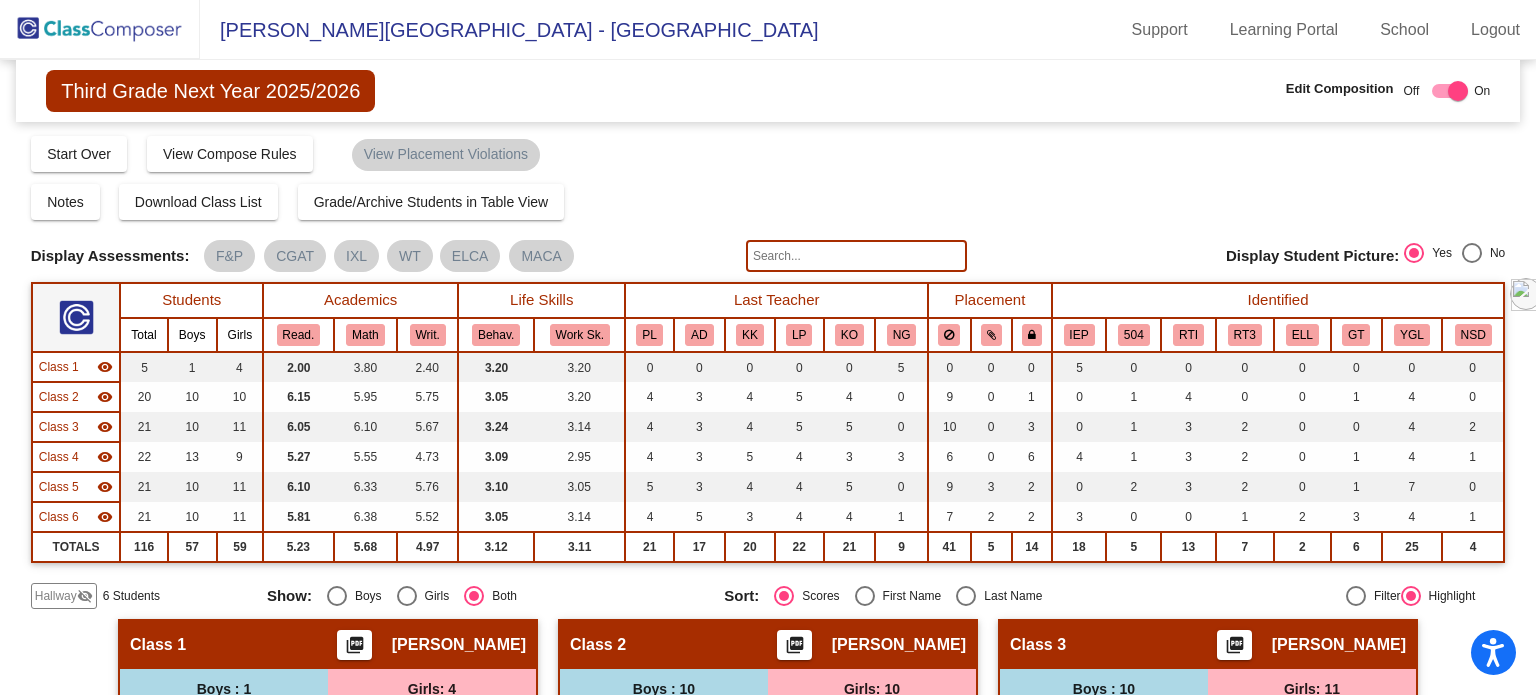 click 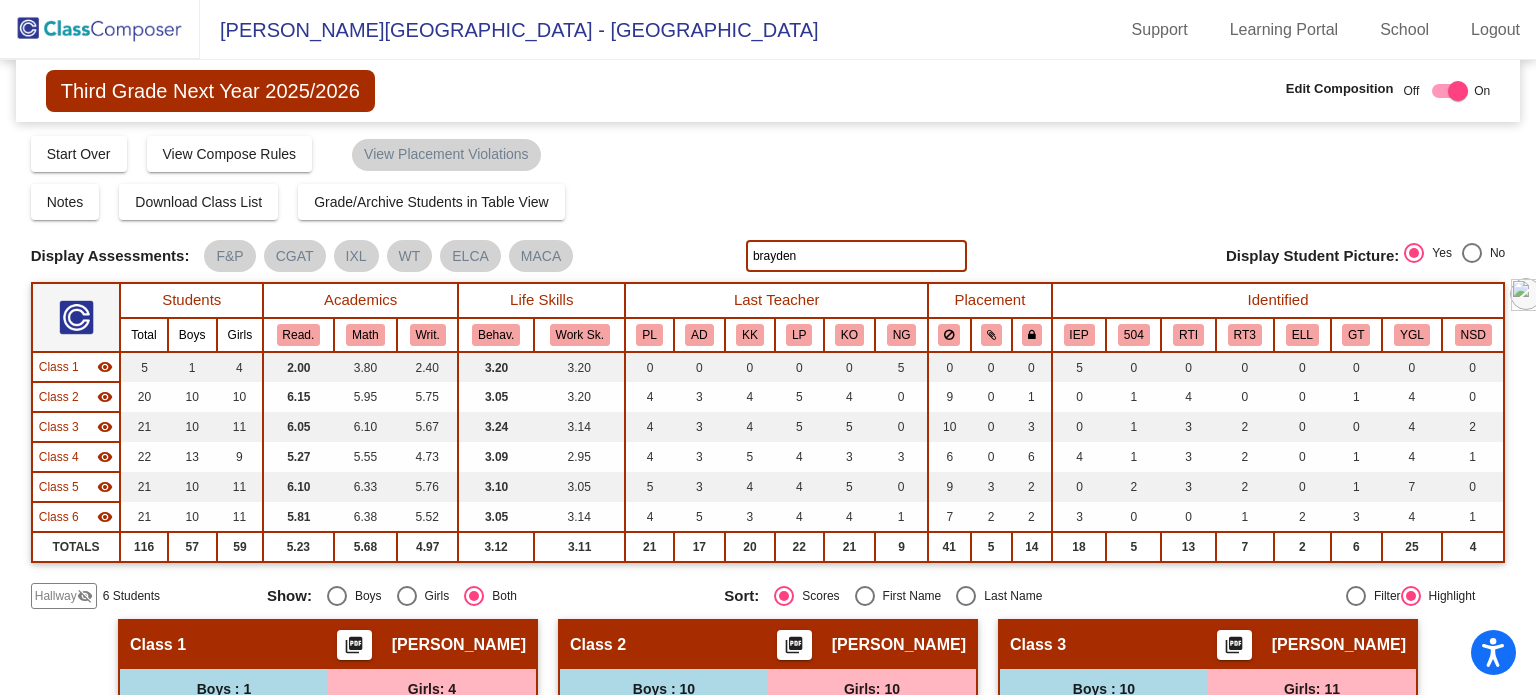 type on "brayden" 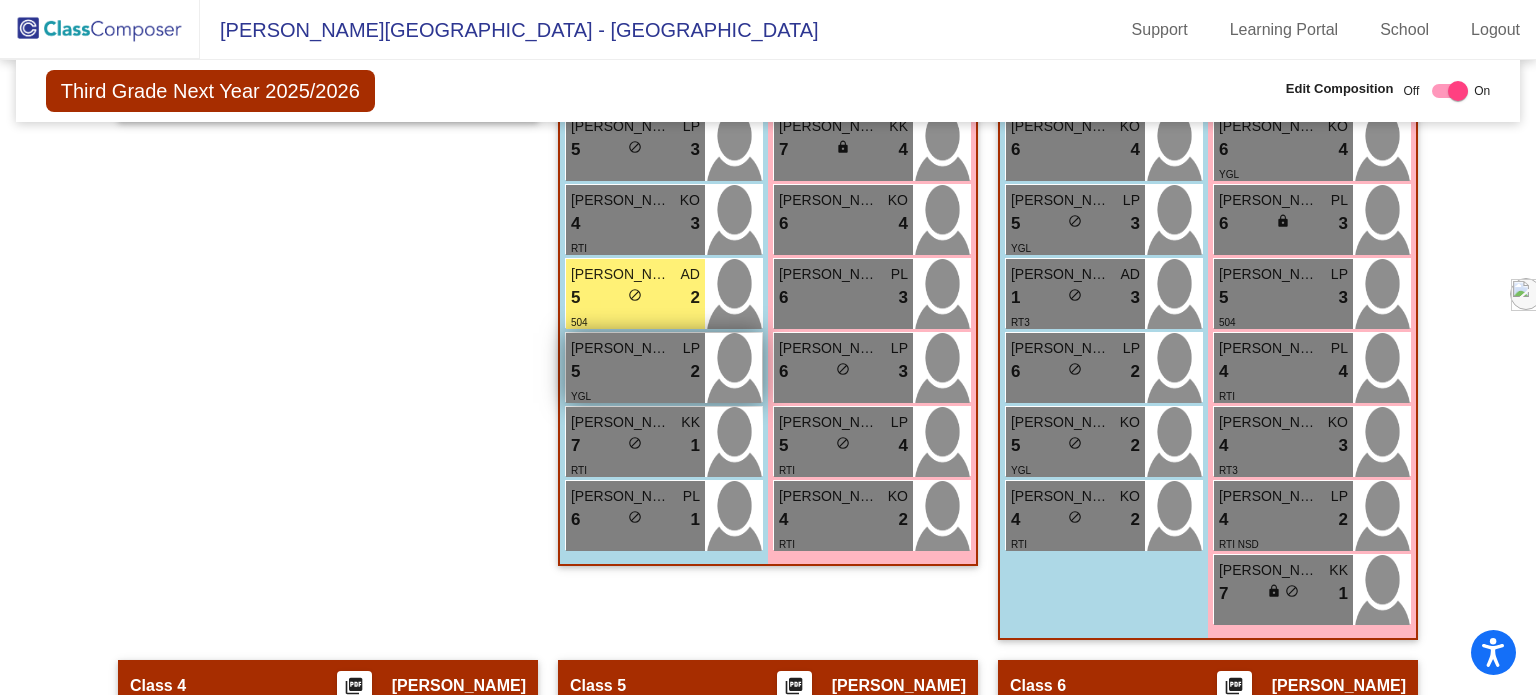scroll, scrollTop: 900, scrollLeft: 0, axis: vertical 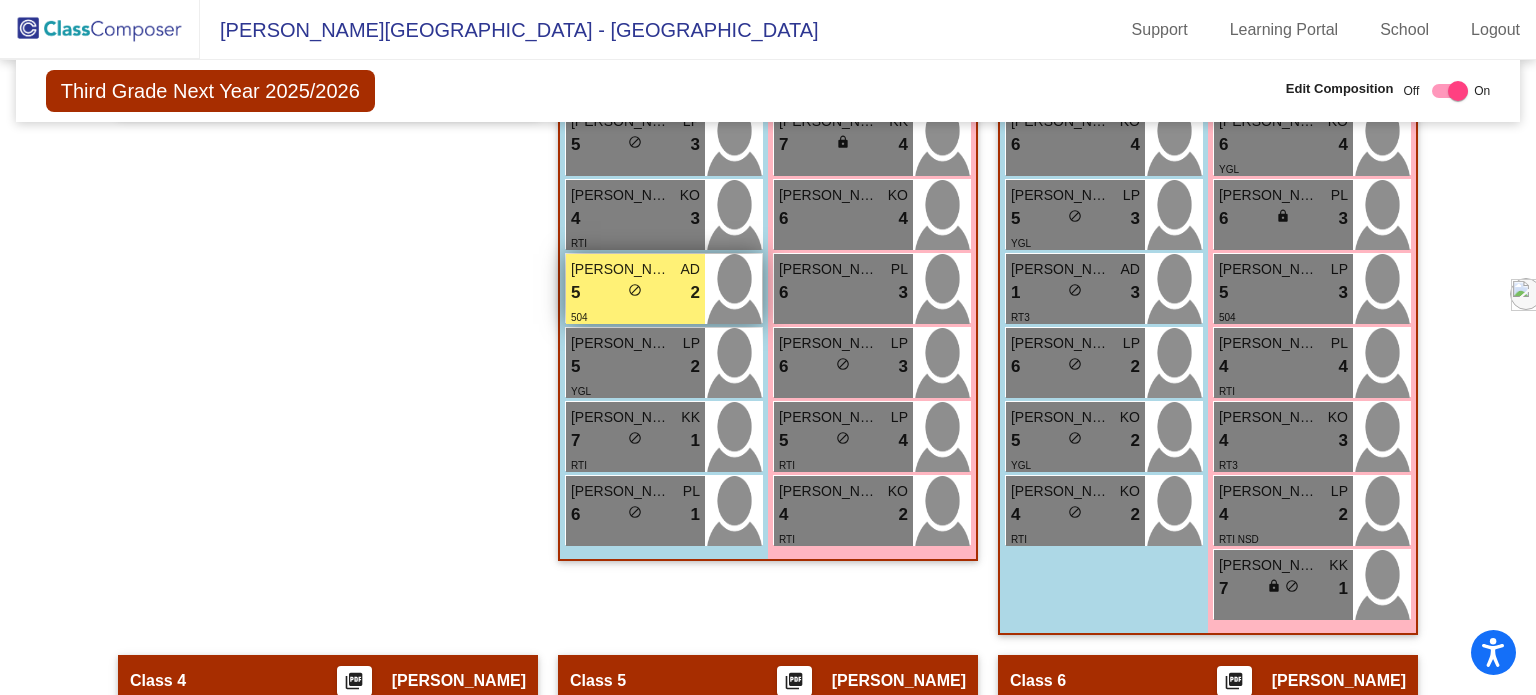 click on "do_not_disturb_alt" at bounding box center (635, 290) 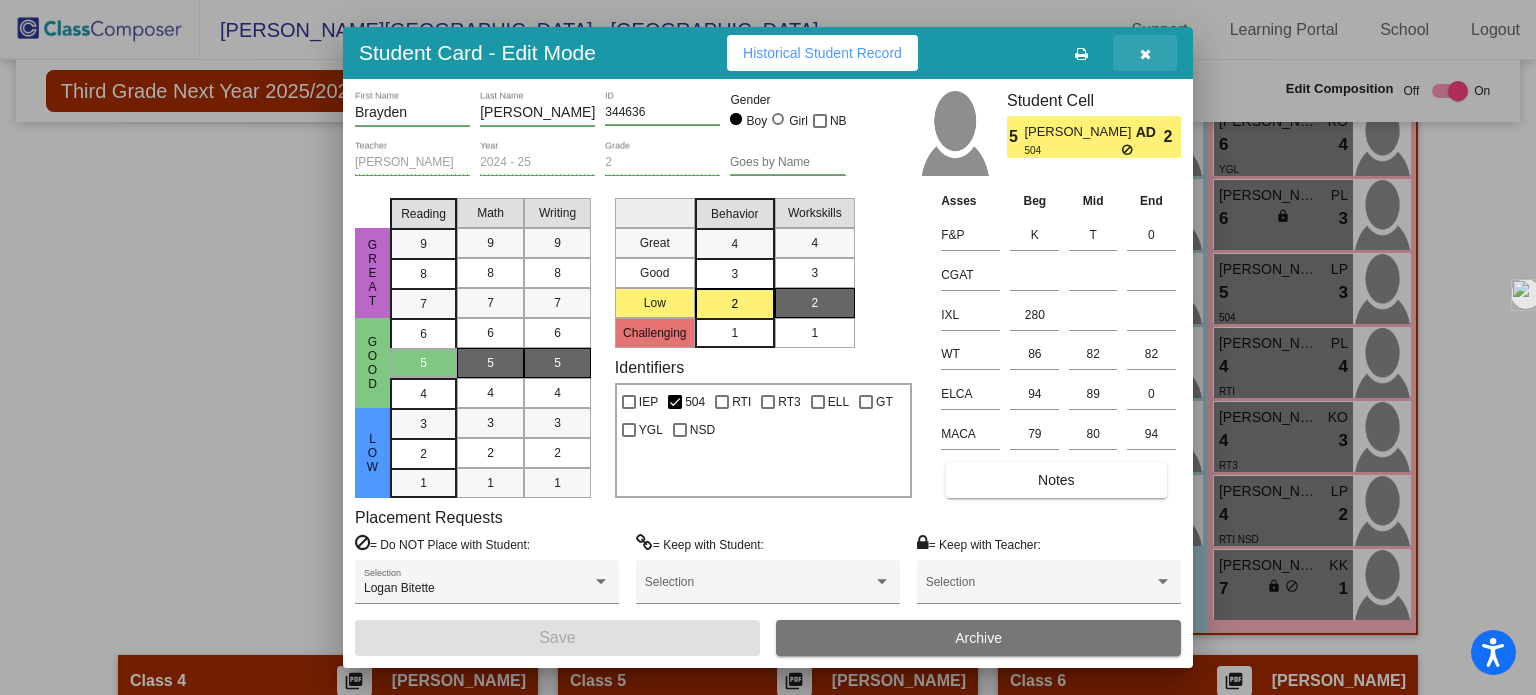 click at bounding box center [1145, 54] 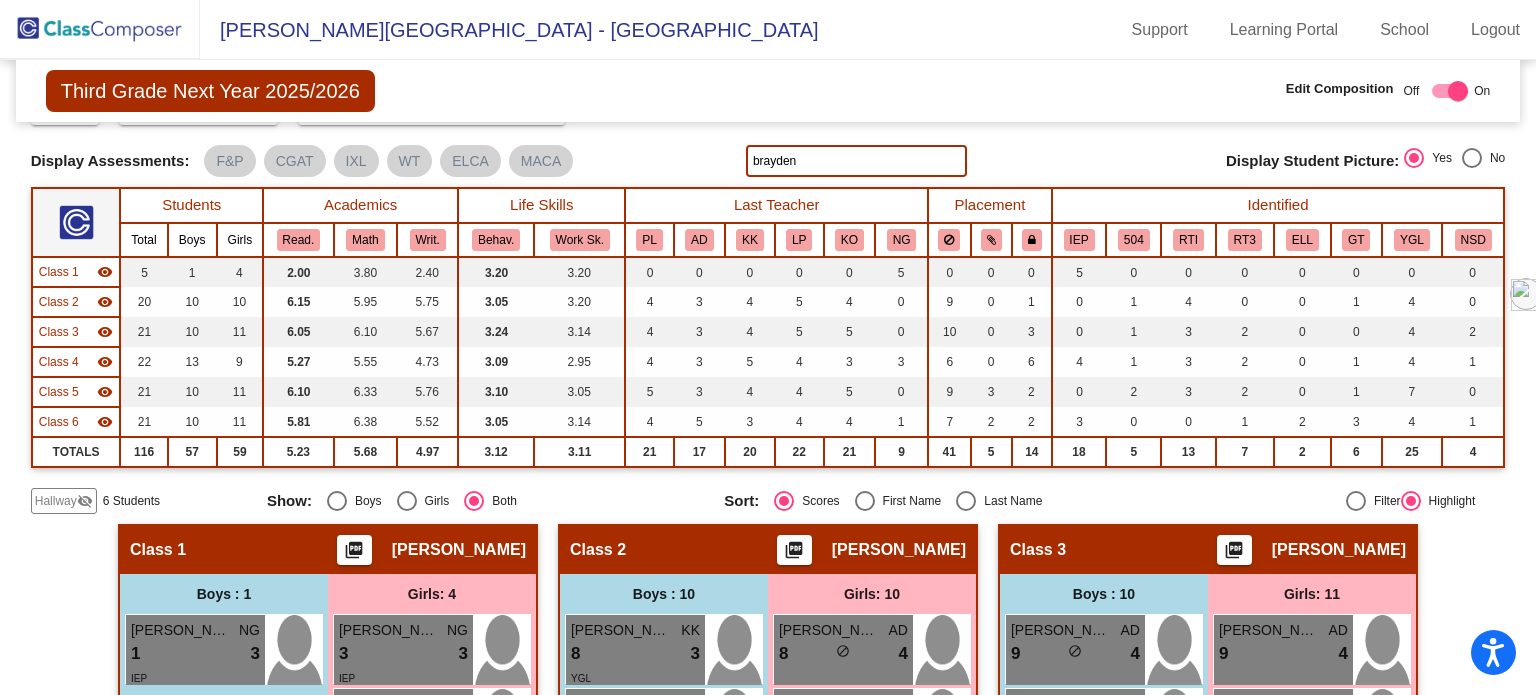 scroll, scrollTop: 0, scrollLeft: 0, axis: both 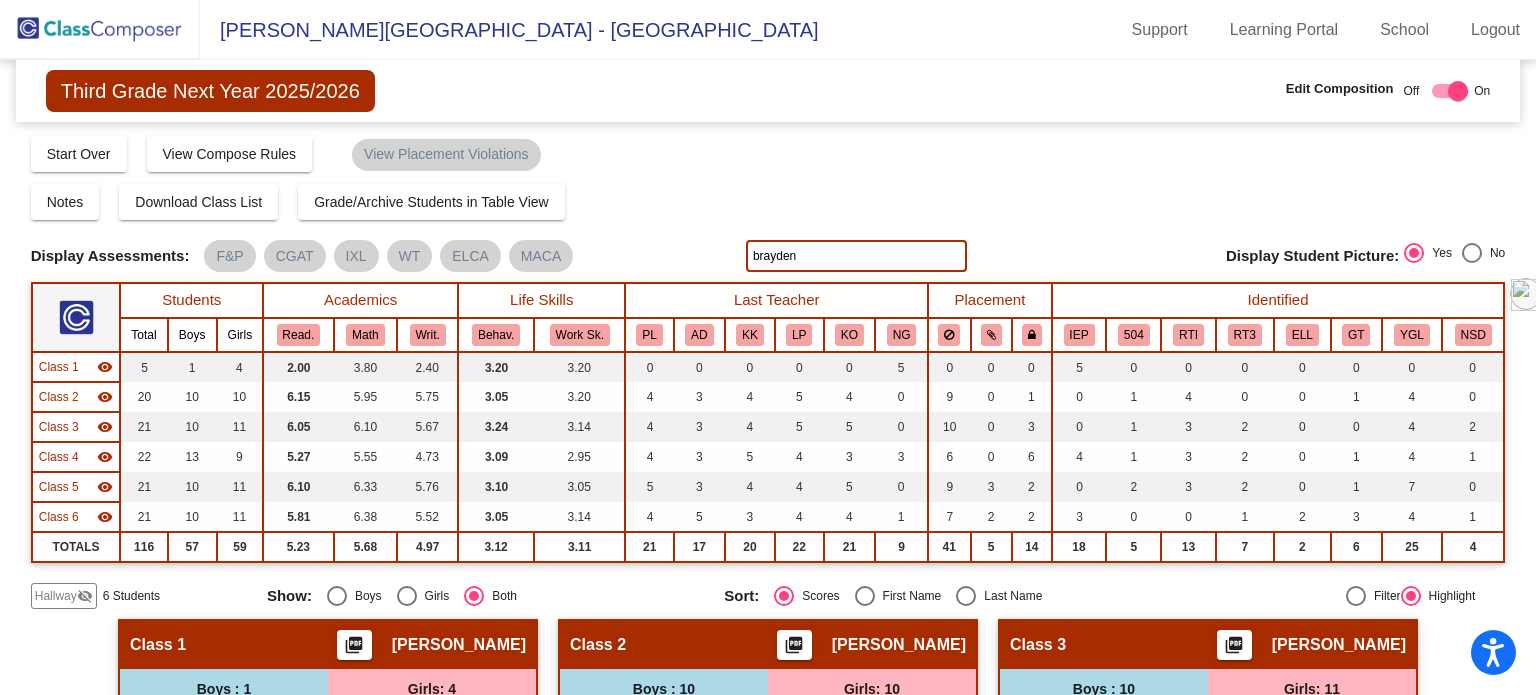 click on "brayden" 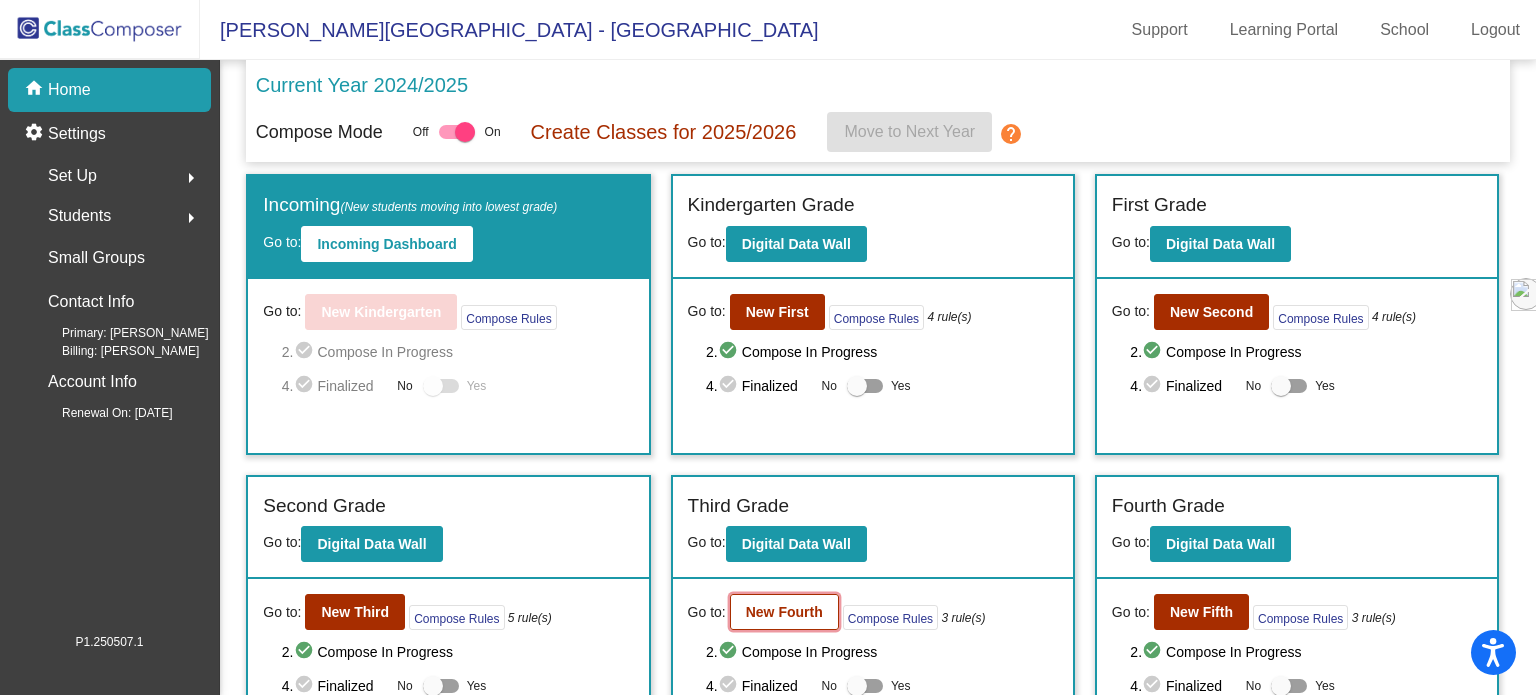 click on "New Fourth" 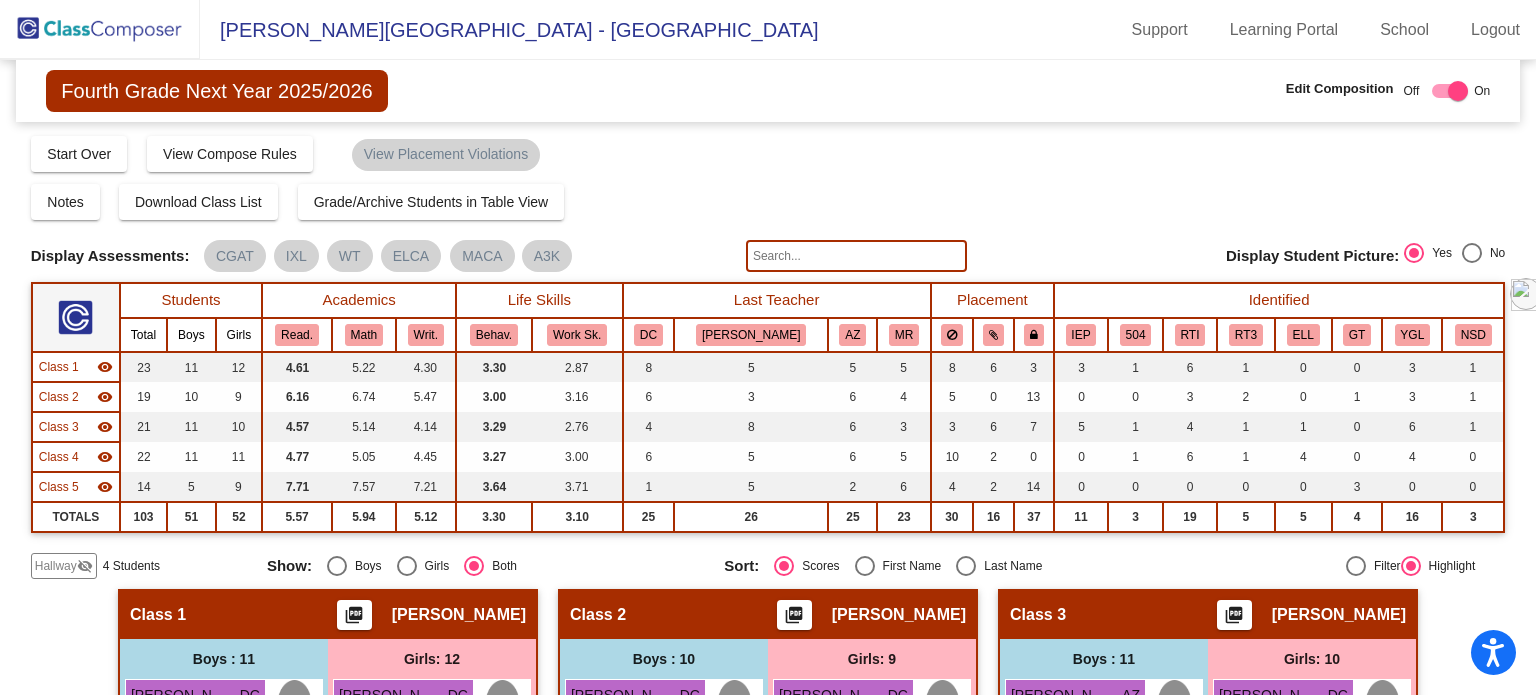 click 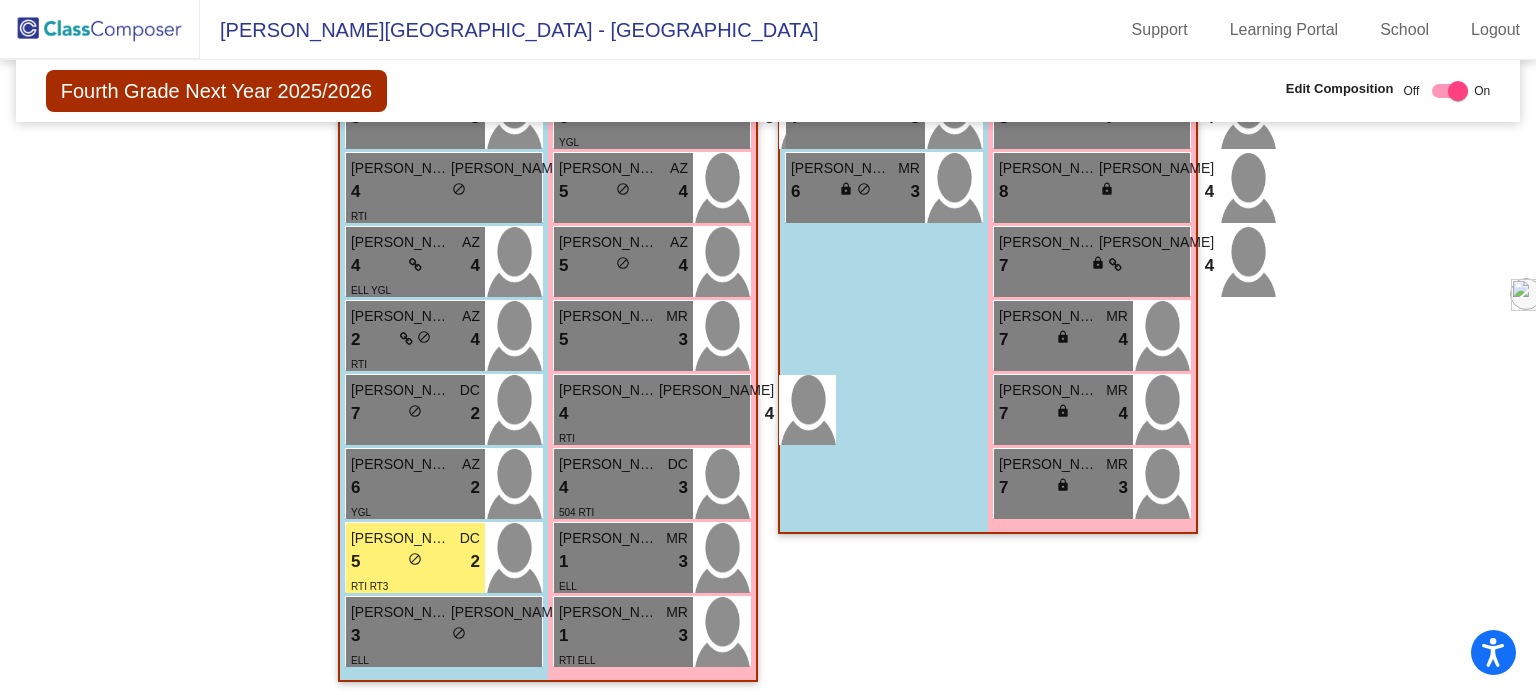 scroll, scrollTop: 1836, scrollLeft: 0, axis: vertical 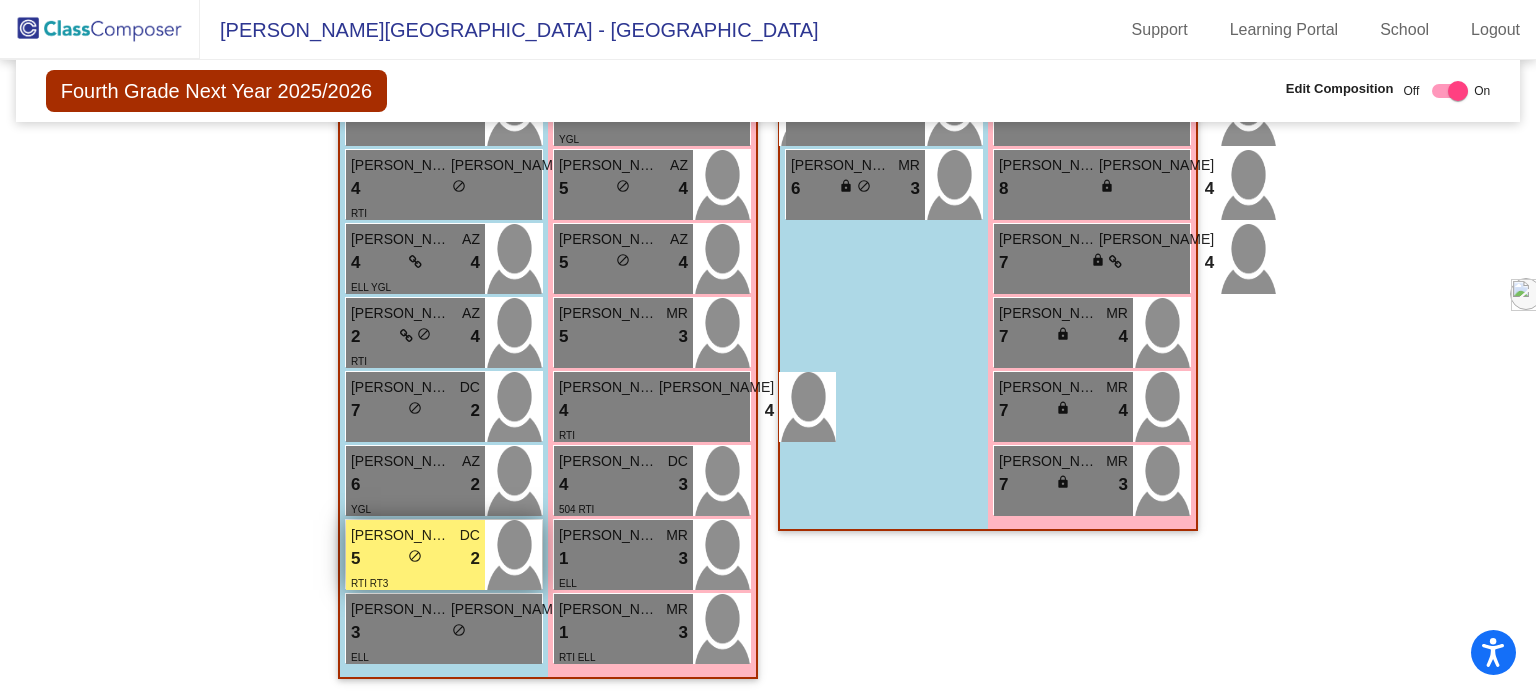 click on "5 lock do_not_disturb_alt 2" at bounding box center (415, 559) 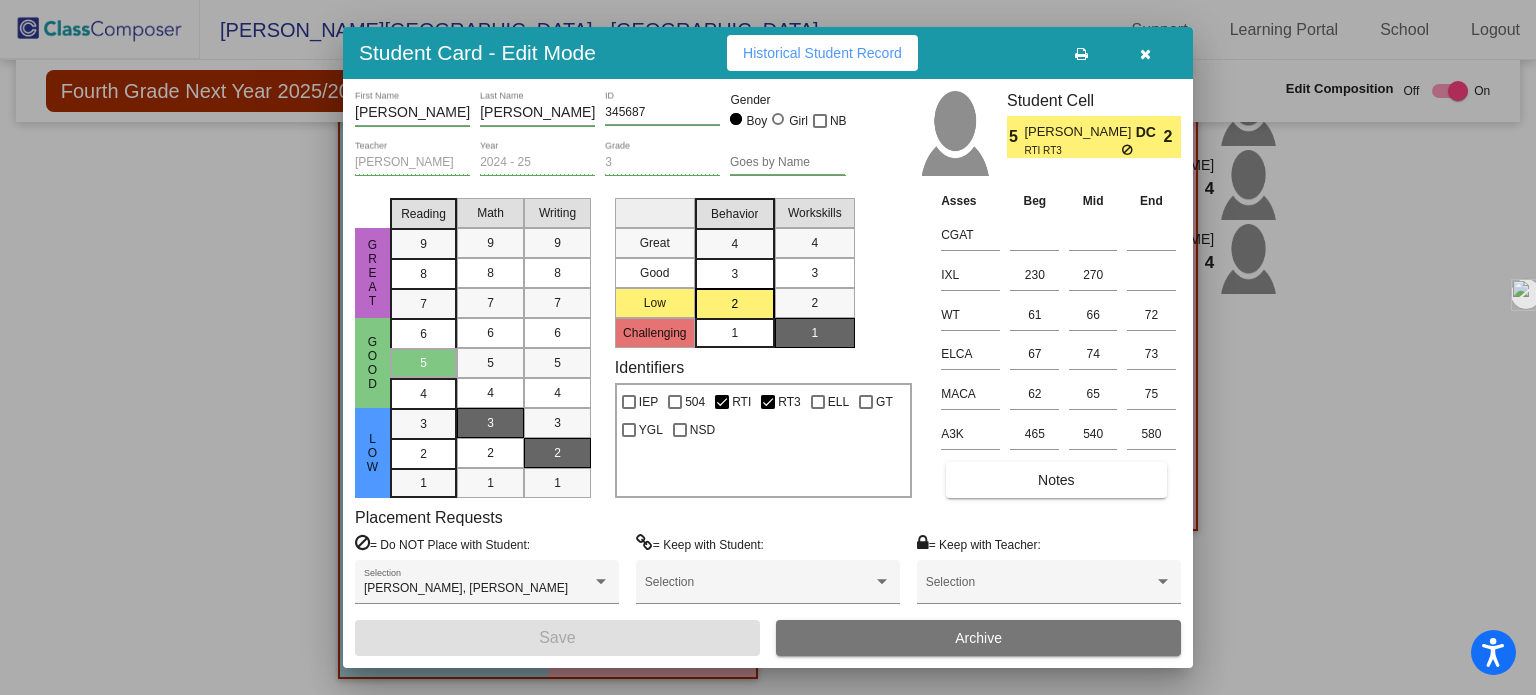 click at bounding box center [1145, 53] 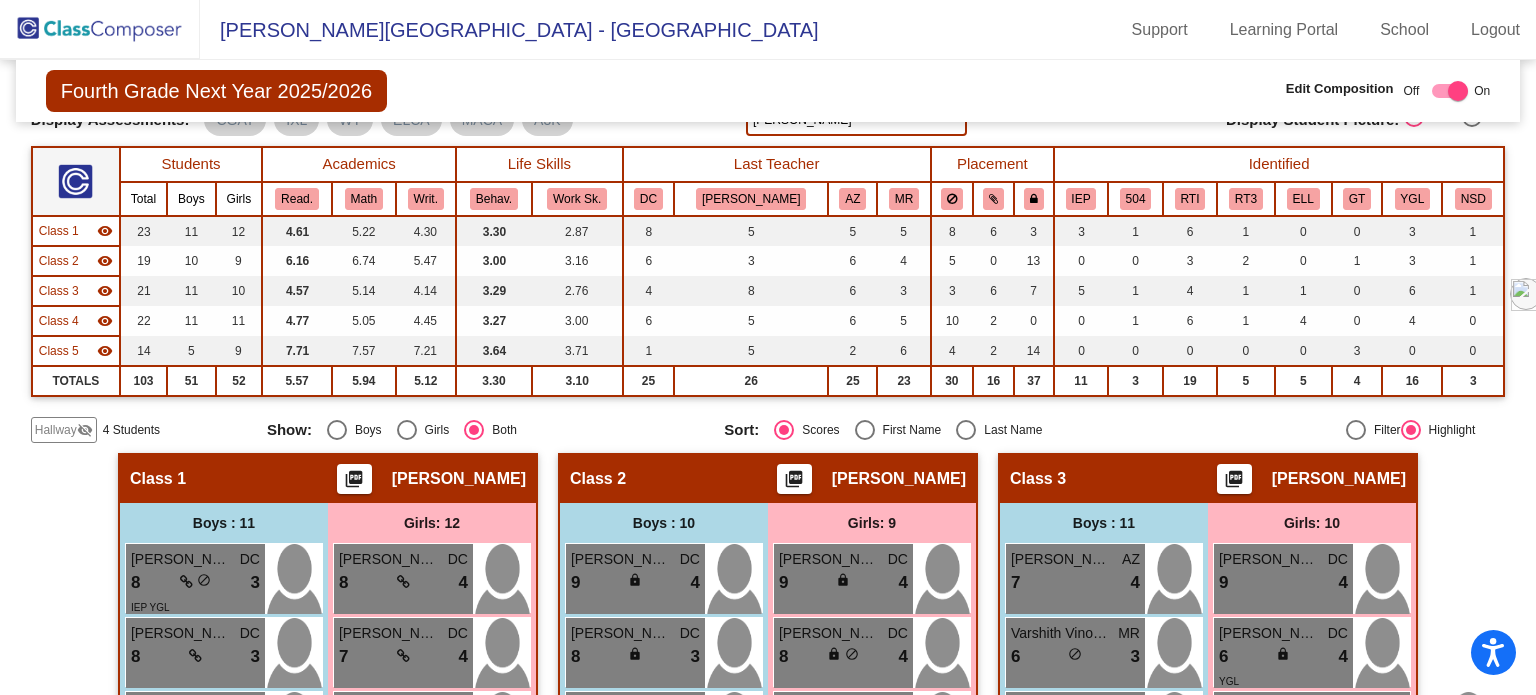 scroll, scrollTop: 0, scrollLeft: 0, axis: both 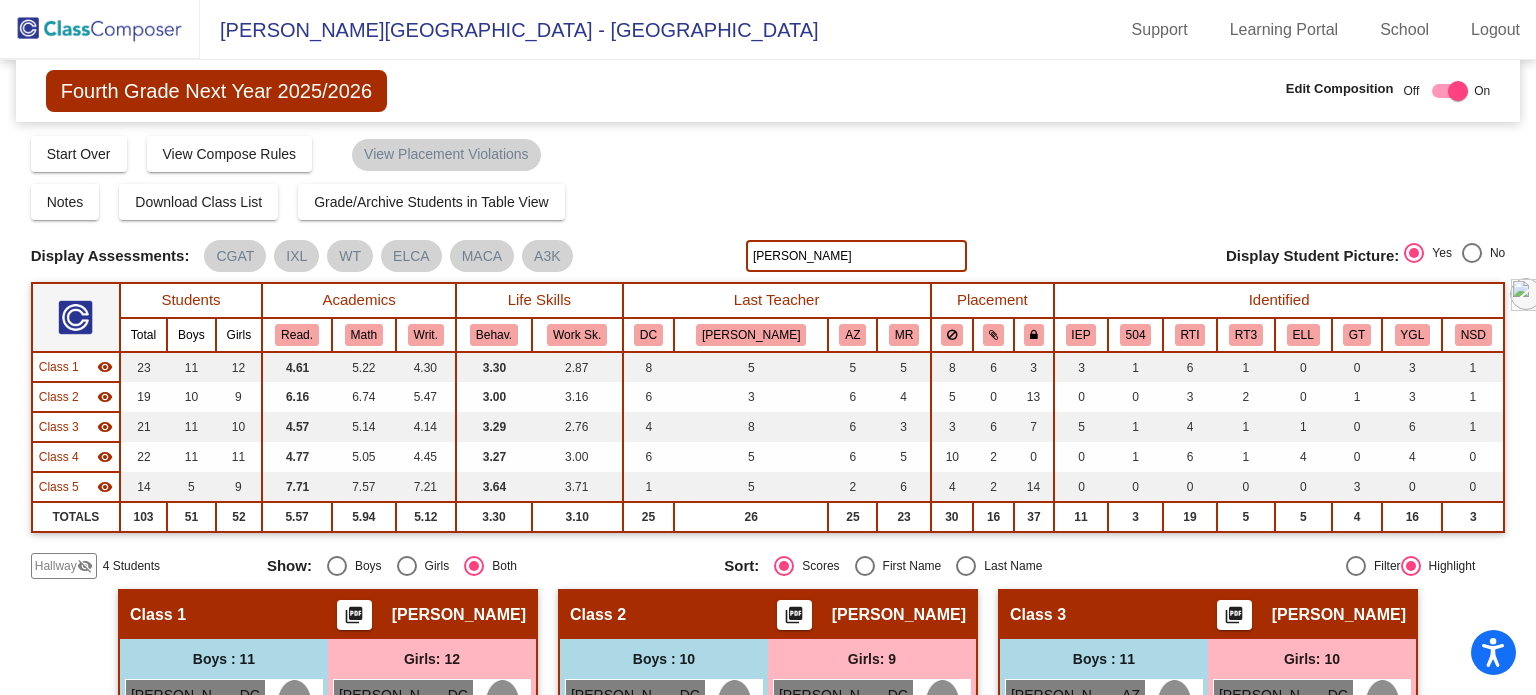 click on "[PERSON_NAME]" 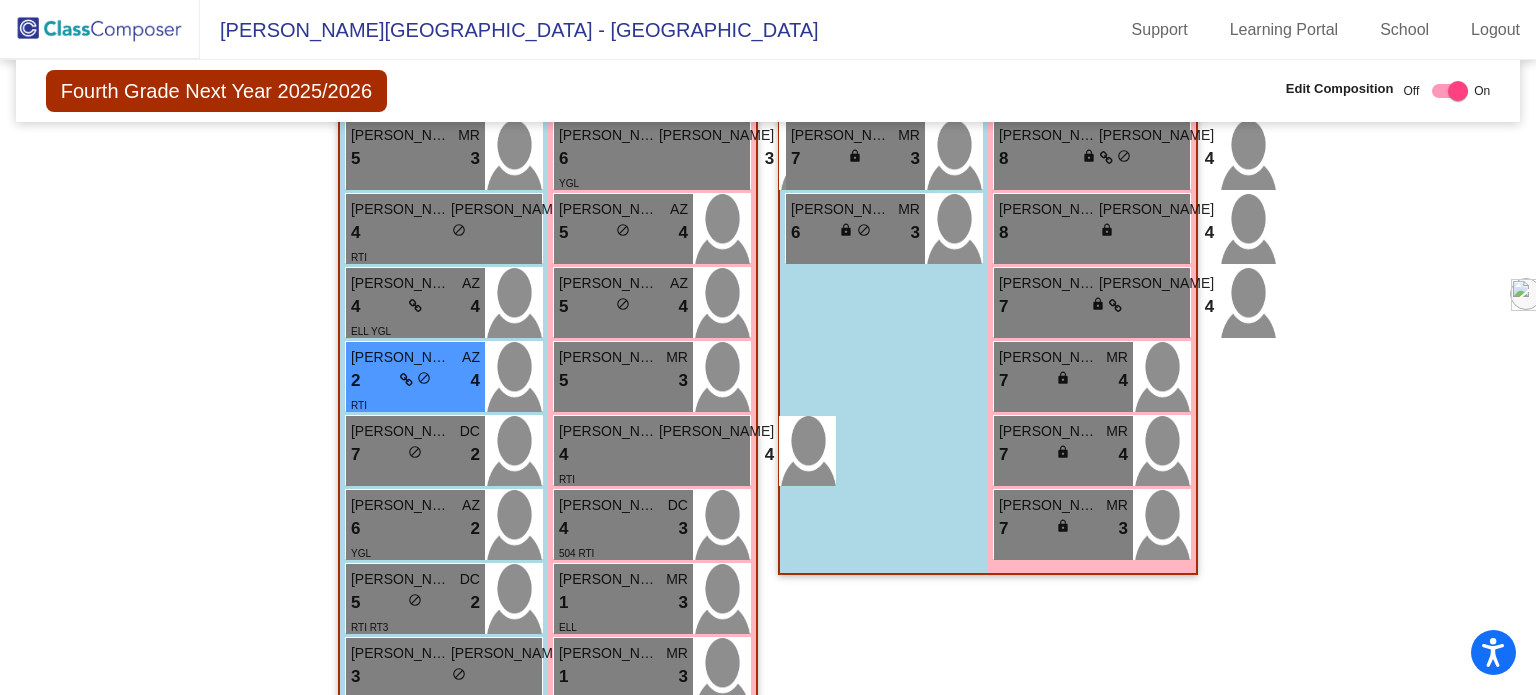 scroll, scrollTop: 1800, scrollLeft: 0, axis: vertical 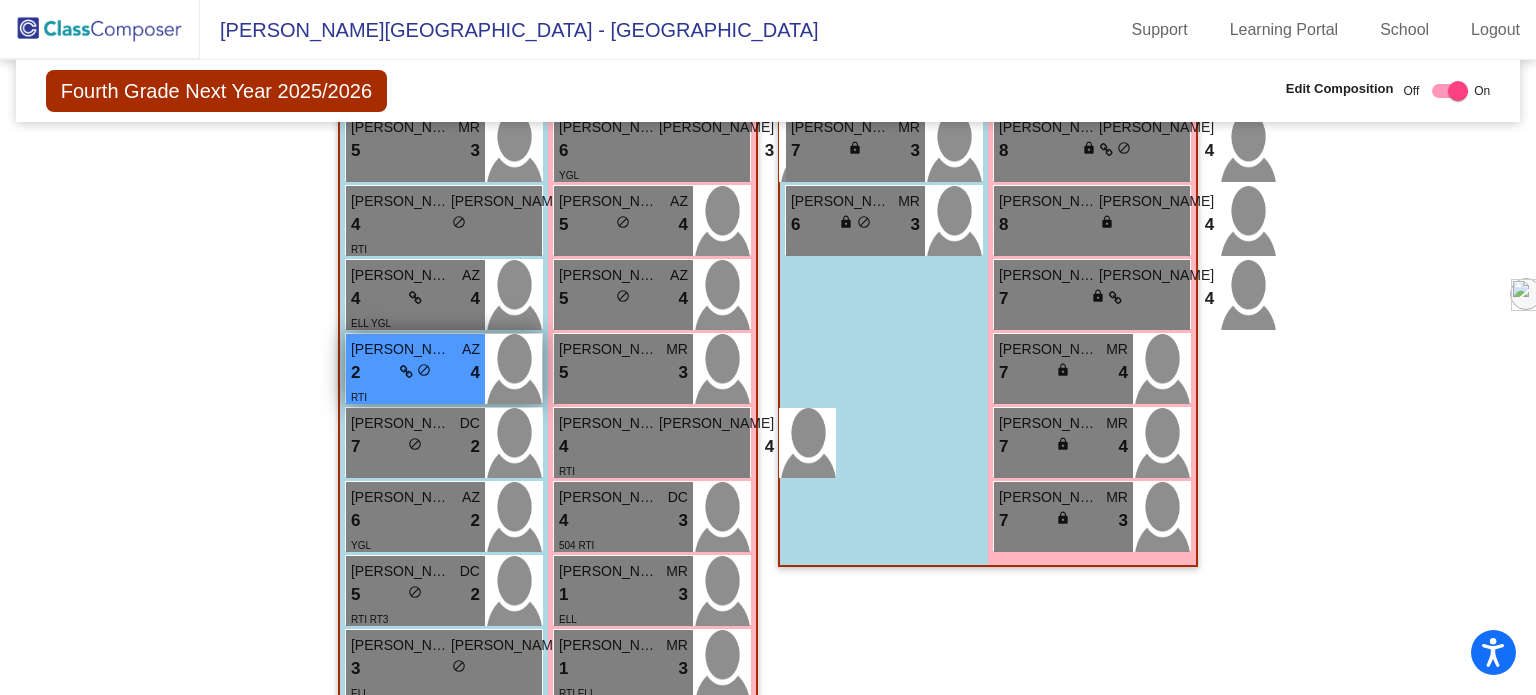 click on "[PERSON_NAME]" at bounding box center (401, 349) 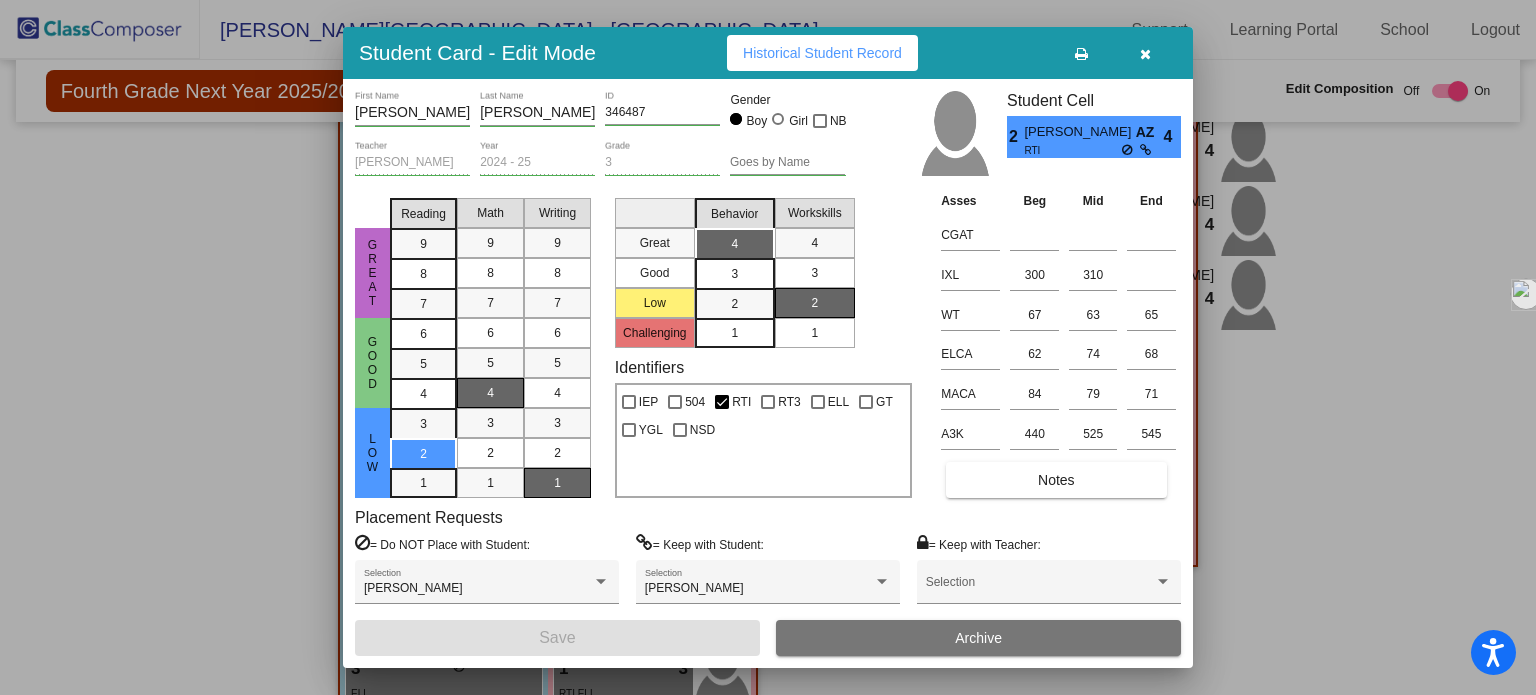 click at bounding box center [1145, 54] 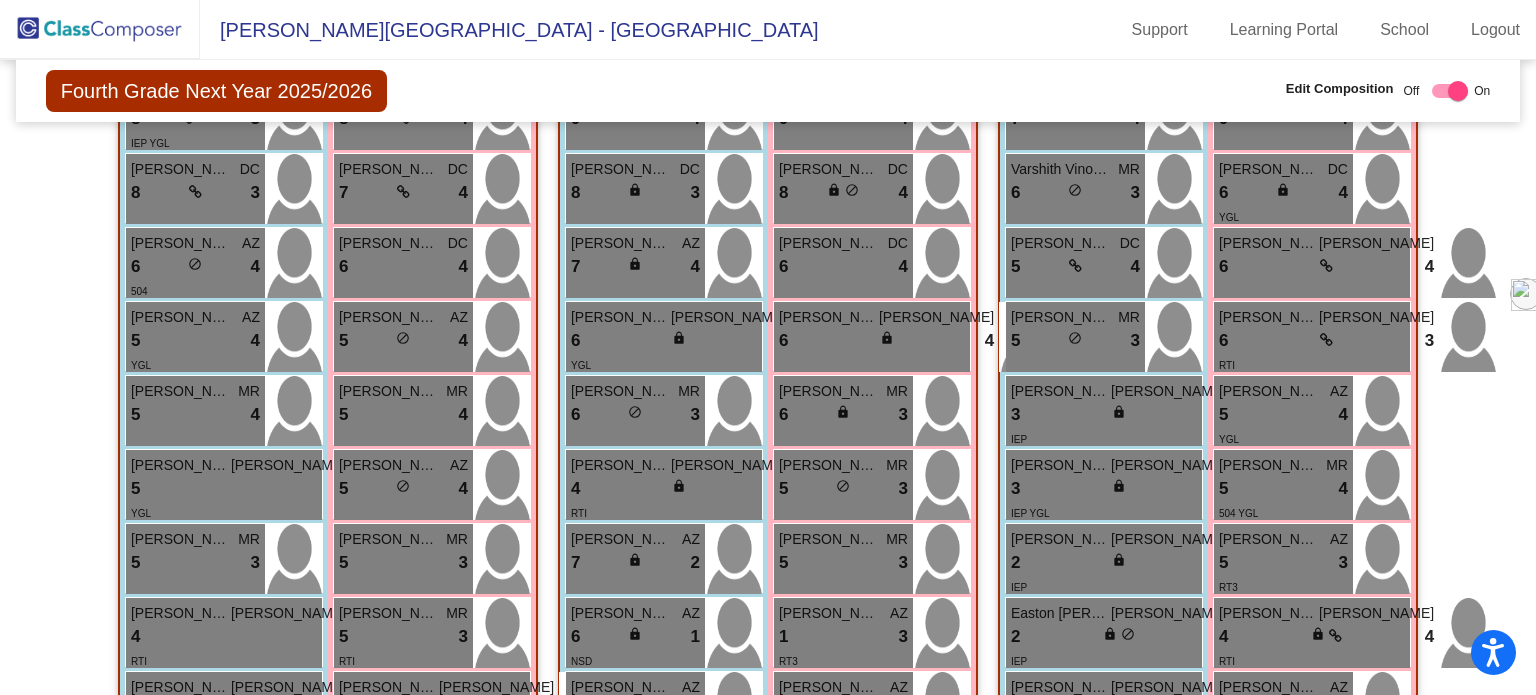 scroll, scrollTop: 0, scrollLeft: 0, axis: both 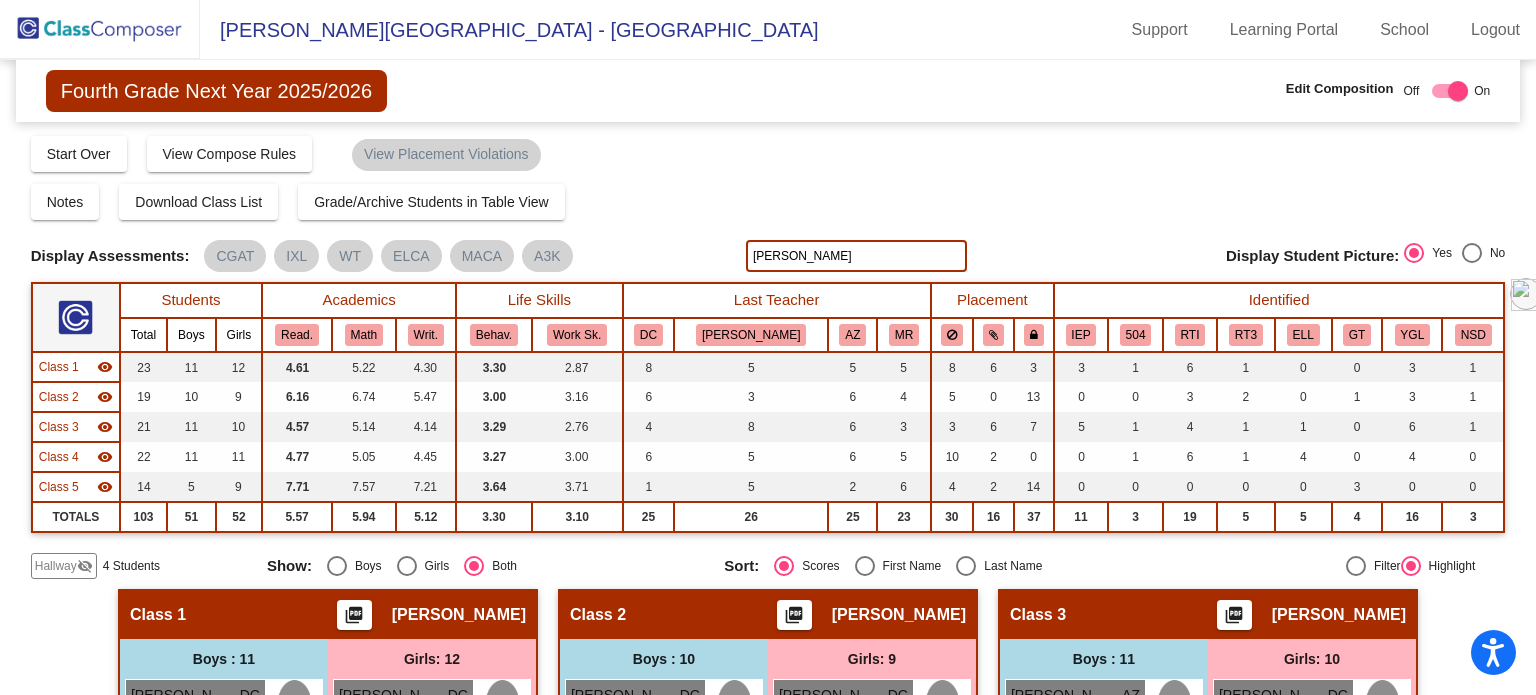 click on "[PERSON_NAME]" 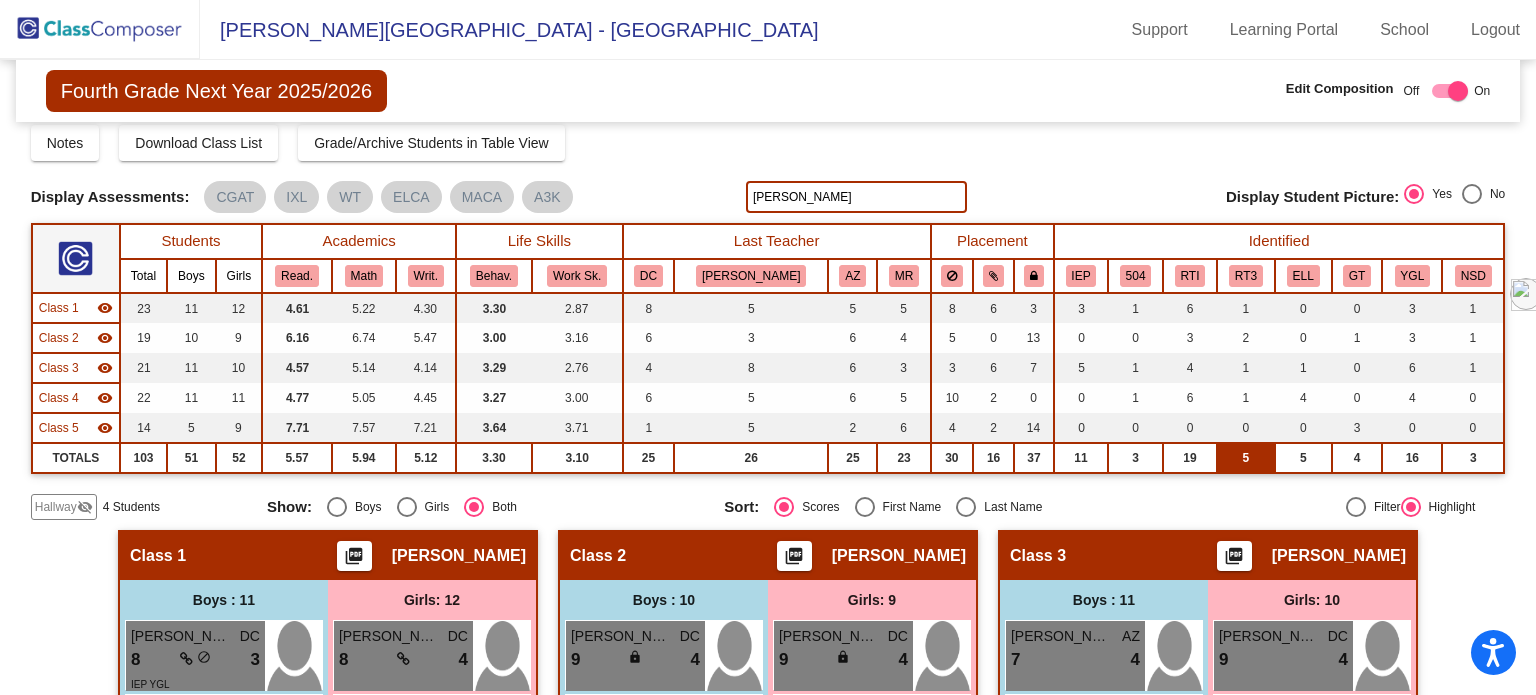 scroll, scrollTop: 0, scrollLeft: 0, axis: both 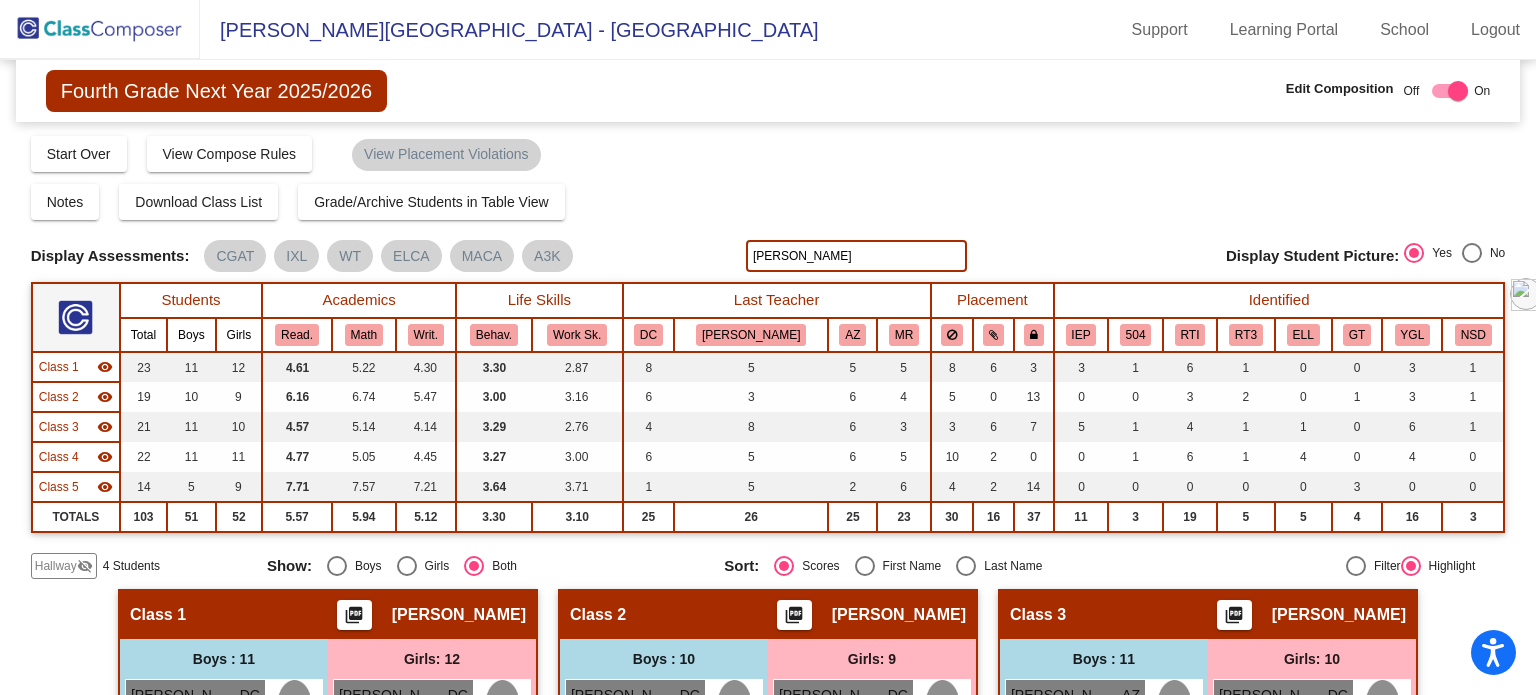 click on "[PERSON_NAME]" 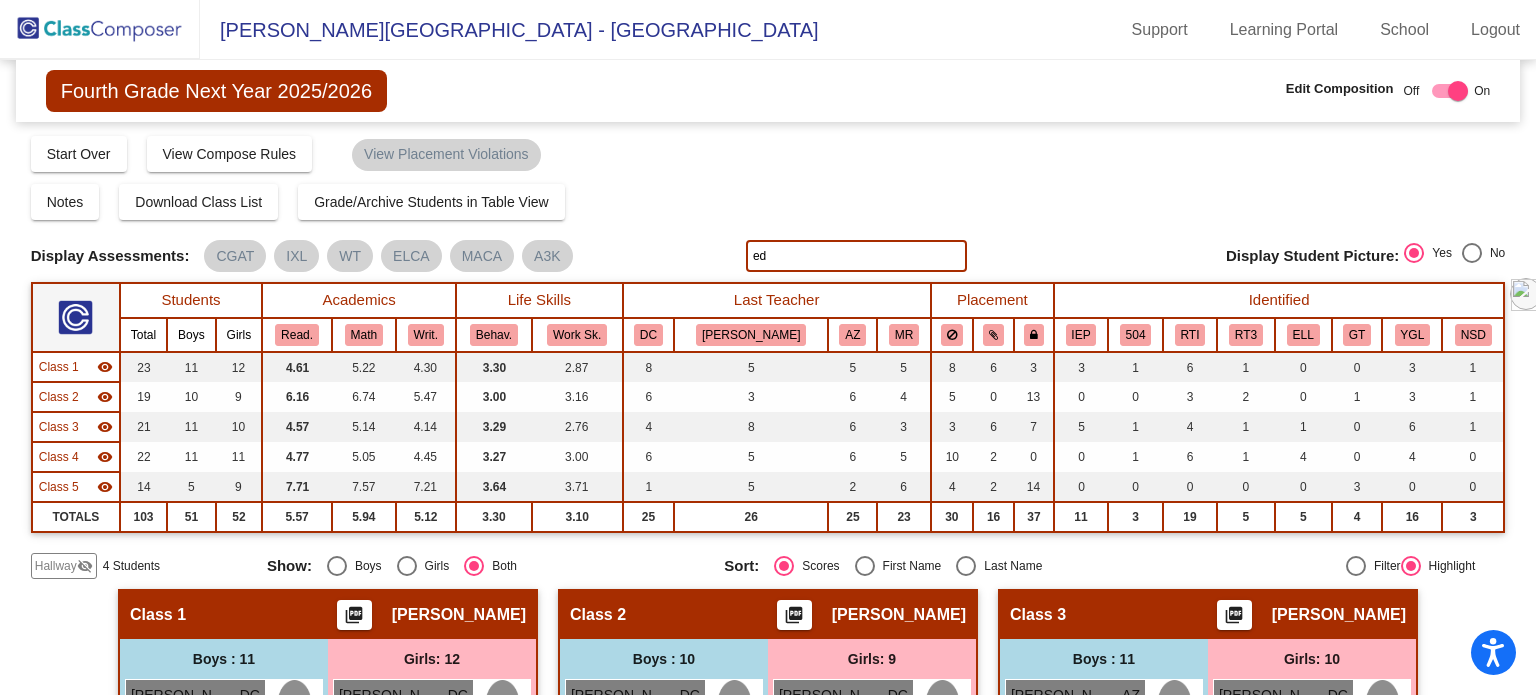 type on "e" 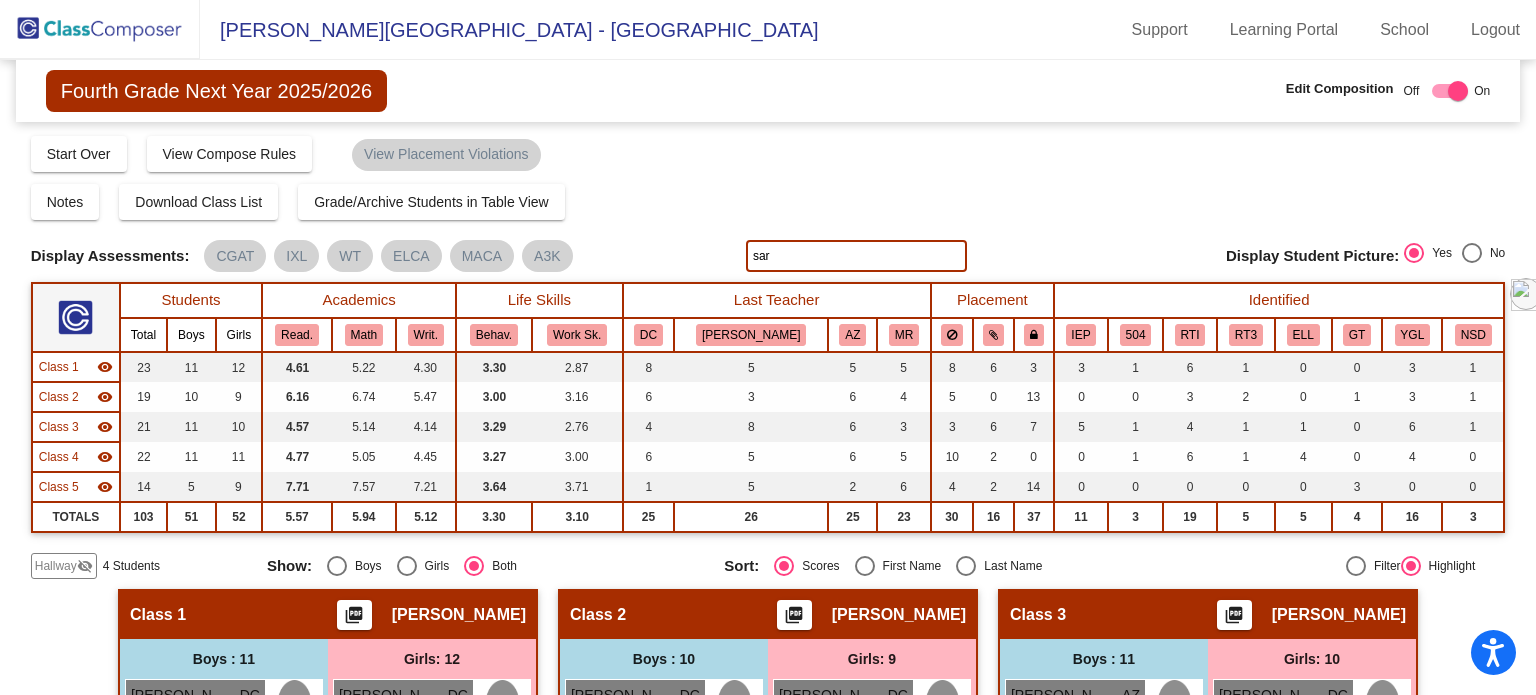 type on "sar" 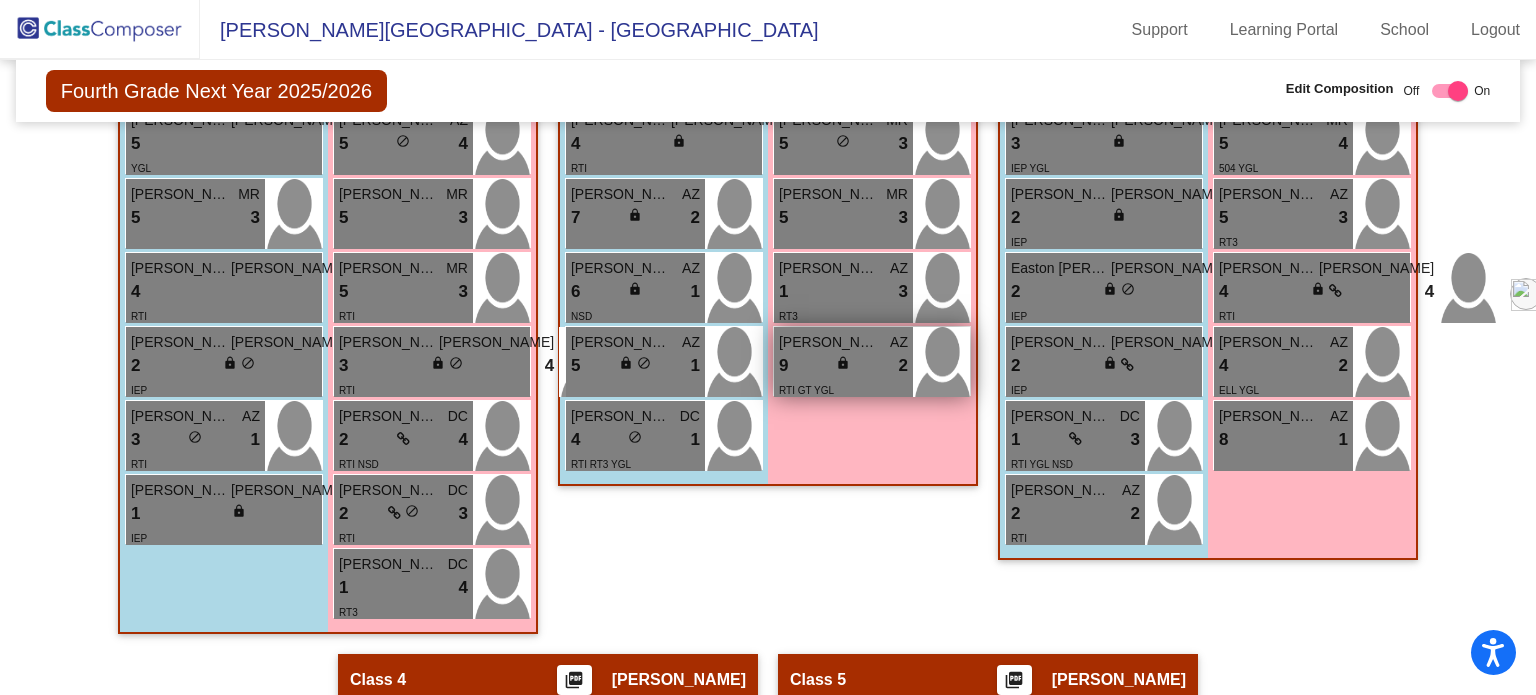 scroll, scrollTop: 836, scrollLeft: 0, axis: vertical 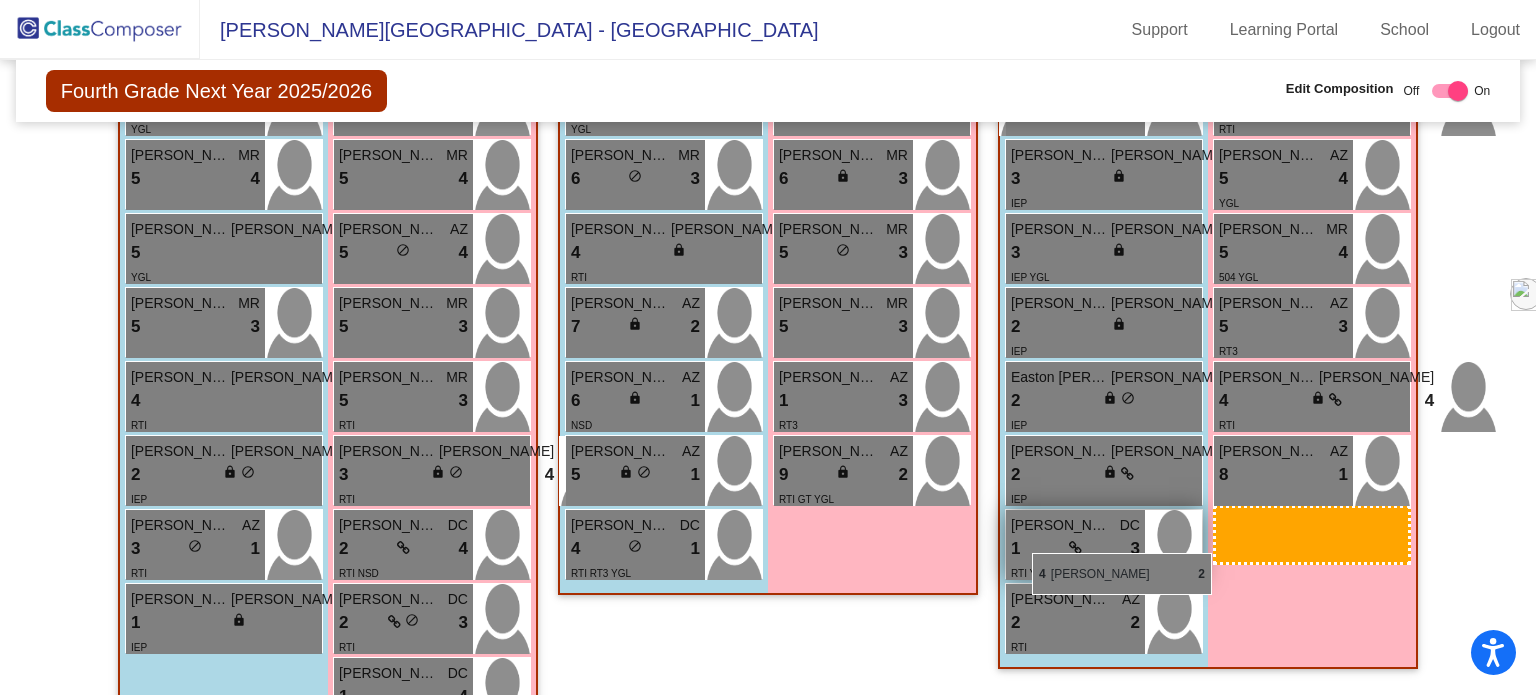 drag, startPoint x: 1266, startPoint y: 461, endPoint x: 1032, endPoint y: 553, distance: 251.43588 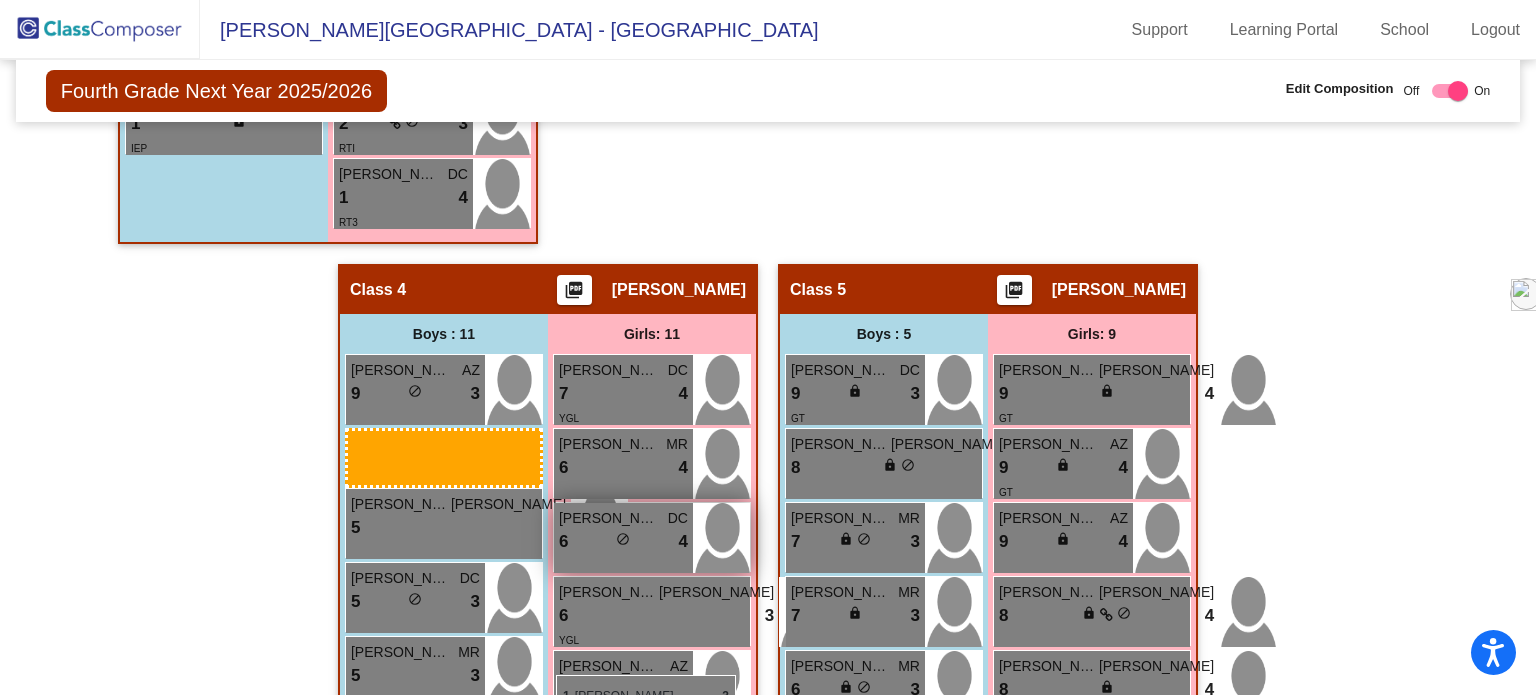 scroll, scrollTop: 1335, scrollLeft: 0, axis: vertical 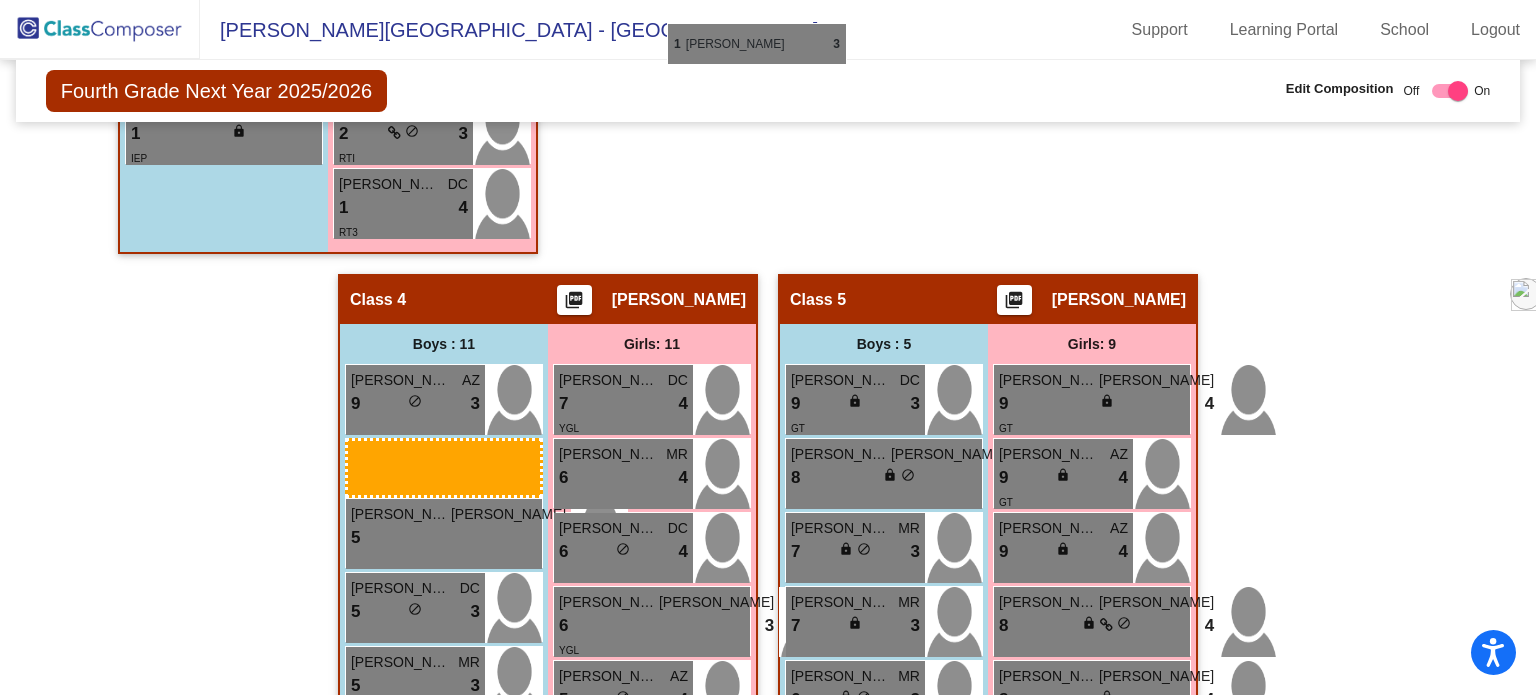 drag, startPoint x: 1032, startPoint y: 553, endPoint x: 668, endPoint y: 23, distance: 642.9588 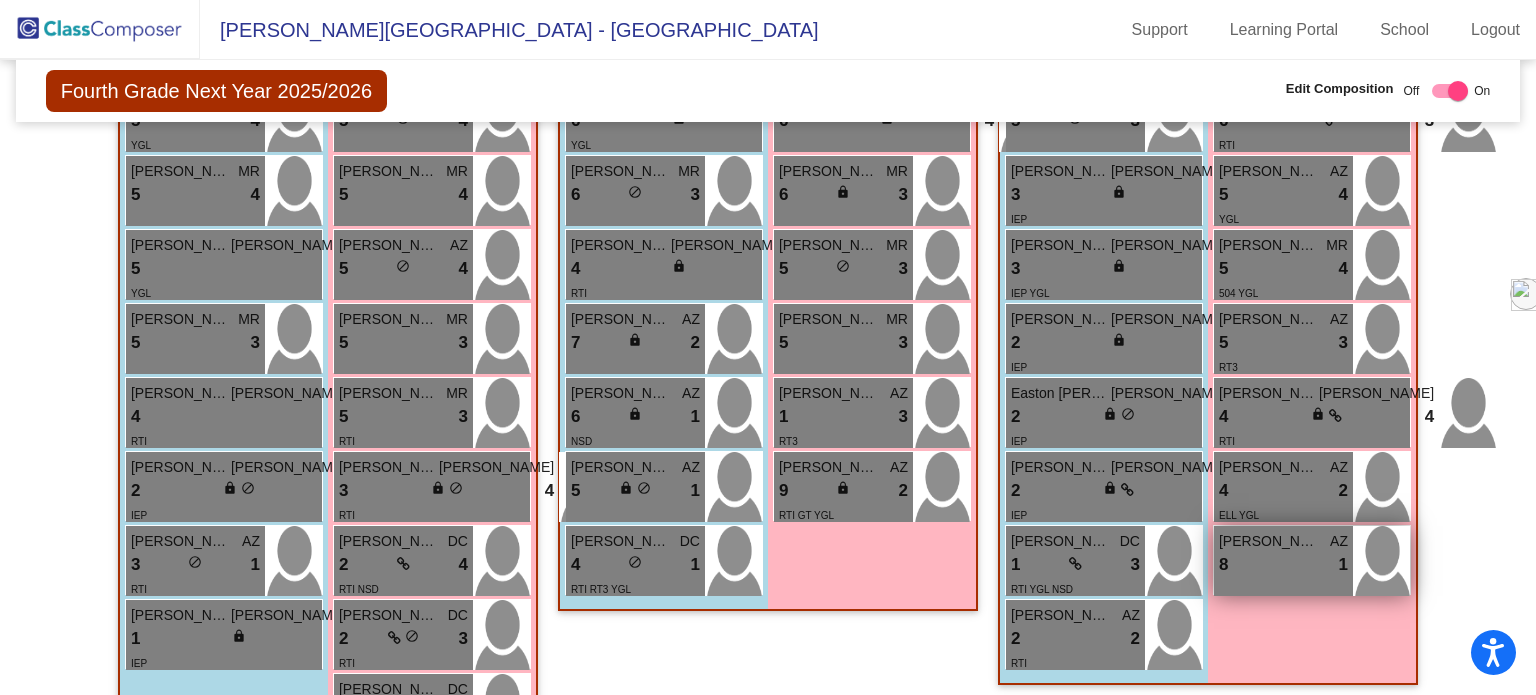 scroll, scrollTop: 825, scrollLeft: 0, axis: vertical 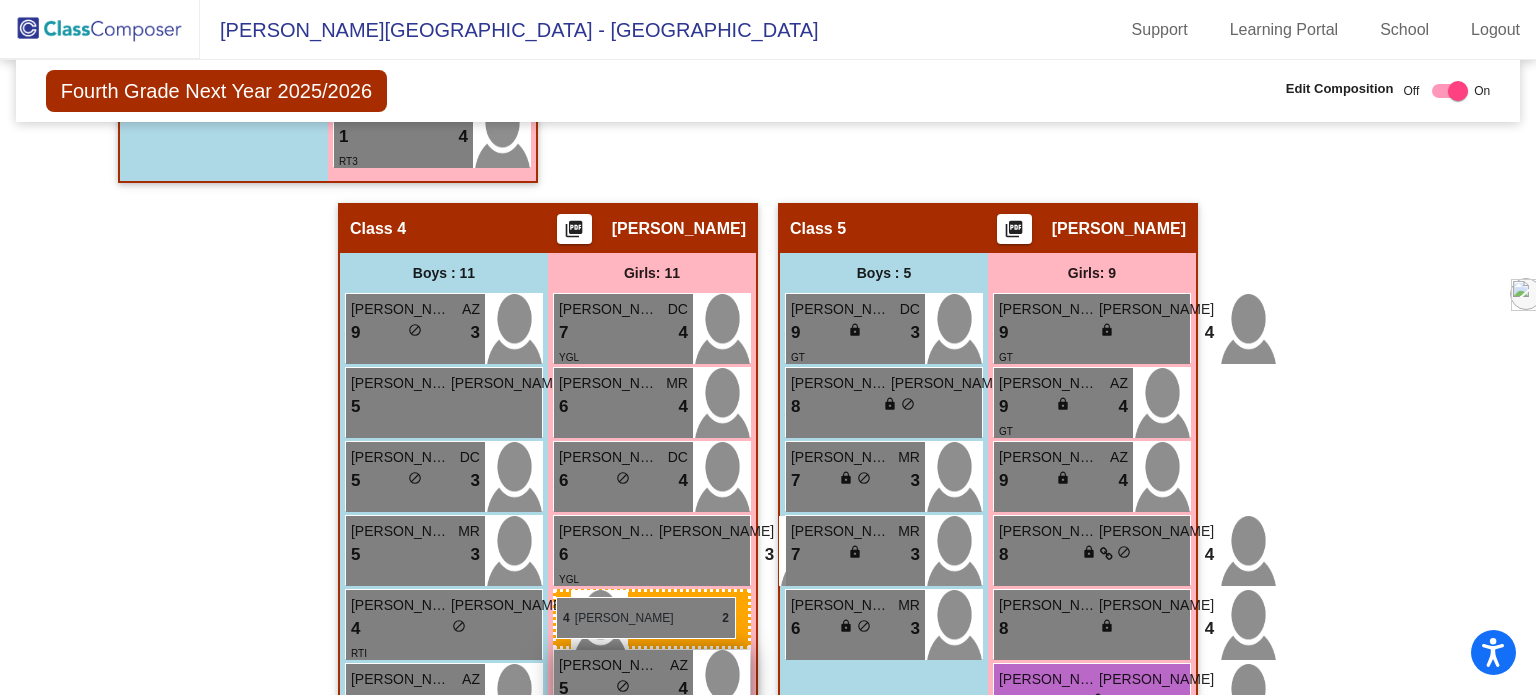 drag, startPoint x: 1256, startPoint y: 467, endPoint x: 558, endPoint y: 594, distance: 709.45966 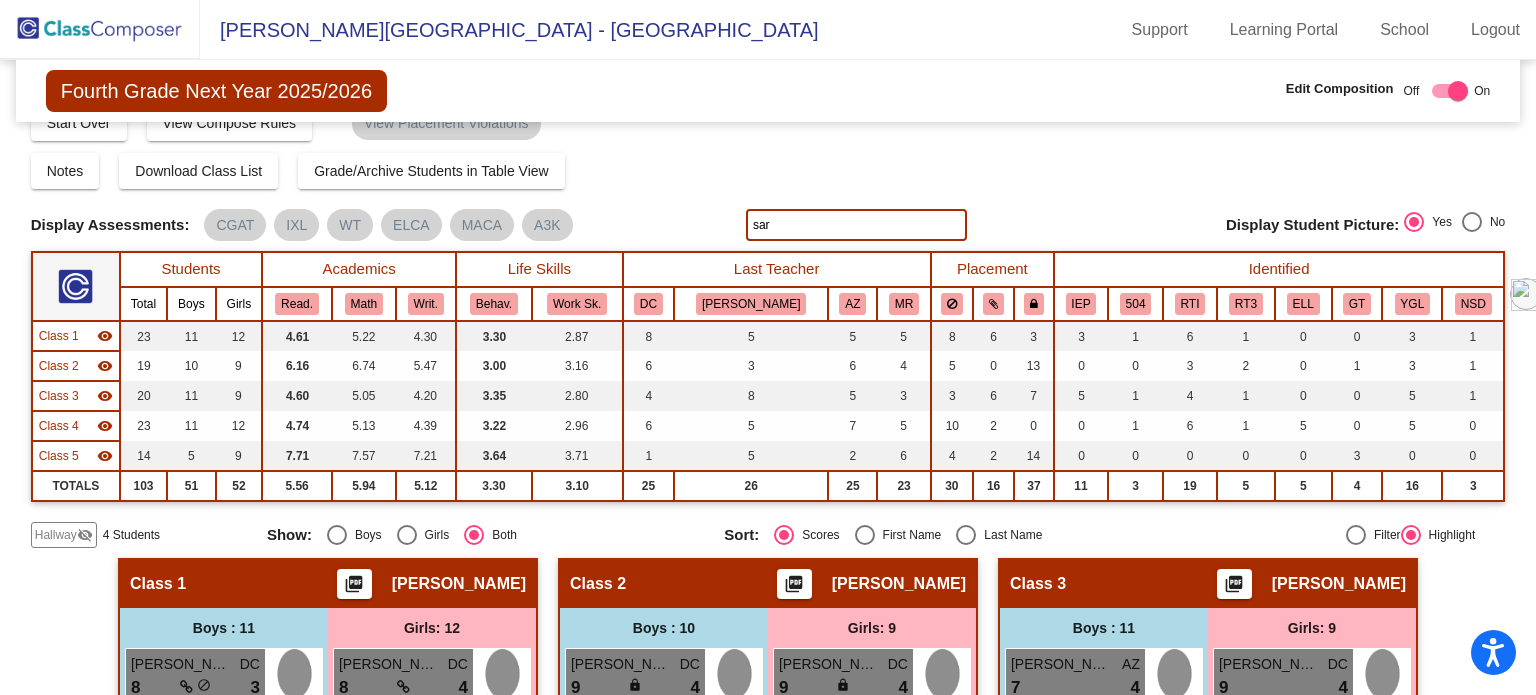 scroll, scrollTop: 0, scrollLeft: 0, axis: both 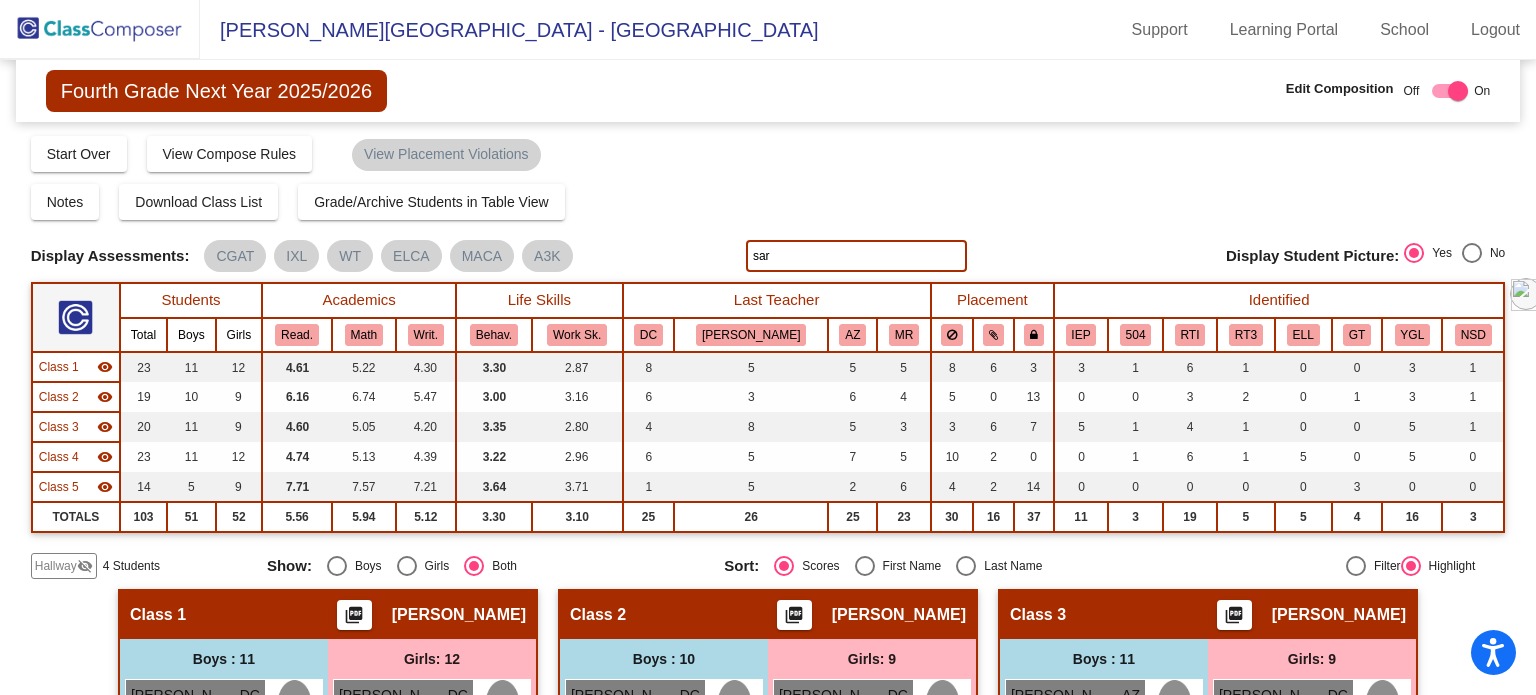 click 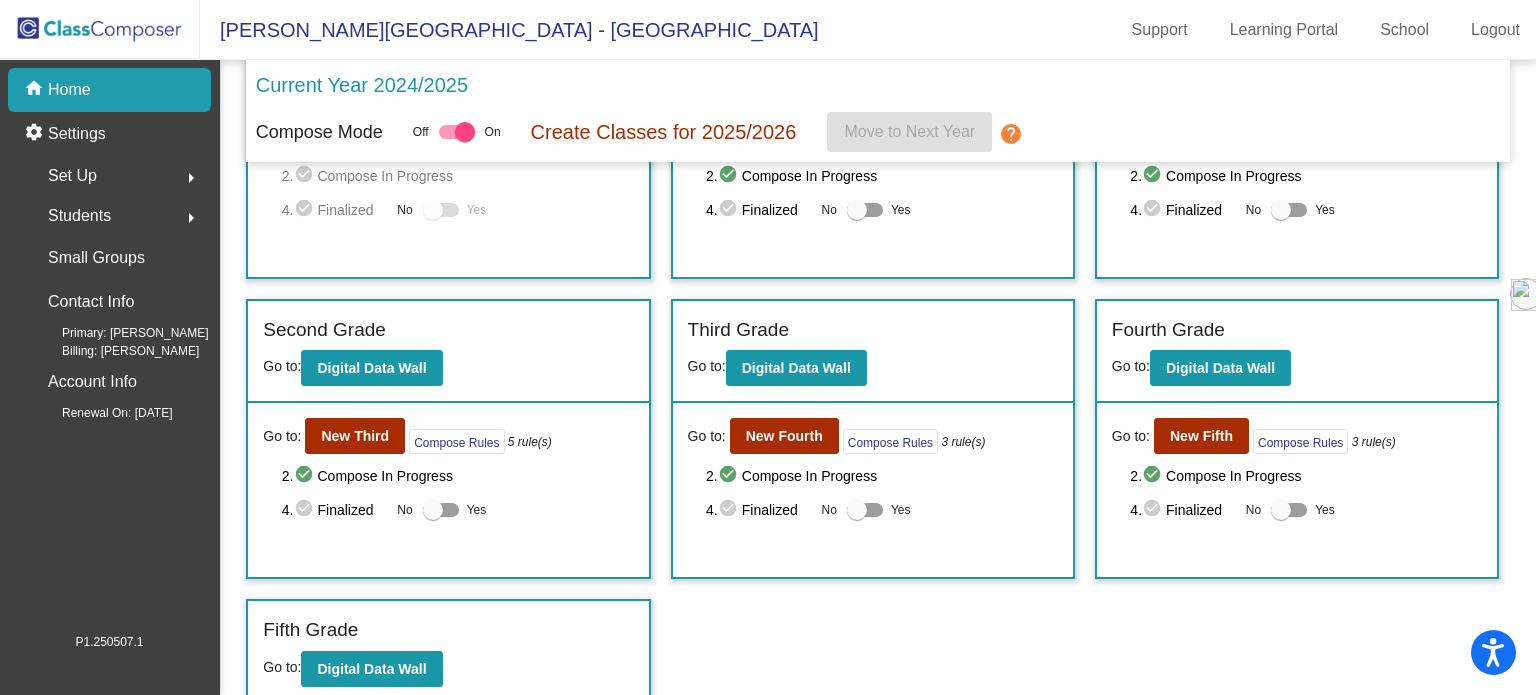 scroll, scrollTop: 180, scrollLeft: 0, axis: vertical 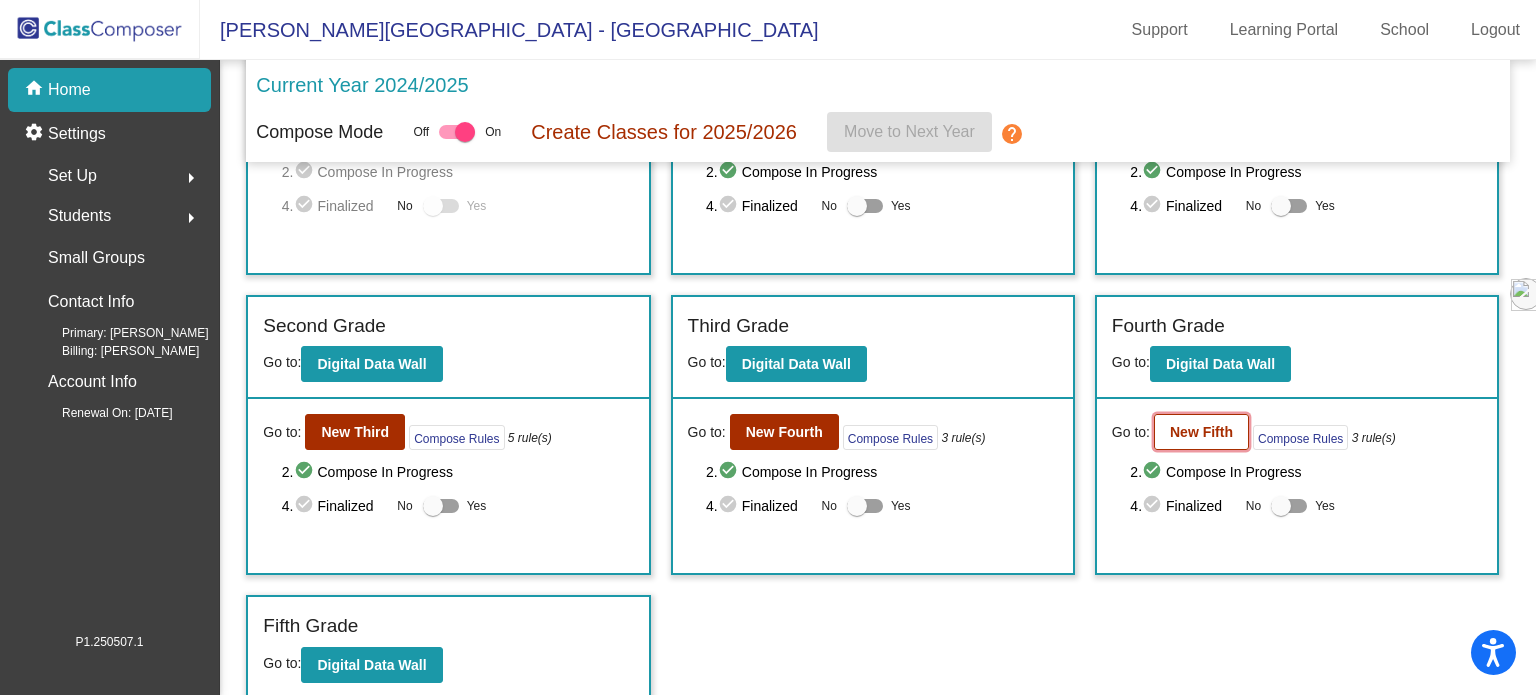 click on "New Fifth" 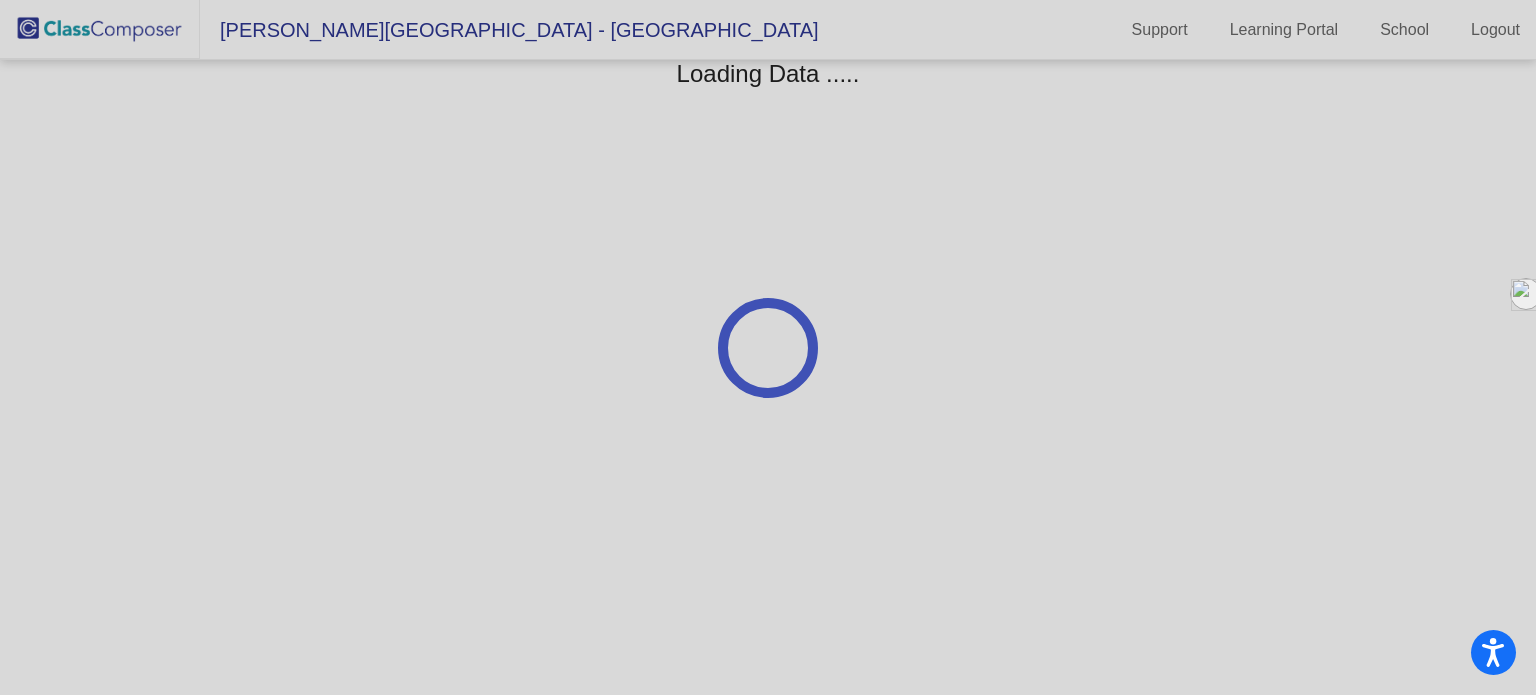 scroll, scrollTop: 0, scrollLeft: 0, axis: both 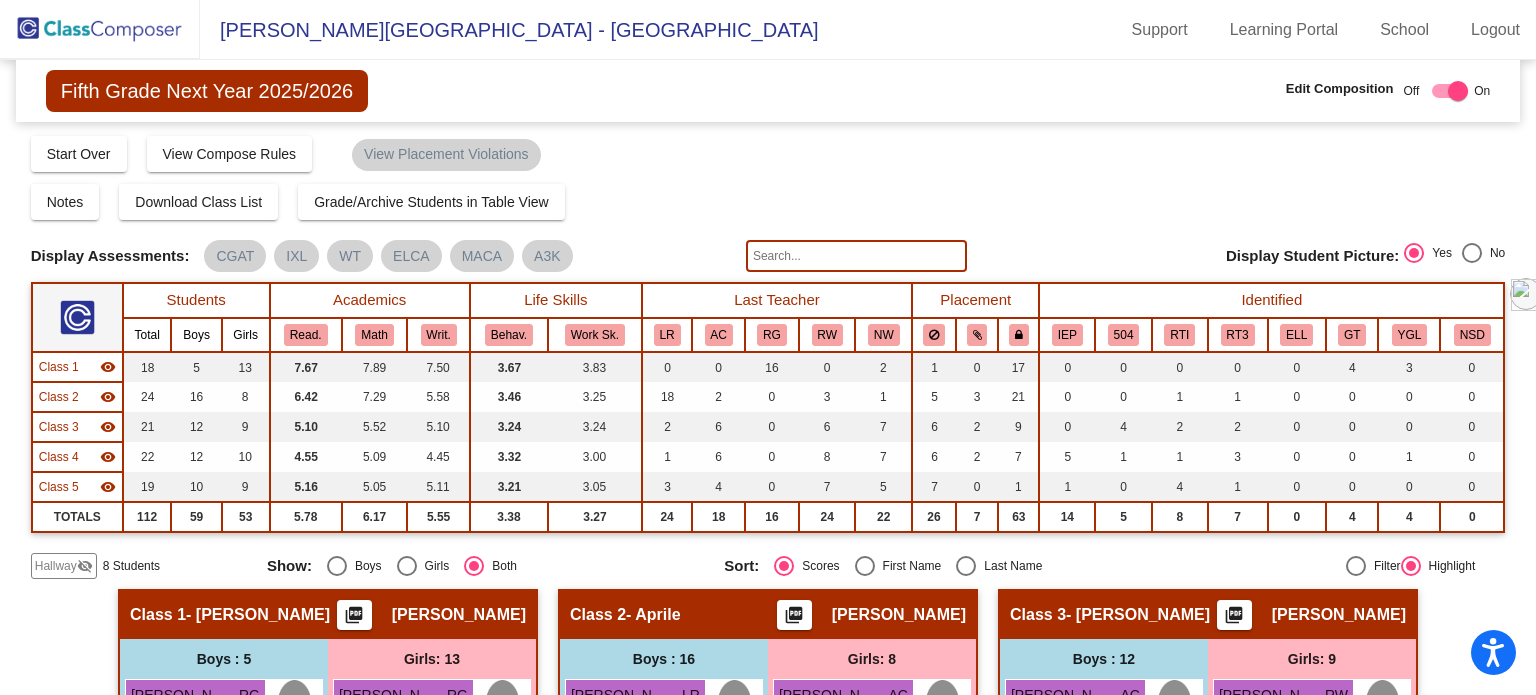 click 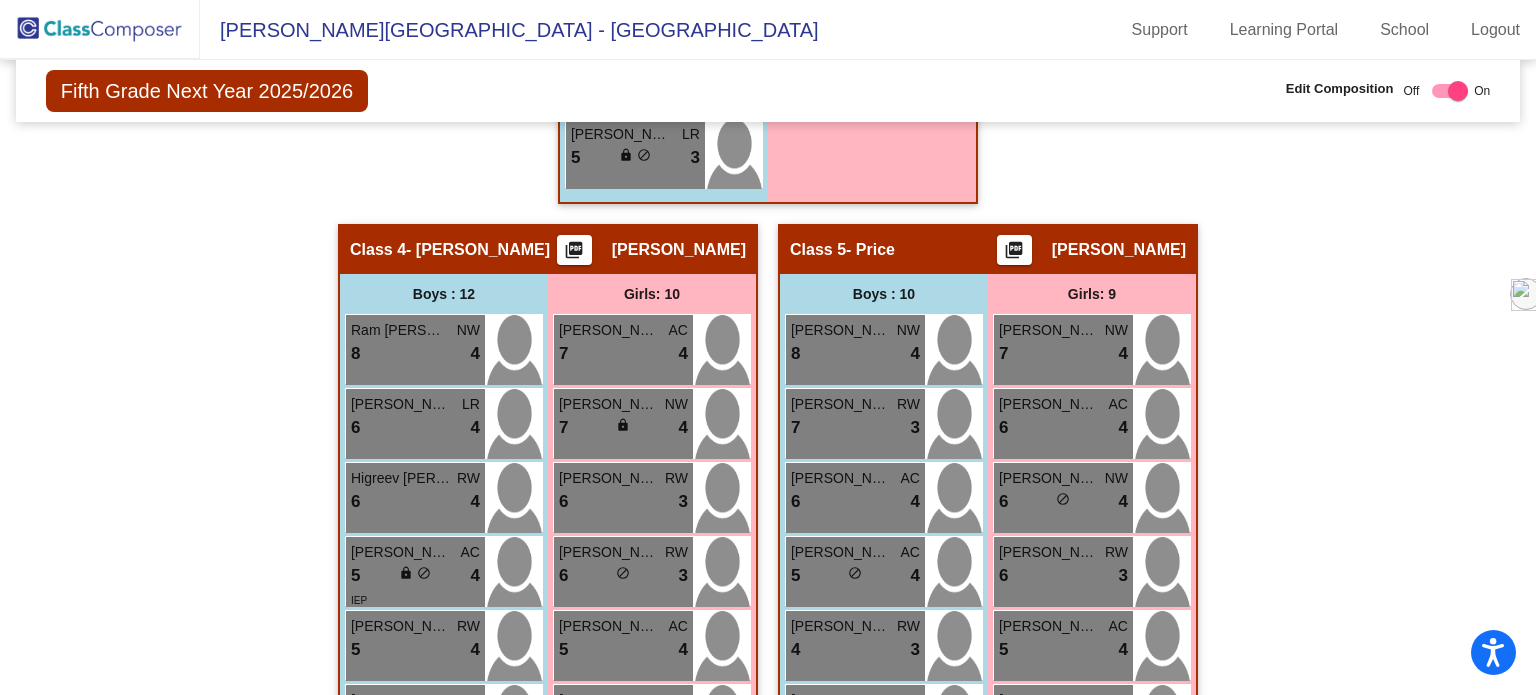 scroll, scrollTop: 2000, scrollLeft: 0, axis: vertical 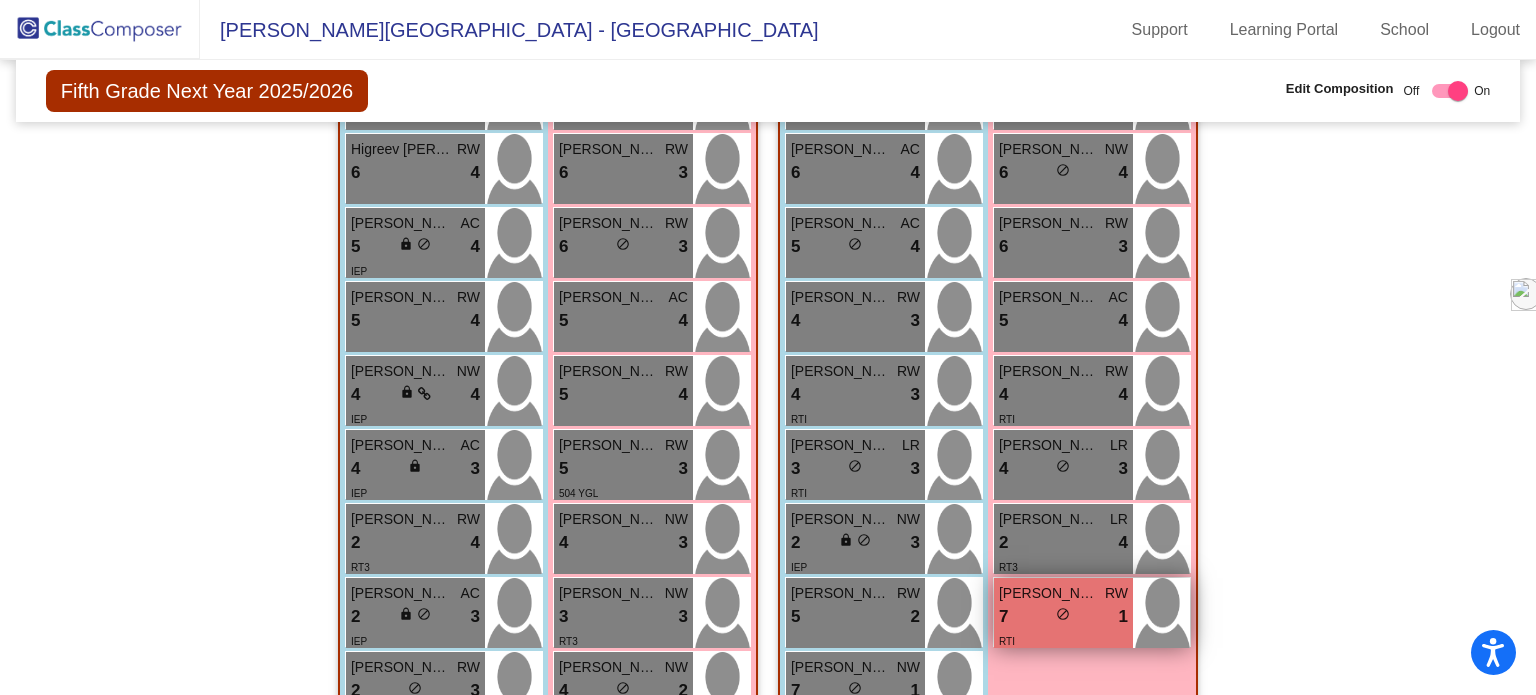 click on "7 lock do_not_disturb_alt 1" at bounding box center (1063, 617) 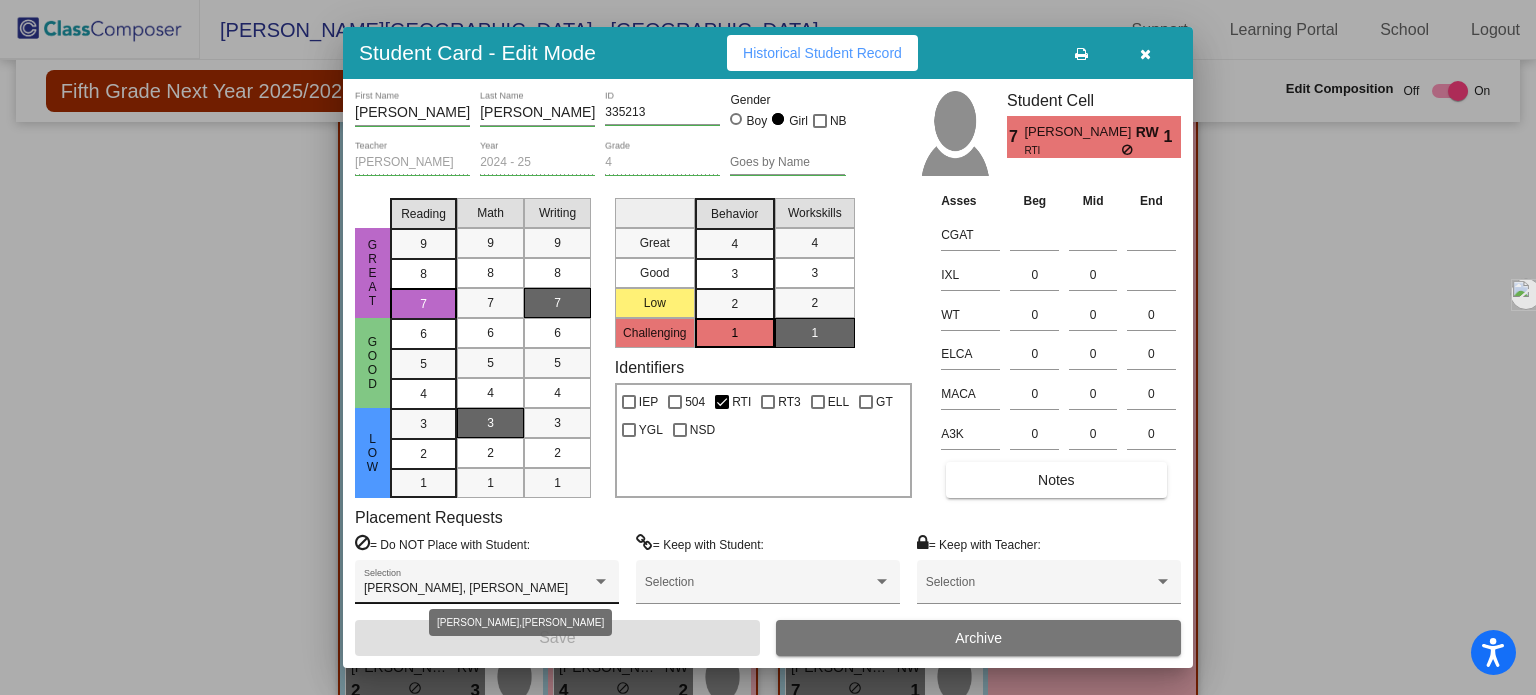 click at bounding box center (601, 582) 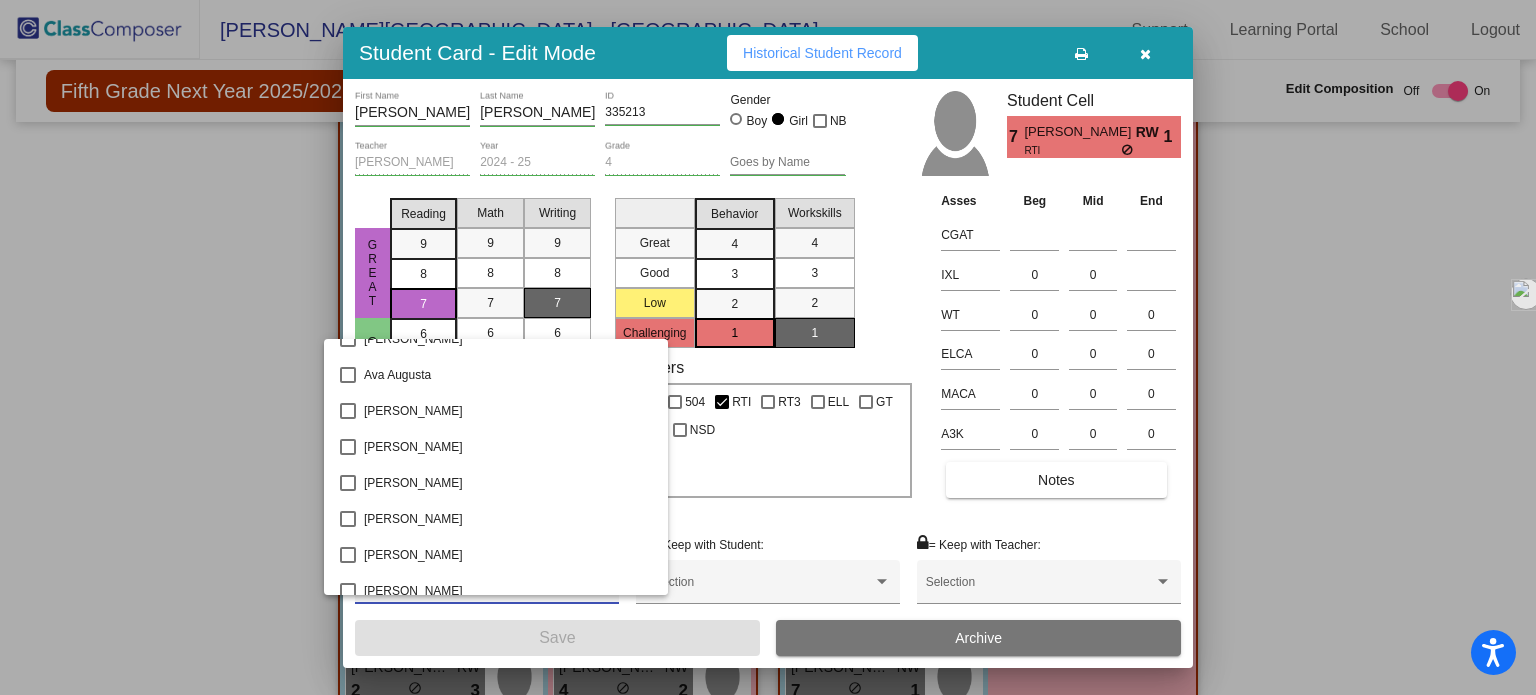 scroll, scrollTop: 700, scrollLeft: 0, axis: vertical 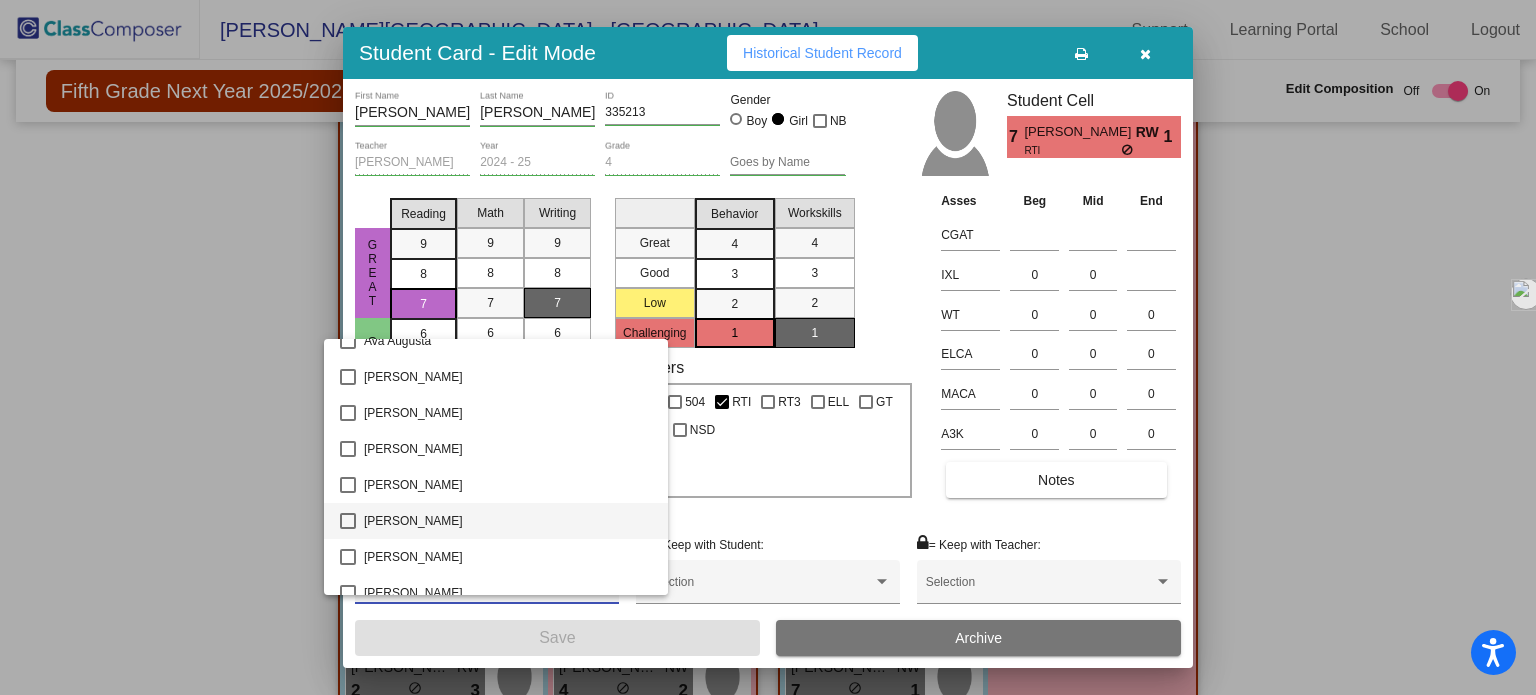click at bounding box center [348, 521] 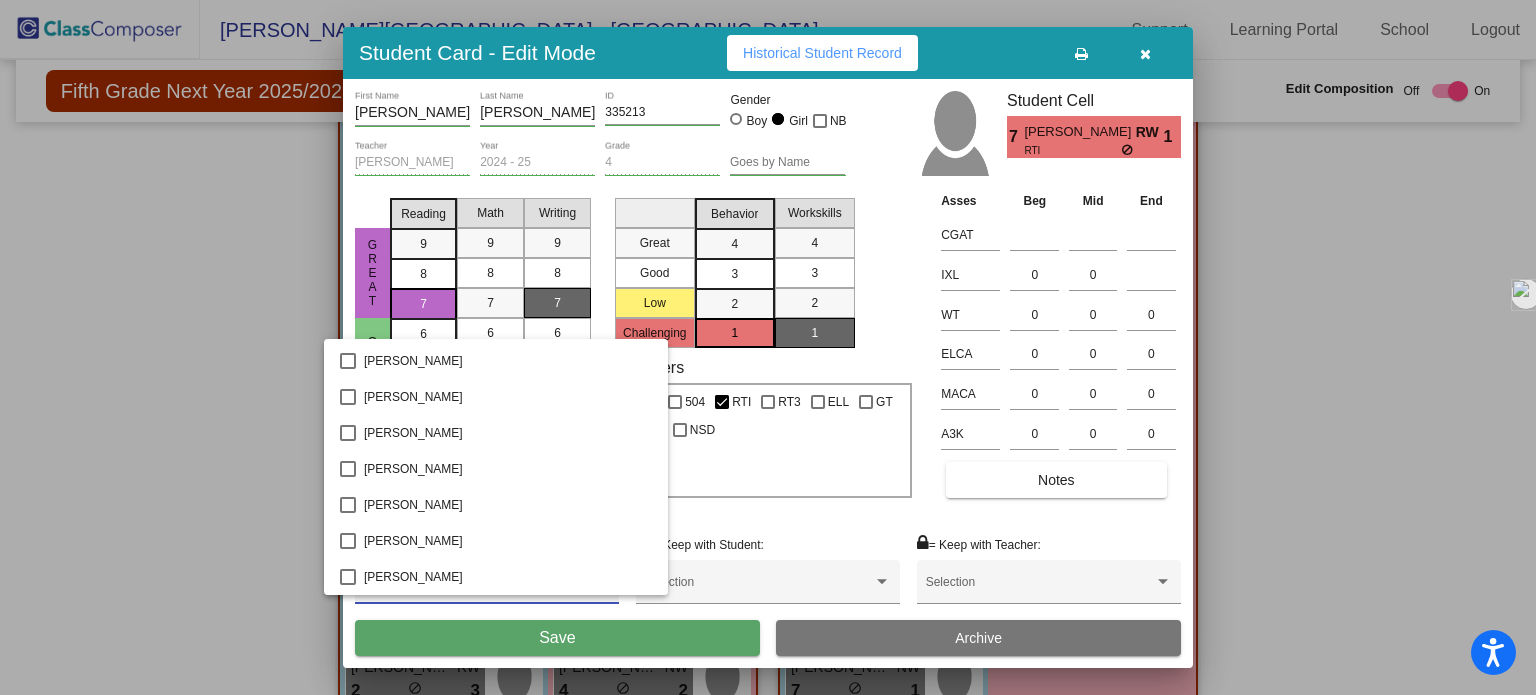 scroll, scrollTop: 2500, scrollLeft: 0, axis: vertical 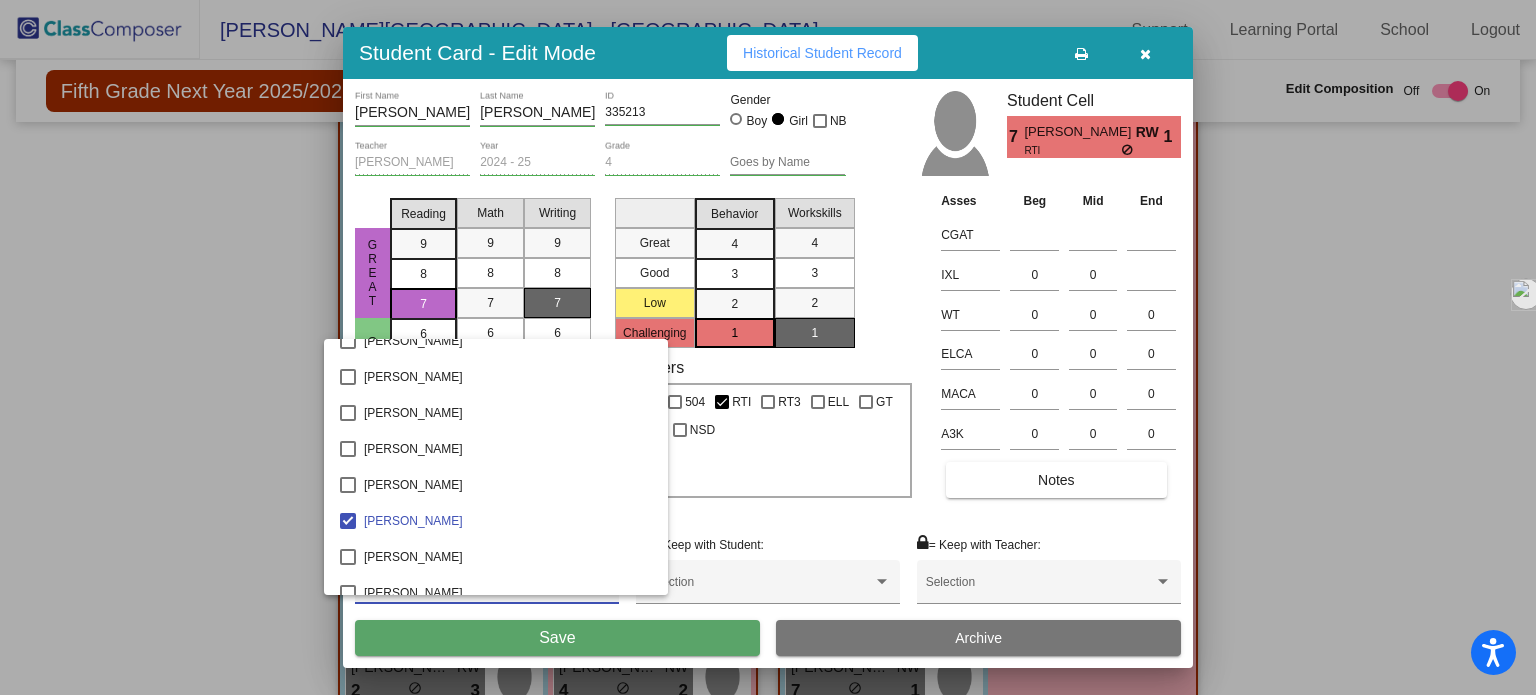 click at bounding box center (768, 347) 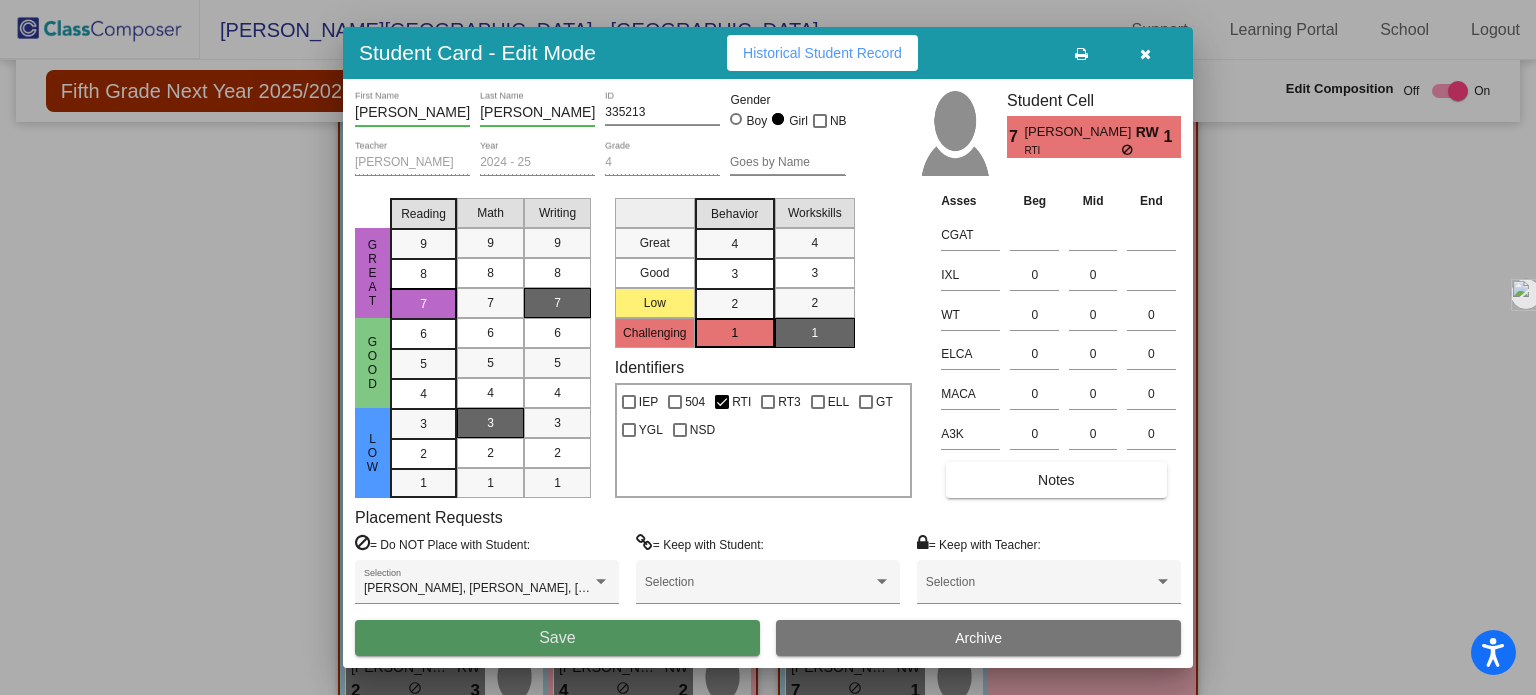 click on "Save" at bounding box center (557, 638) 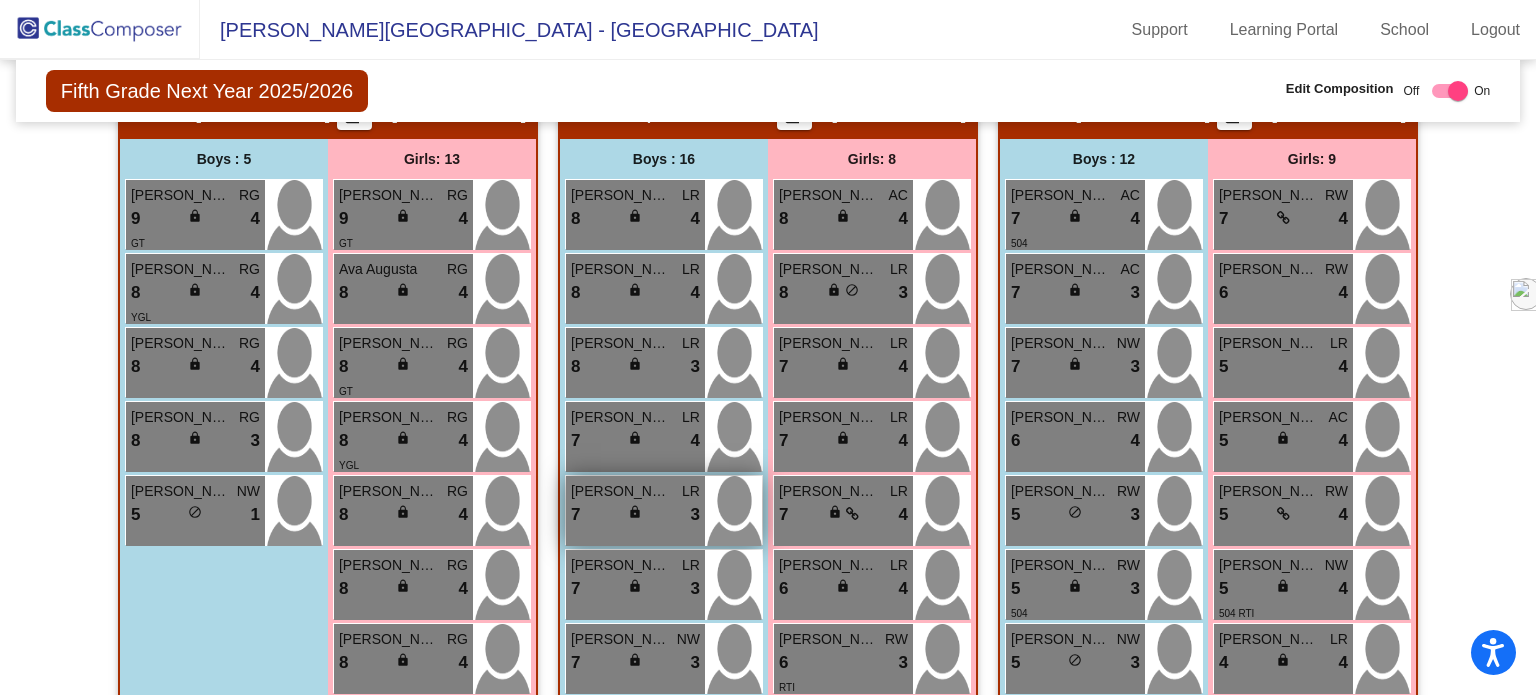 scroll, scrollTop: 0, scrollLeft: 0, axis: both 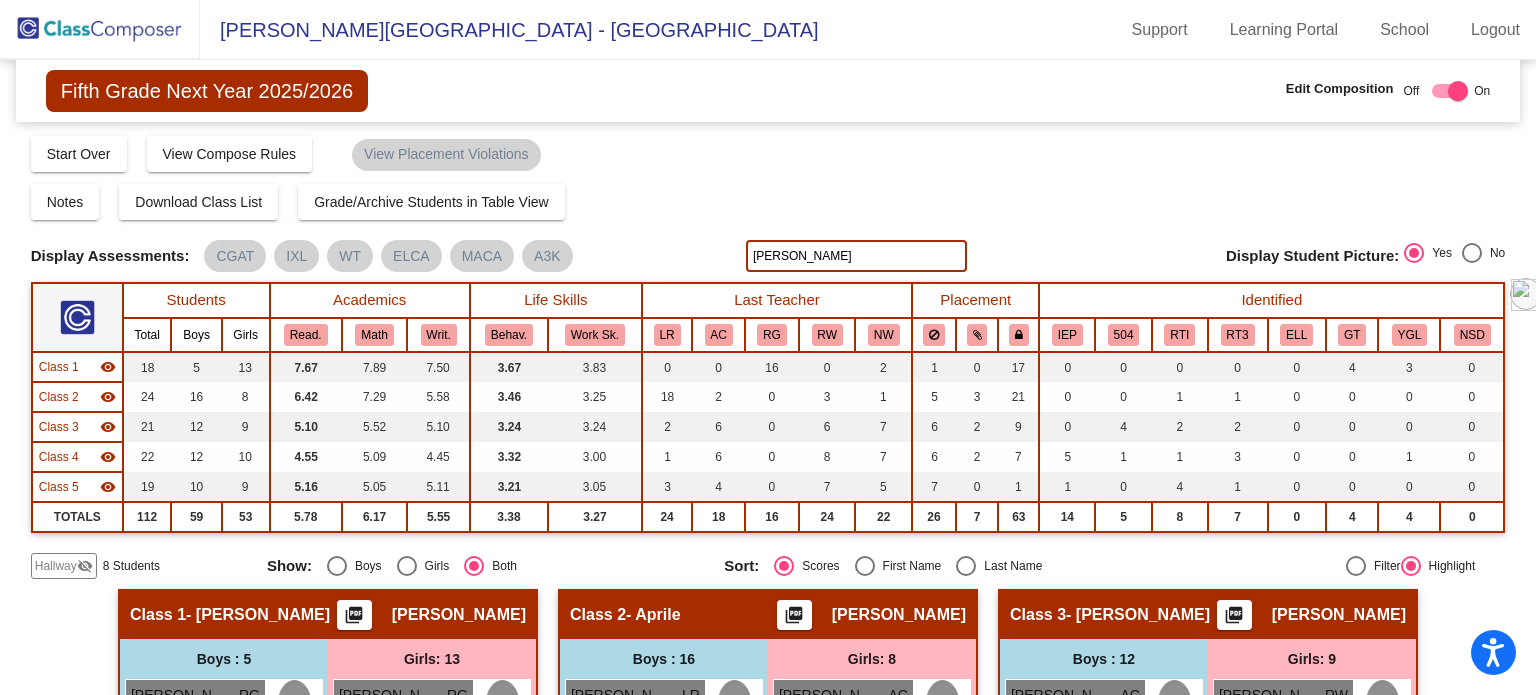 click on "[PERSON_NAME]" 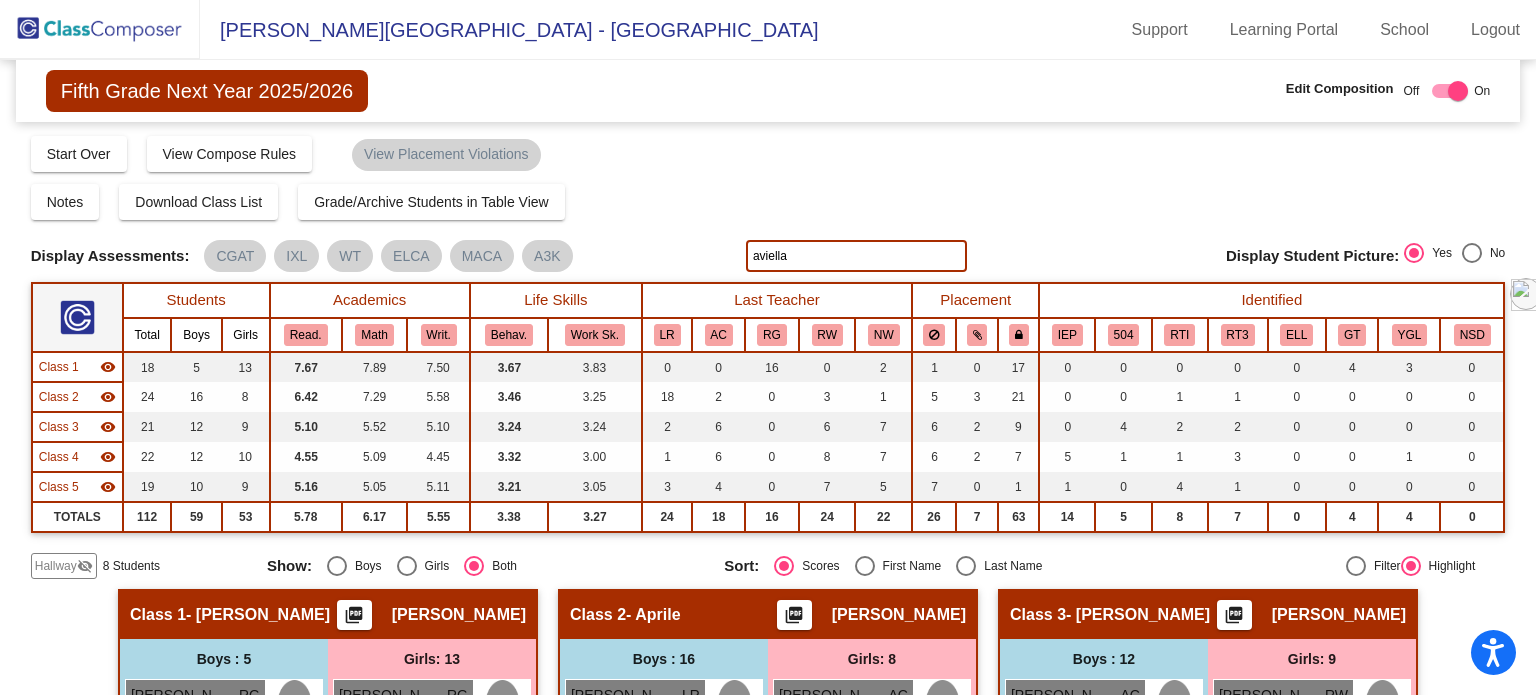 type on "aviella" 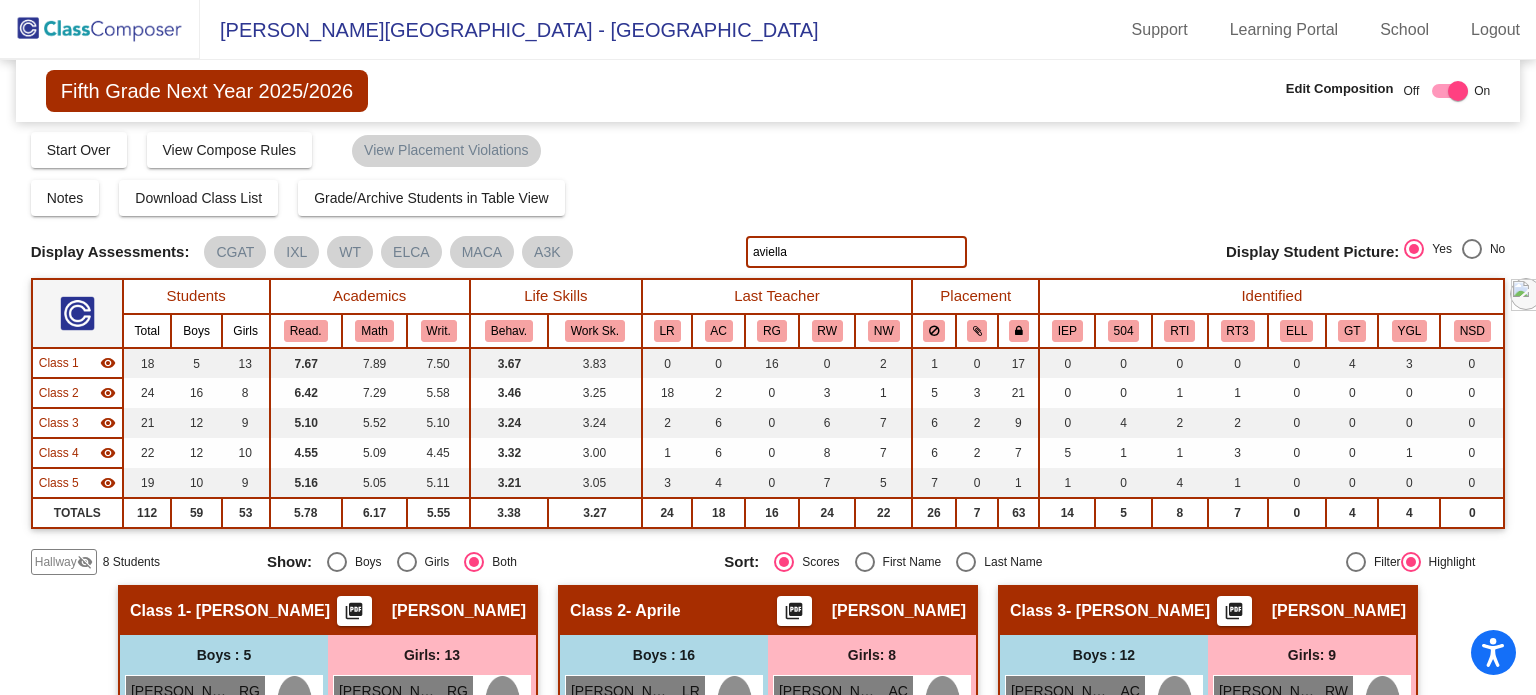 scroll, scrollTop: 0, scrollLeft: 0, axis: both 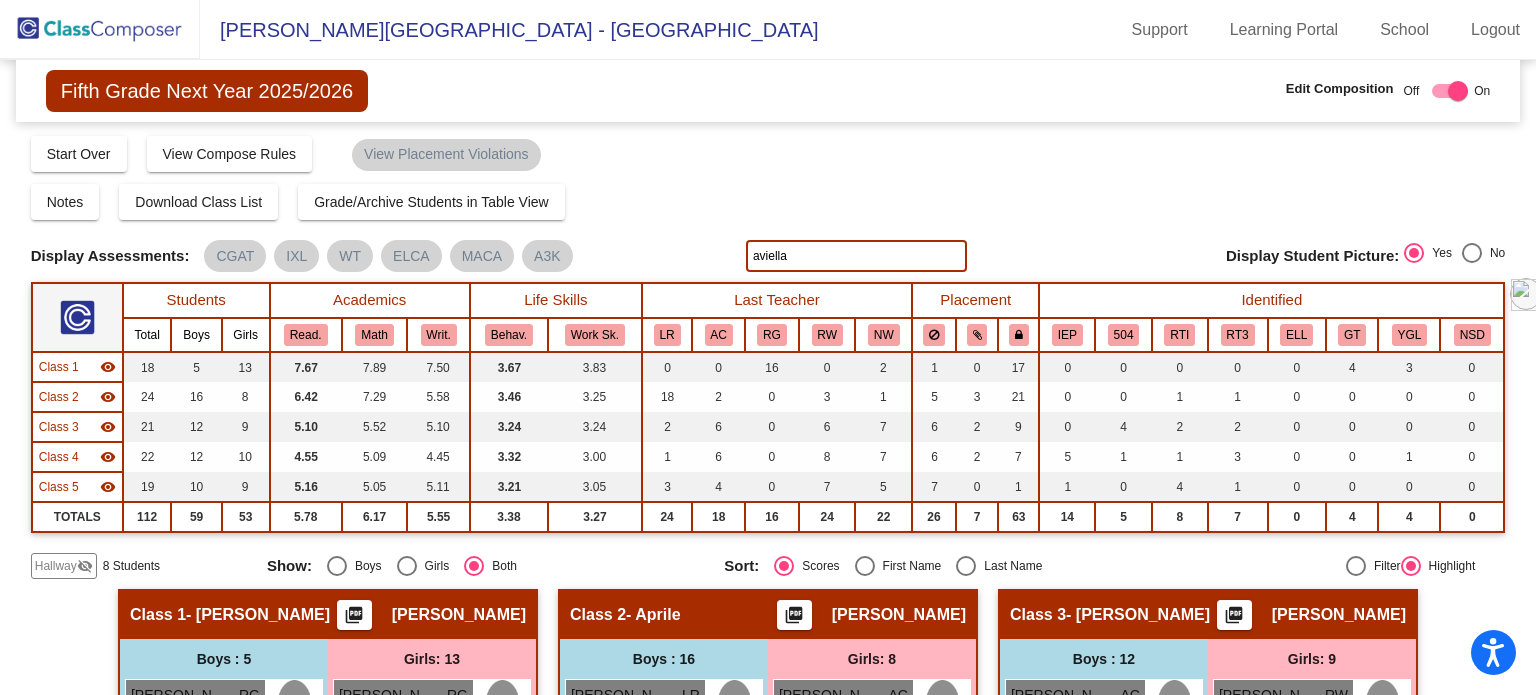 click on "aviella" 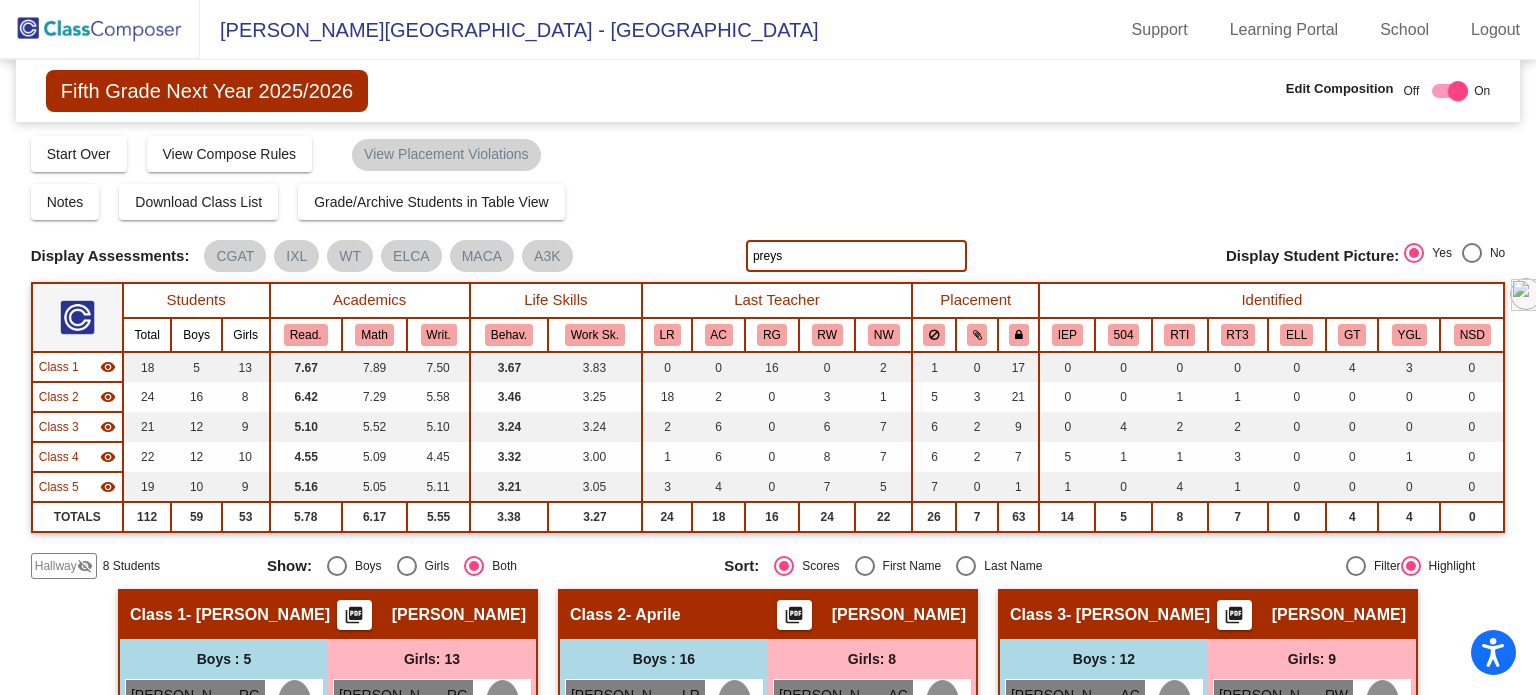 type on "preys" 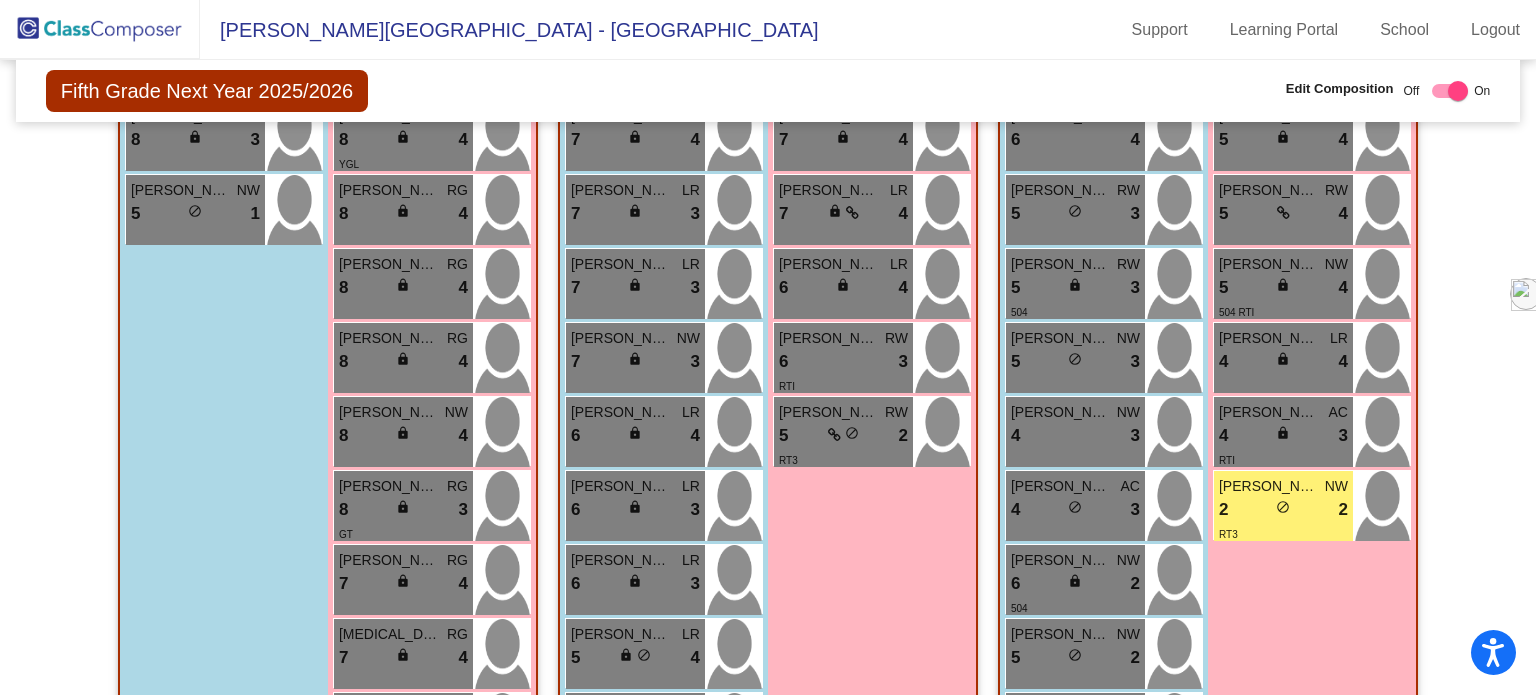 scroll, scrollTop: 800, scrollLeft: 0, axis: vertical 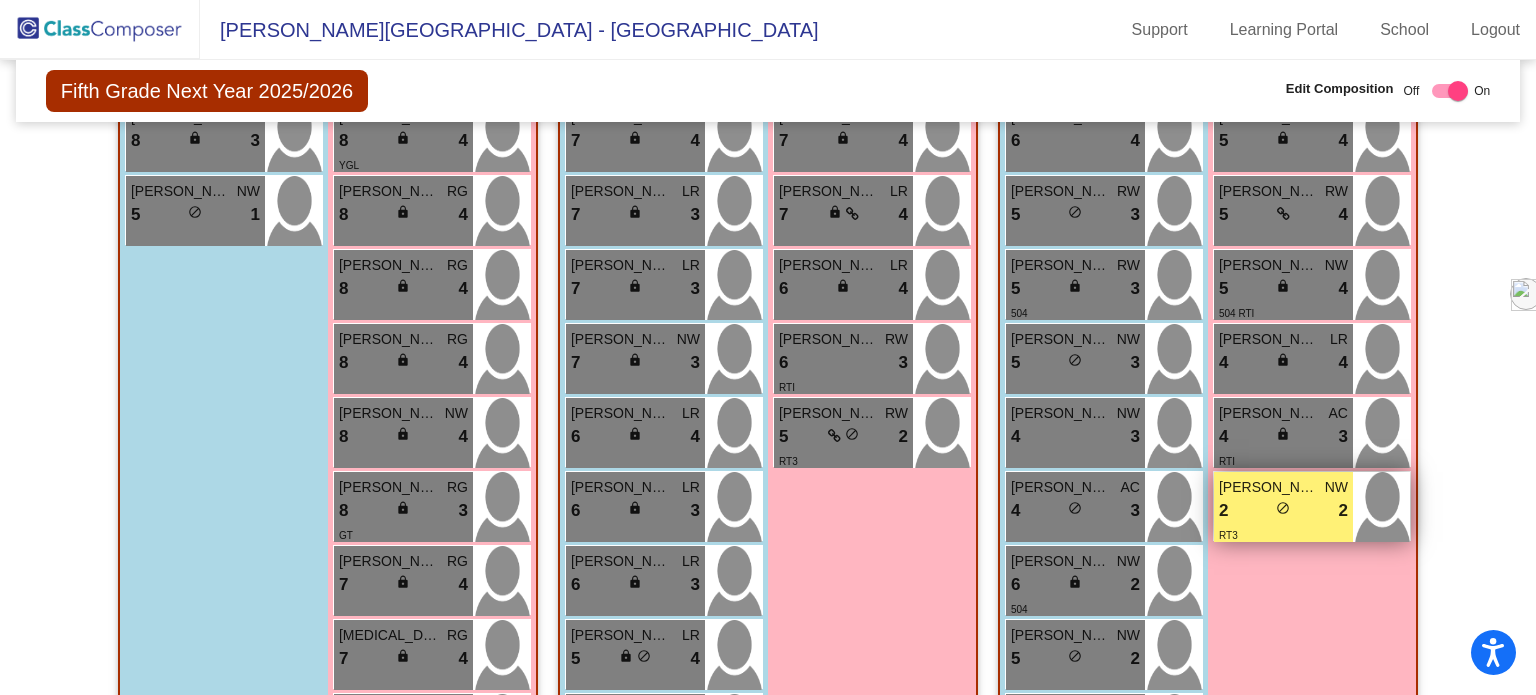 click on "2 lock do_not_disturb_alt 2" at bounding box center (1283, 511) 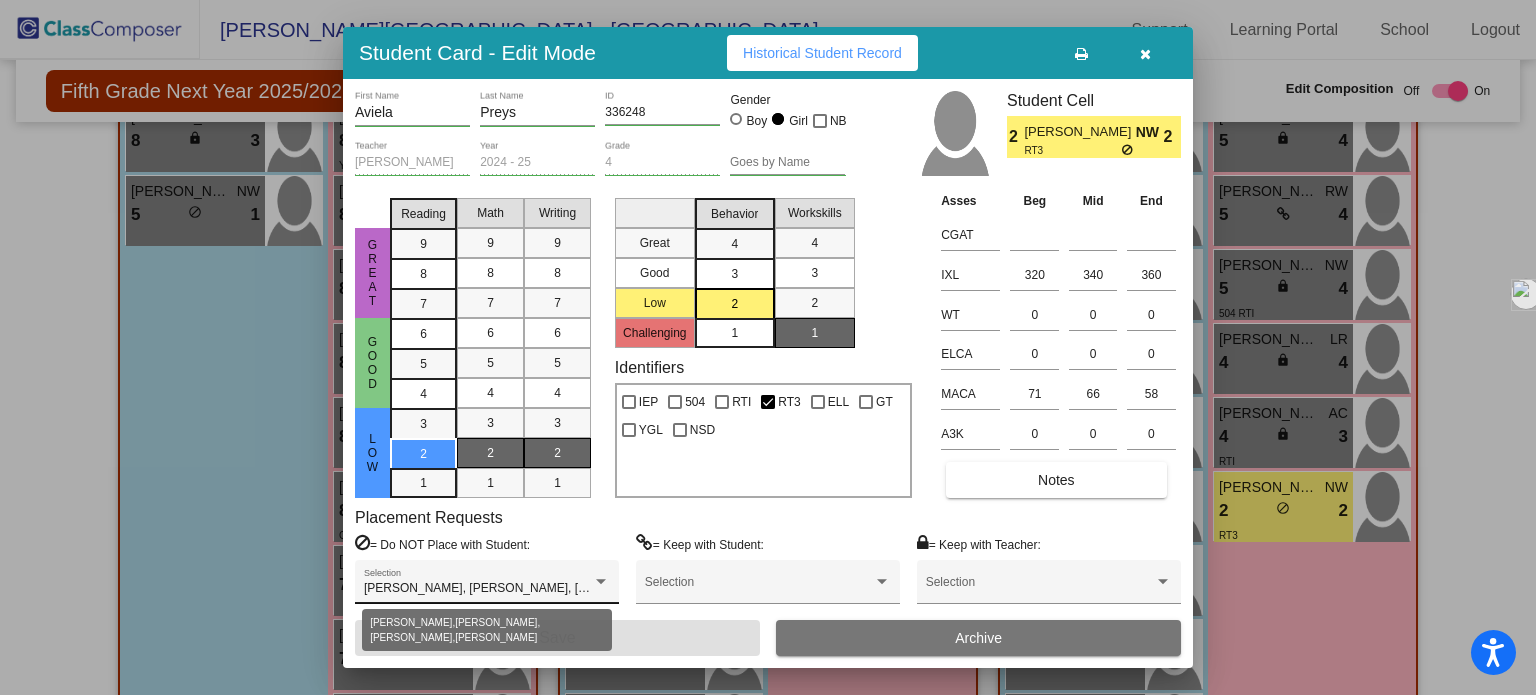 click on "[PERSON_NAME], [PERSON_NAME], [PERSON_NAME], [PERSON_NAME]" at bounding box center [487, 589] 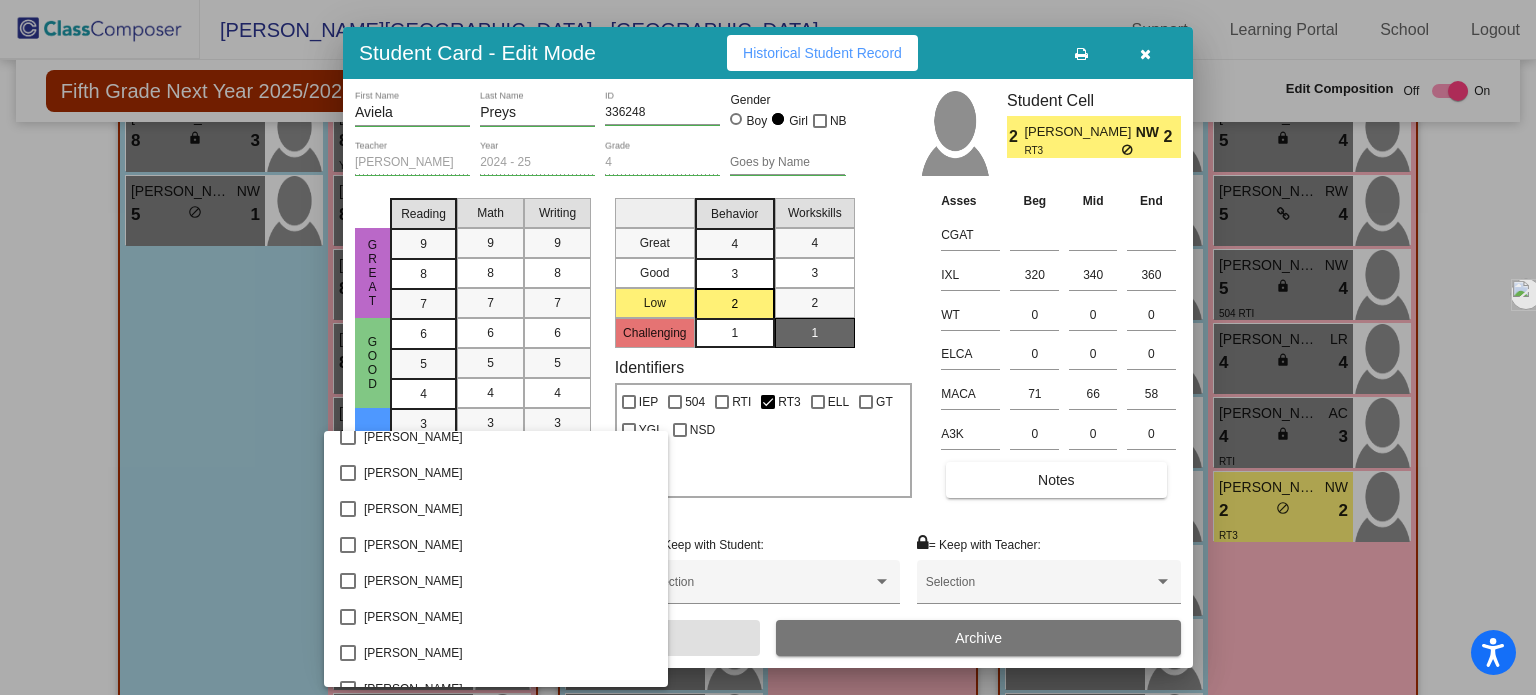 scroll, scrollTop: 3040, scrollLeft: 0, axis: vertical 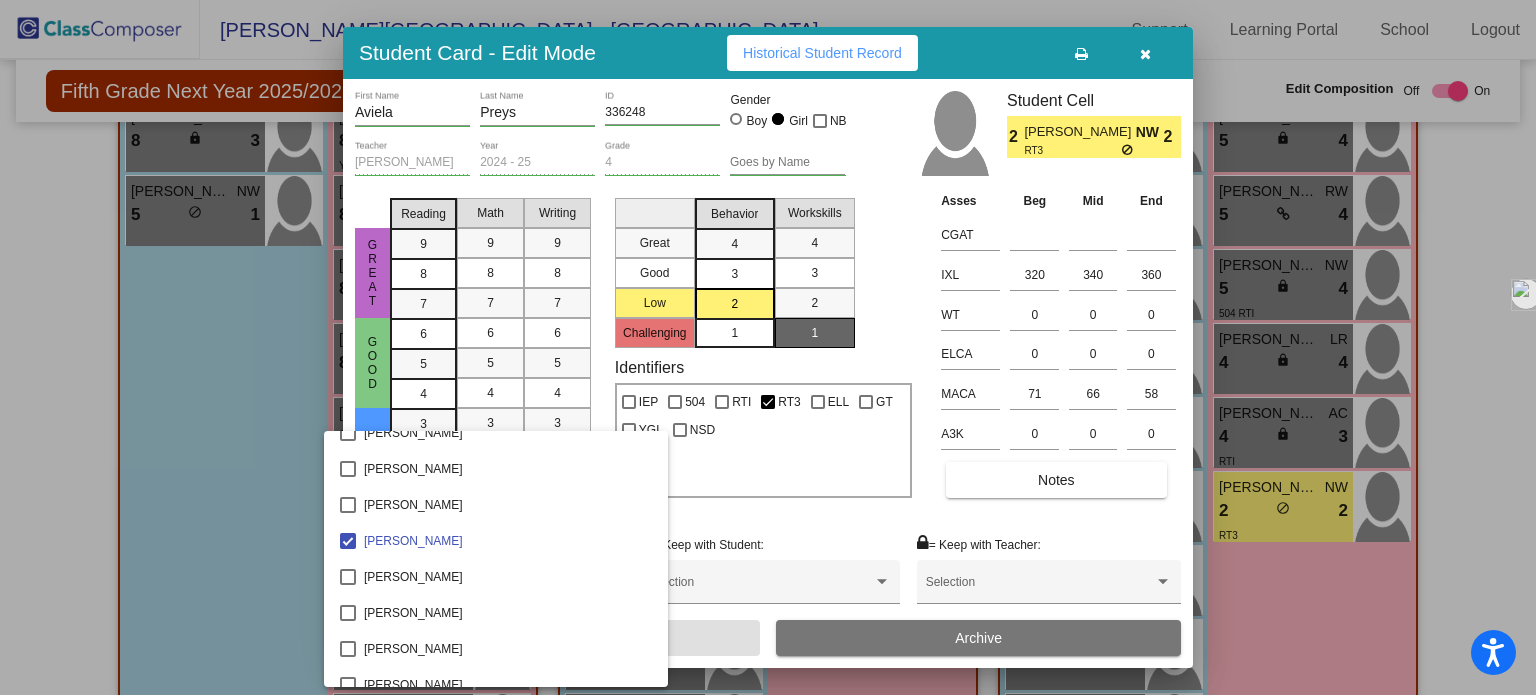 click at bounding box center (768, 347) 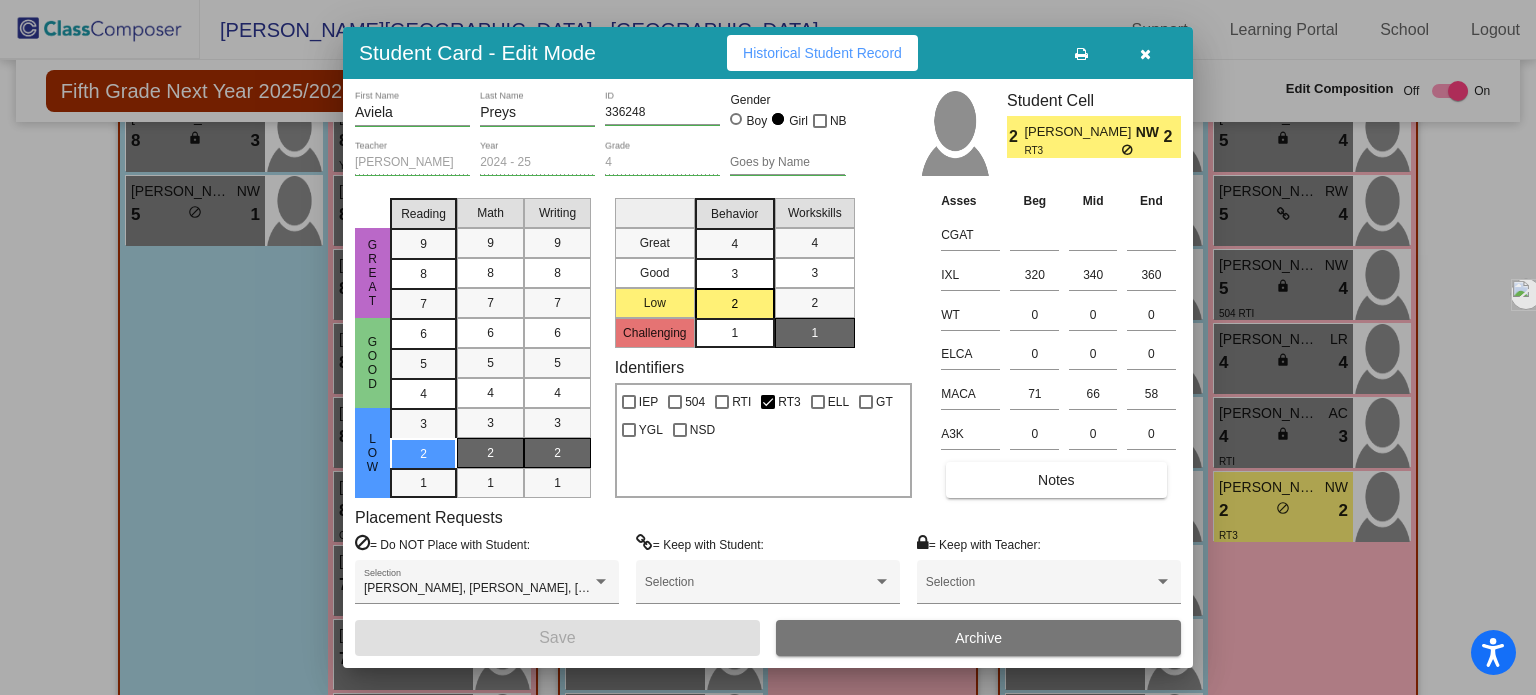 click at bounding box center (1145, 54) 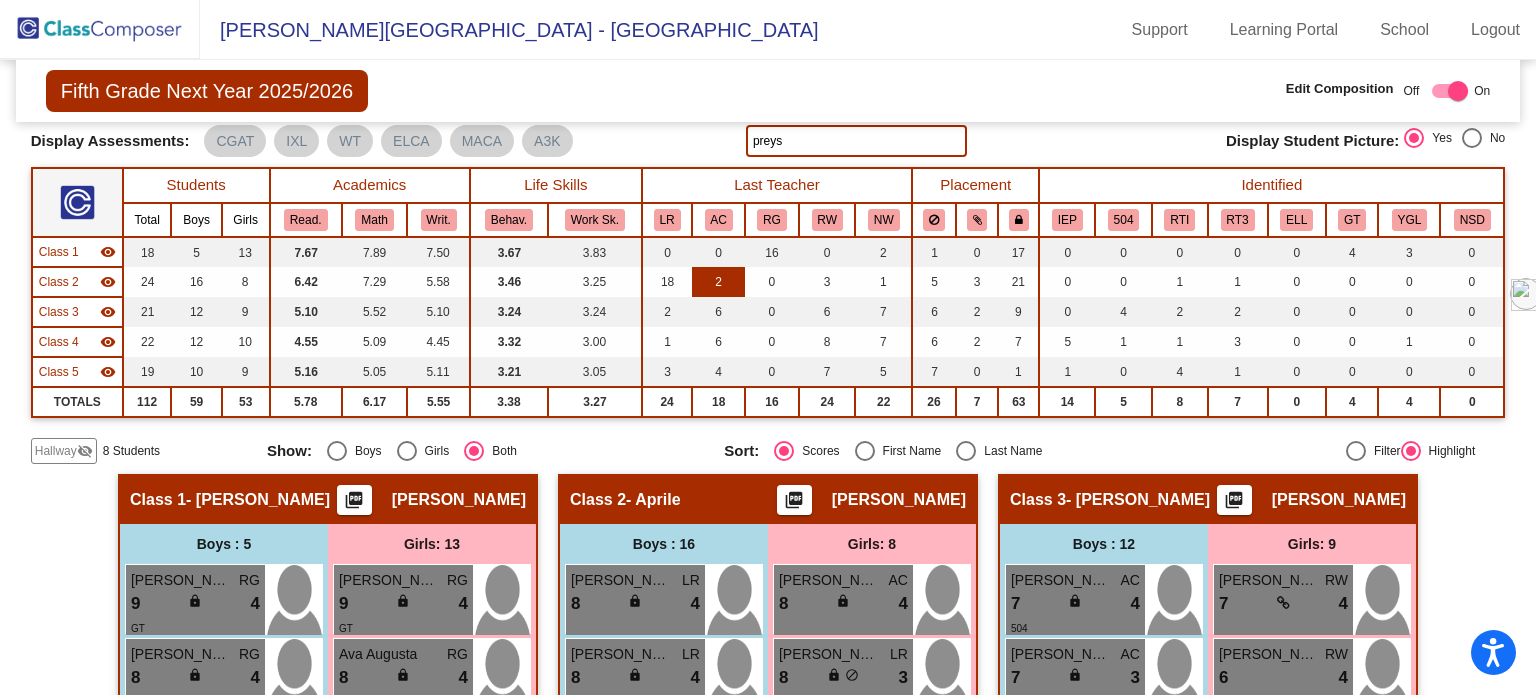 scroll, scrollTop: 0, scrollLeft: 0, axis: both 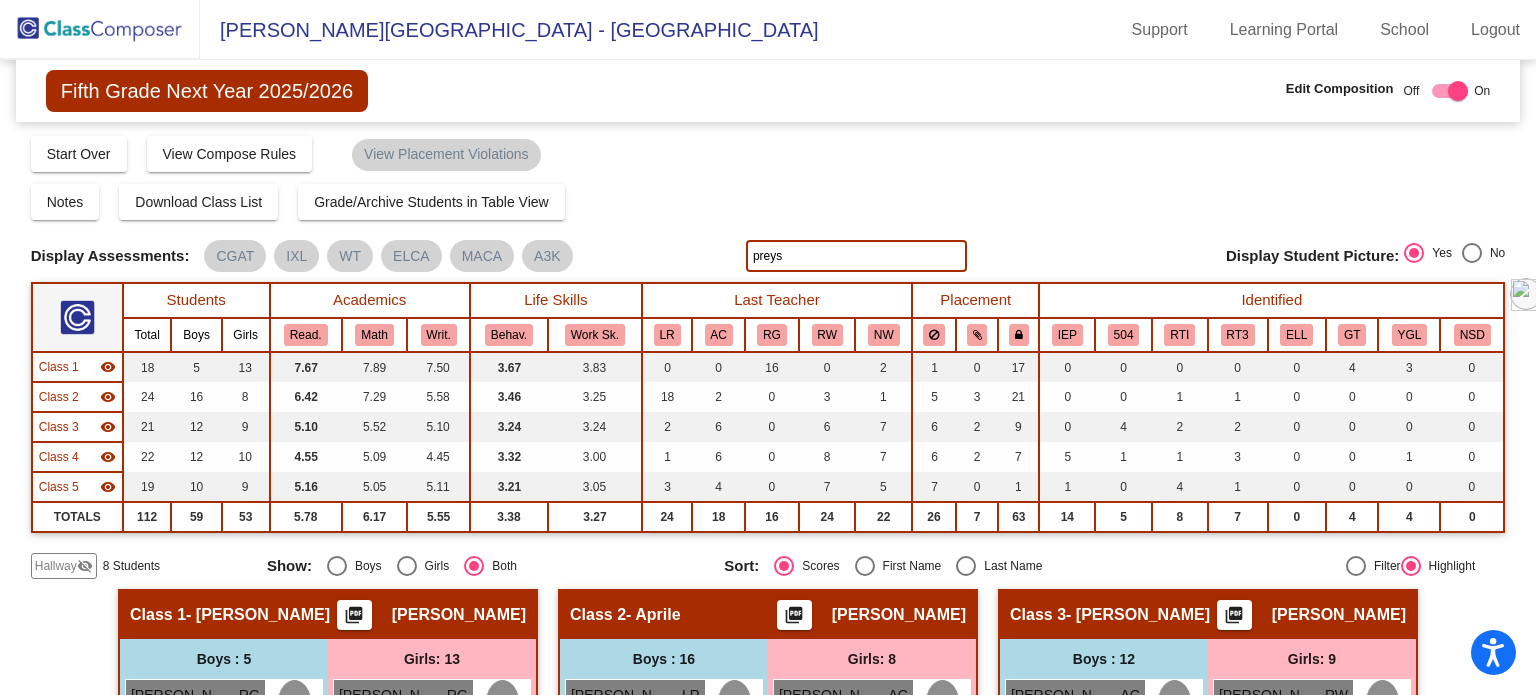 click on "preys" 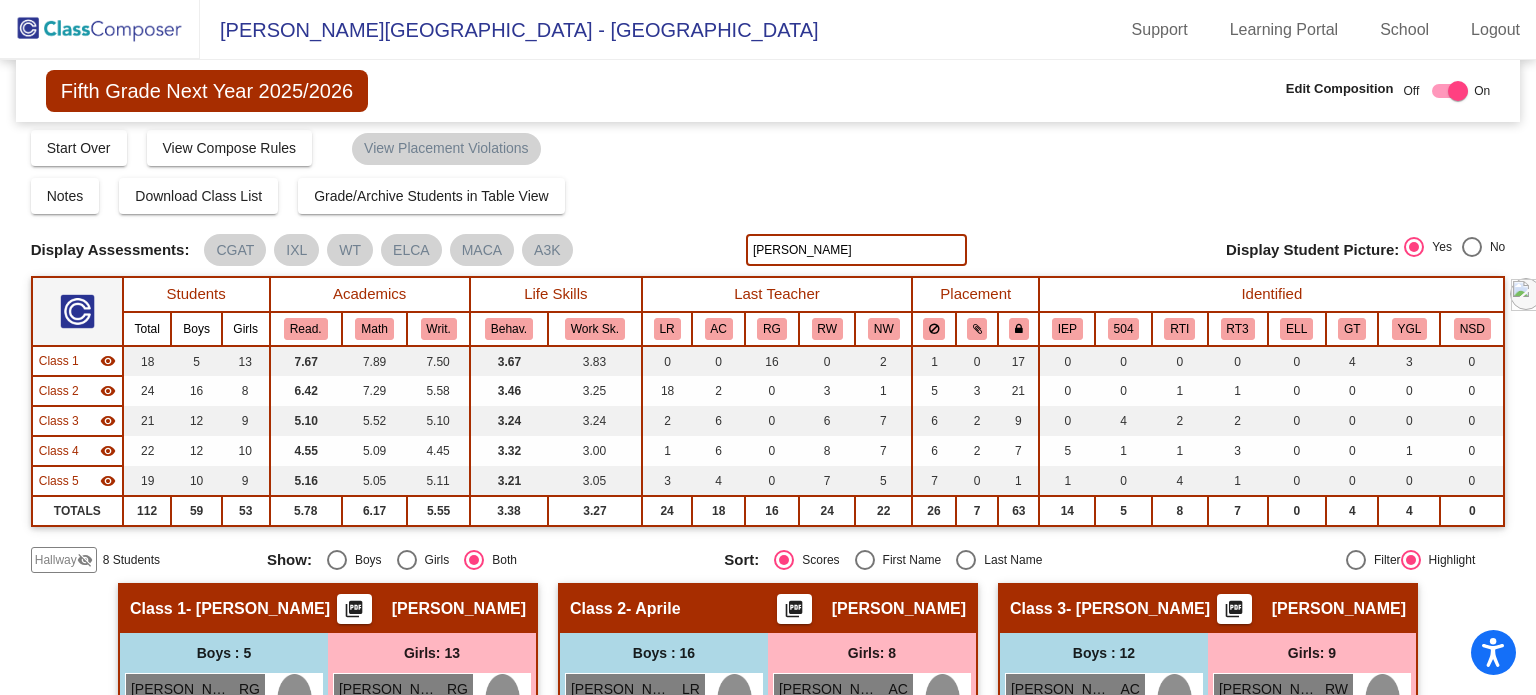scroll, scrollTop: 0, scrollLeft: 0, axis: both 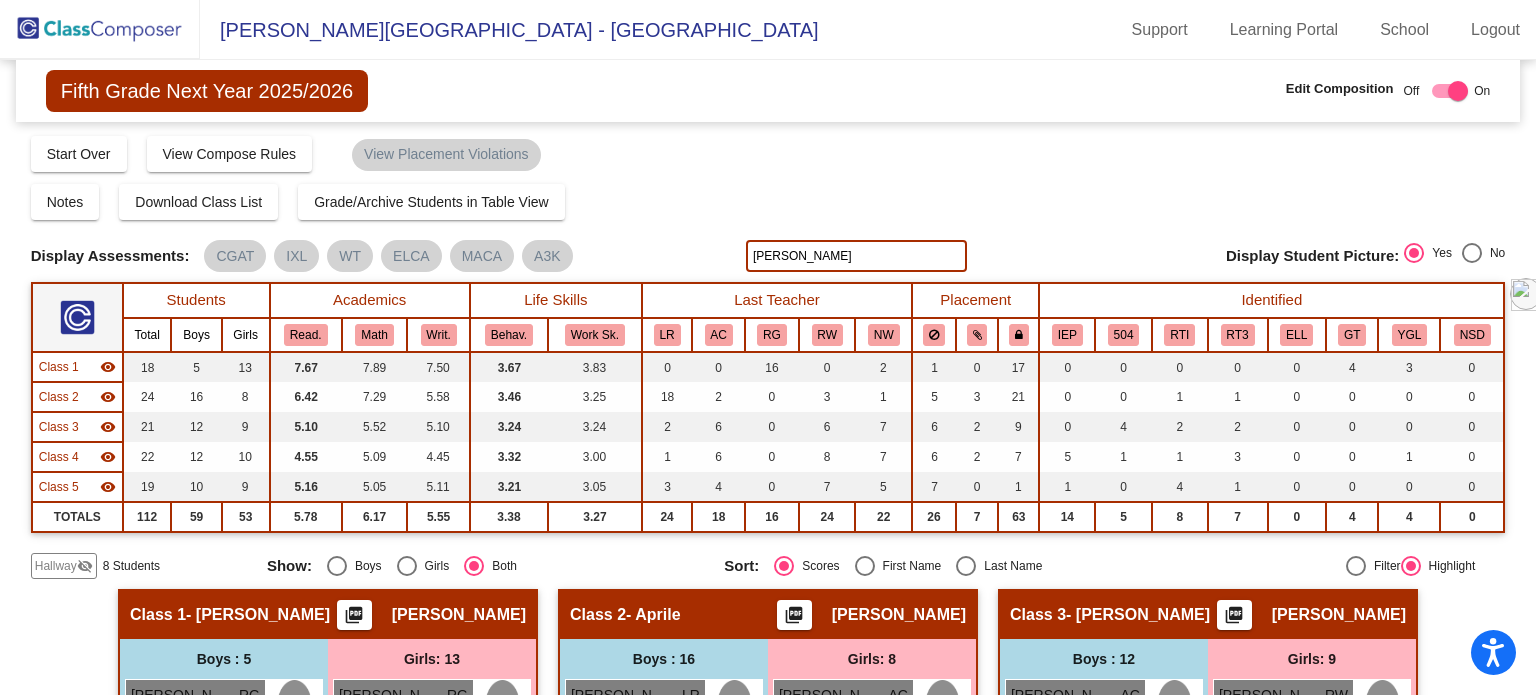 click on "[PERSON_NAME]" 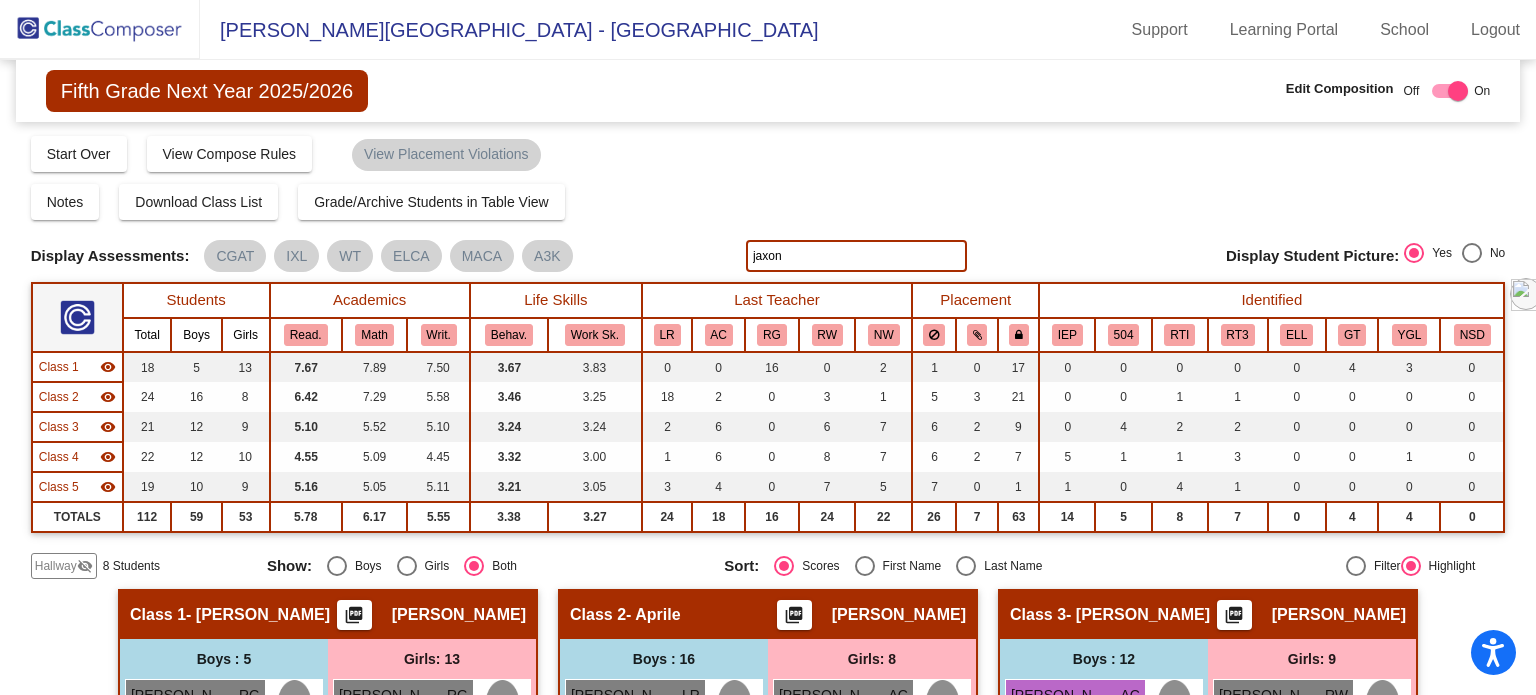 type on "jaxon" 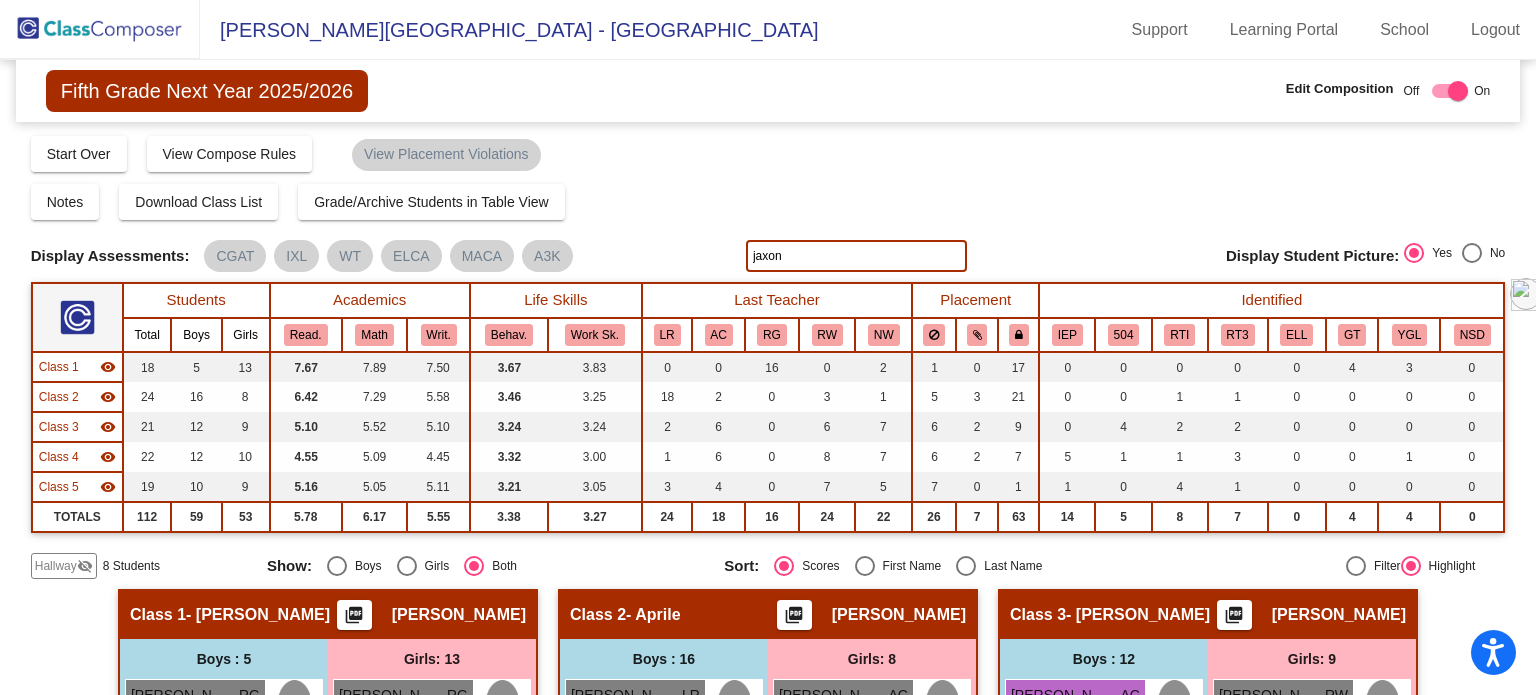 scroll, scrollTop: 0, scrollLeft: 0, axis: both 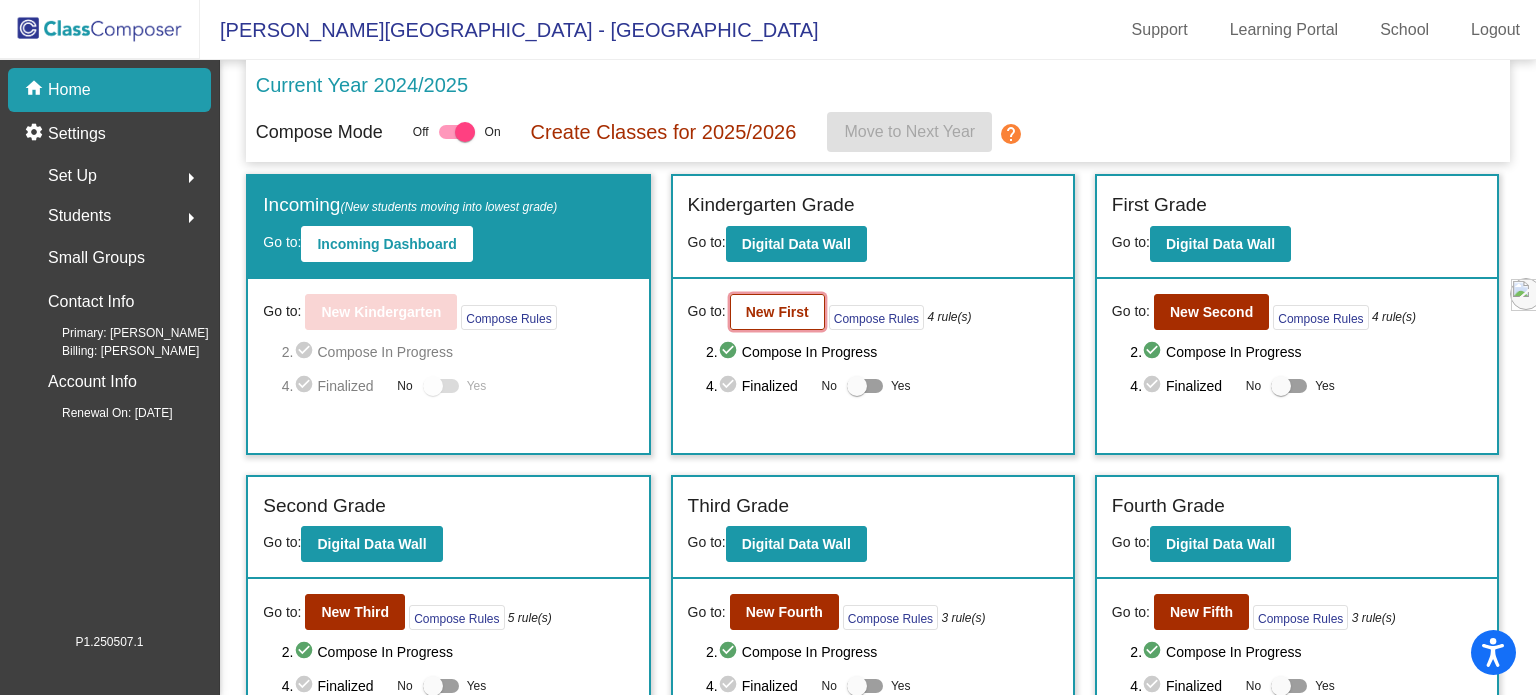 click on "New First" 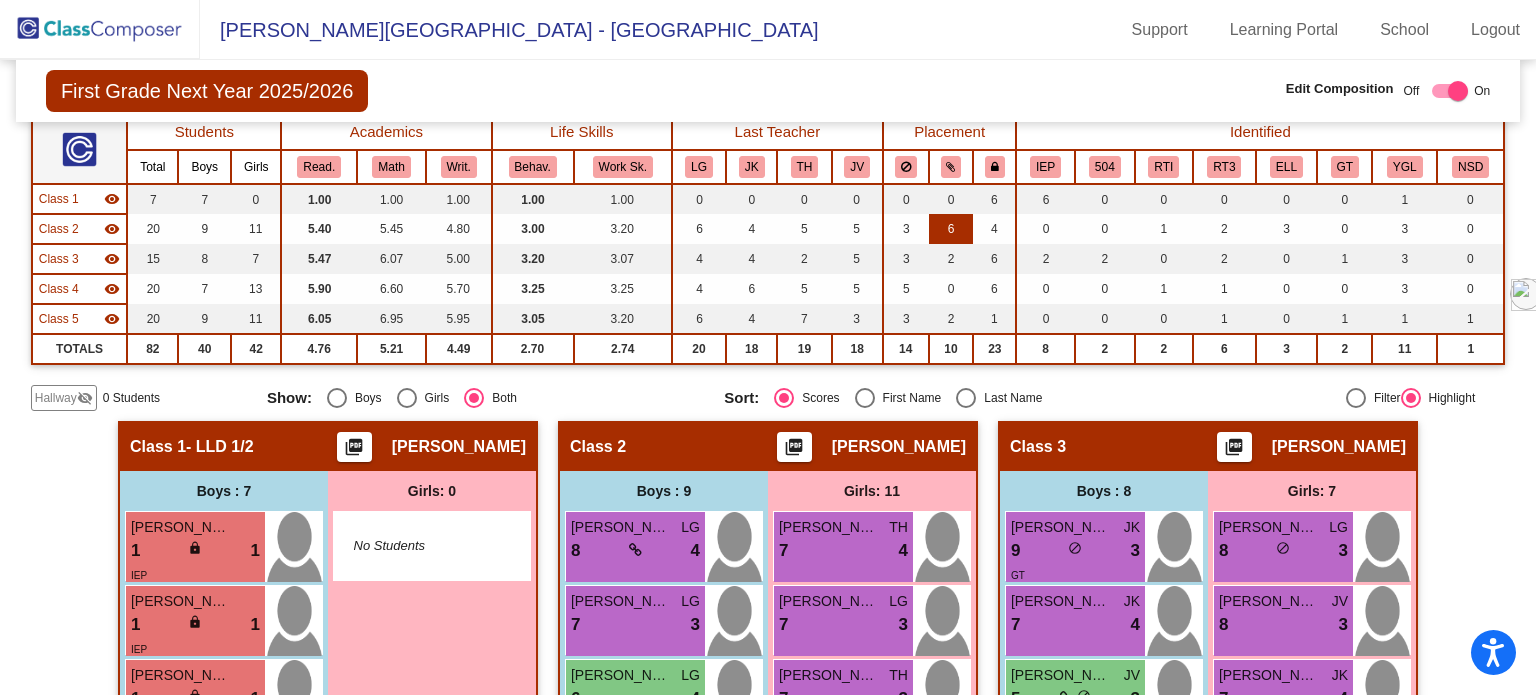 scroll, scrollTop: 0, scrollLeft: 0, axis: both 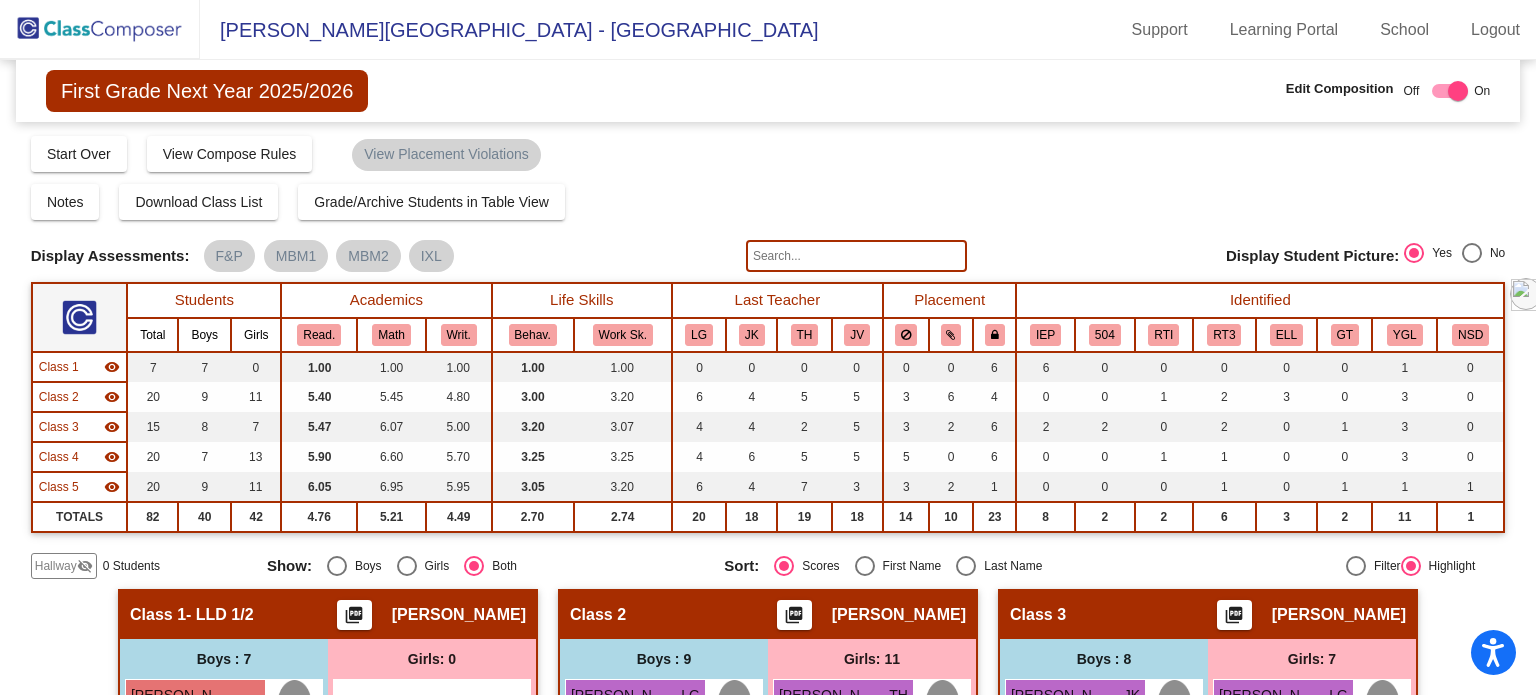 click 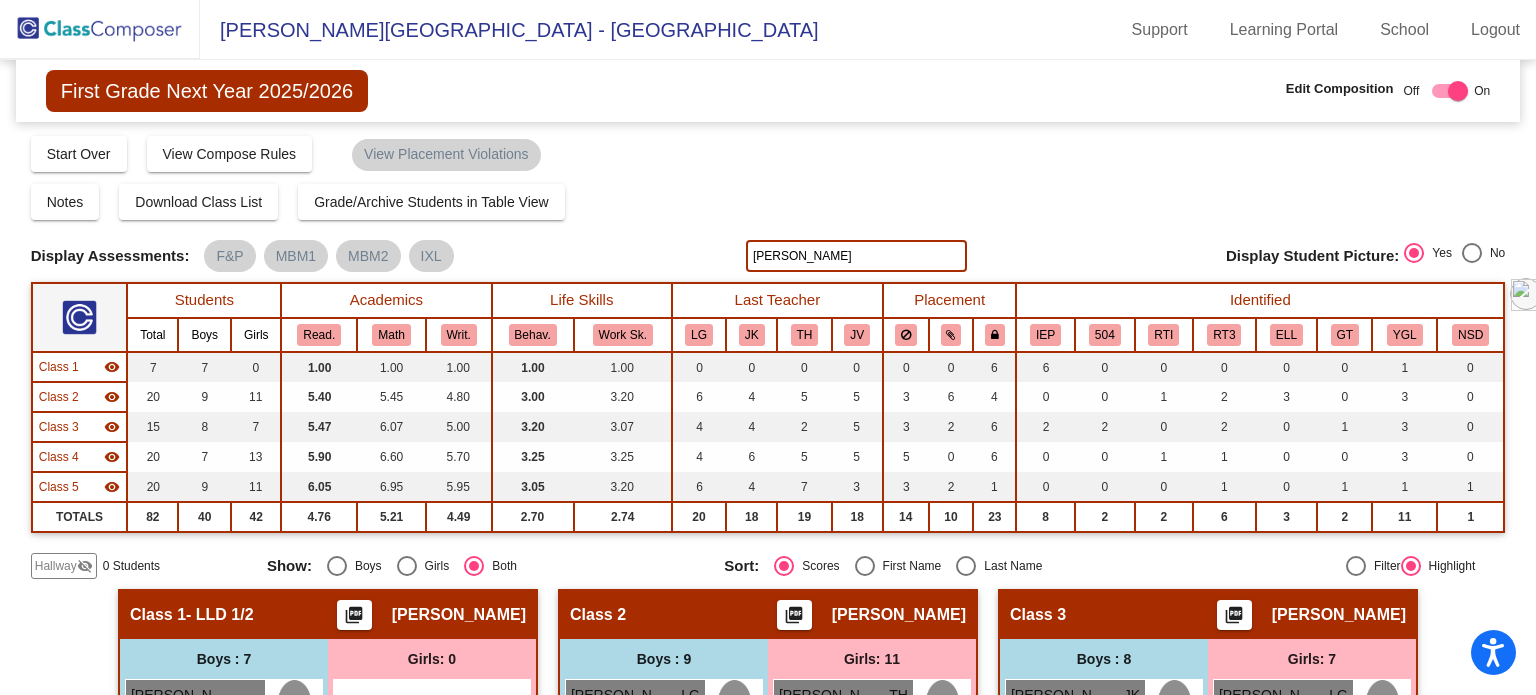 type on "[PERSON_NAME]" 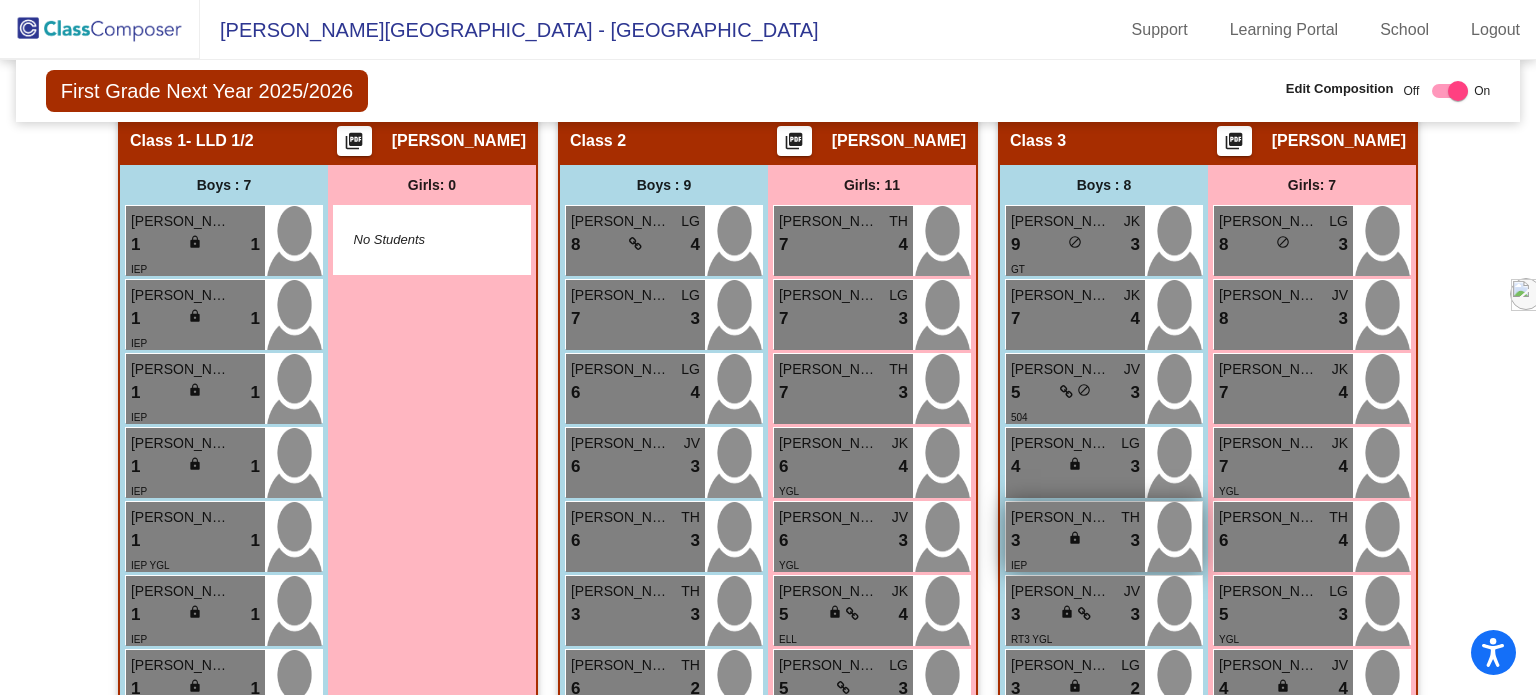 scroll, scrollTop: 600, scrollLeft: 0, axis: vertical 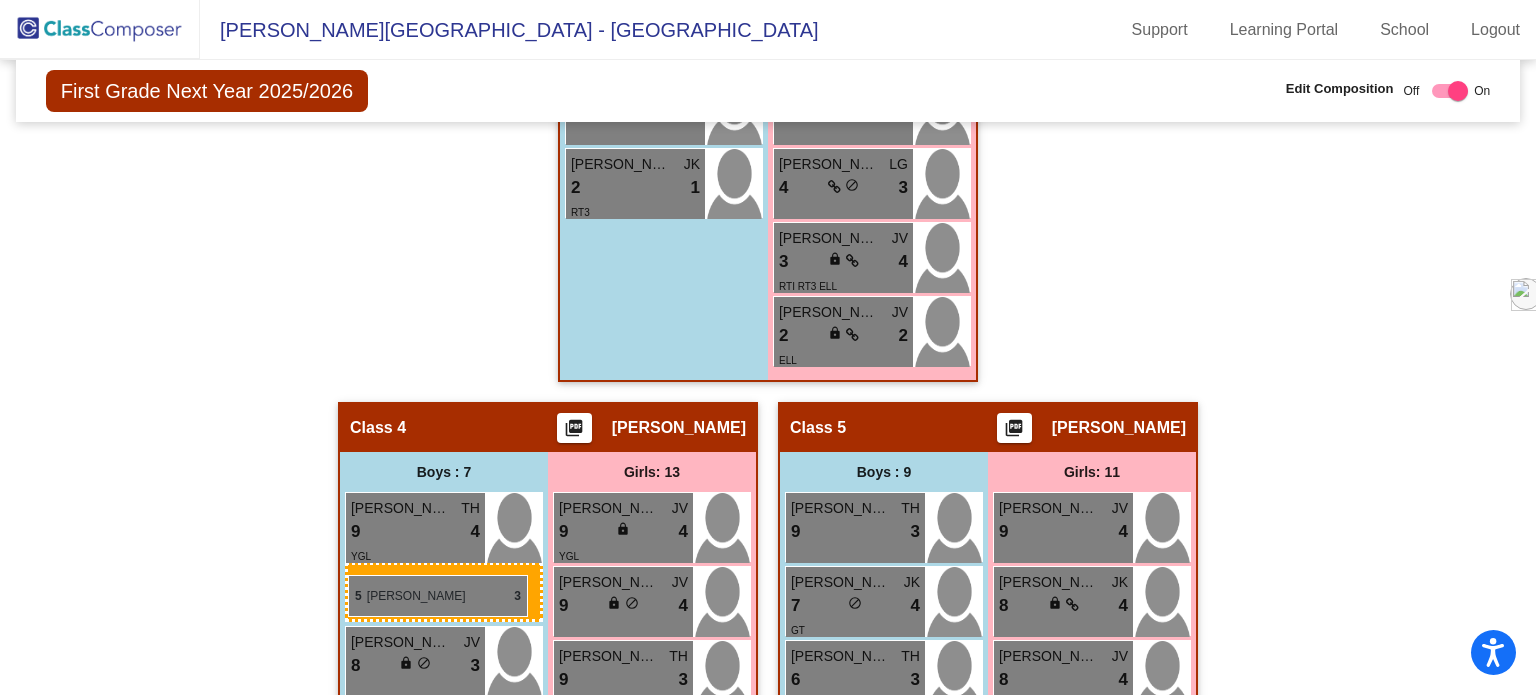 drag, startPoint x: 1061, startPoint y: 250, endPoint x: 348, endPoint y: 575, distance: 783.5777 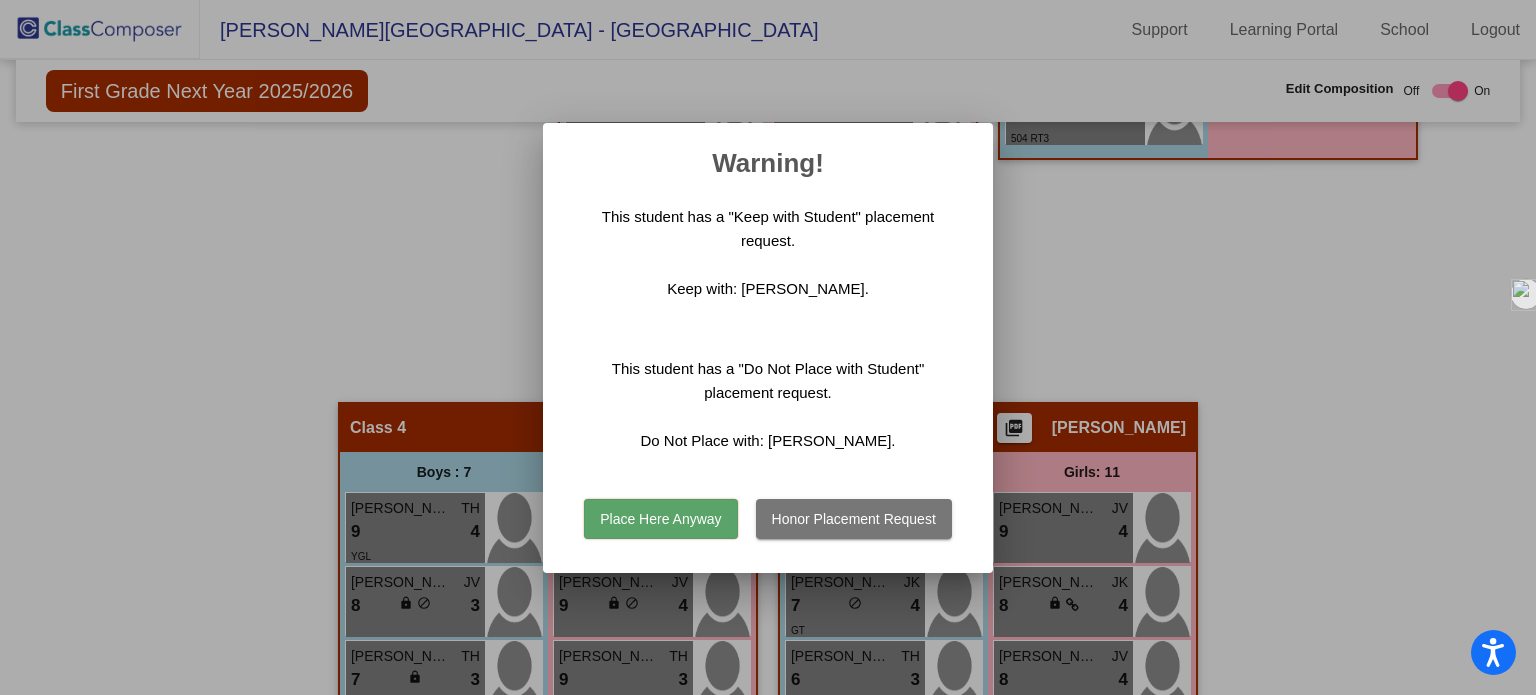 click on "Place Here Anyway" at bounding box center (660, 519) 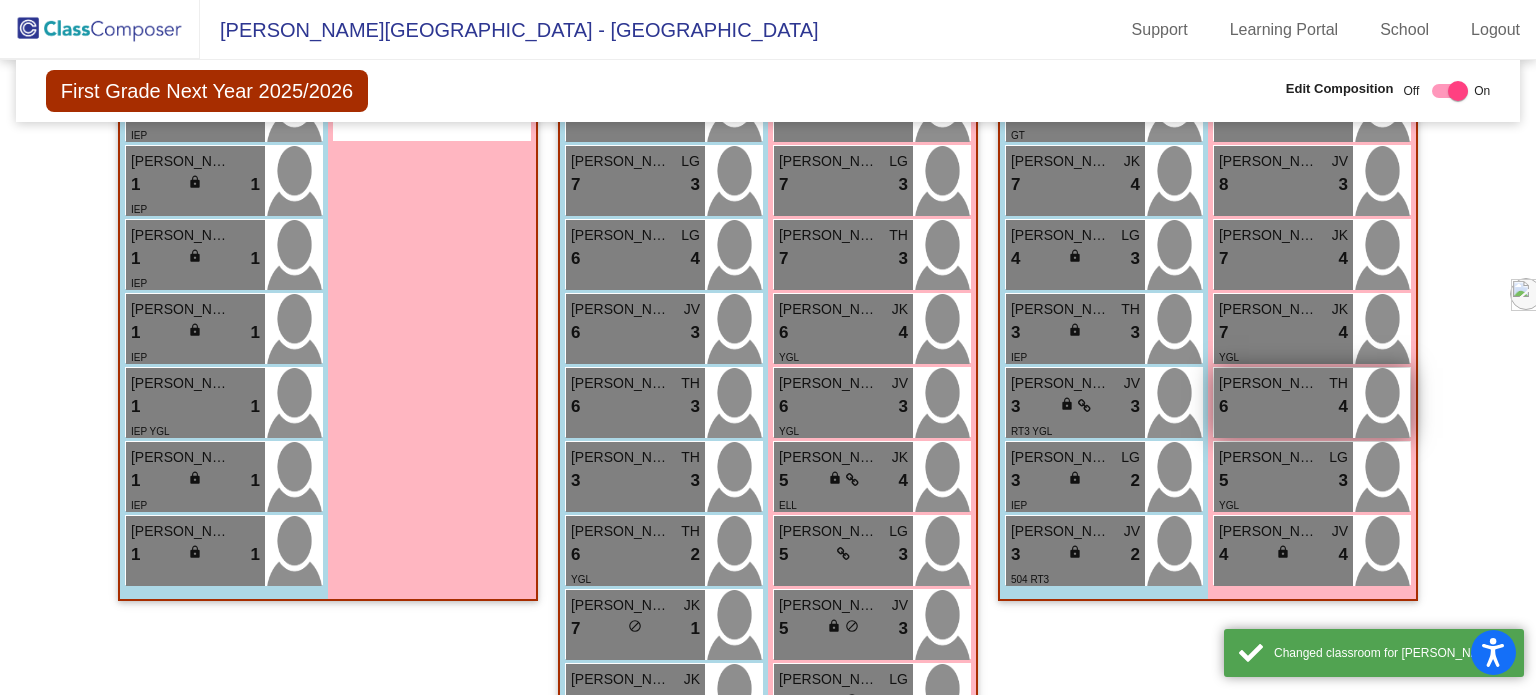scroll, scrollTop: 523, scrollLeft: 0, axis: vertical 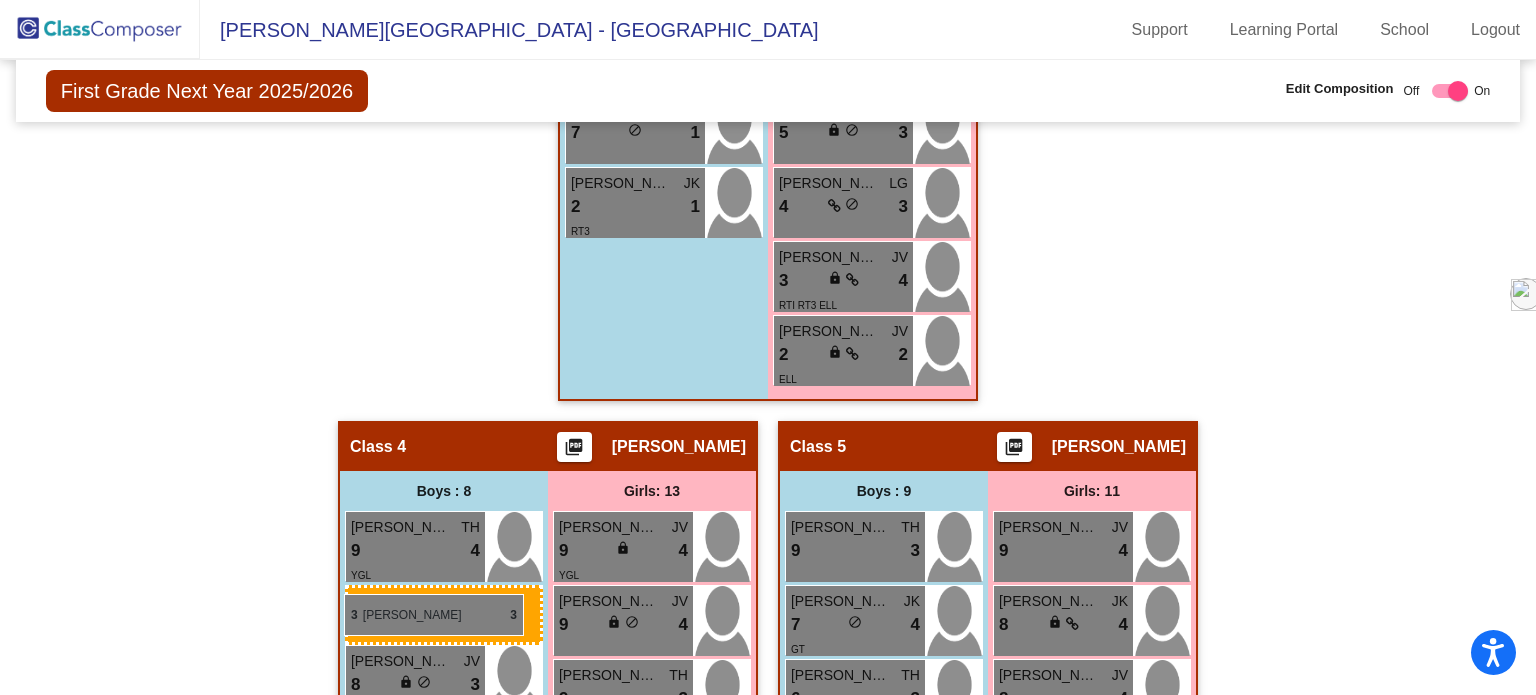 drag, startPoint x: 1070, startPoint y: 478, endPoint x: 344, endPoint y: 594, distance: 735.2088 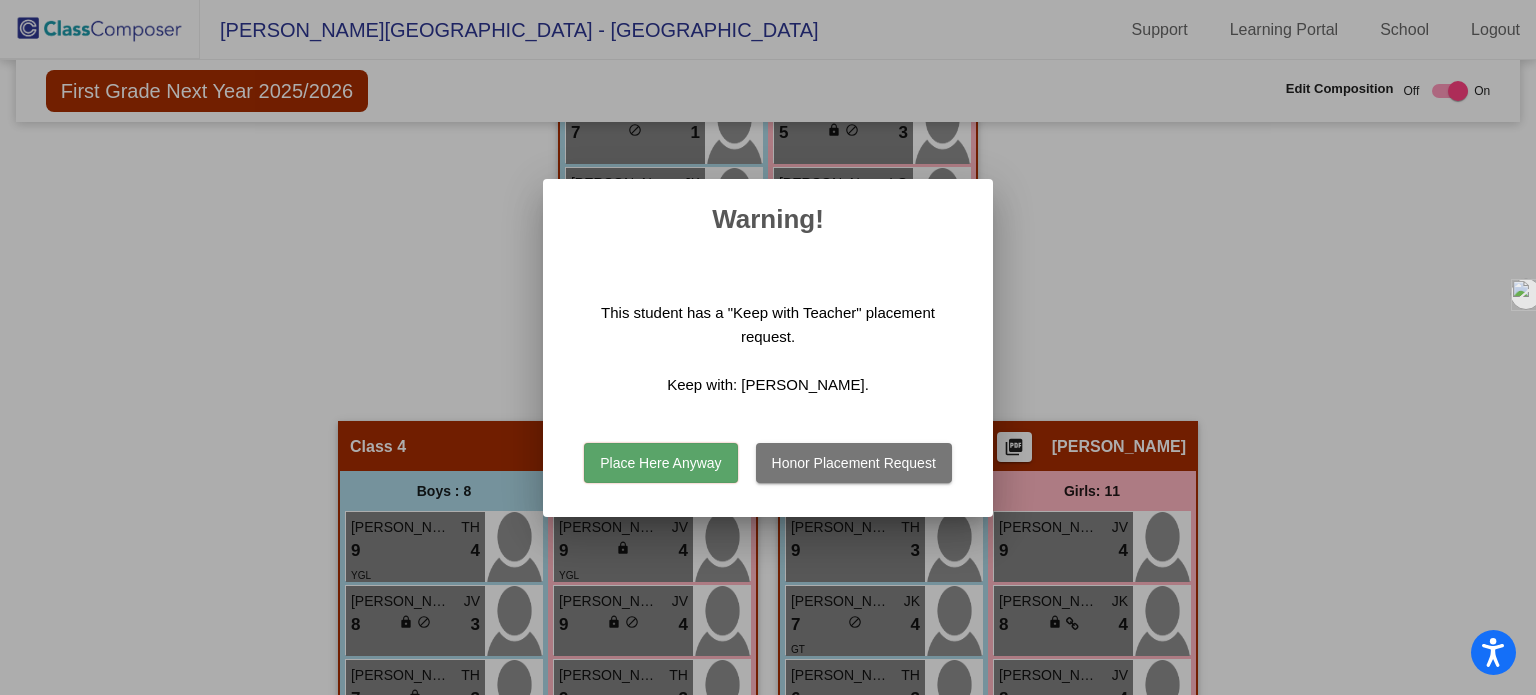 click on "Place Here Anyway" at bounding box center (660, 463) 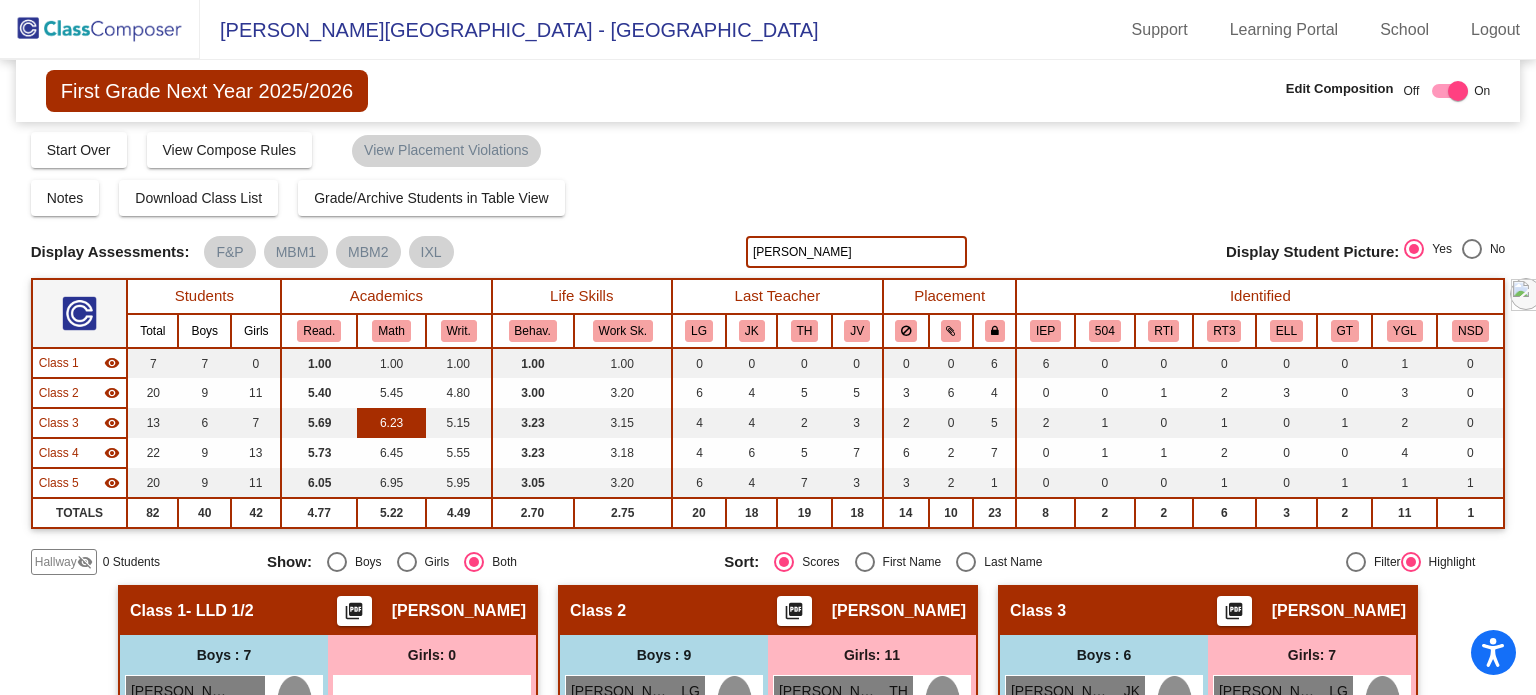 scroll, scrollTop: 0, scrollLeft: 0, axis: both 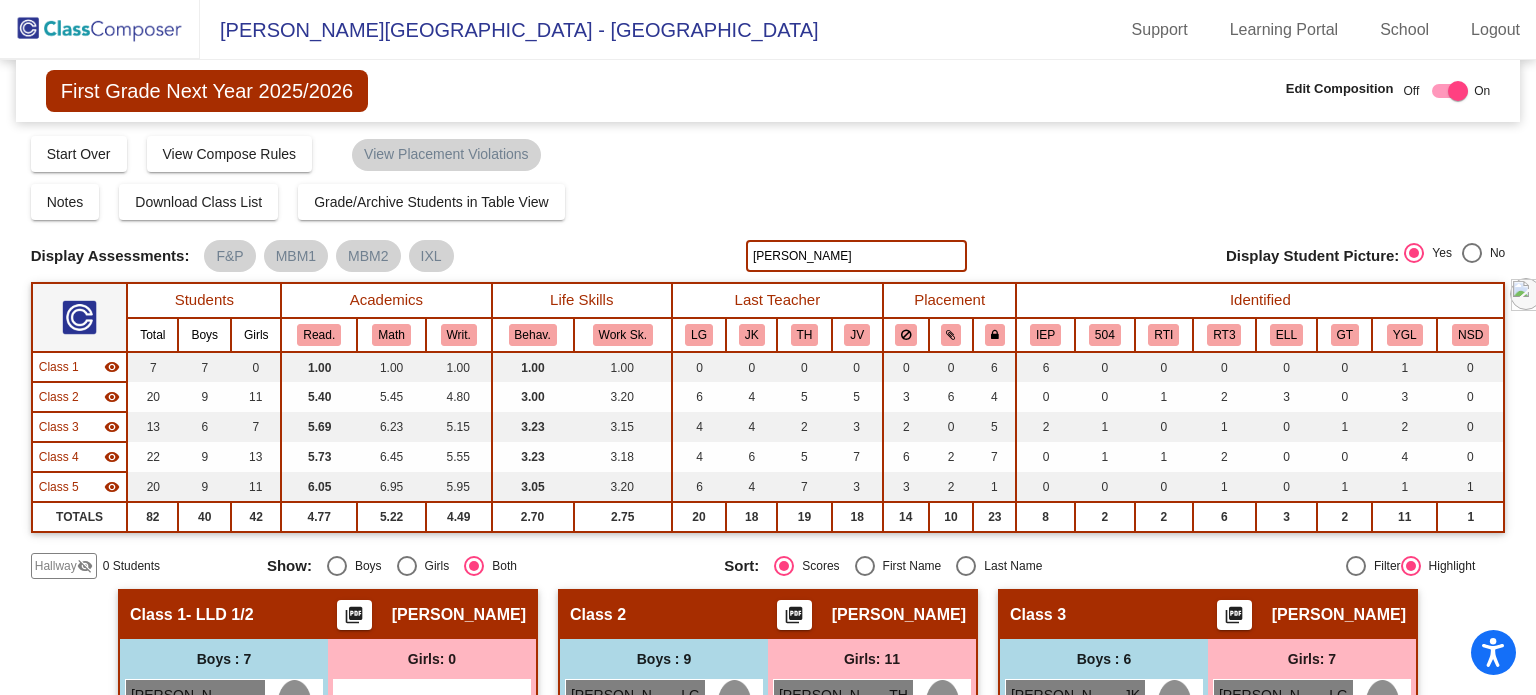 click 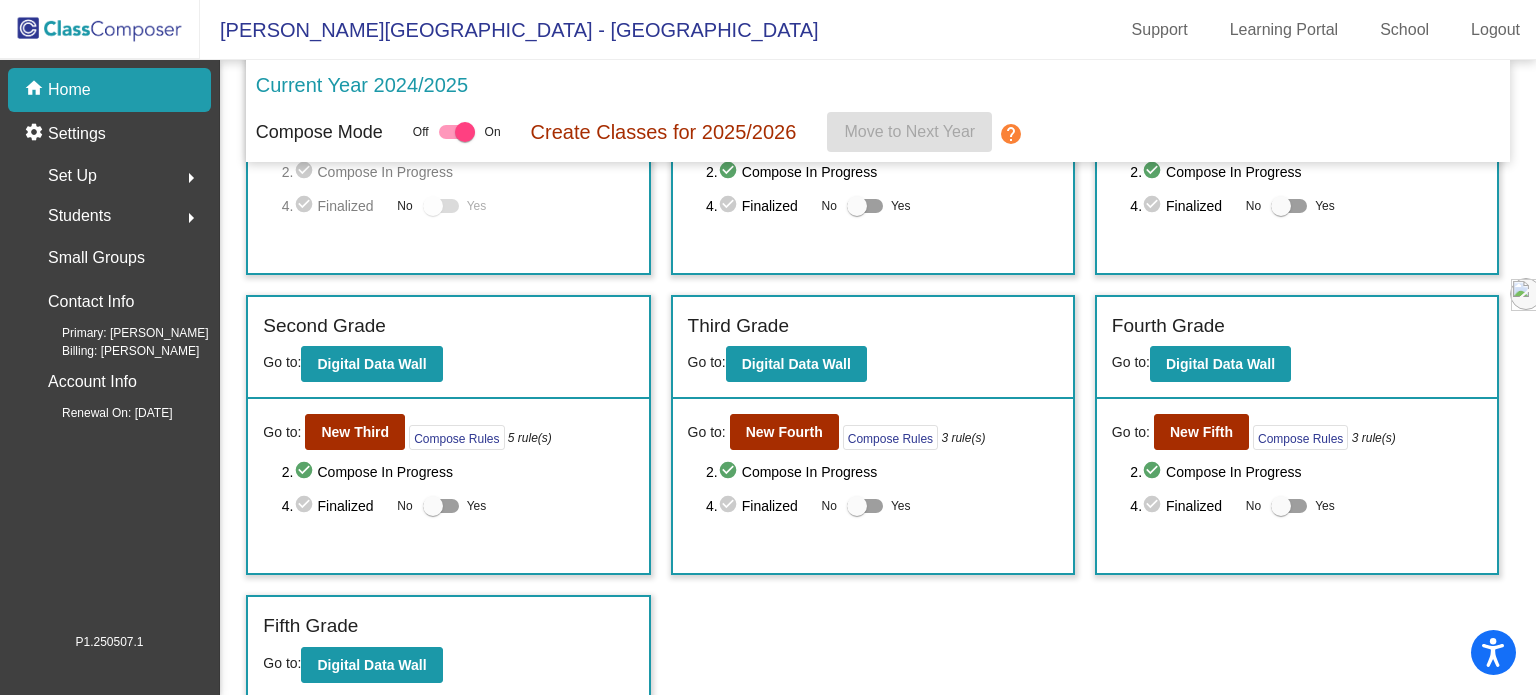 scroll, scrollTop: 80, scrollLeft: 0, axis: vertical 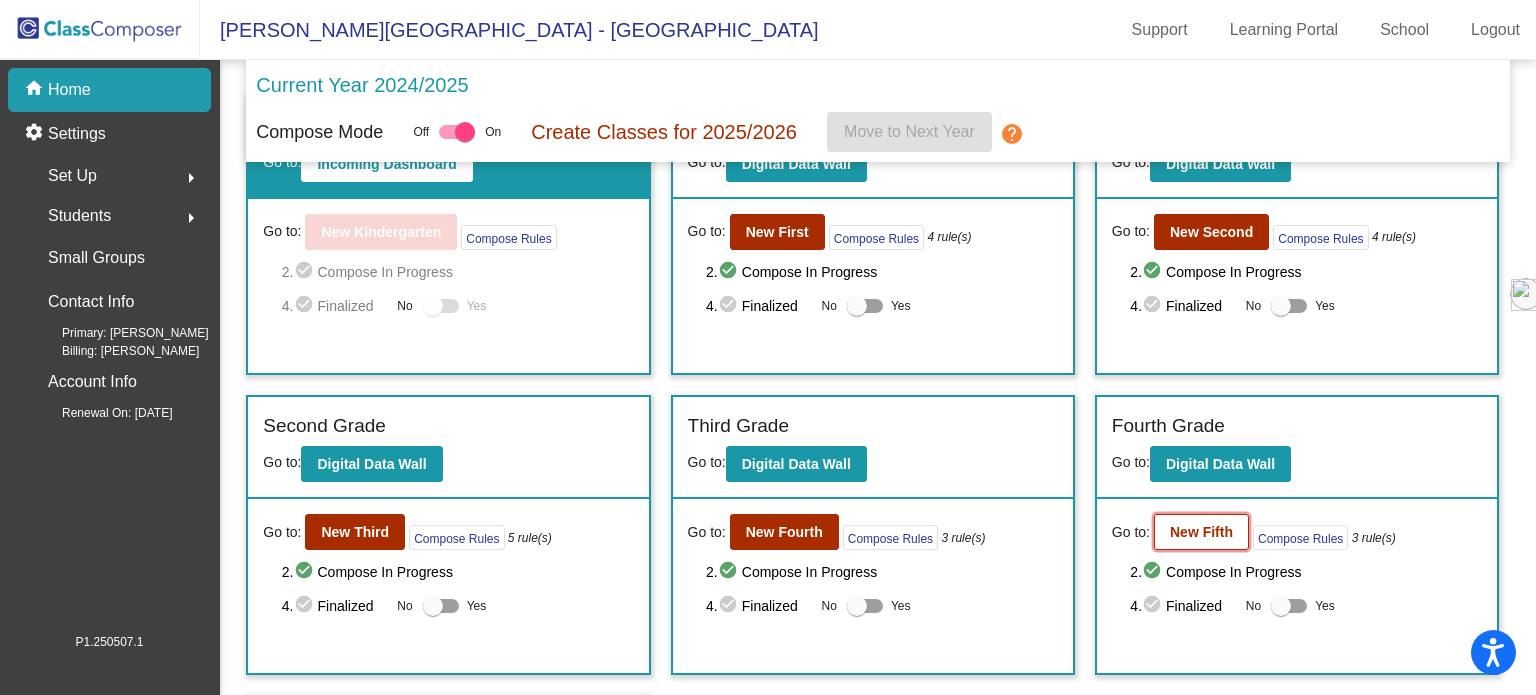 click on "New Fifth" 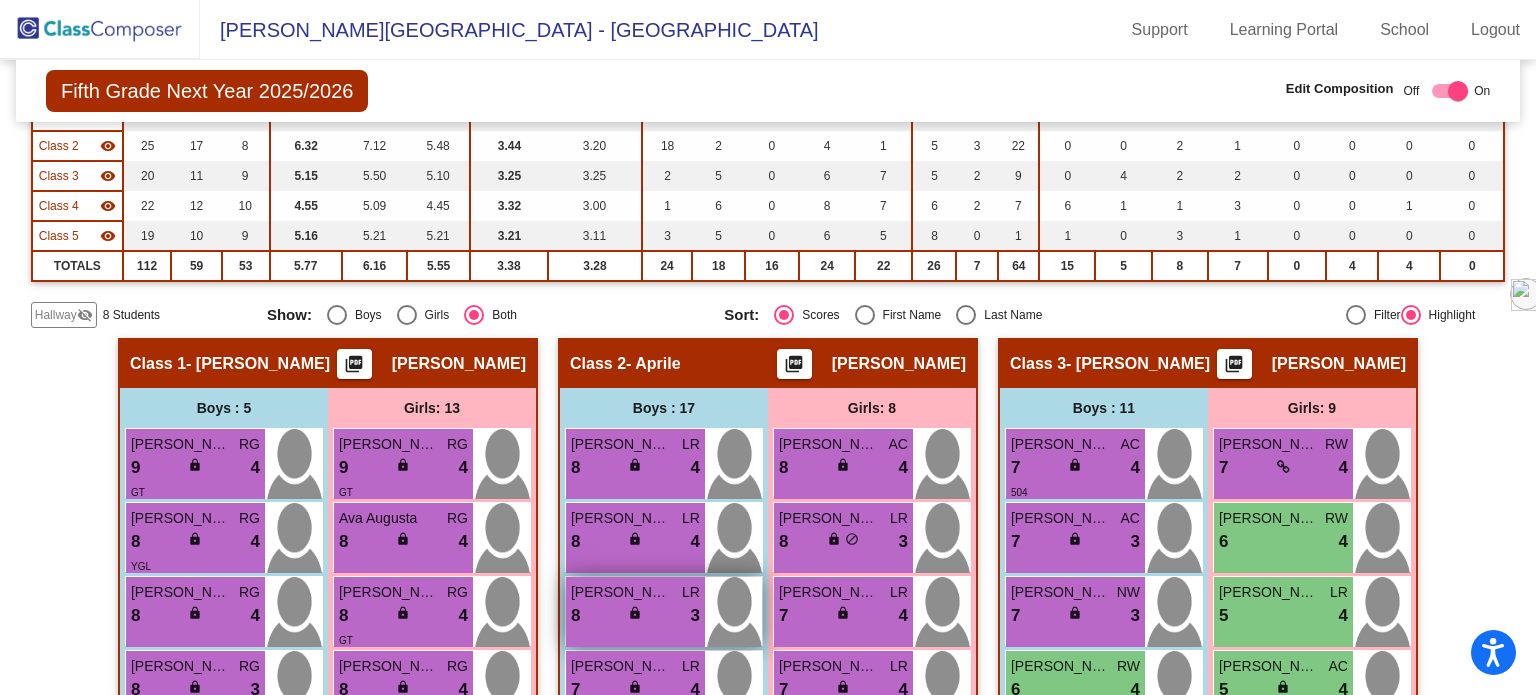 scroll, scrollTop: 0, scrollLeft: 0, axis: both 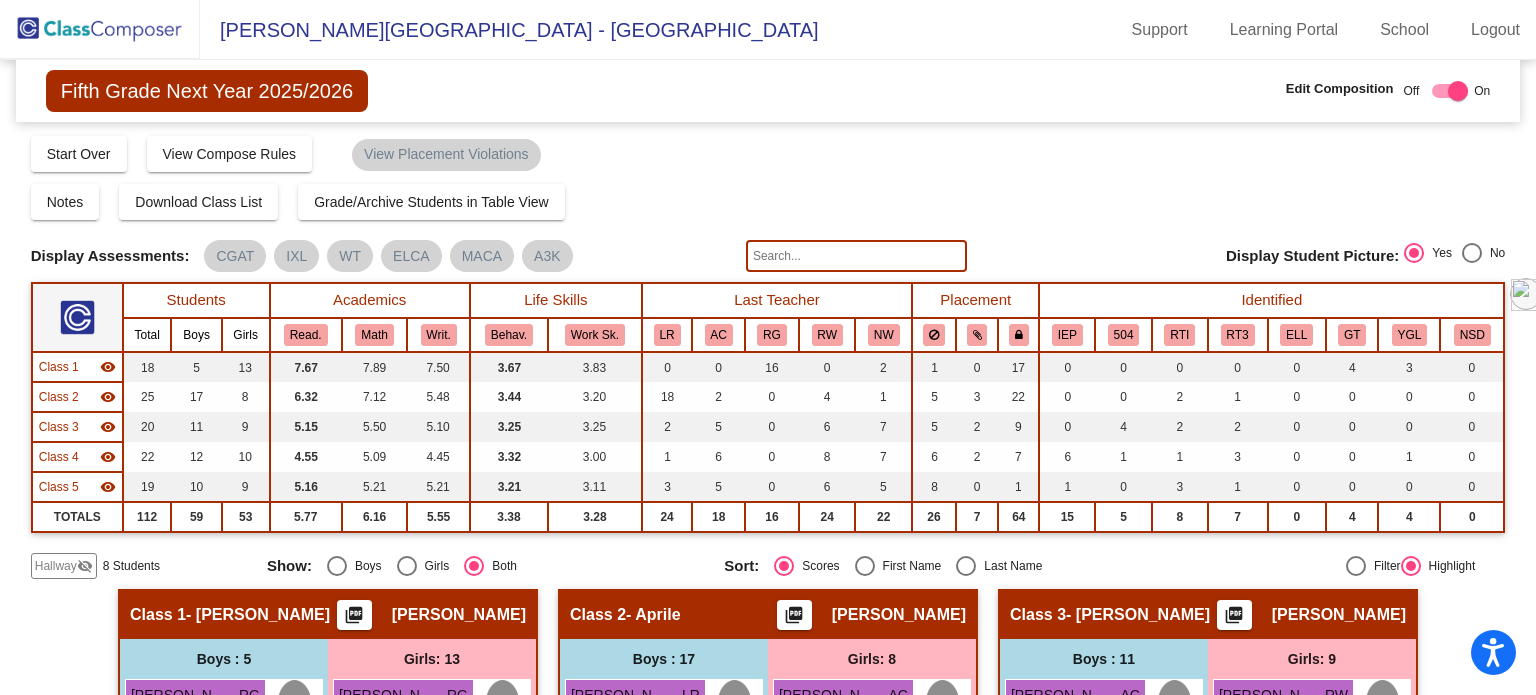 click 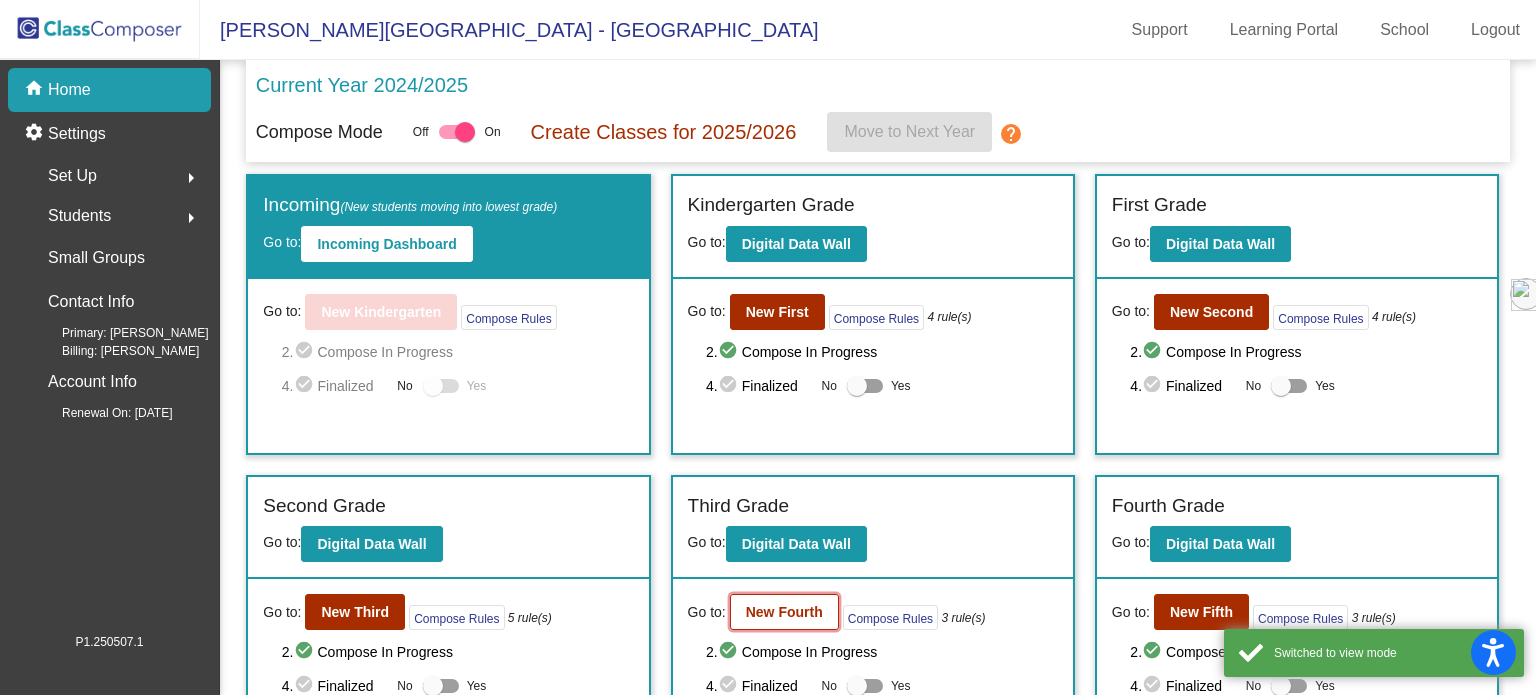 click on "New Fourth" 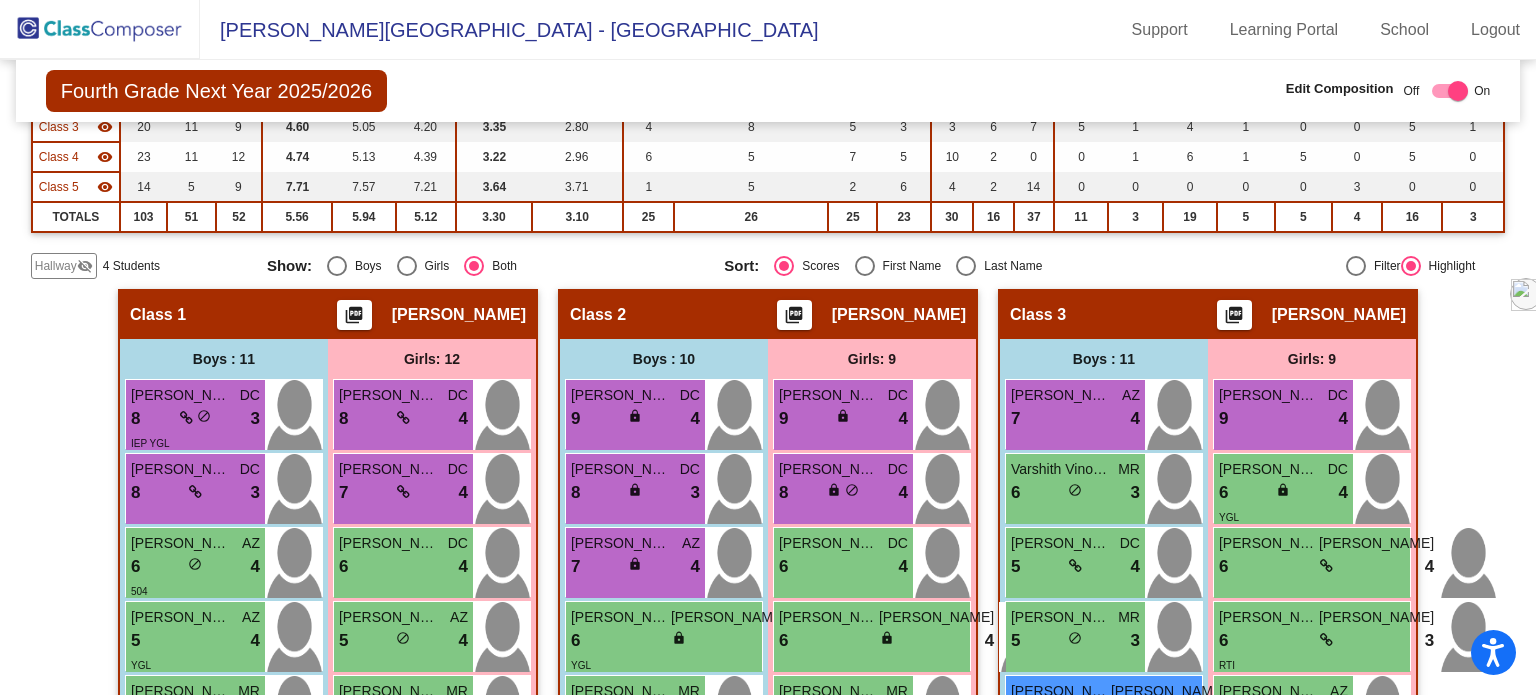 scroll, scrollTop: 0, scrollLeft: 0, axis: both 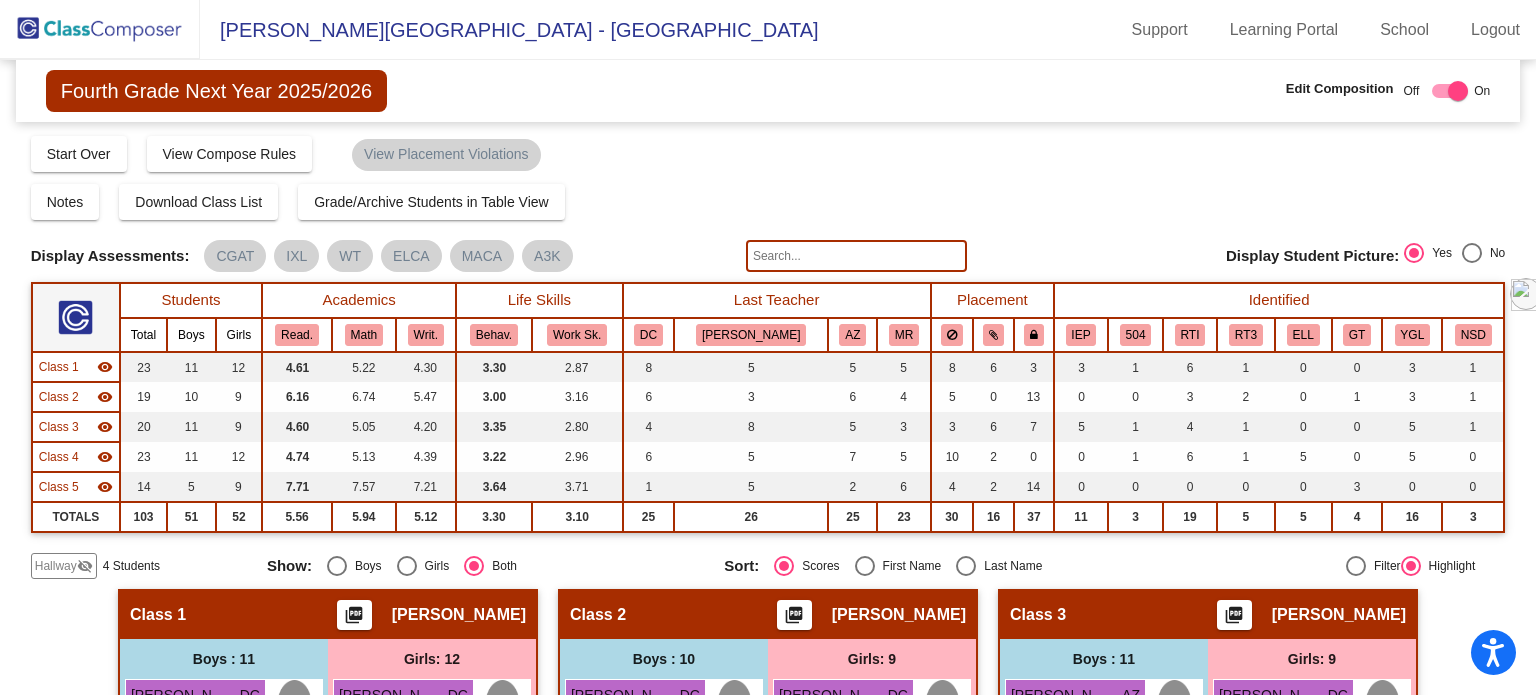 click 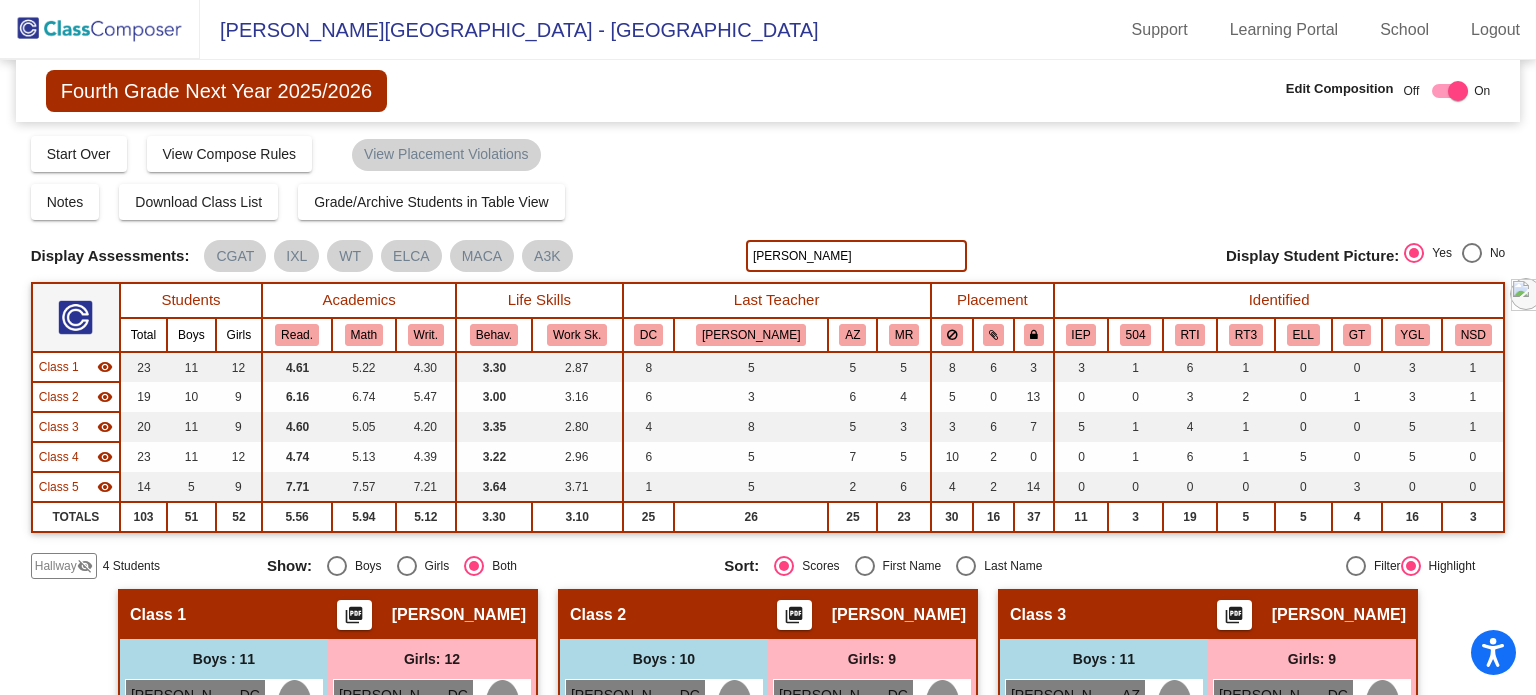 type on "[PERSON_NAME]" 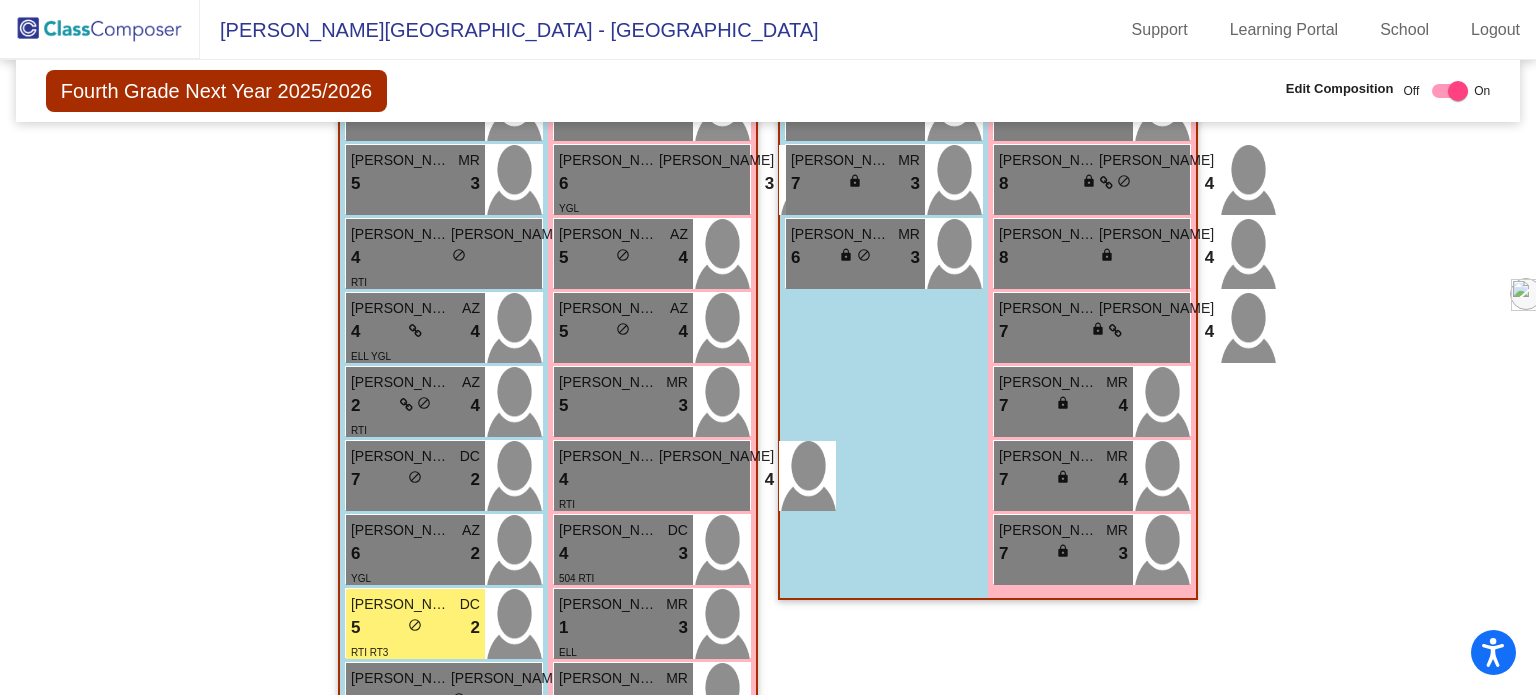scroll, scrollTop: 1900, scrollLeft: 0, axis: vertical 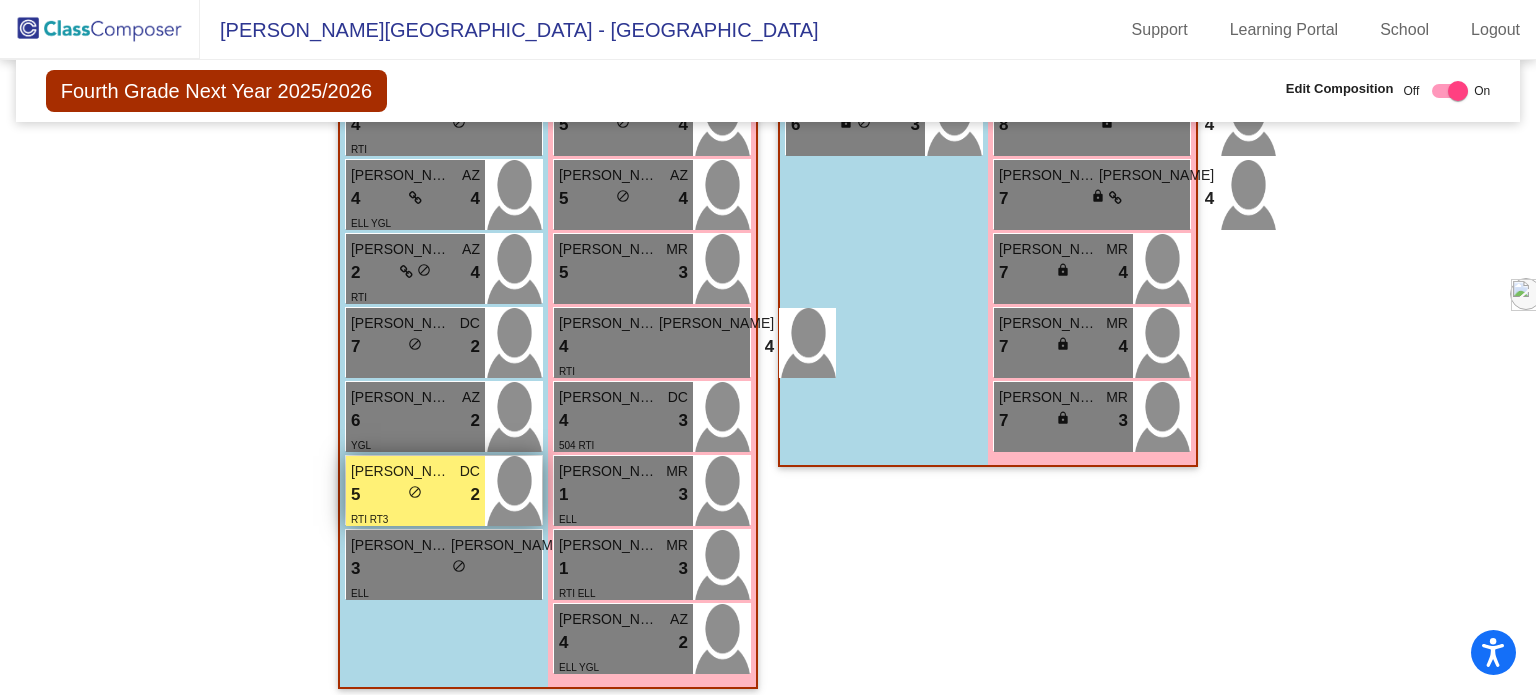 click on "do_not_disturb_alt" at bounding box center (415, 492) 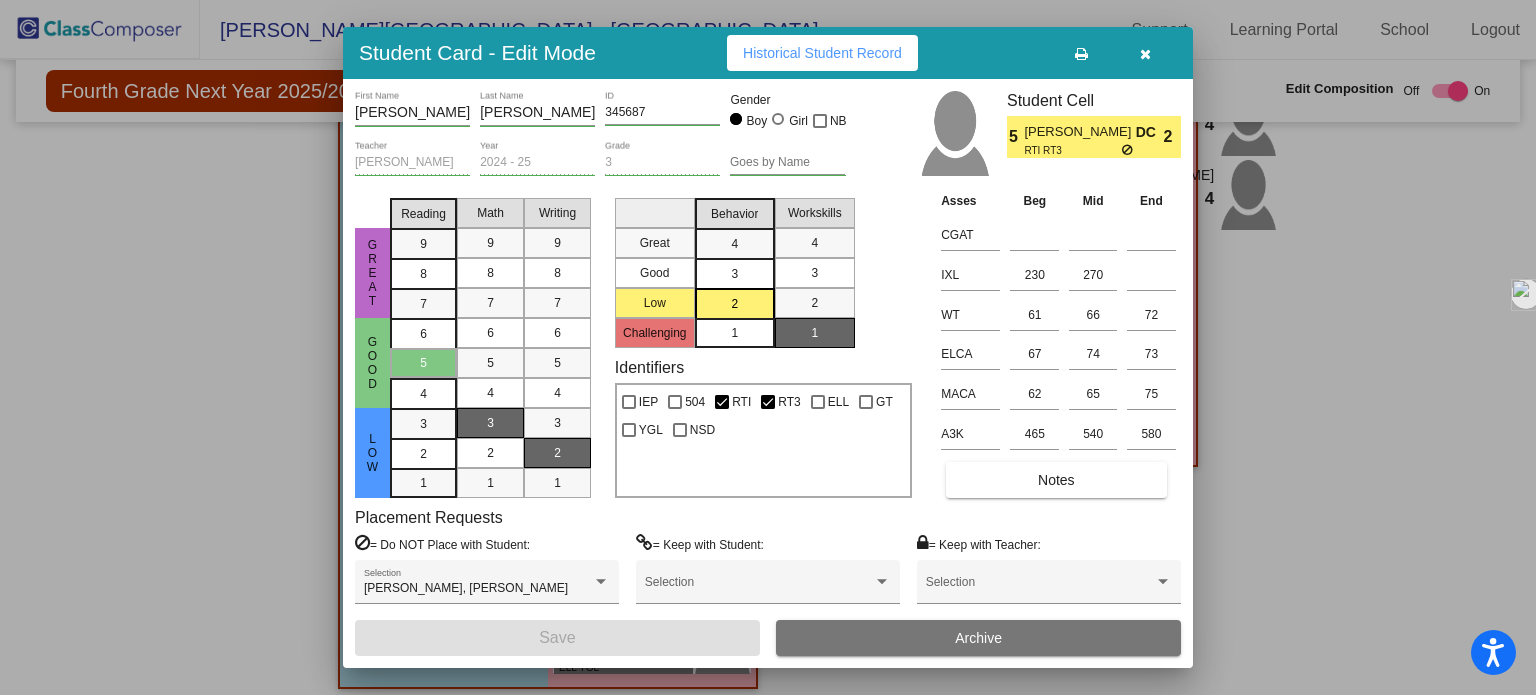 click at bounding box center (1145, 54) 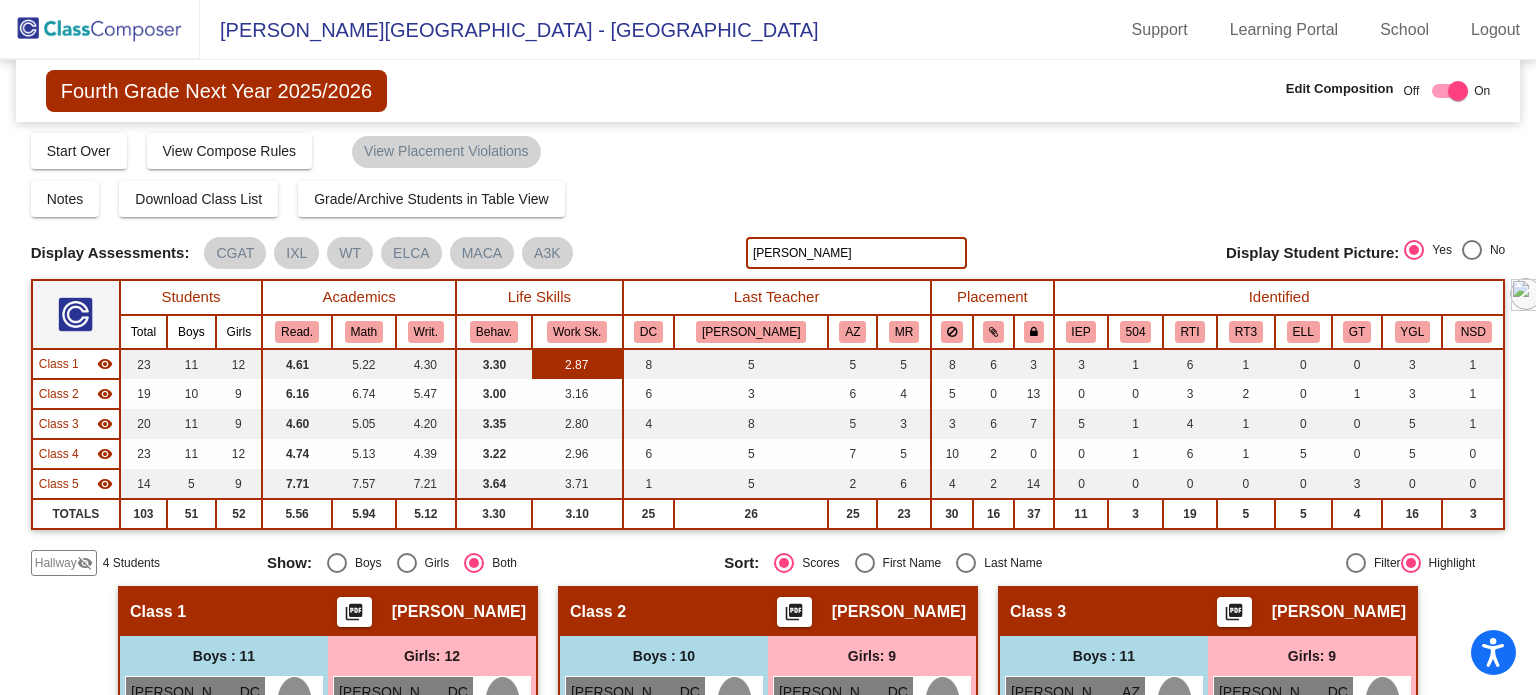 scroll, scrollTop: 0, scrollLeft: 0, axis: both 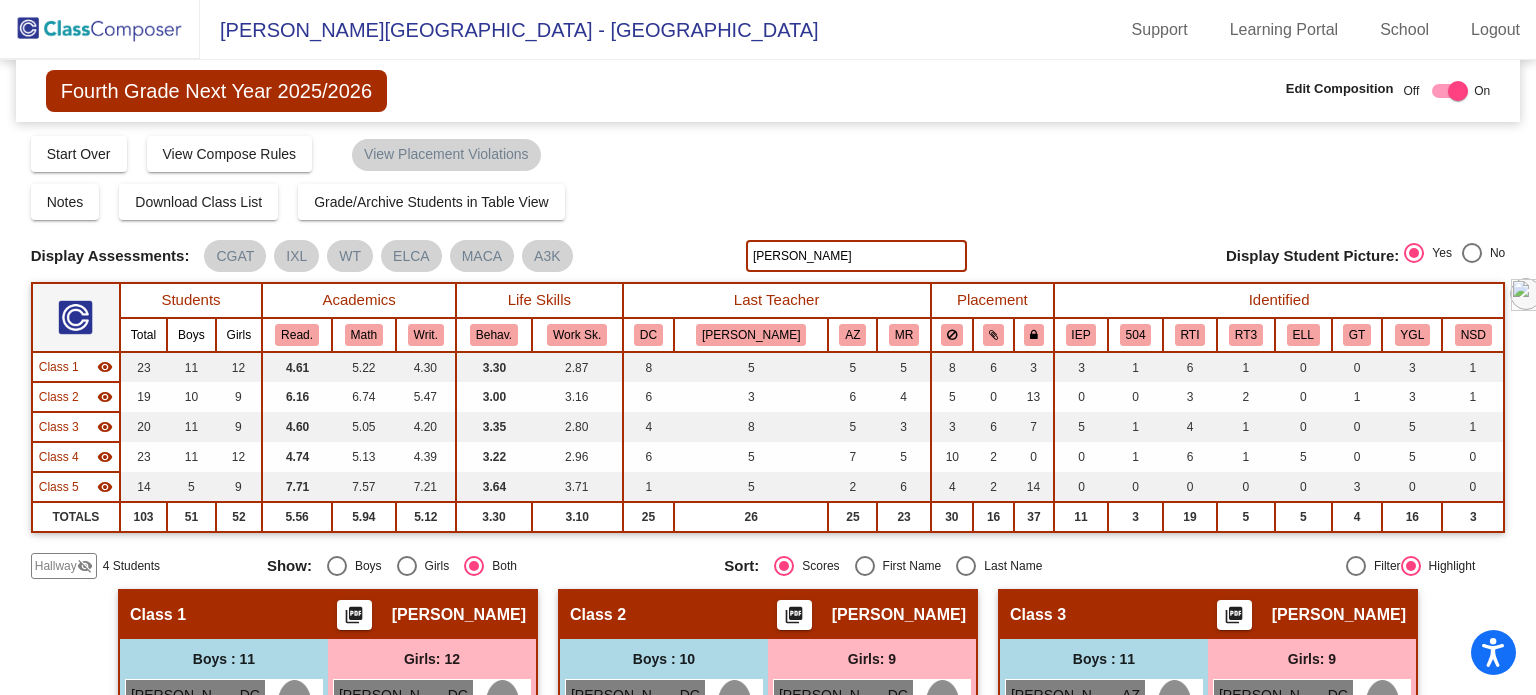 click on "[PERSON_NAME]" 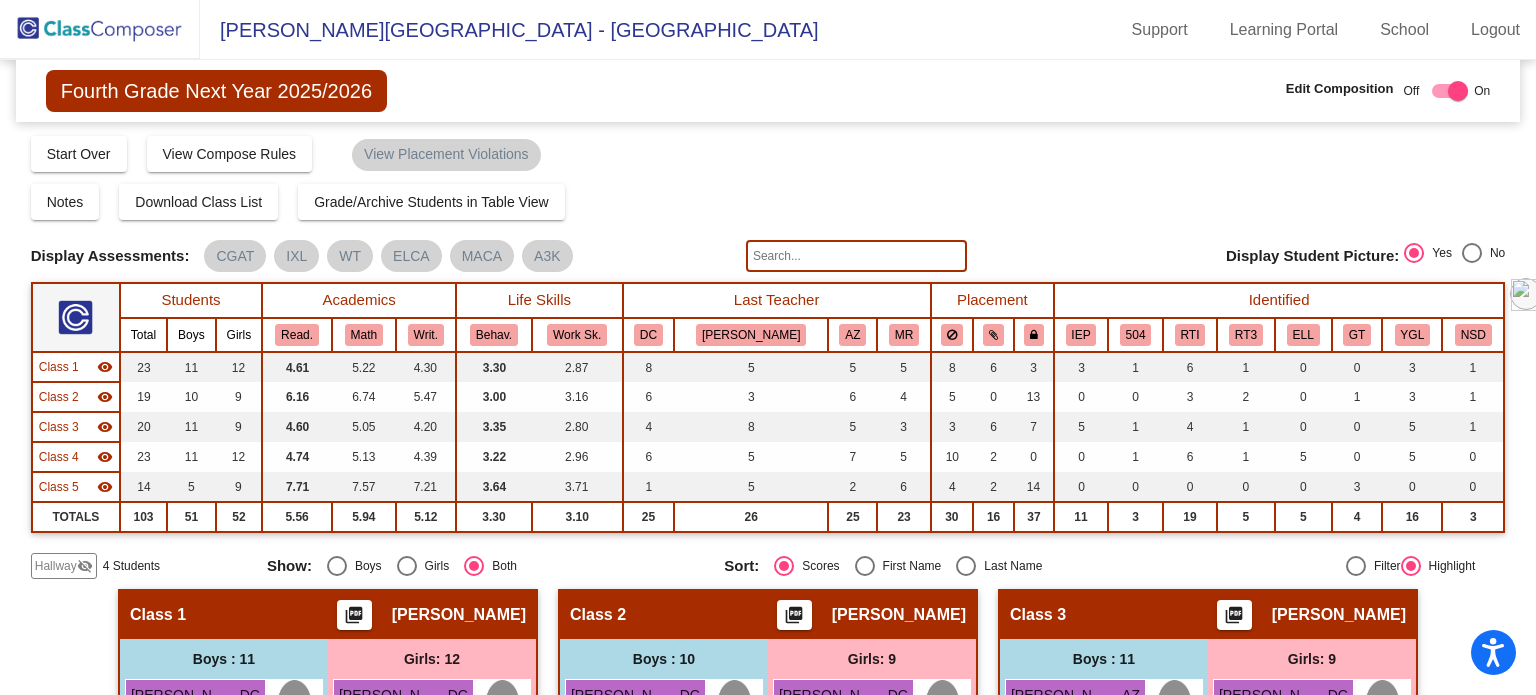 type 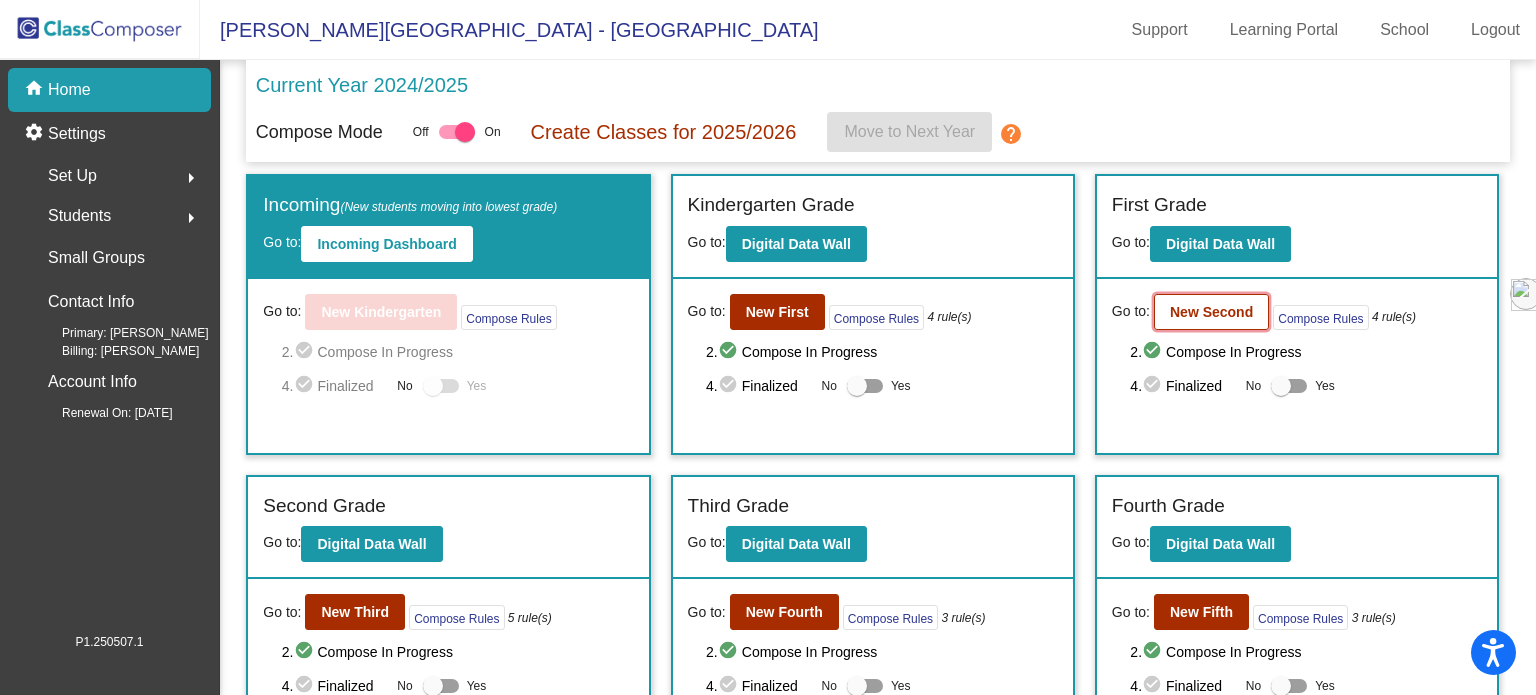 click on "New Second" 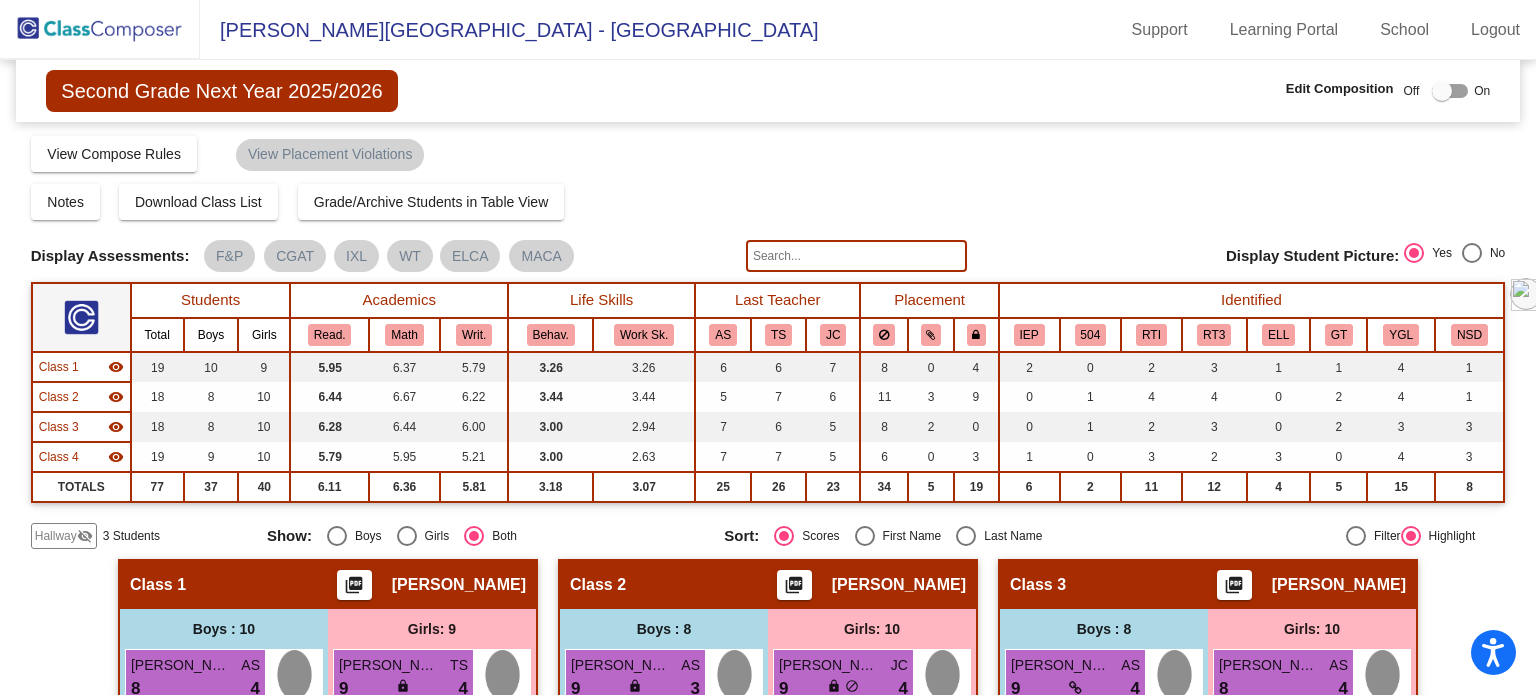 click 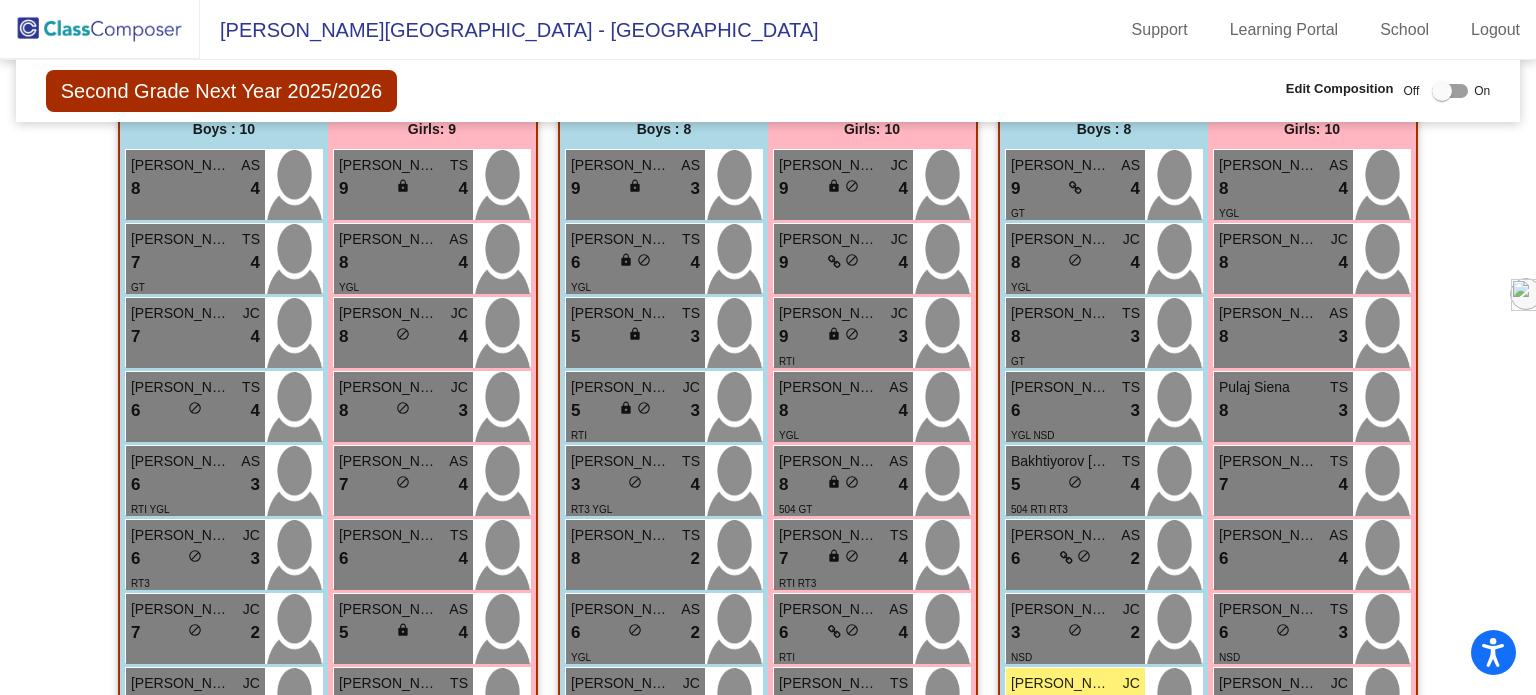 scroll, scrollTop: 900, scrollLeft: 0, axis: vertical 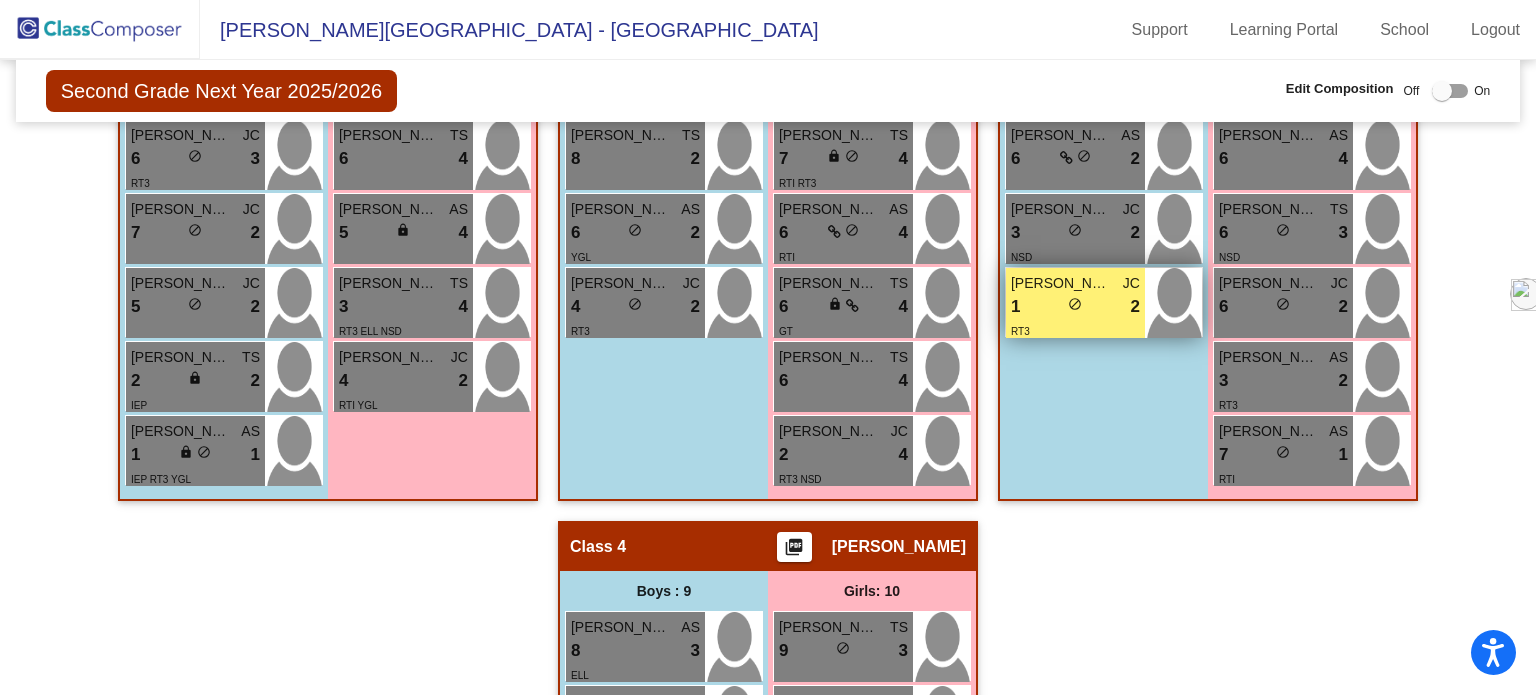 click on "1 lock do_not_disturb_alt 2" at bounding box center [1075, 307] 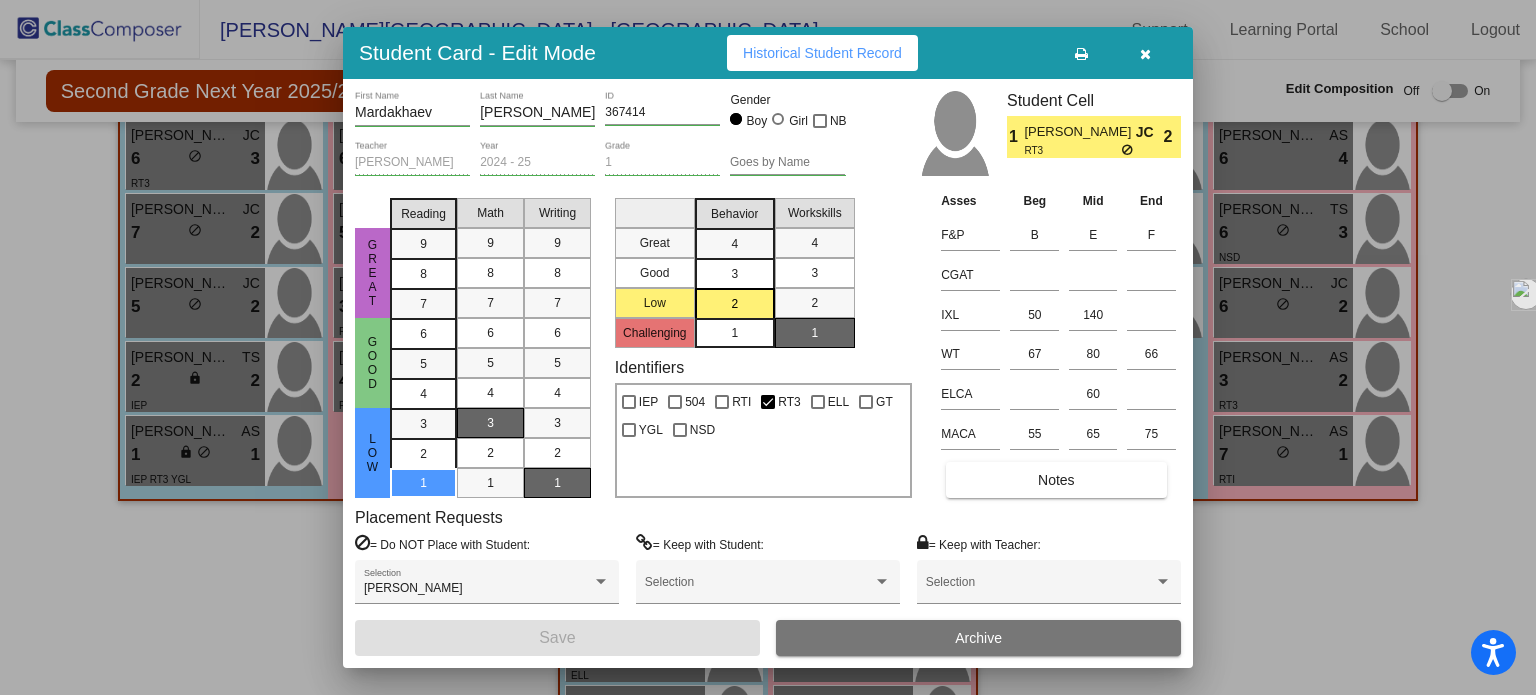click at bounding box center [1145, 54] 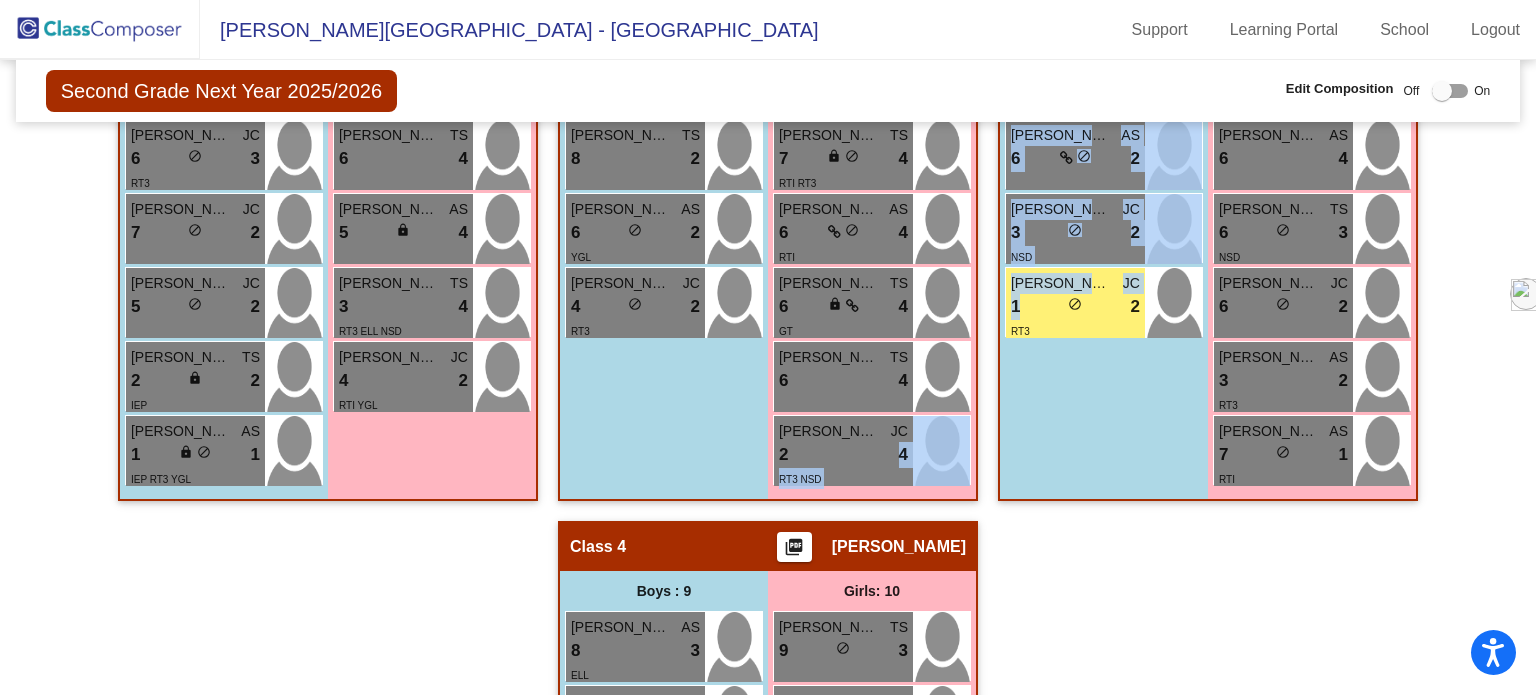 drag, startPoint x: 1052, startPoint y: 292, endPoint x: 970, endPoint y: 401, distance: 136.40015 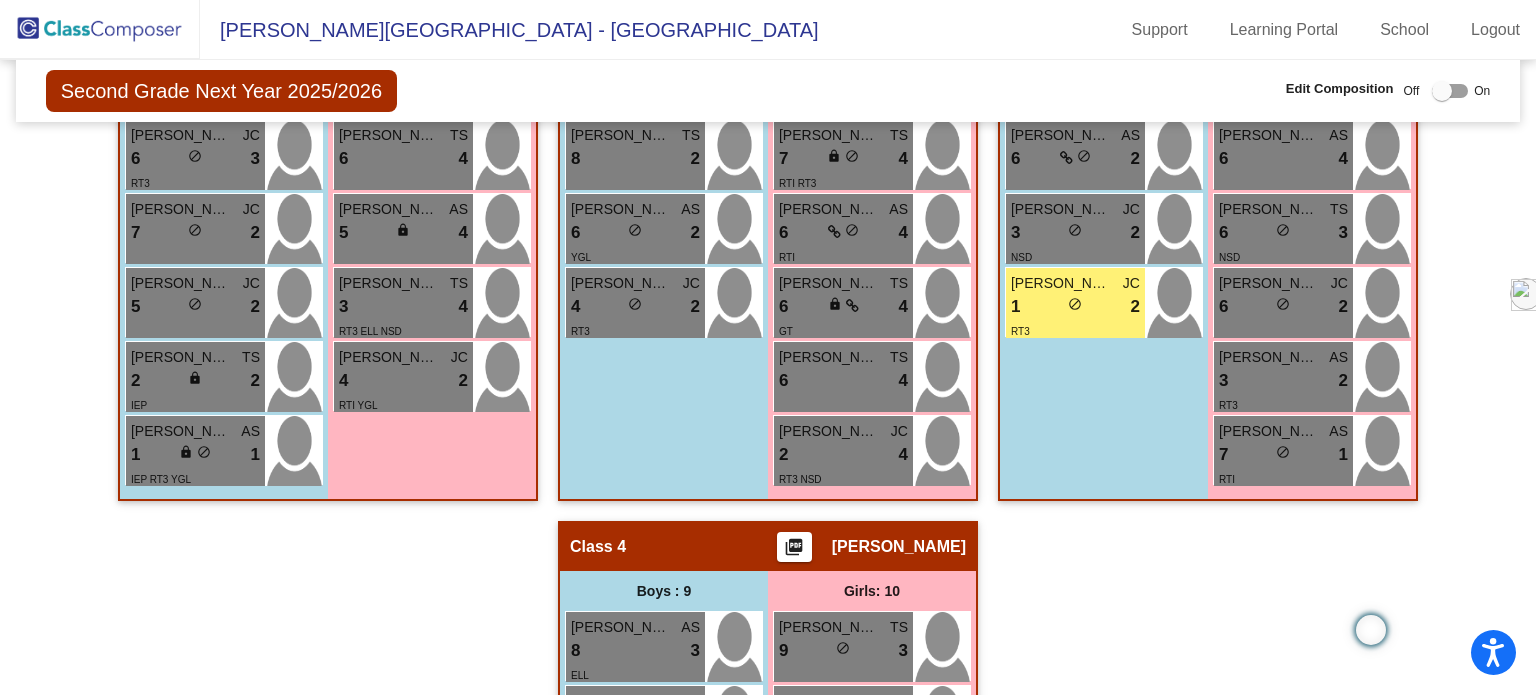 click on "Boys : 8  [PERSON_NAME] AS 9 lock do_not_disturb_alt 4 GT Kurakov [PERSON_NAME] 8 lock do_not_disturb_alt 4 YGL [PERSON_NAME] TS 8 lock do_not_disturb_alt 3 GT [PERSON_NAME] TS 6 lock do_not_disturb_alt 3 YGL NSD Bakhtiyorov [PERSON_NAME] TS 5 lock do_not_disturb_alt 4 504 RTI RT3 [PERSON_NAME] AS 6 lock do_not_disturb_alt 2 [PERSON_NAME] JC 3 lock do_not_disturb_alt 2 NSD [PERSON_NAME] JC 1 lock do_not_disturb_alt 2 RT3" at bounding box center [0, 0] 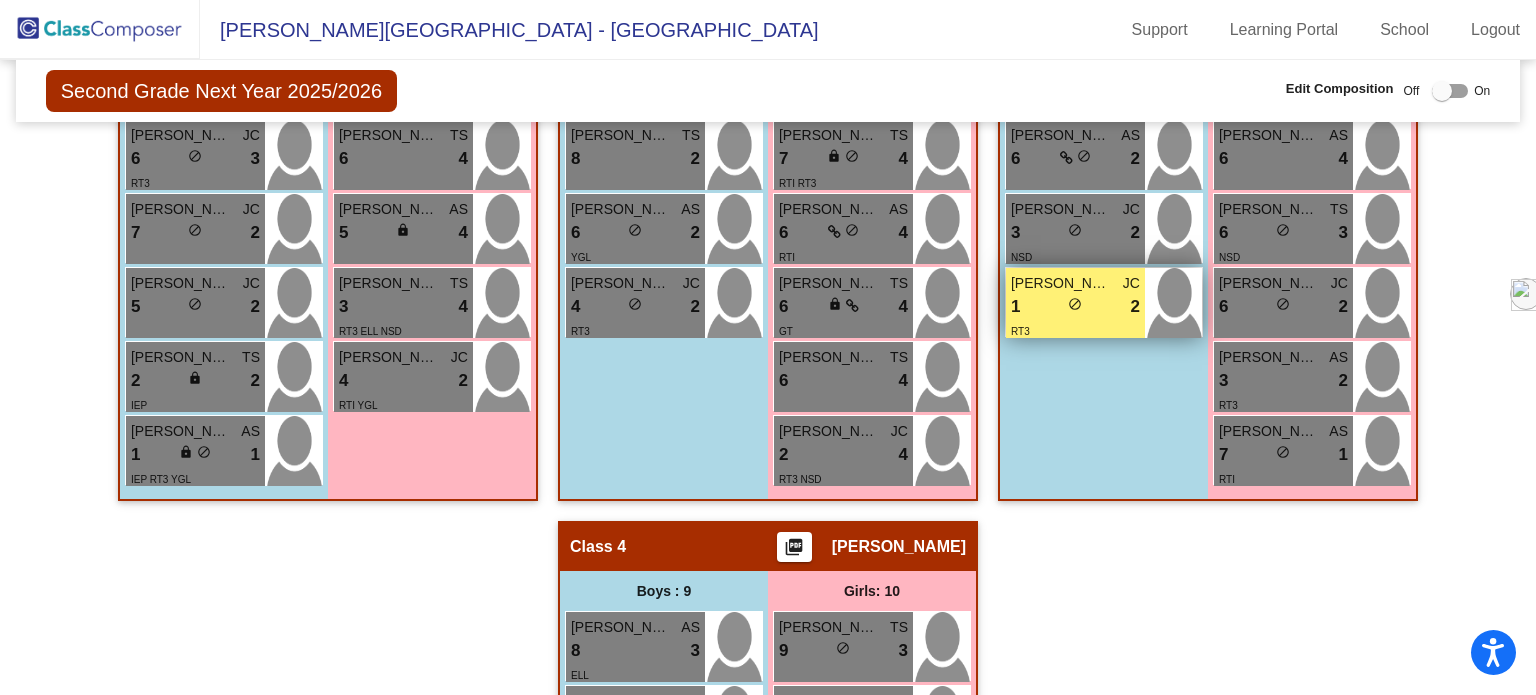 click on "1 lock do_not_disturb_alt 2" at bounding box center [1075, 307] 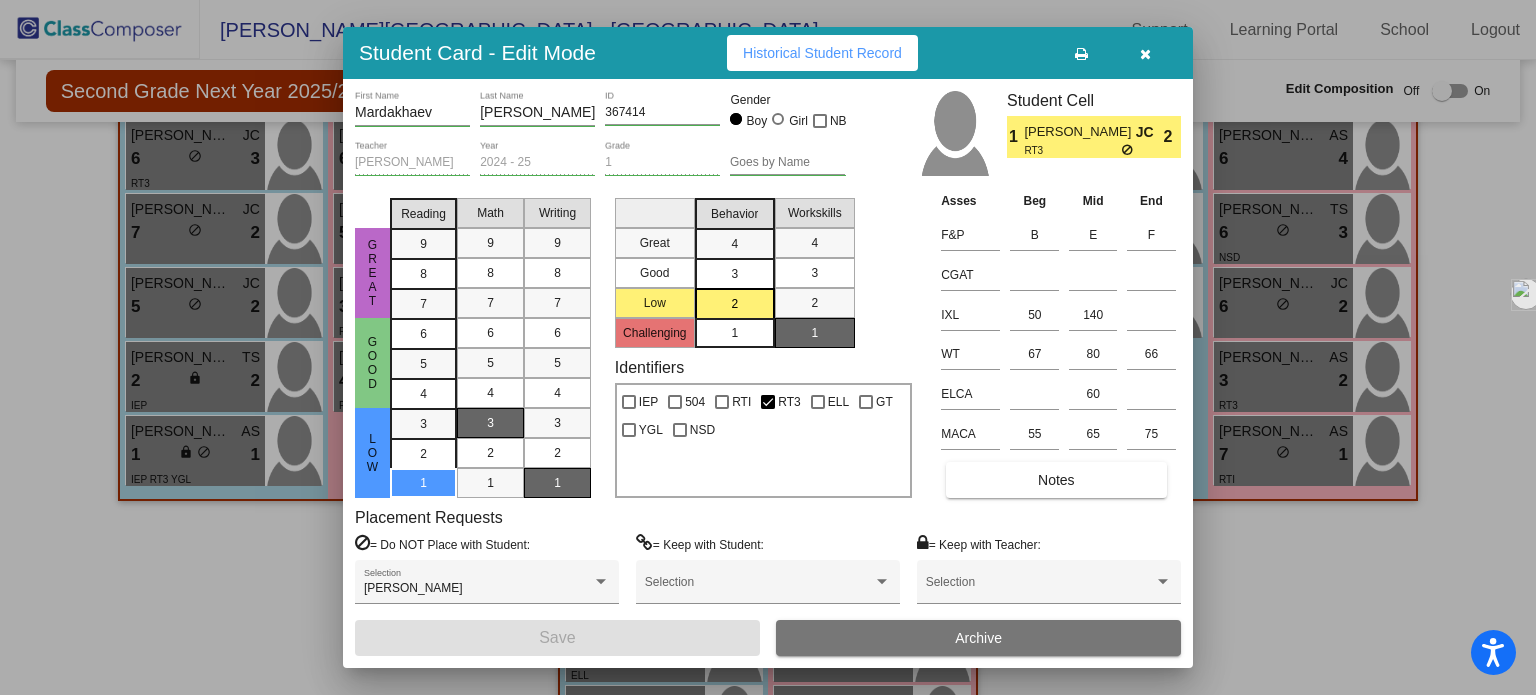 click at bounding box center [1145, 54] 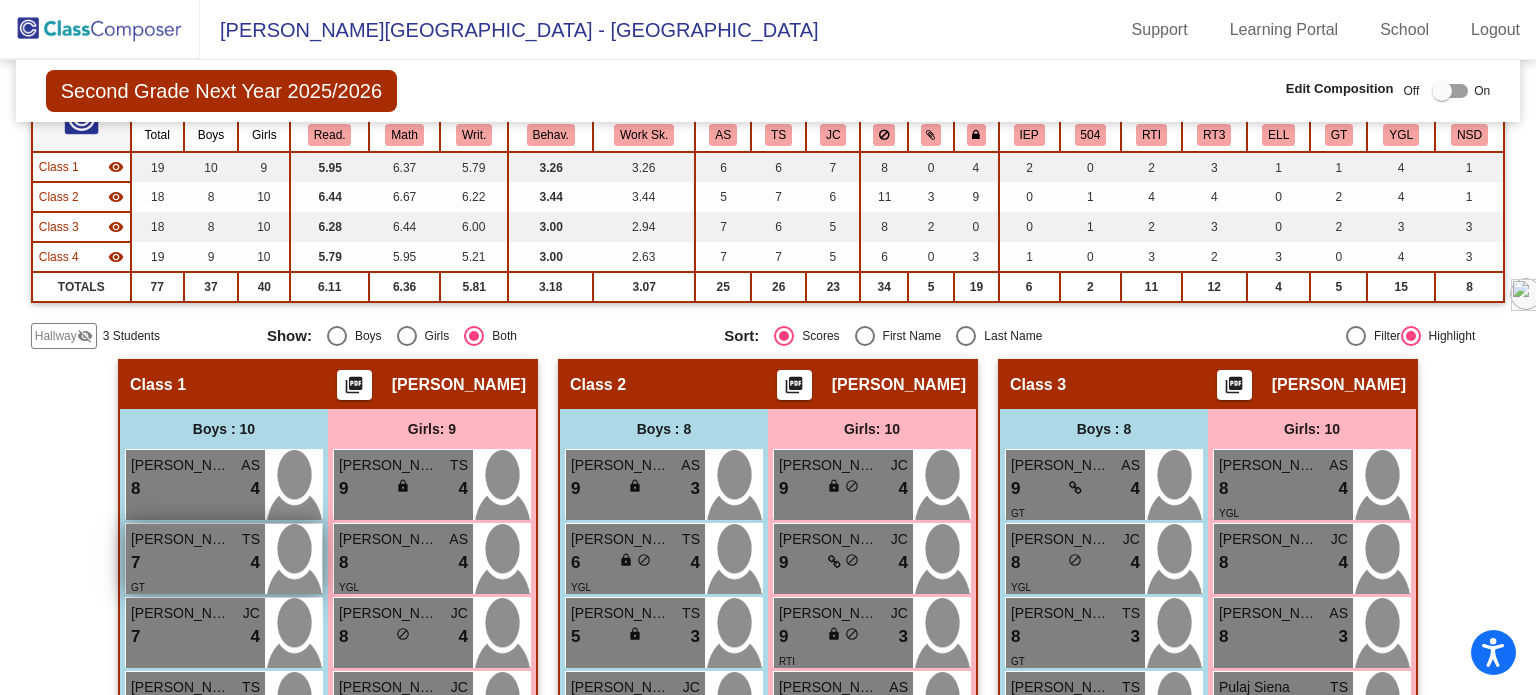 scroll, scrollTop: 500, scrollLeft: 0, axis: vertical 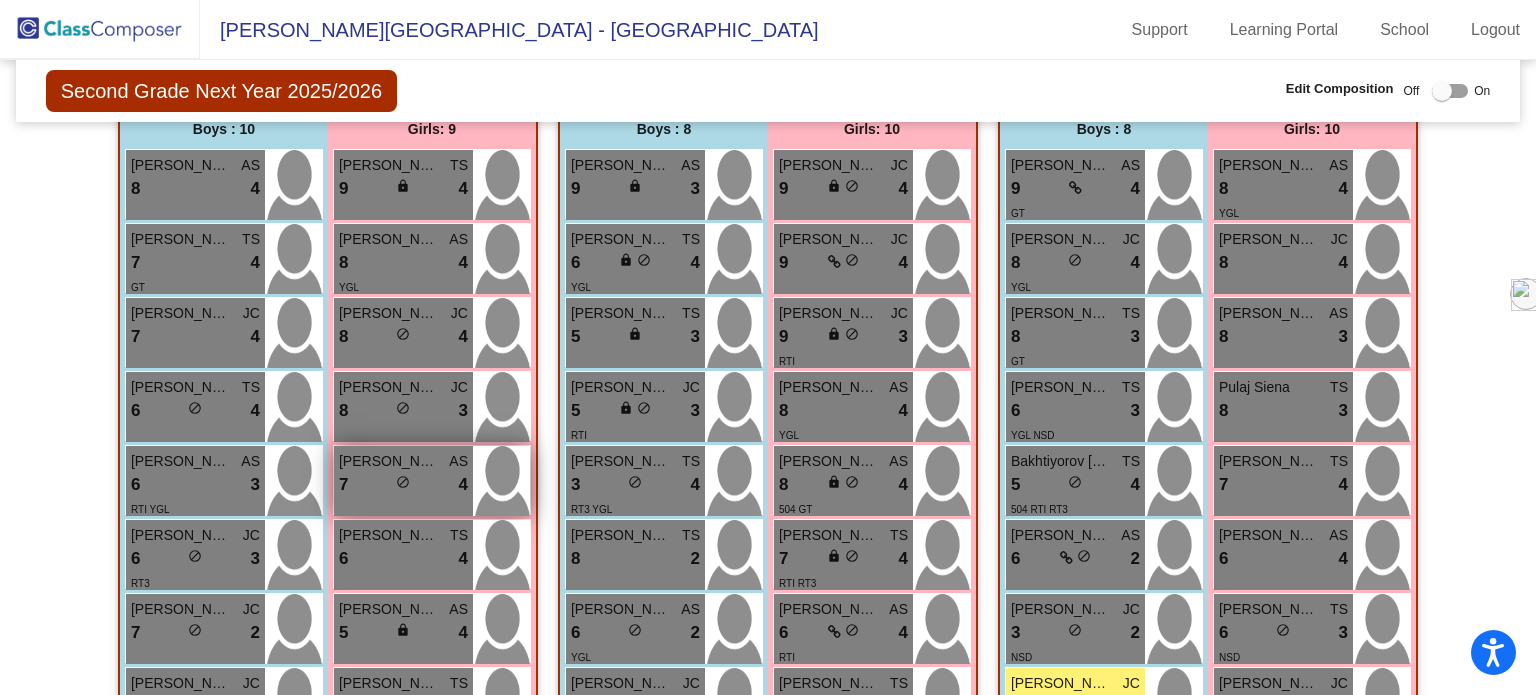 click on "[PERSON_NAME]" at bounding box center (389, 461) 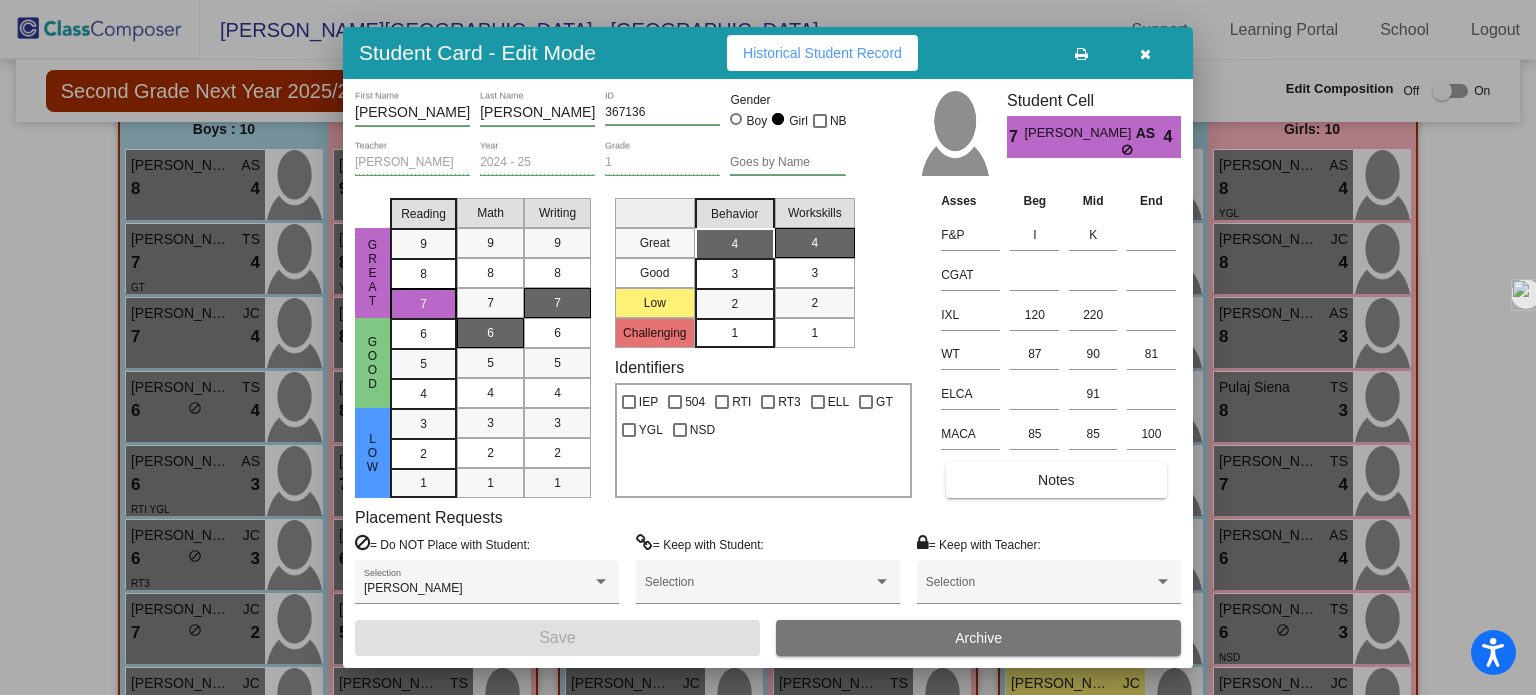 click at bounding box center (1145, 53) 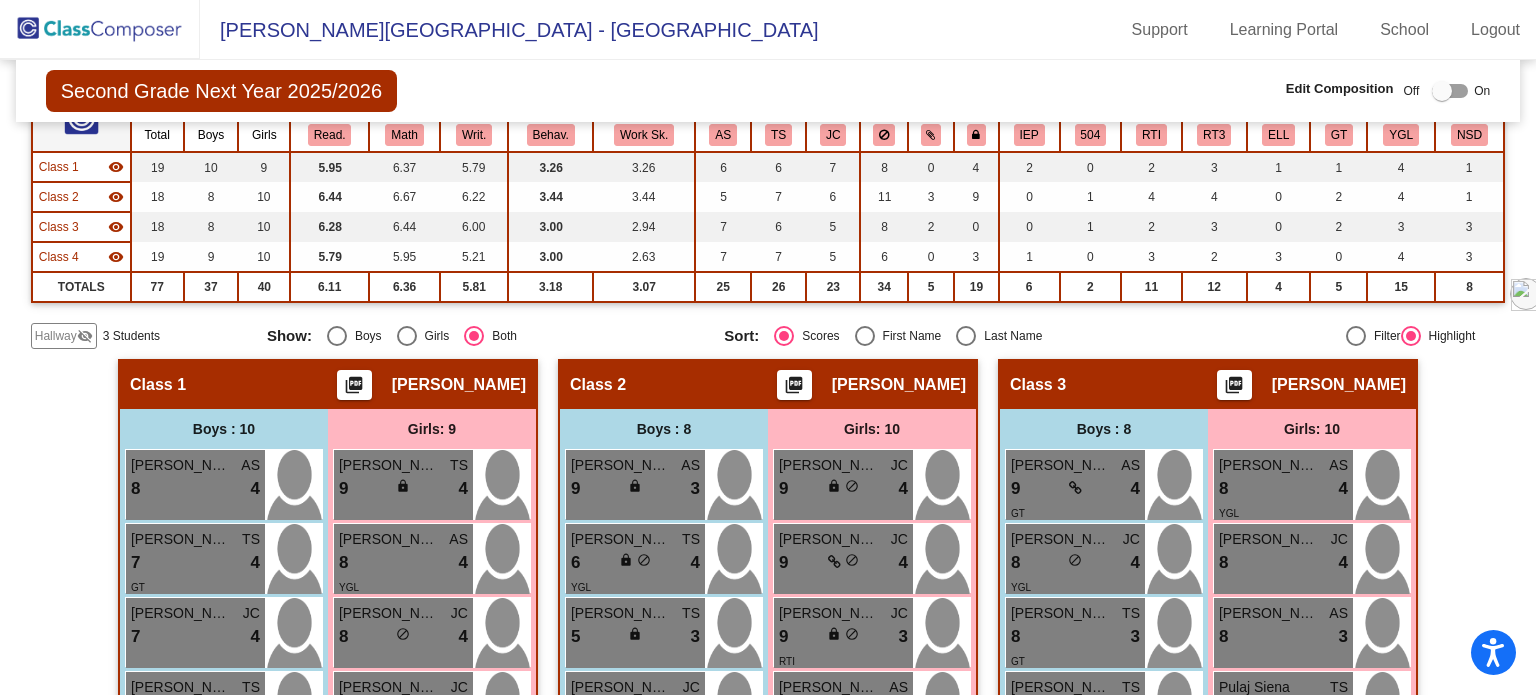 scroll, scrollTop: 0, scrollLeft: 0, axis: both 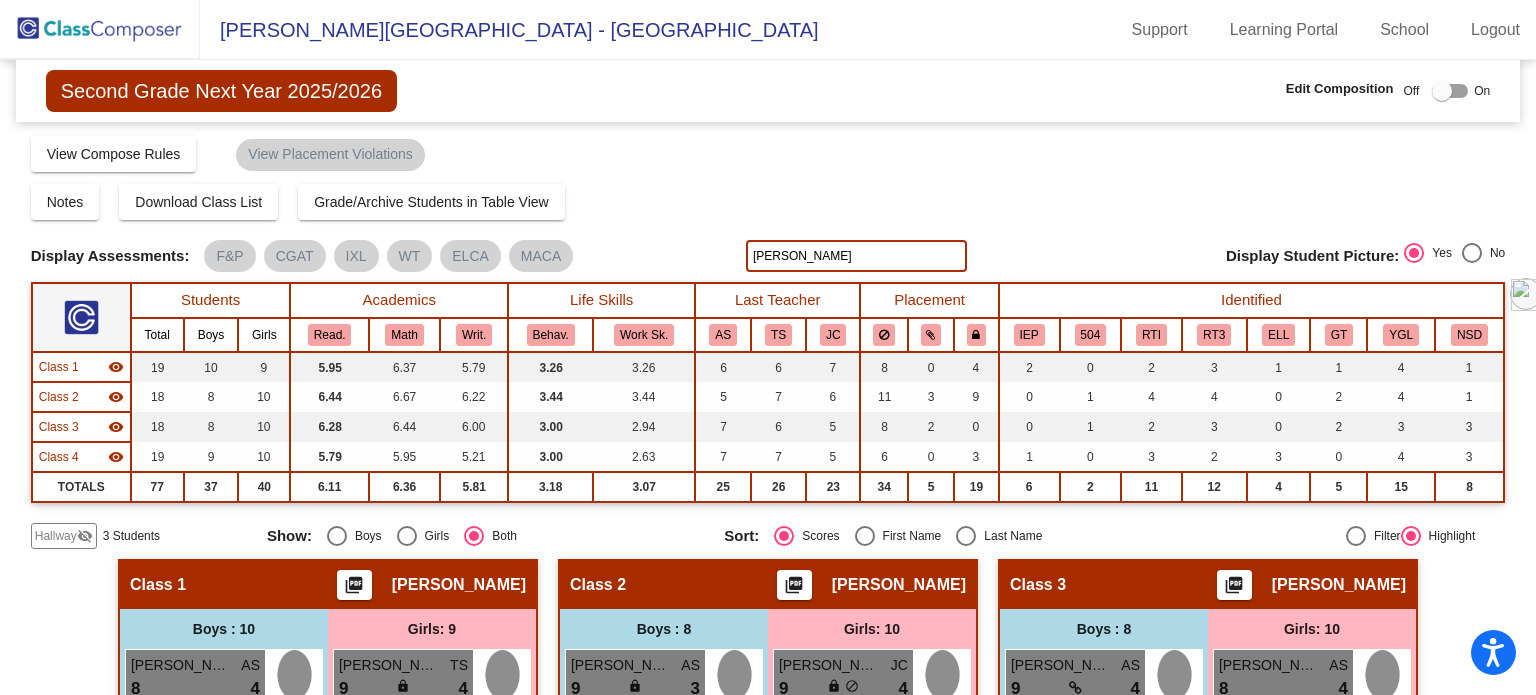 click on "[PERSON_NAME]" 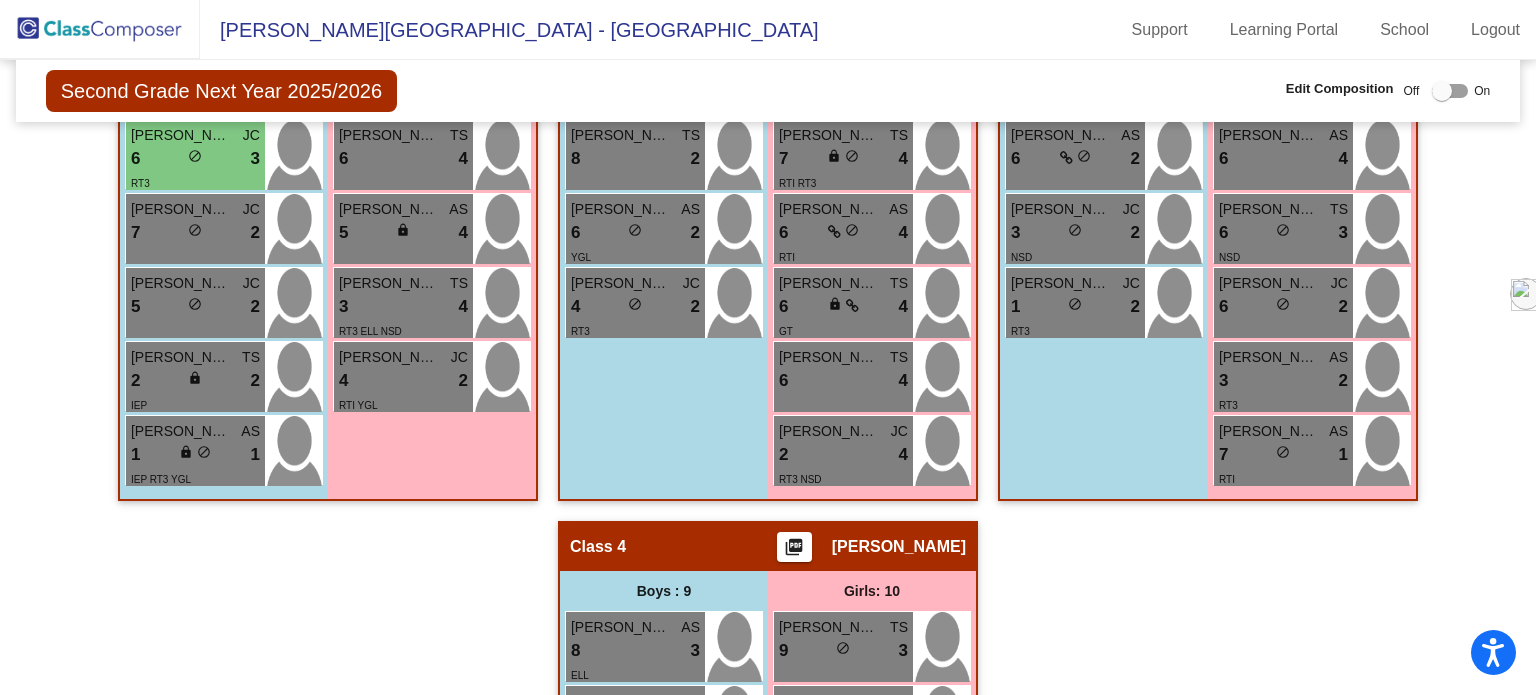 scroll, scrollTop: 700, scrollLeft: 0, axis: vertical 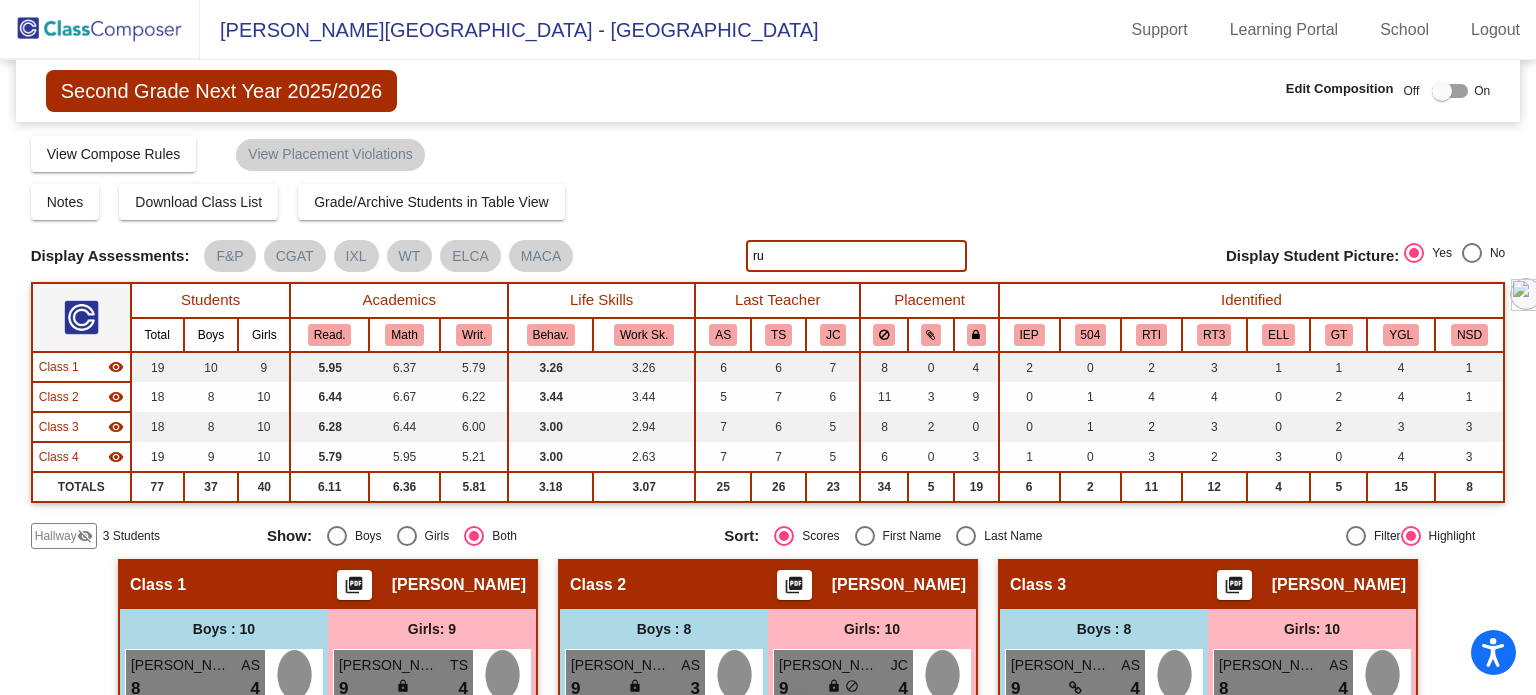 type on "r" 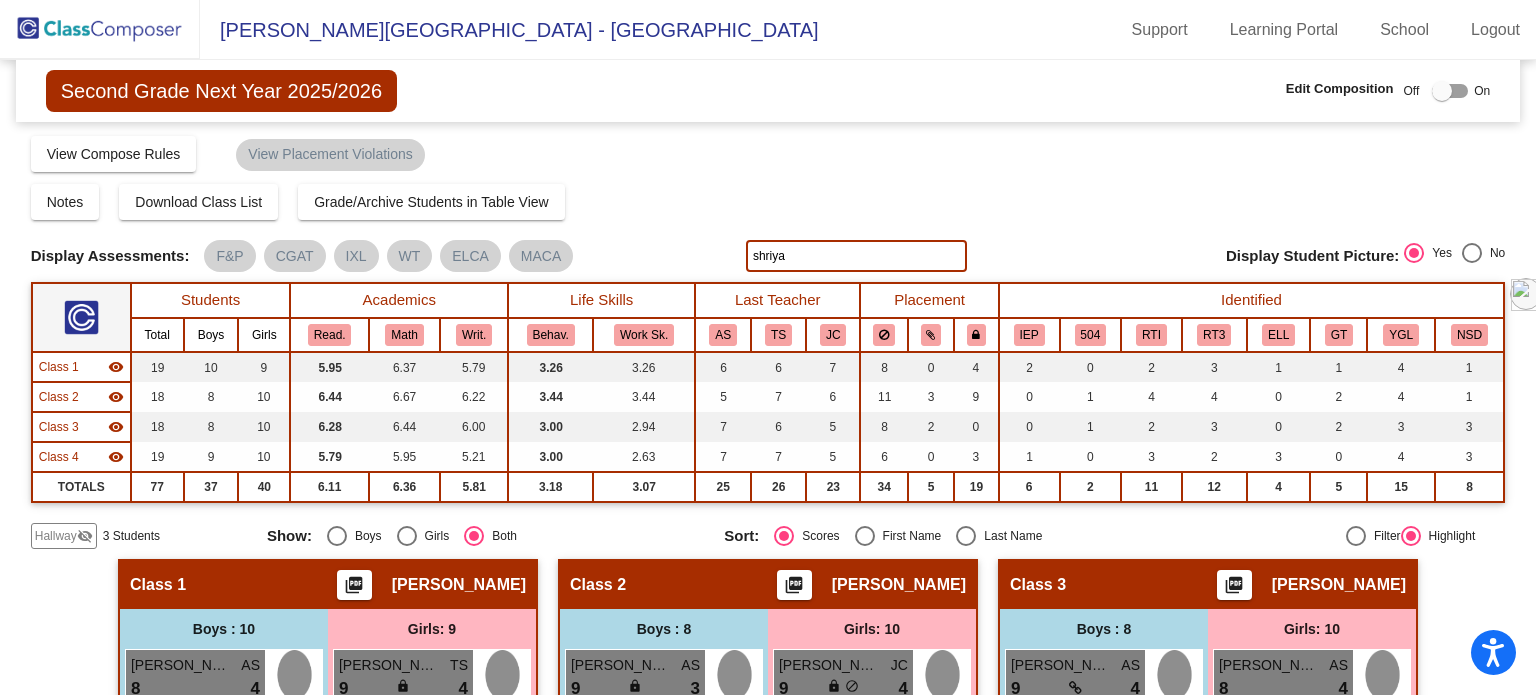 type on "shriya" 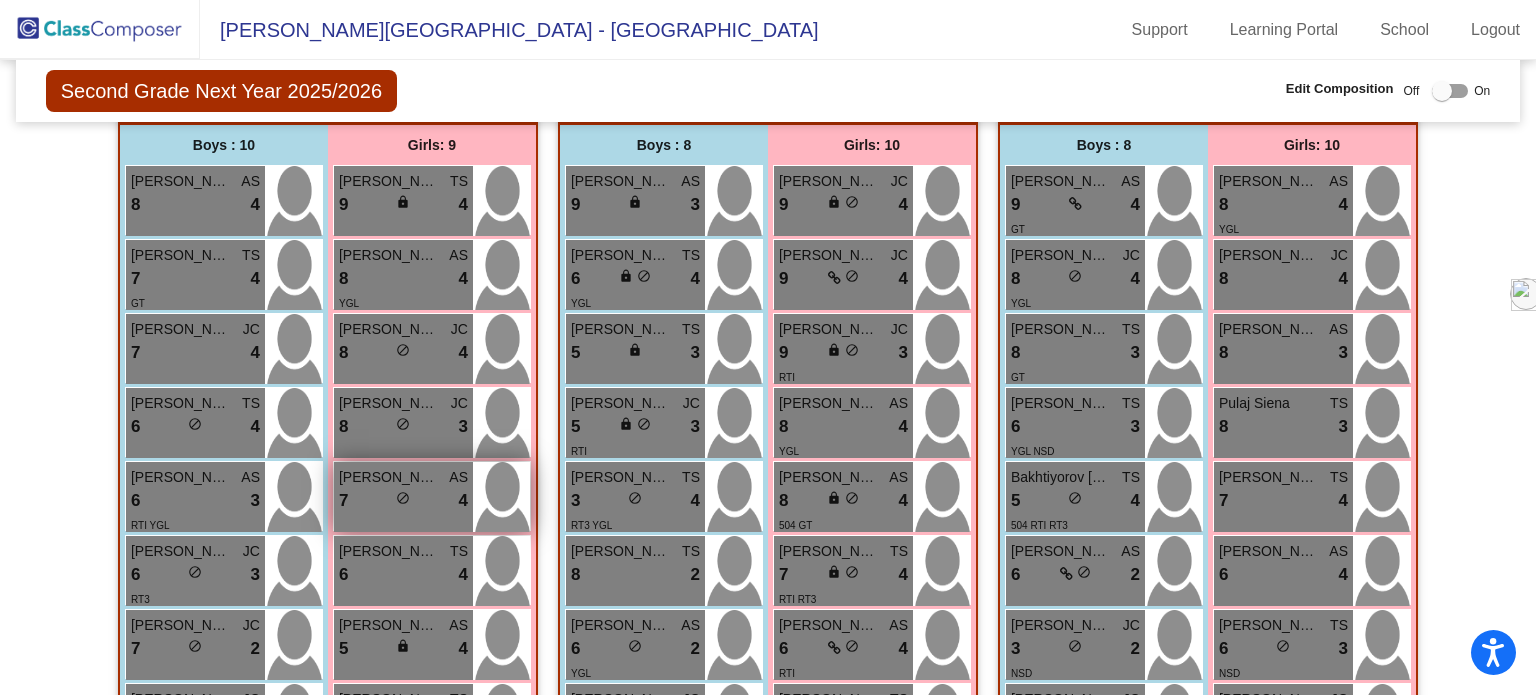 scroll, scrollTop: 0, scrollLeft: 0, axis: both 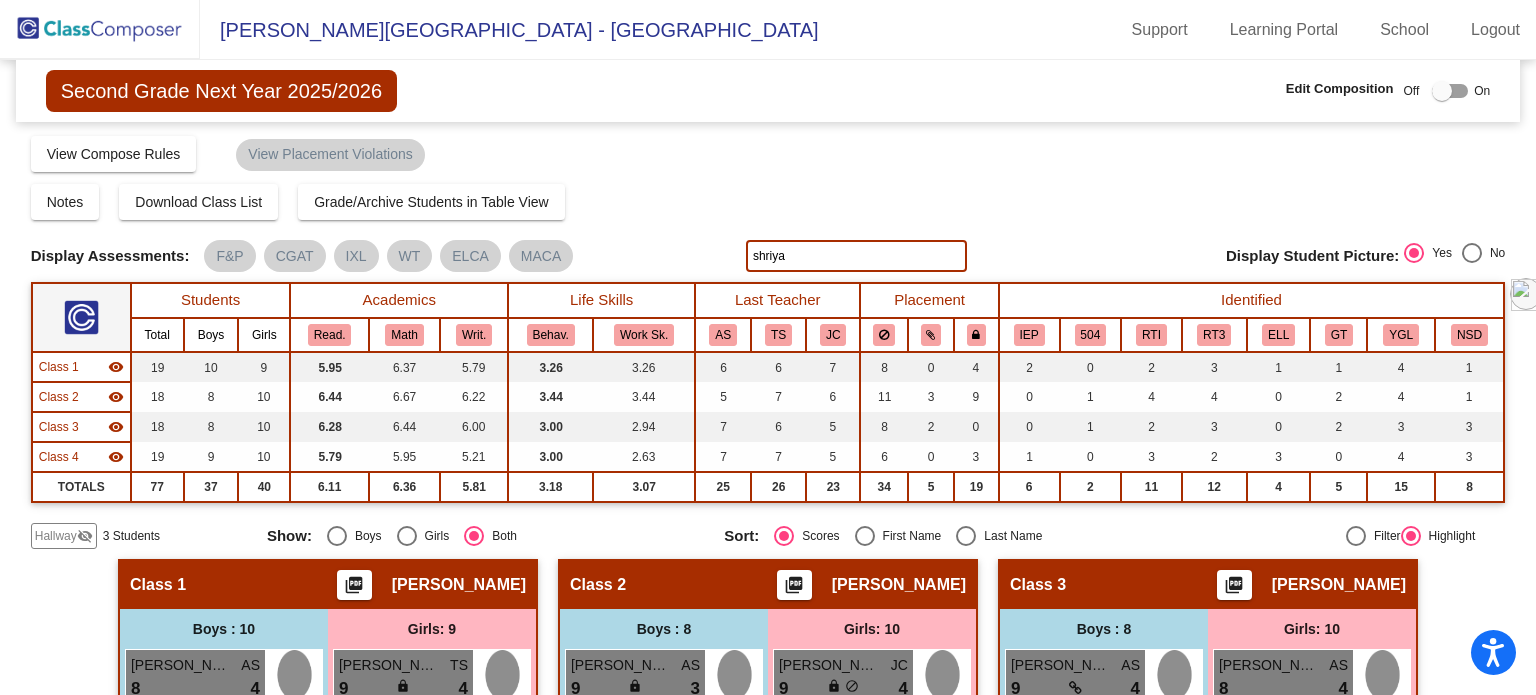 click 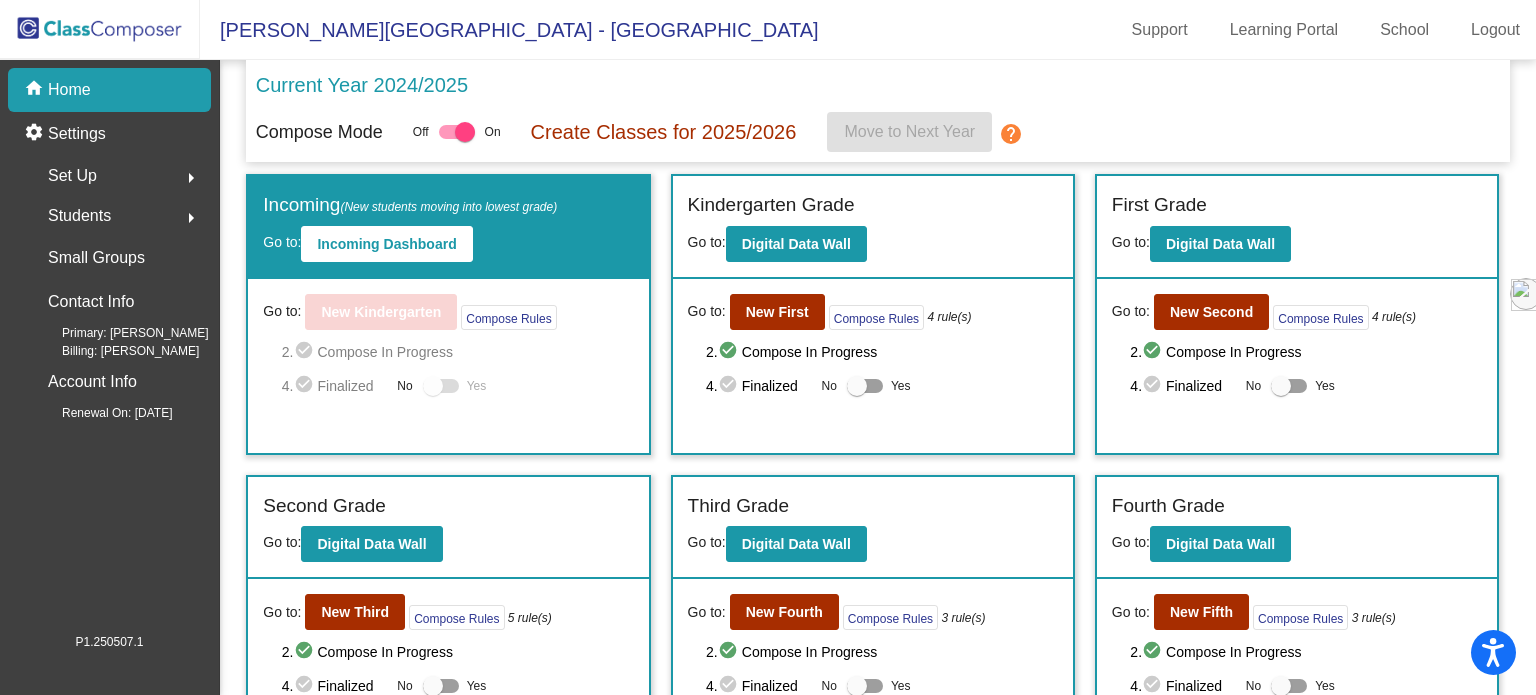 scroll, scrollTop: 180, scrollLeft: 0, axis: vertical 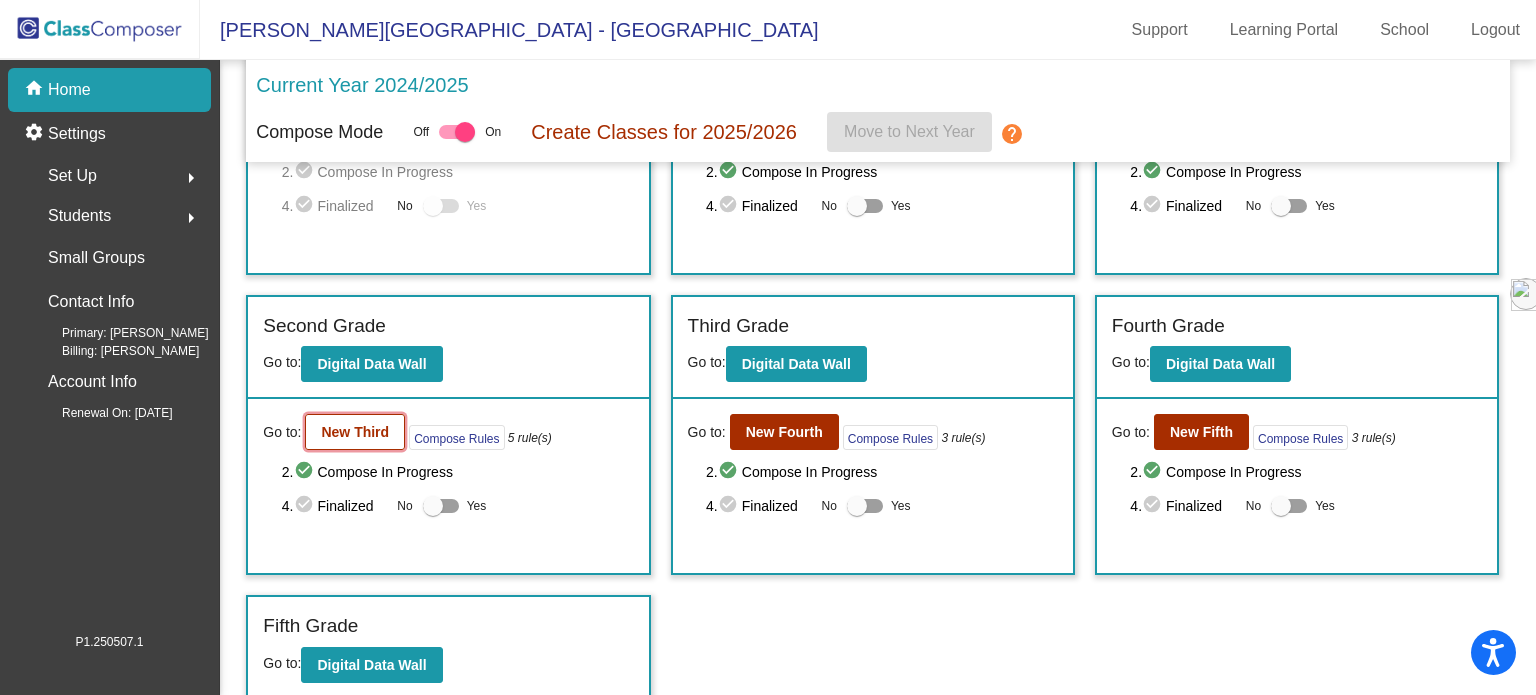 click on "New Third" 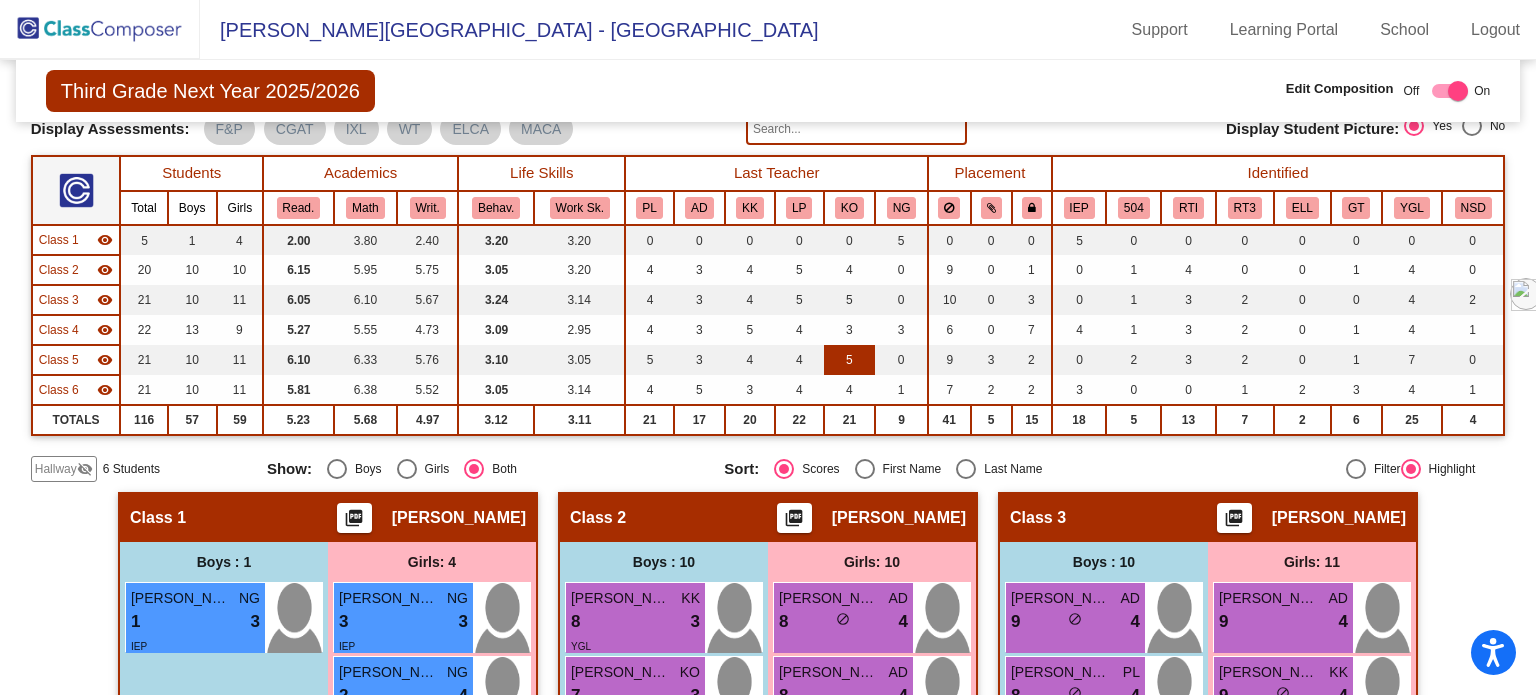 scroll, scrollTop: 0, scrollLeft: 0, axis: both 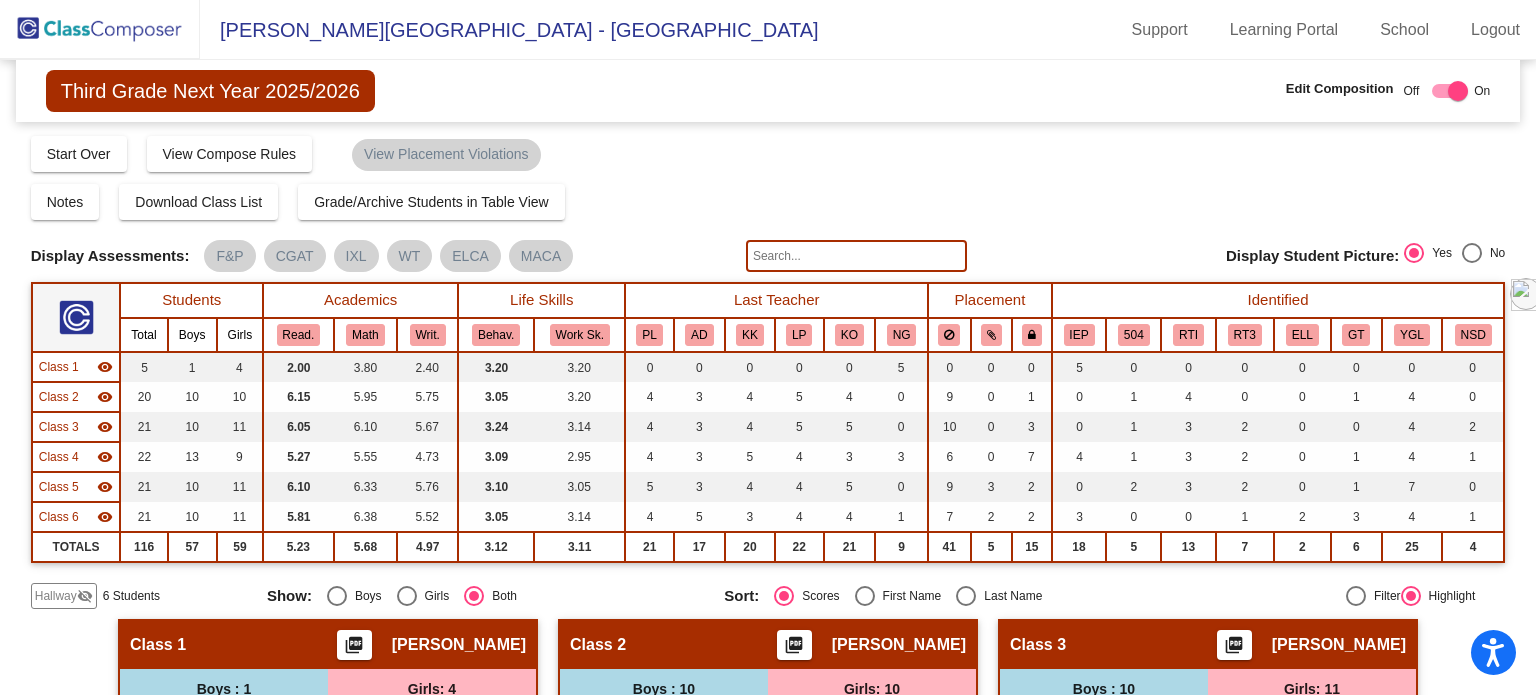 click 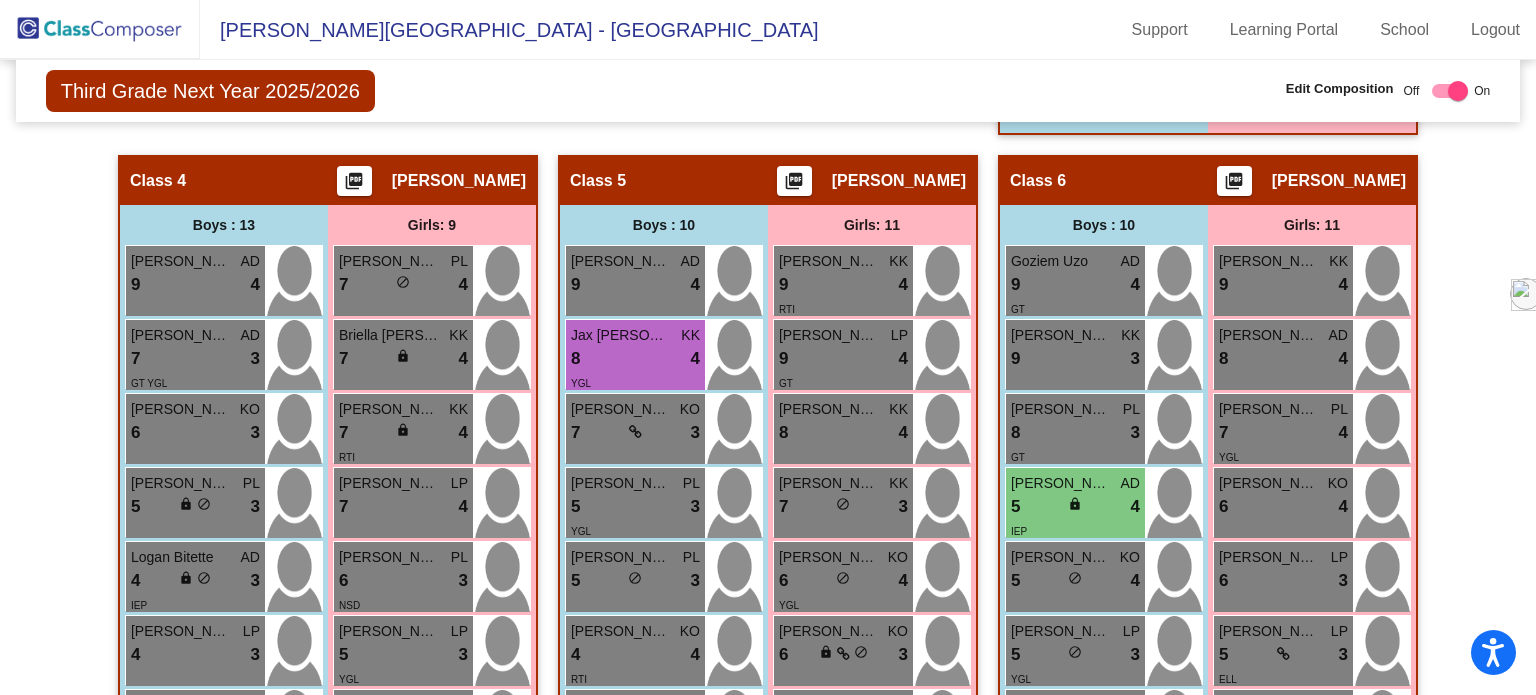 scroll, scrollTop: 1700, scrollLeft: 0, axis: vertical 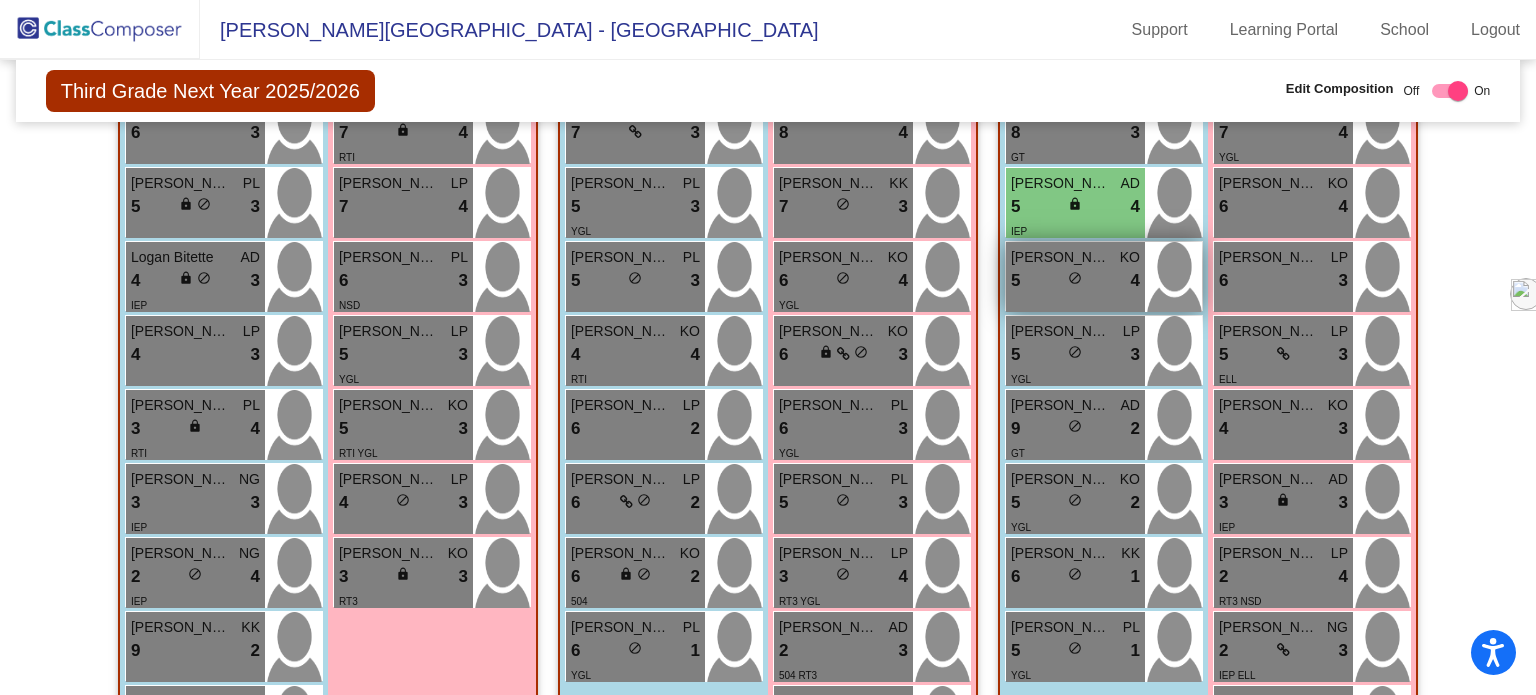 click on "5 lock do_not_disturb_alt 4" at bounding box center (1075, 281) 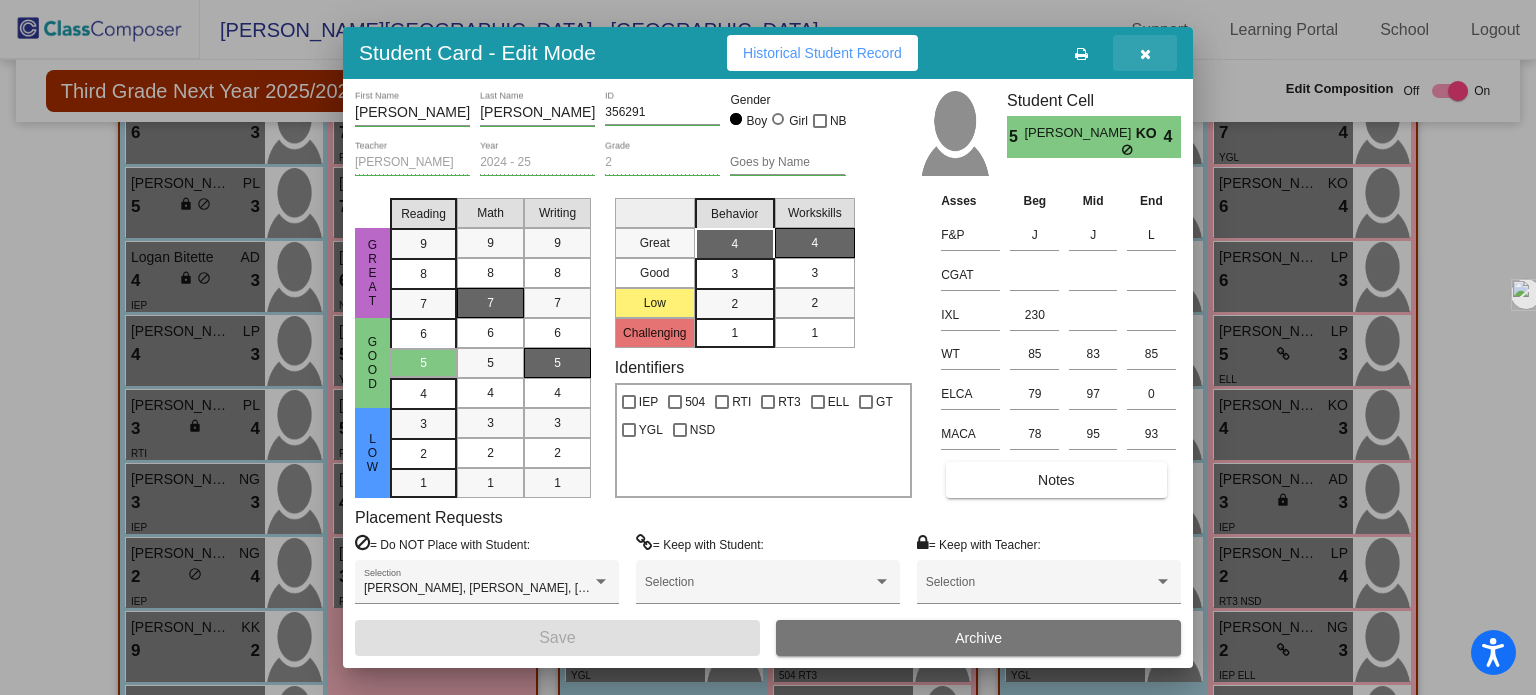 click at bounding box center (1145, 54) 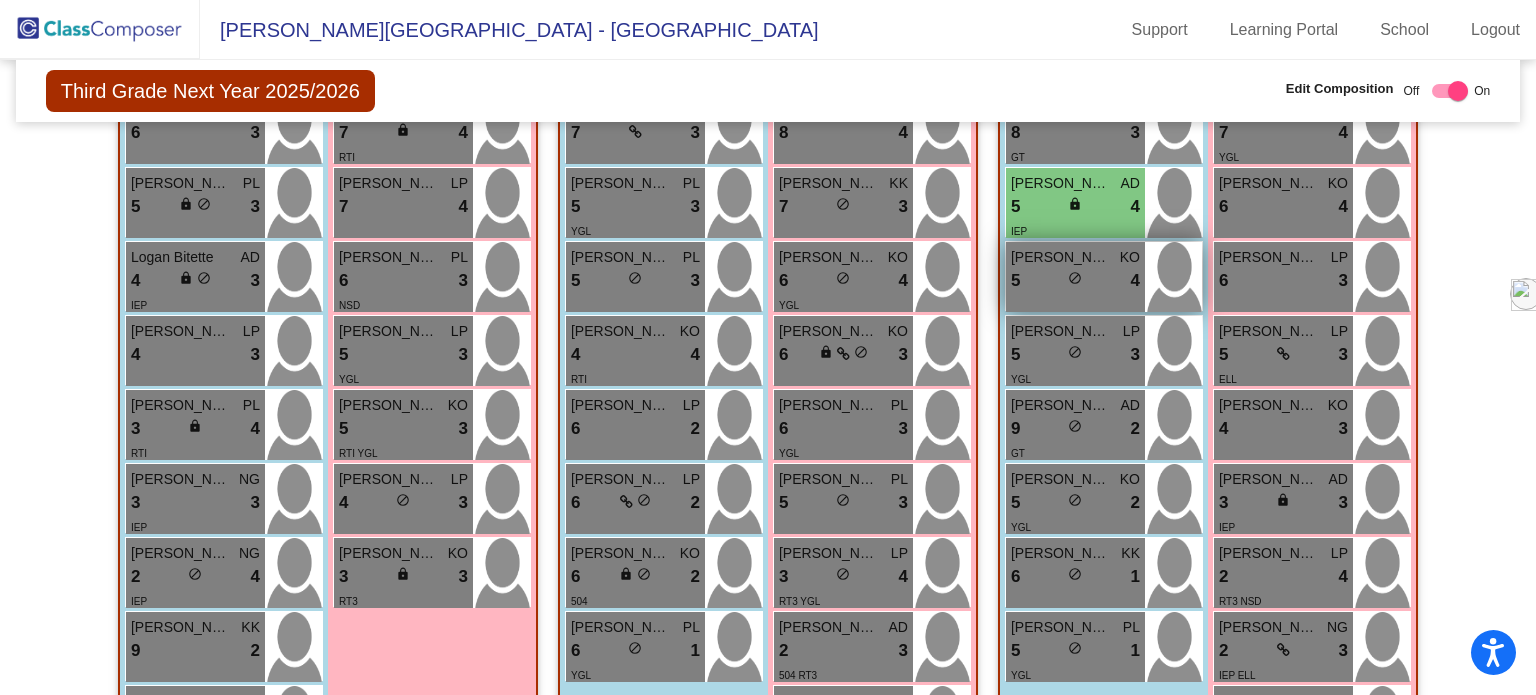 click on "do_not_disturb_alt" at bounding box center (1075, 278) 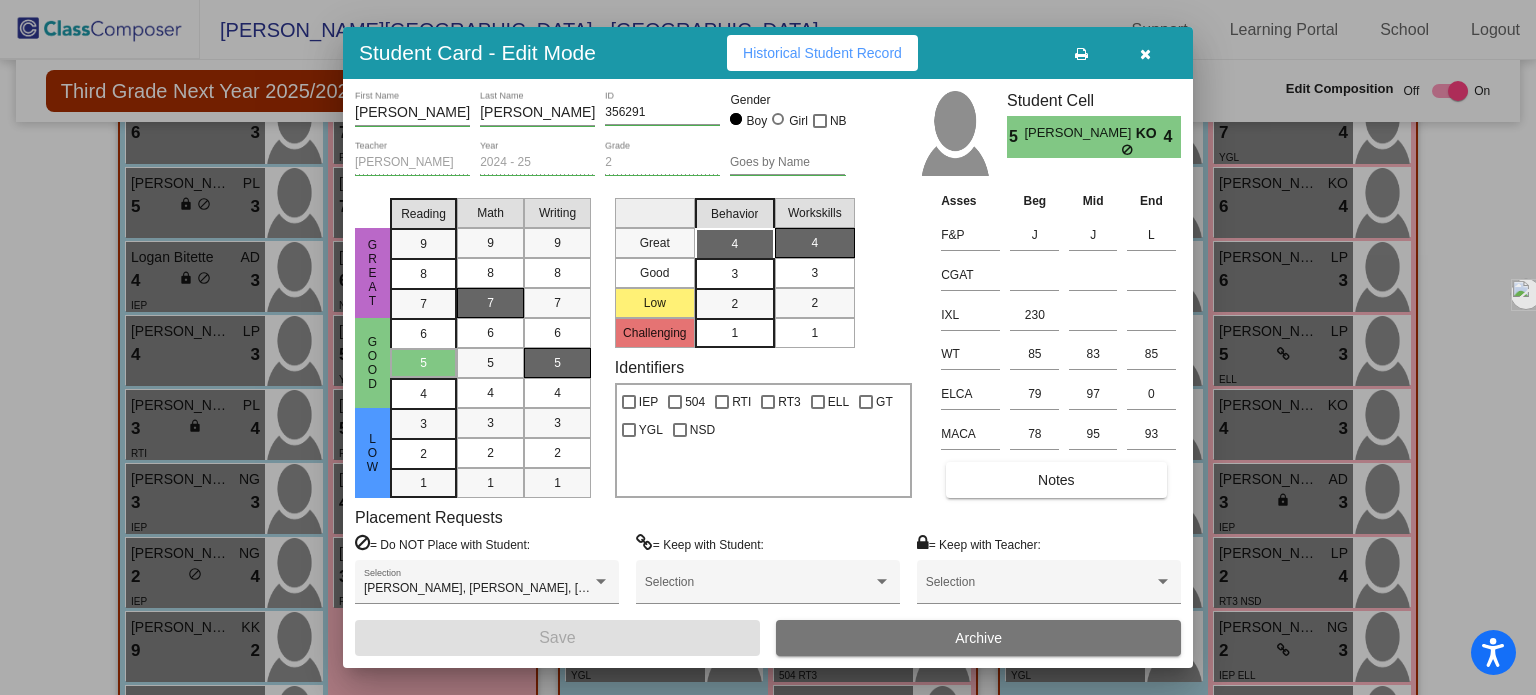 click at bounding box center [1145, 54] 